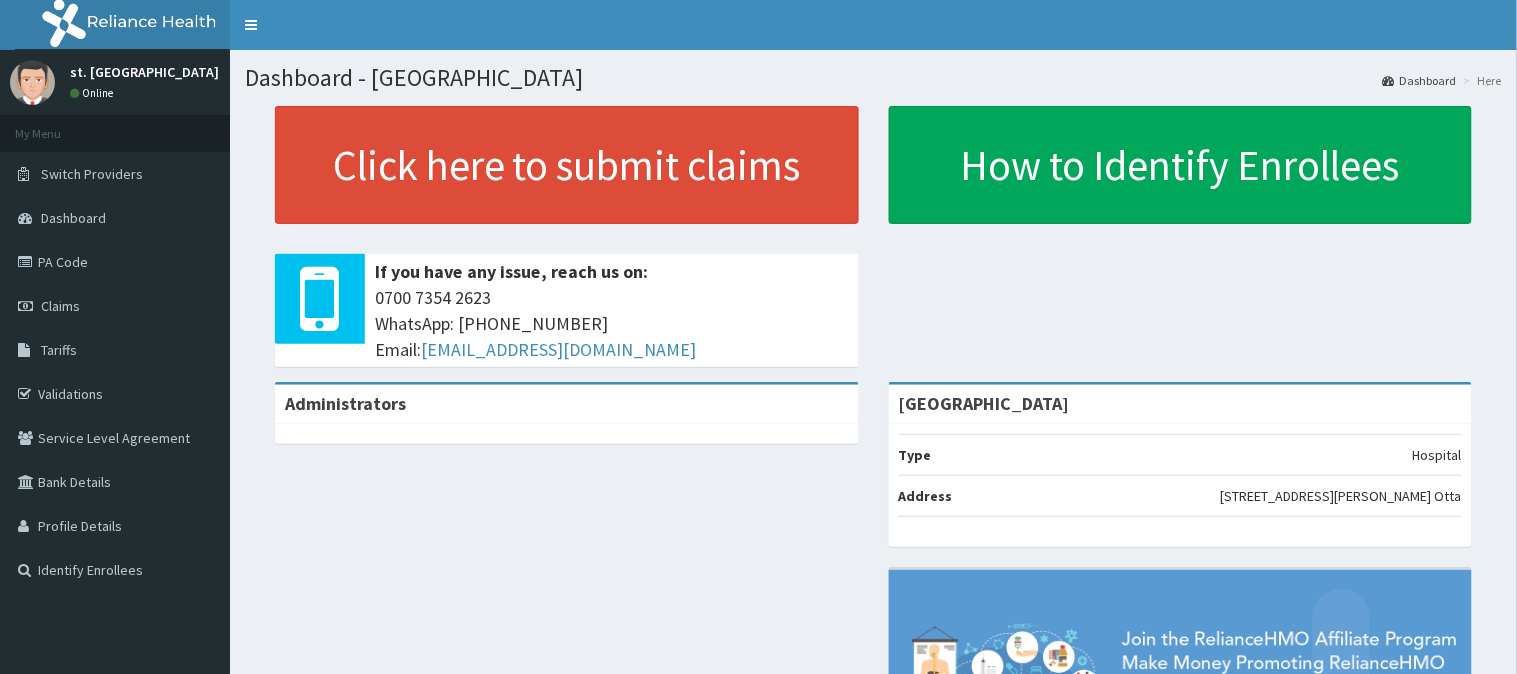scroll, scrollTop: 0, scrollLeft: 0, axis: both 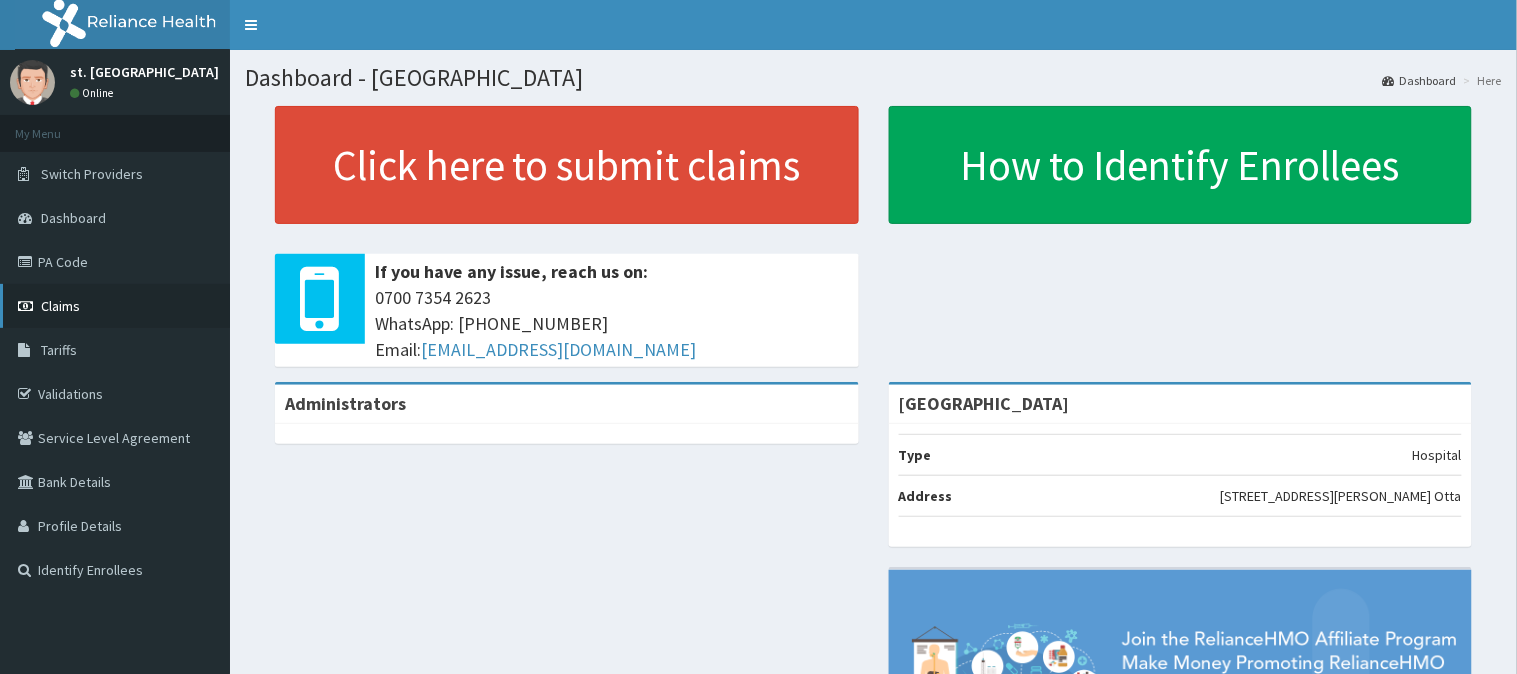 click on "Claims" at bounding box center [115, 306] 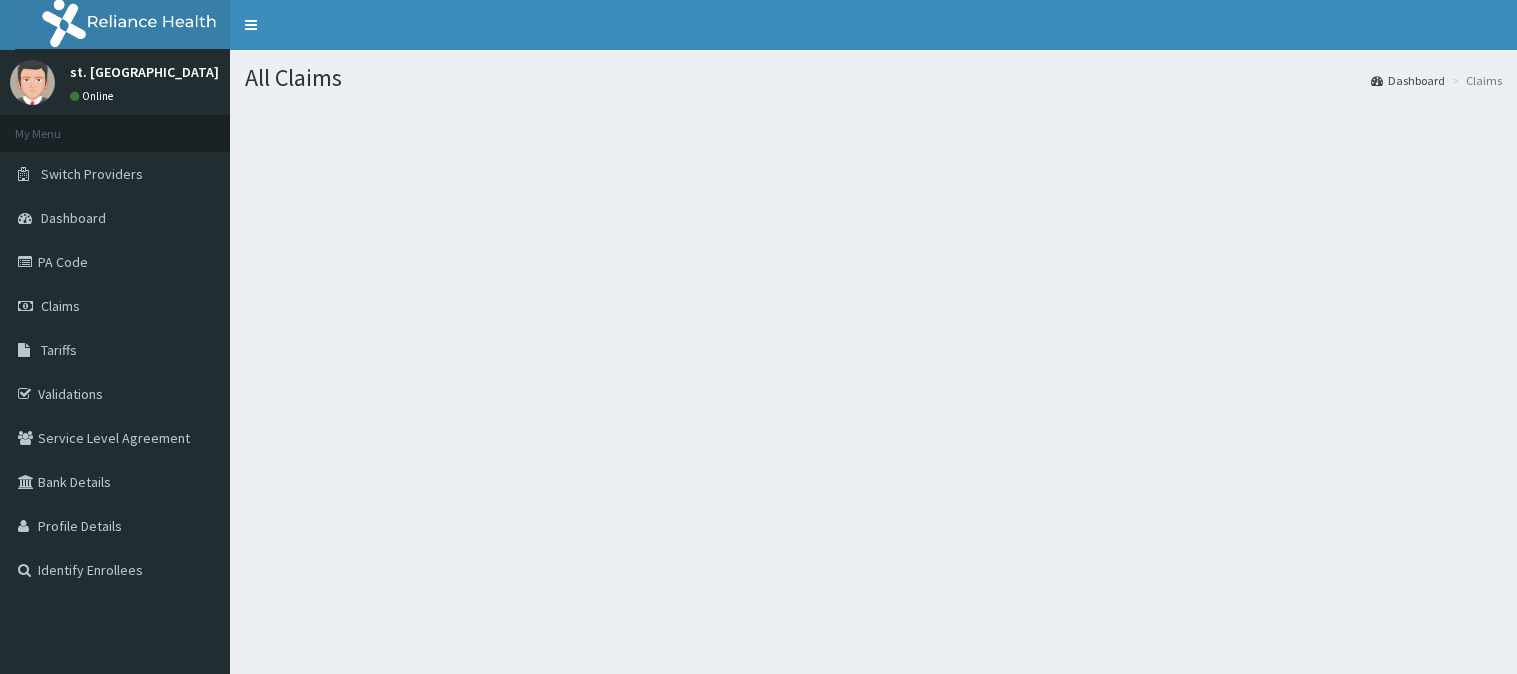 scroll, scrollTop: 0, scrollLeft: 0, axis: both 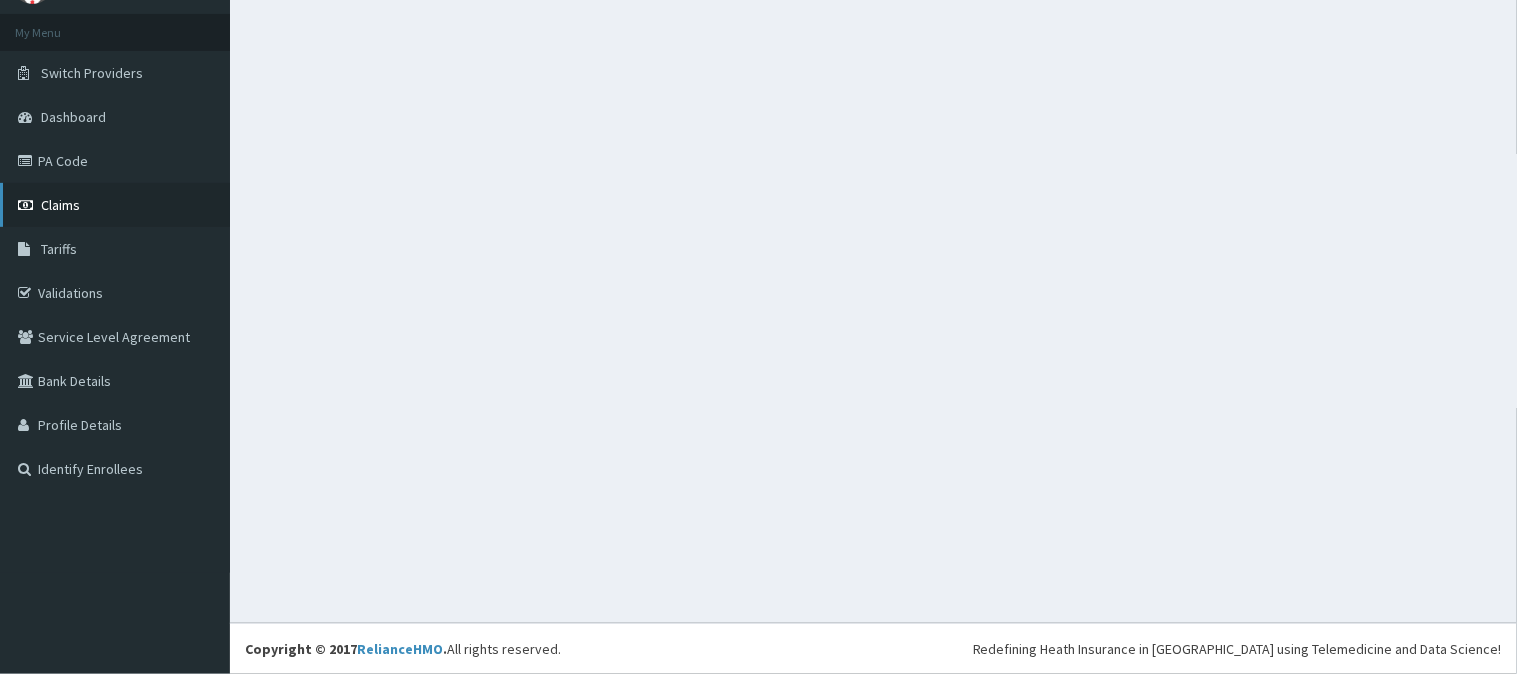 click on "Claims" at bounding box center [115, 205] 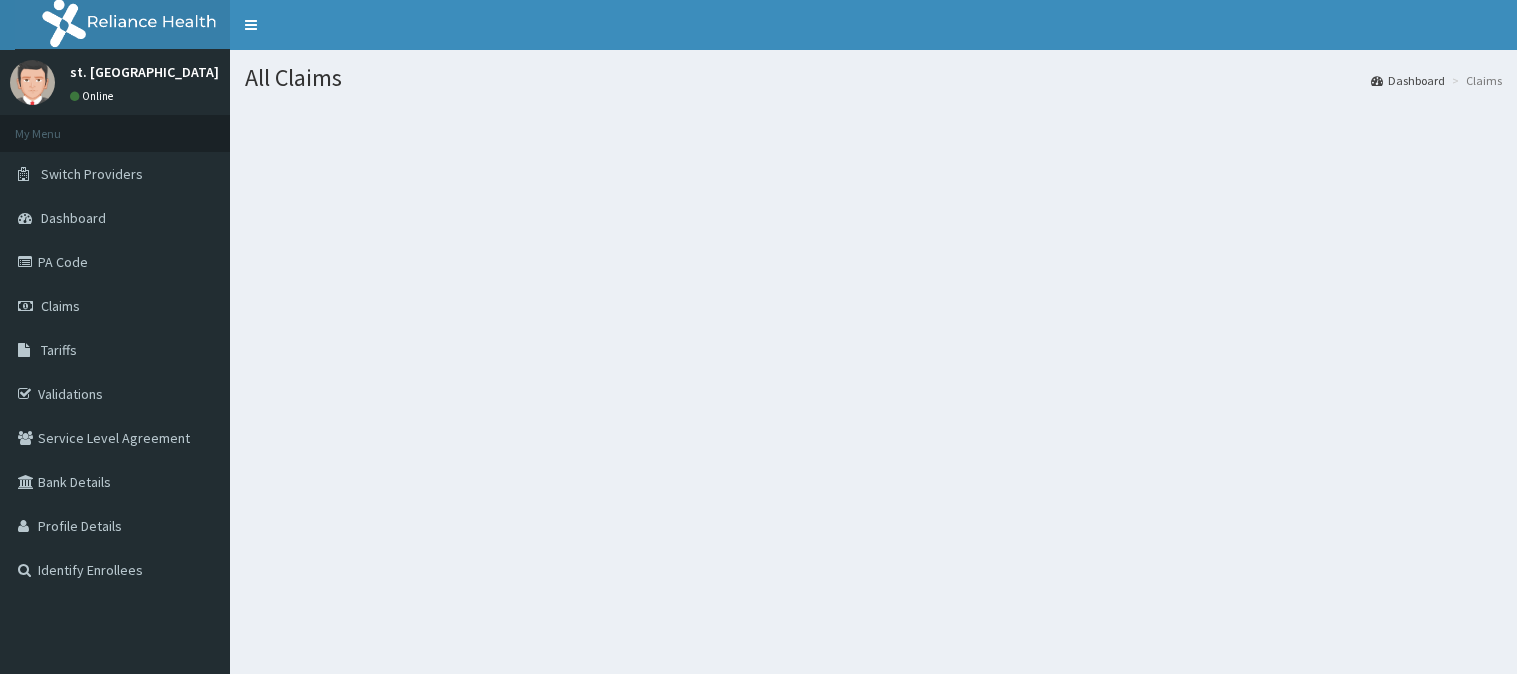 scroll, scrollTop: 0, scrollLeft: 0, axis: both 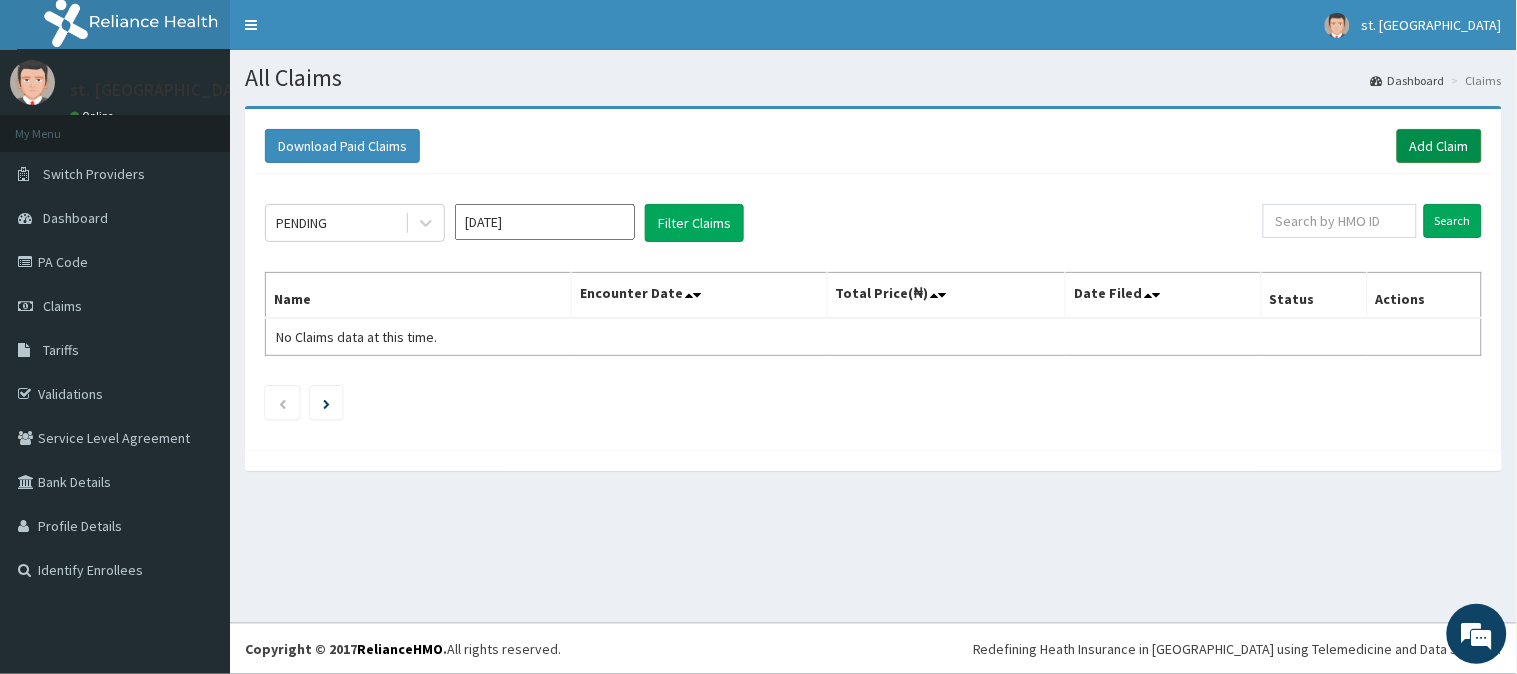 click on "Add Claim" at bounding box center (1439, 146) 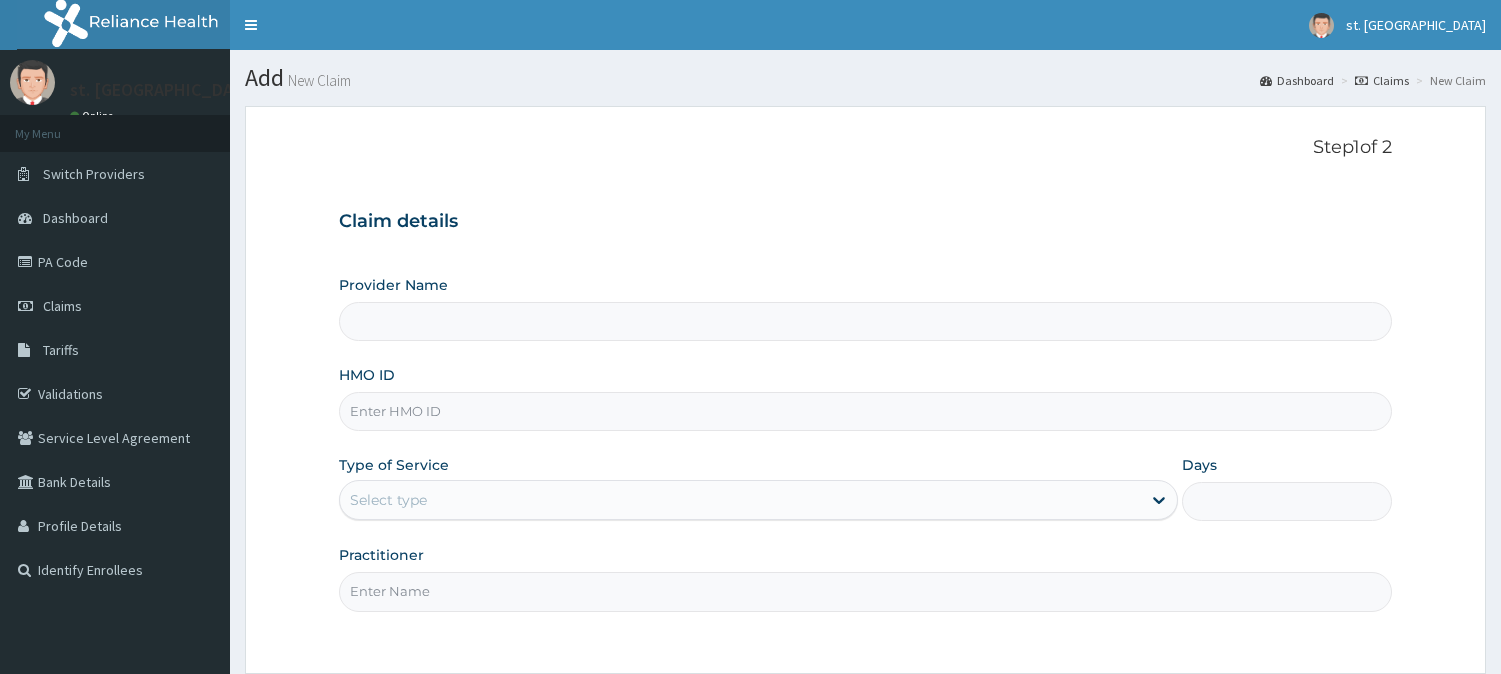 scroll, scrollTop: 0, scrollLeft: 0, axis: both 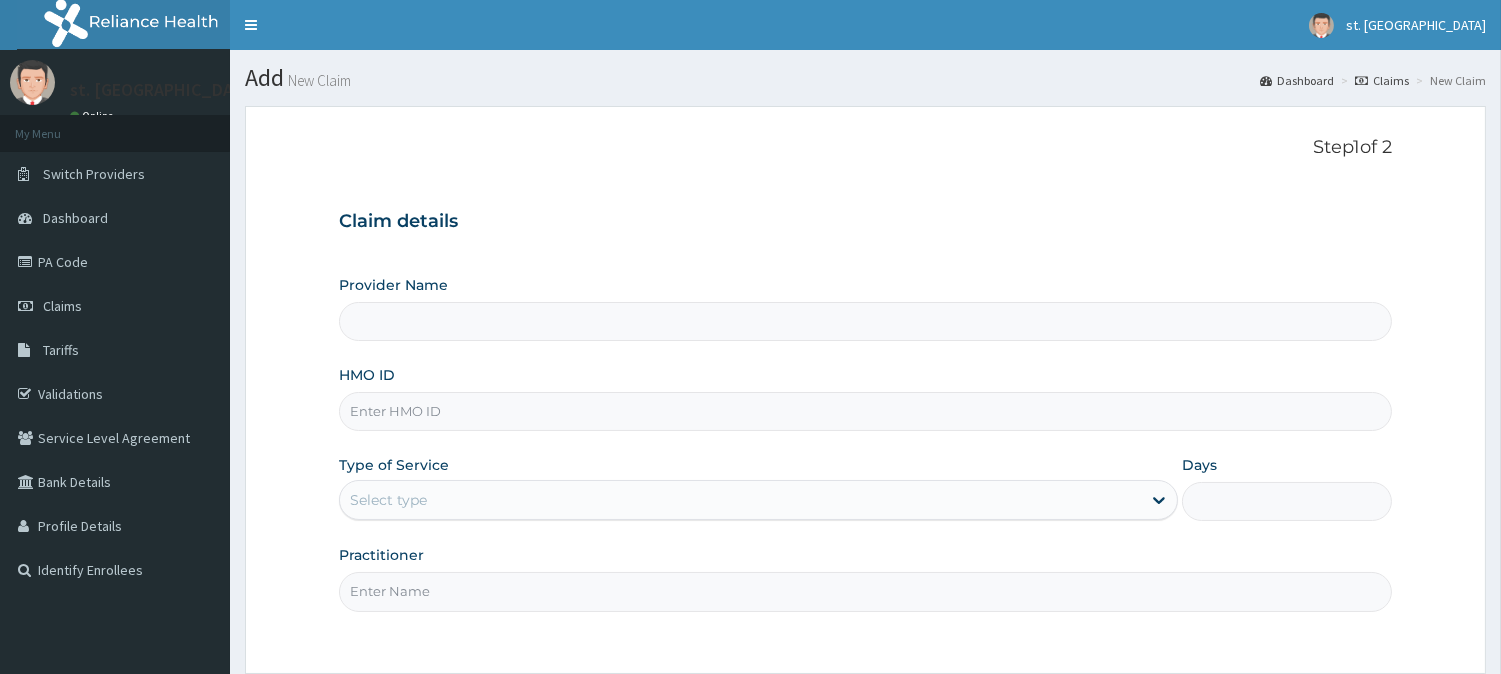 click on "HMO ID" at bounding box center [865, 411] 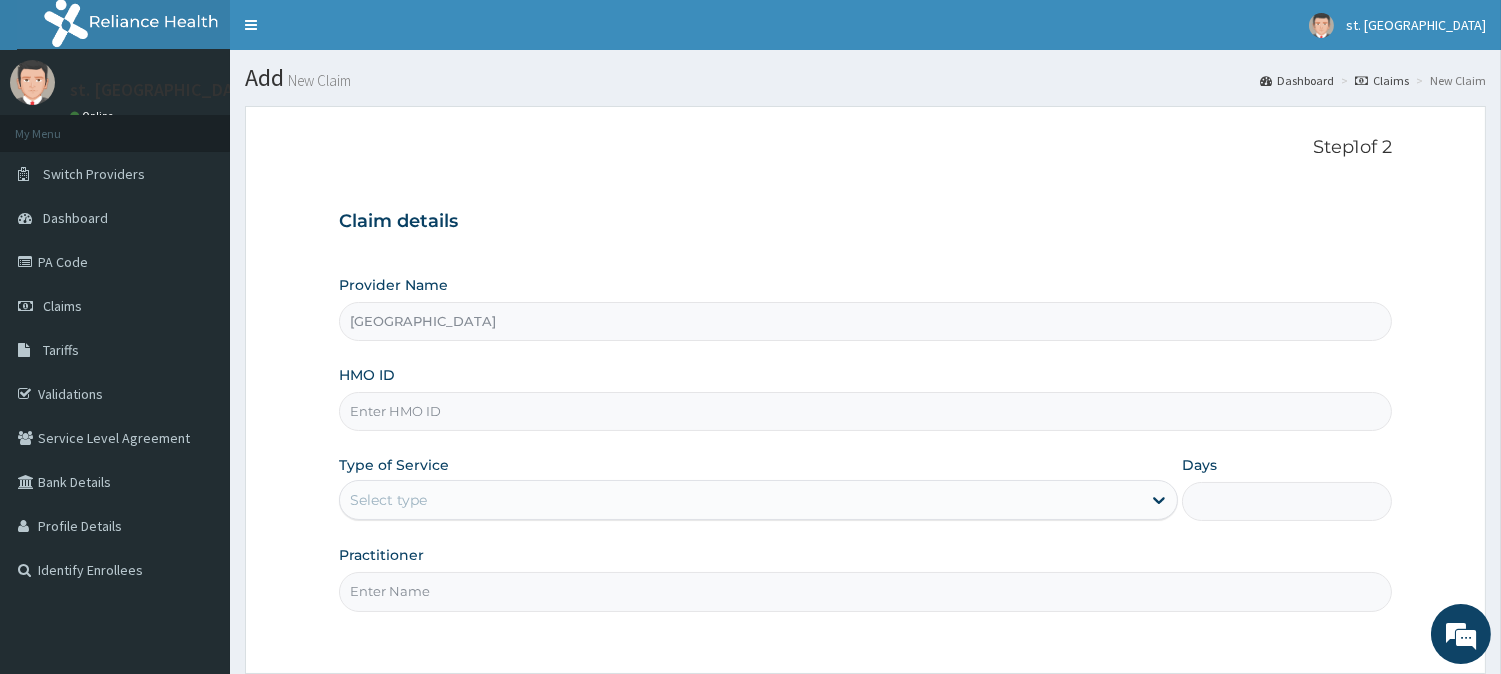 paste on "Btr/10267/b" 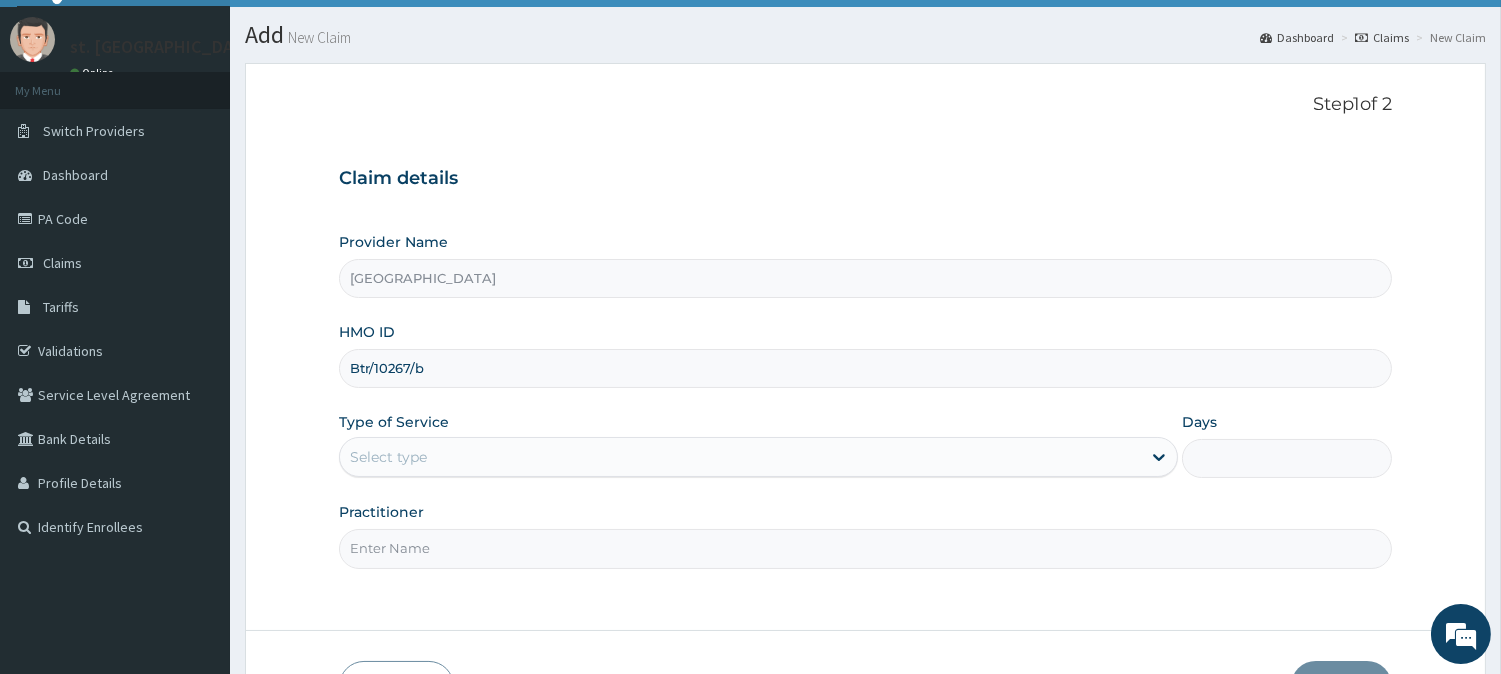 scroll, scrollTop: 111, scrollLeft: 0, axis: vertical 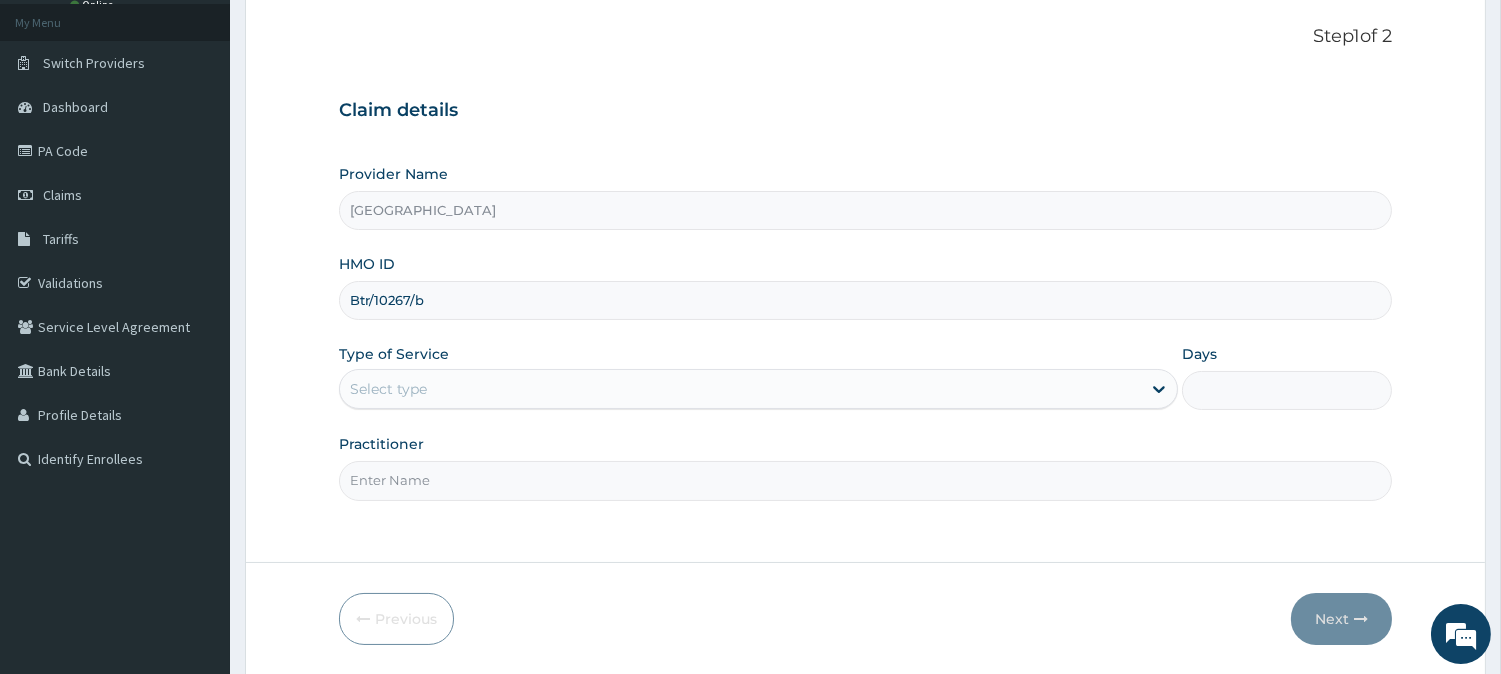 type on "Btr/10267/b" 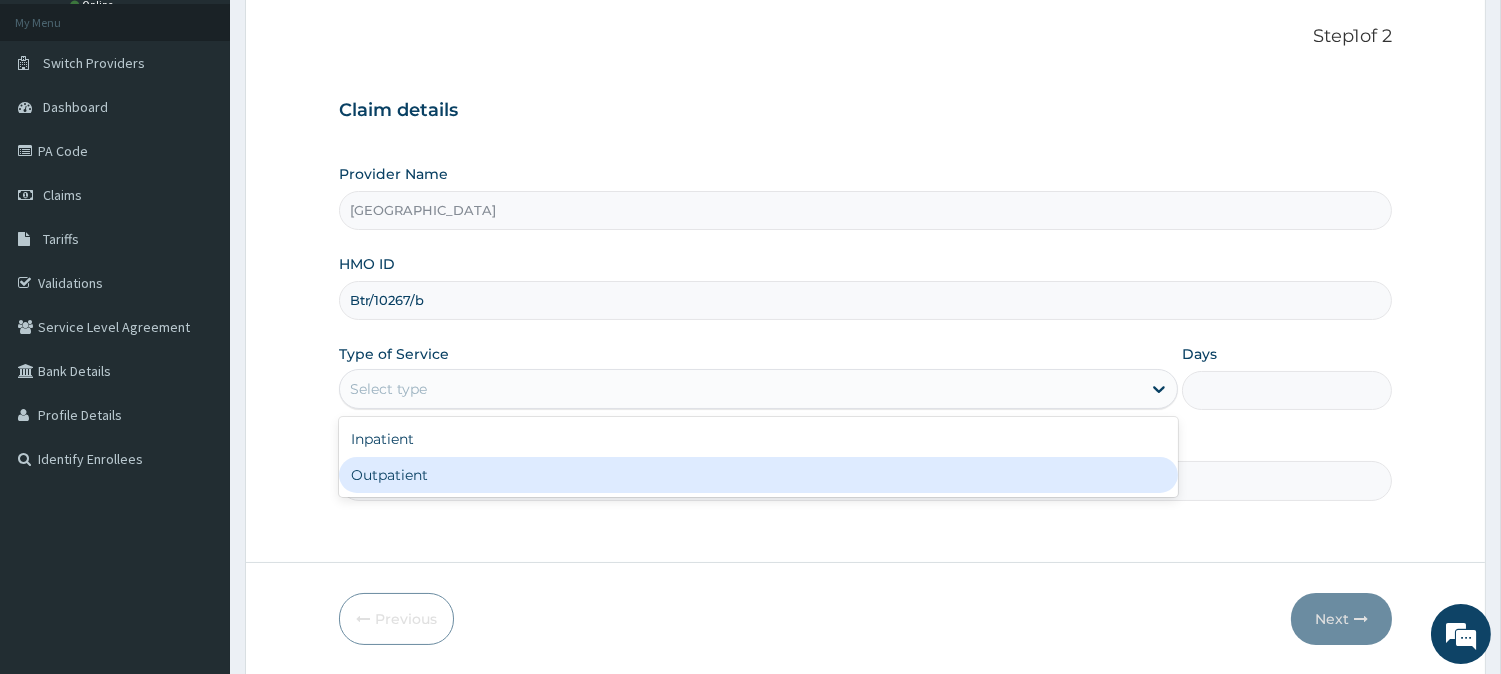 click on "Outpatient" at bounding box center [758, 475] 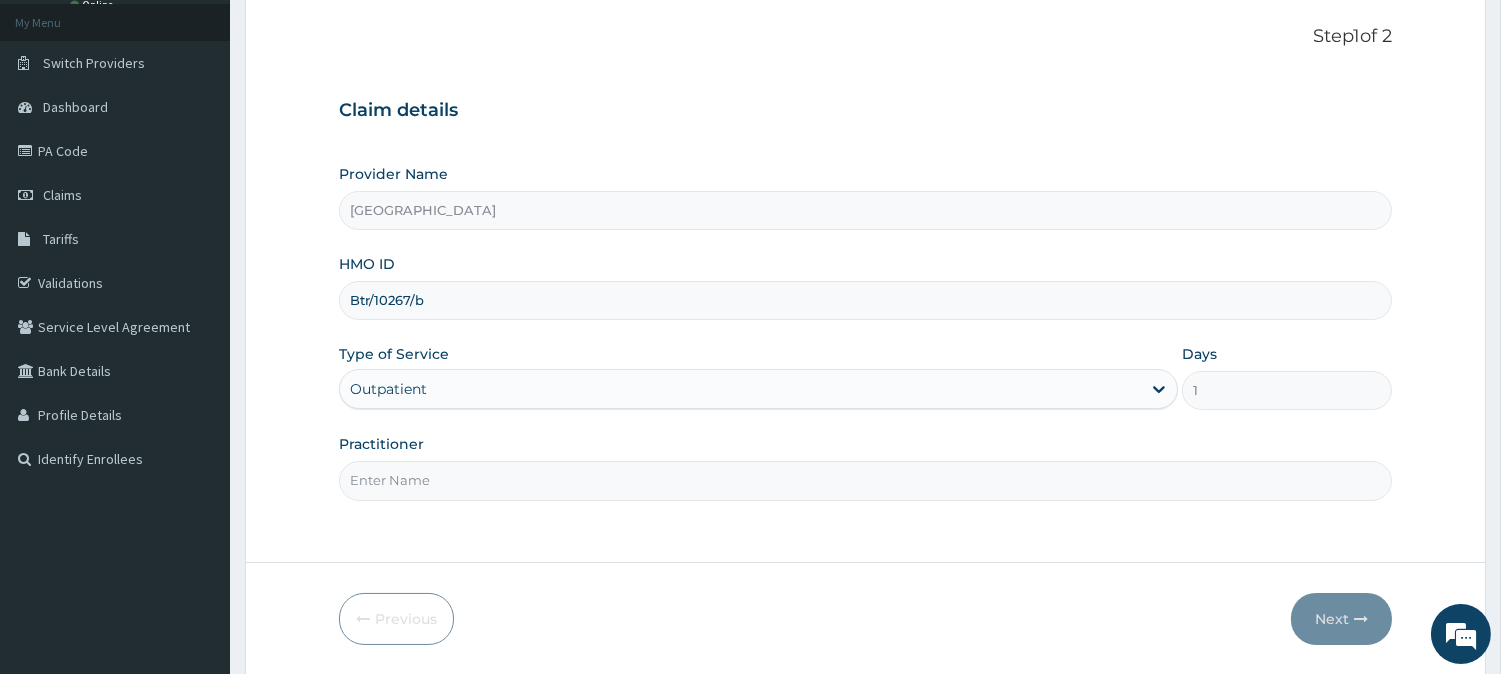 scroll, scrollTop: 0, scrollLeft: 0, axis: both 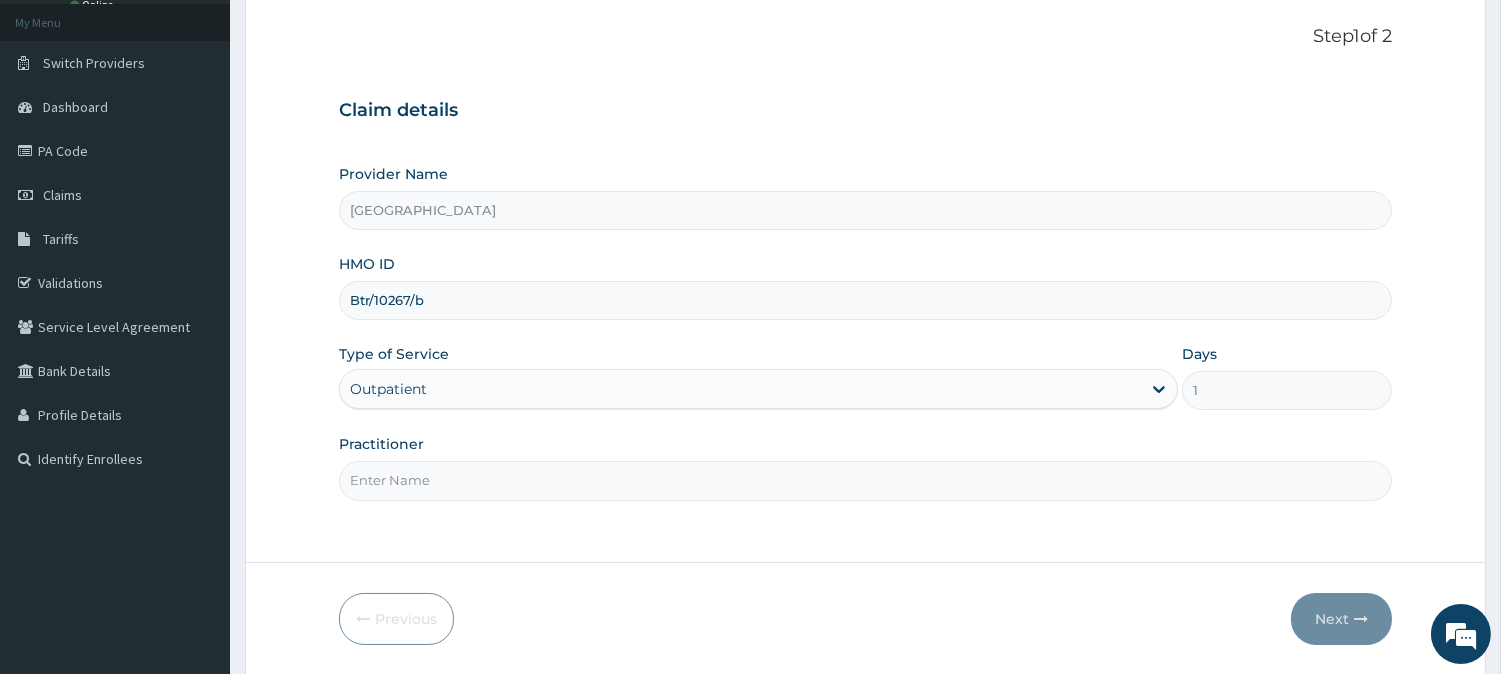 click on "Practitioner" at bounding box center [865, 480] 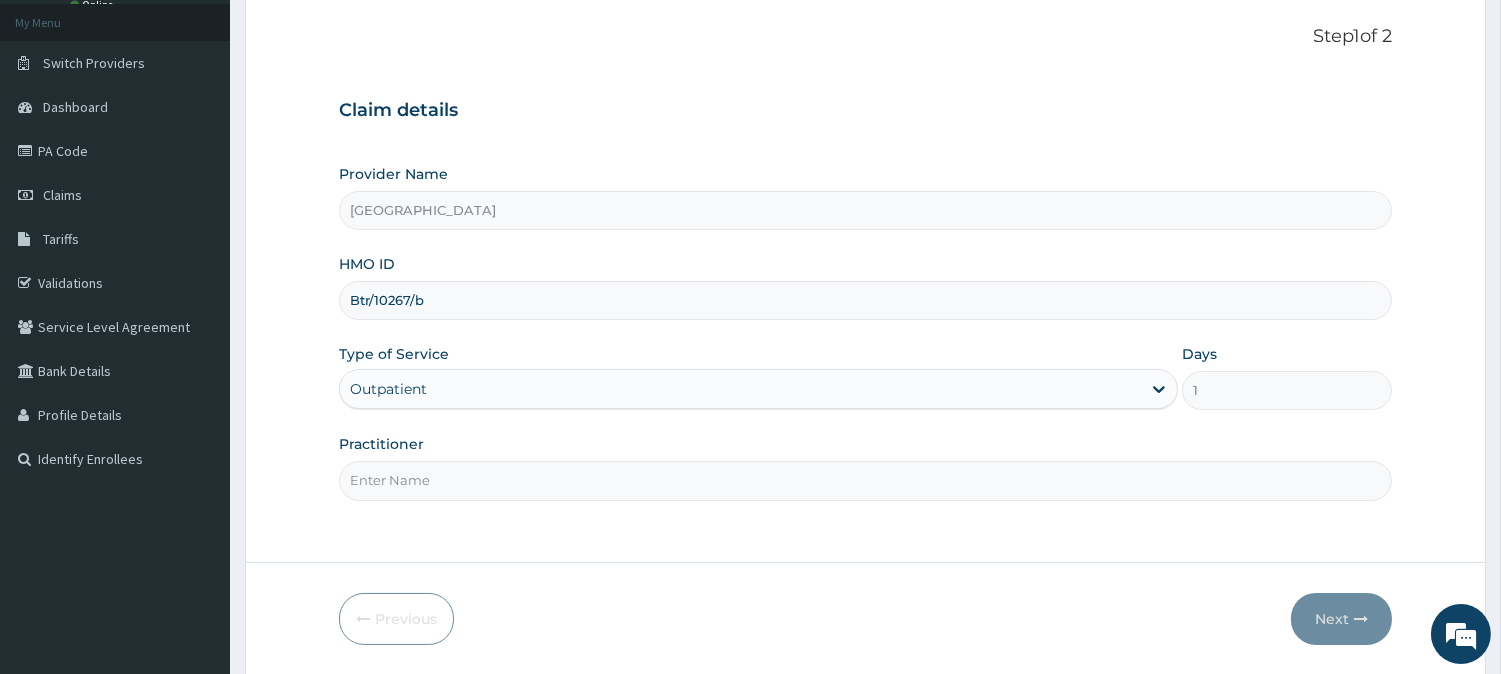 type on "DR [PERSON_NAME]" 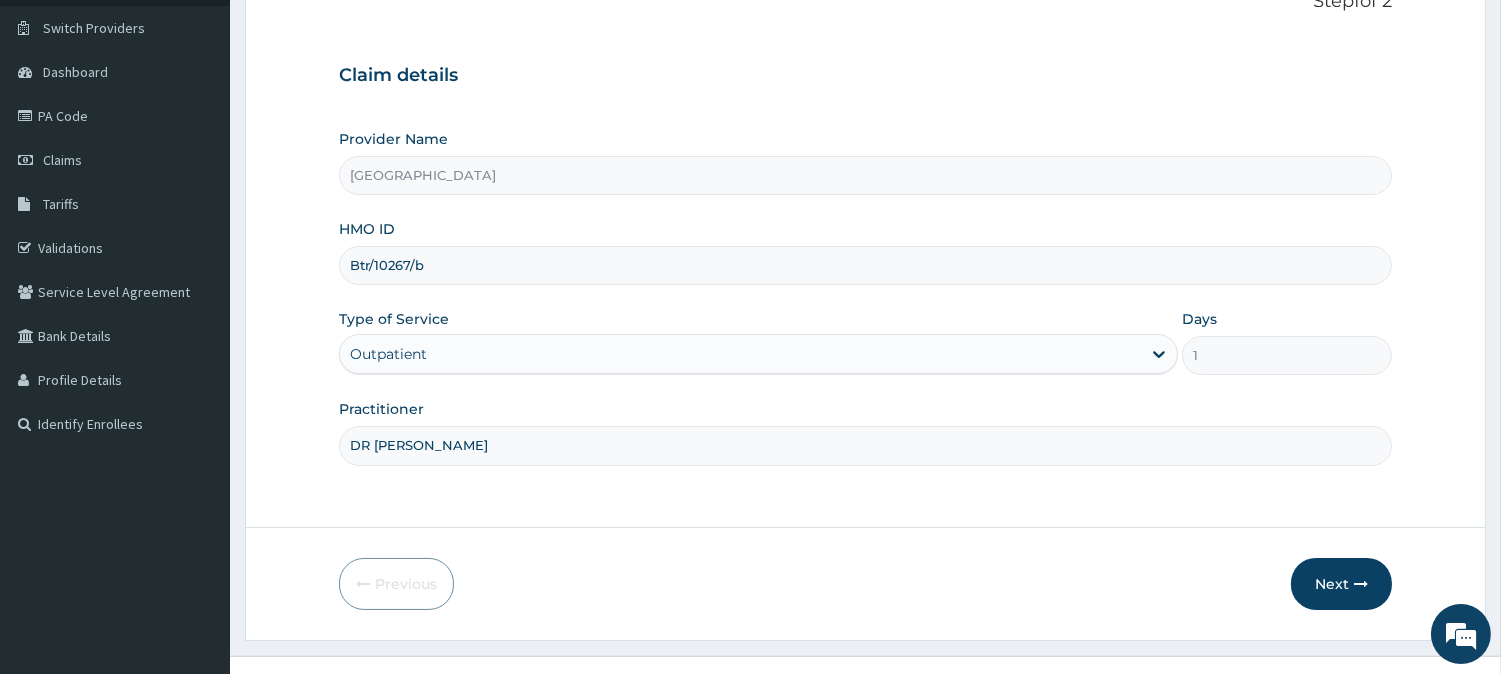 scroll, scrollTop: 178, scrollLeft: 0, axis: vertical 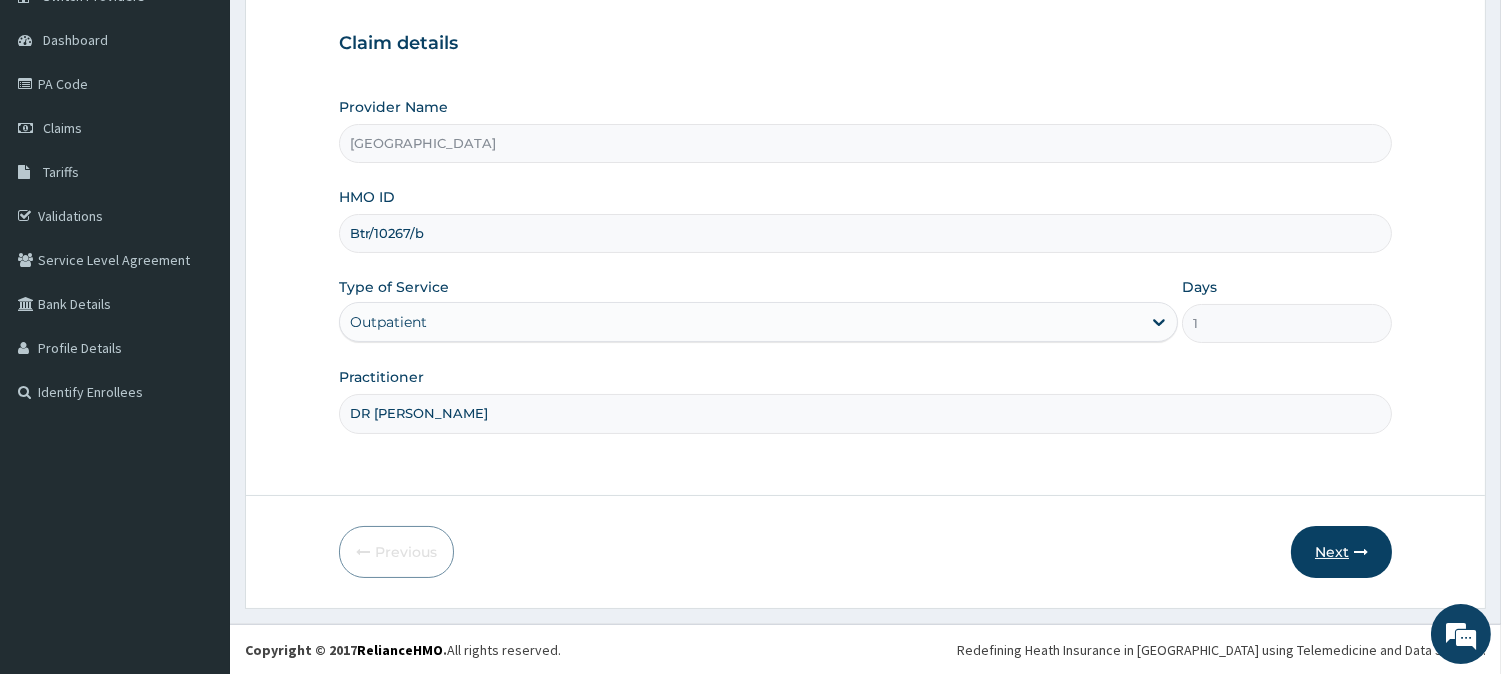 click on "Next" at bounding box center [1341, 552] 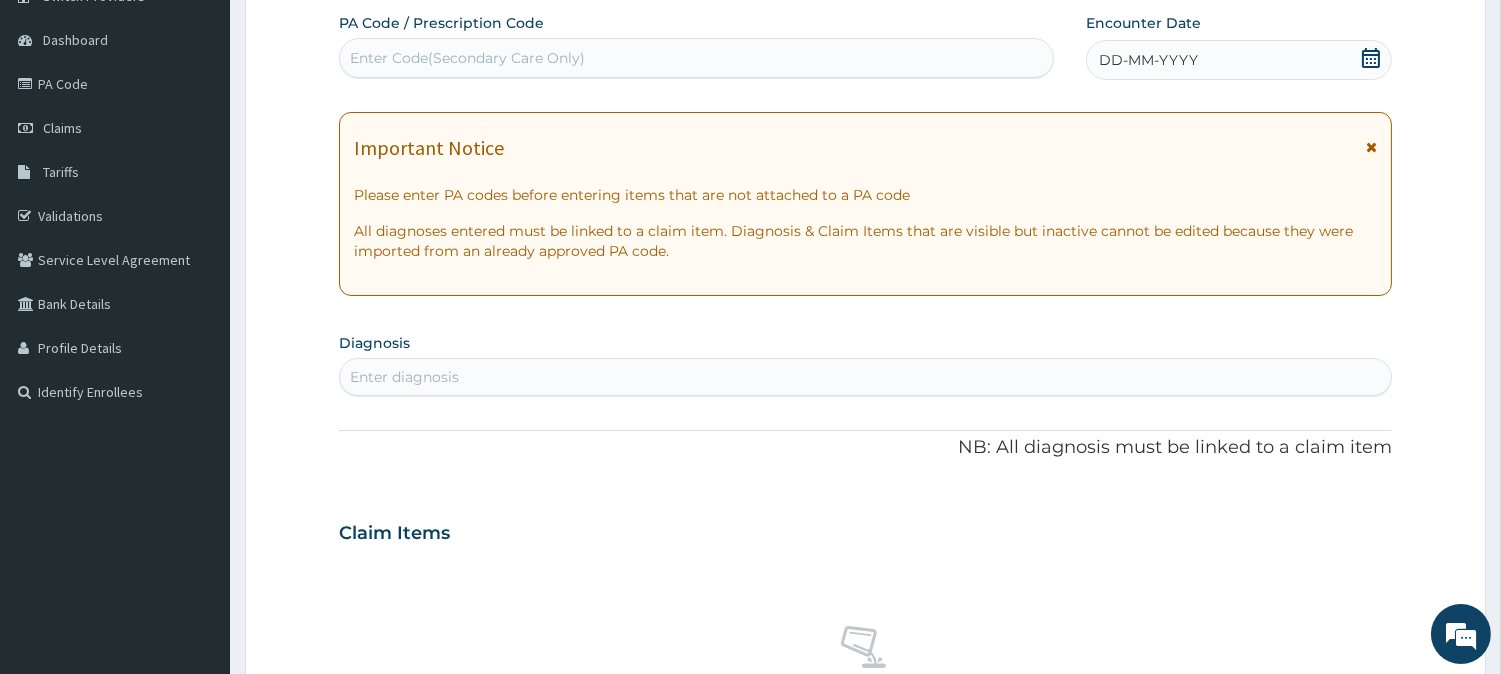 click on "DD-MM-YYYY" at bounding box center [1239, 60] 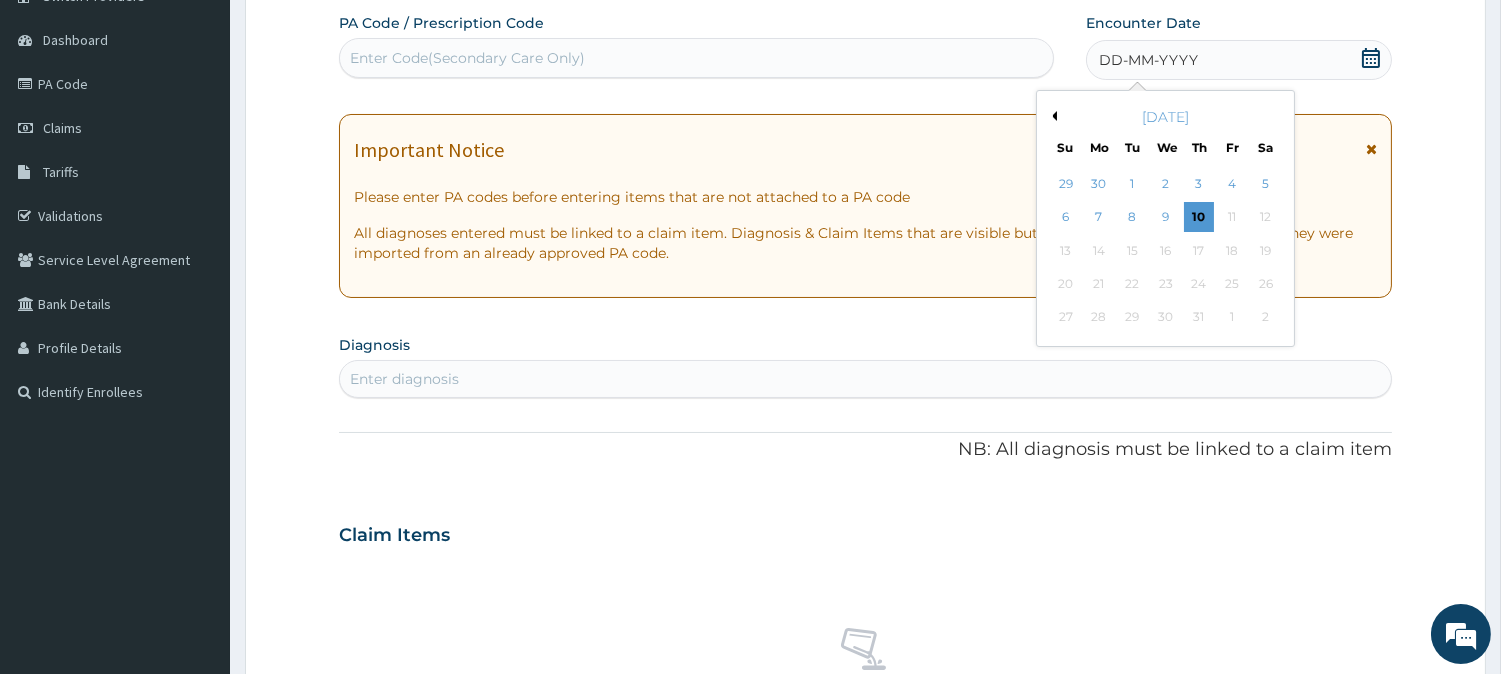 click on "8" at bounding box center (1132, 218) 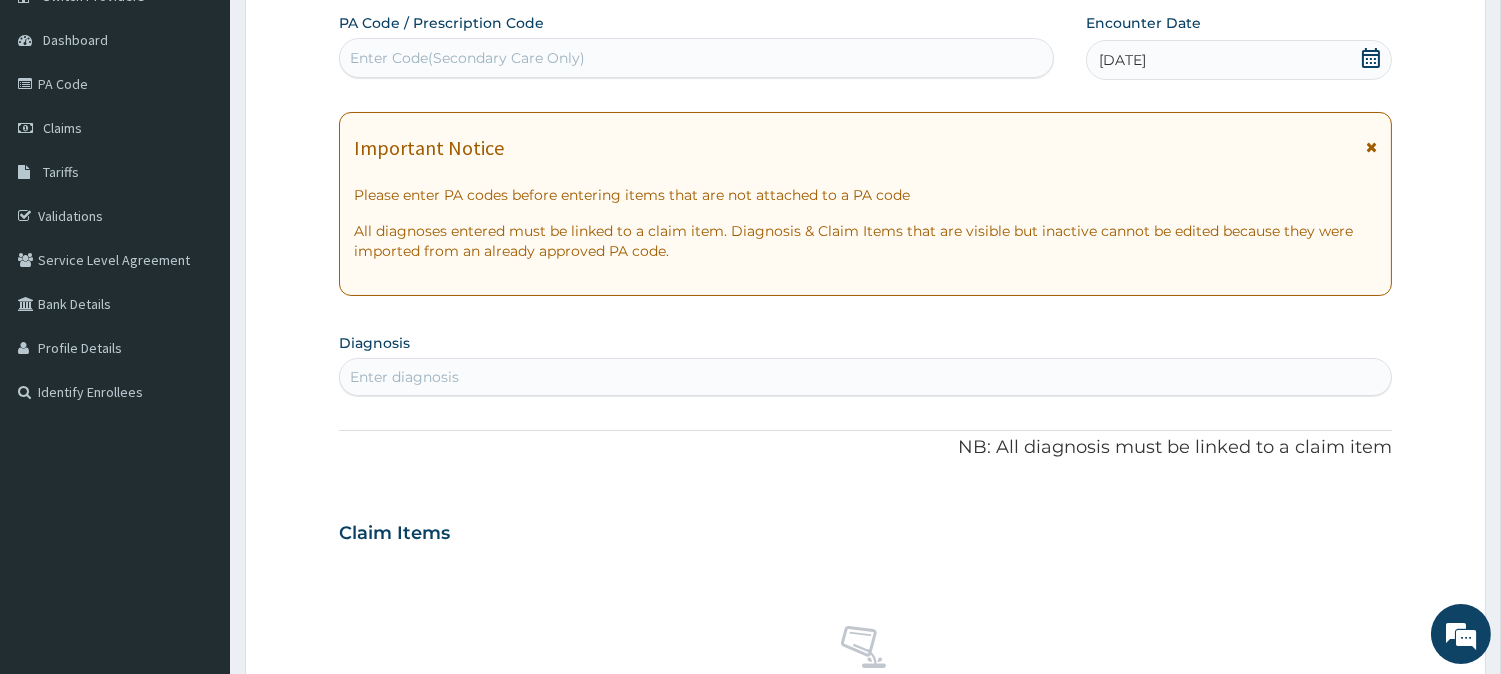 click on "Enter diagnosis" at bounding box center [865, 377] 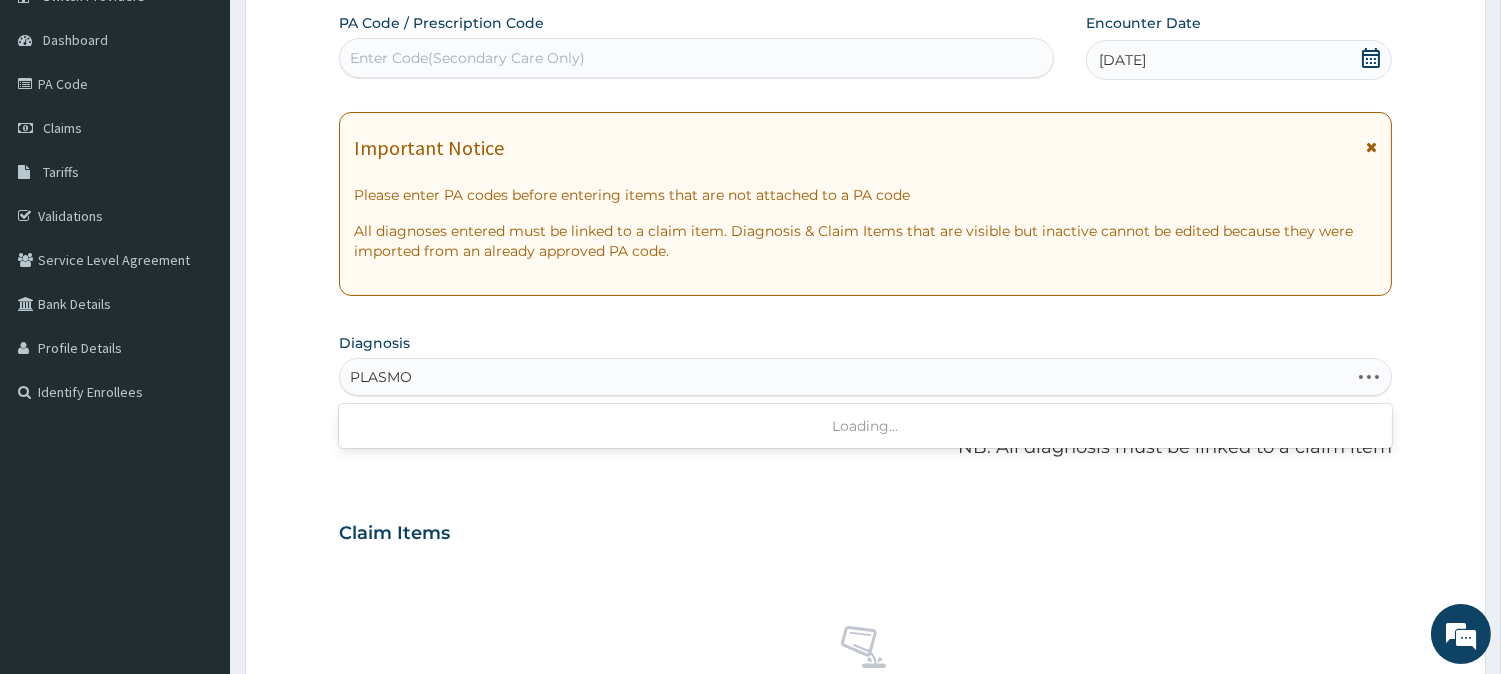 type on "PLASMOD" 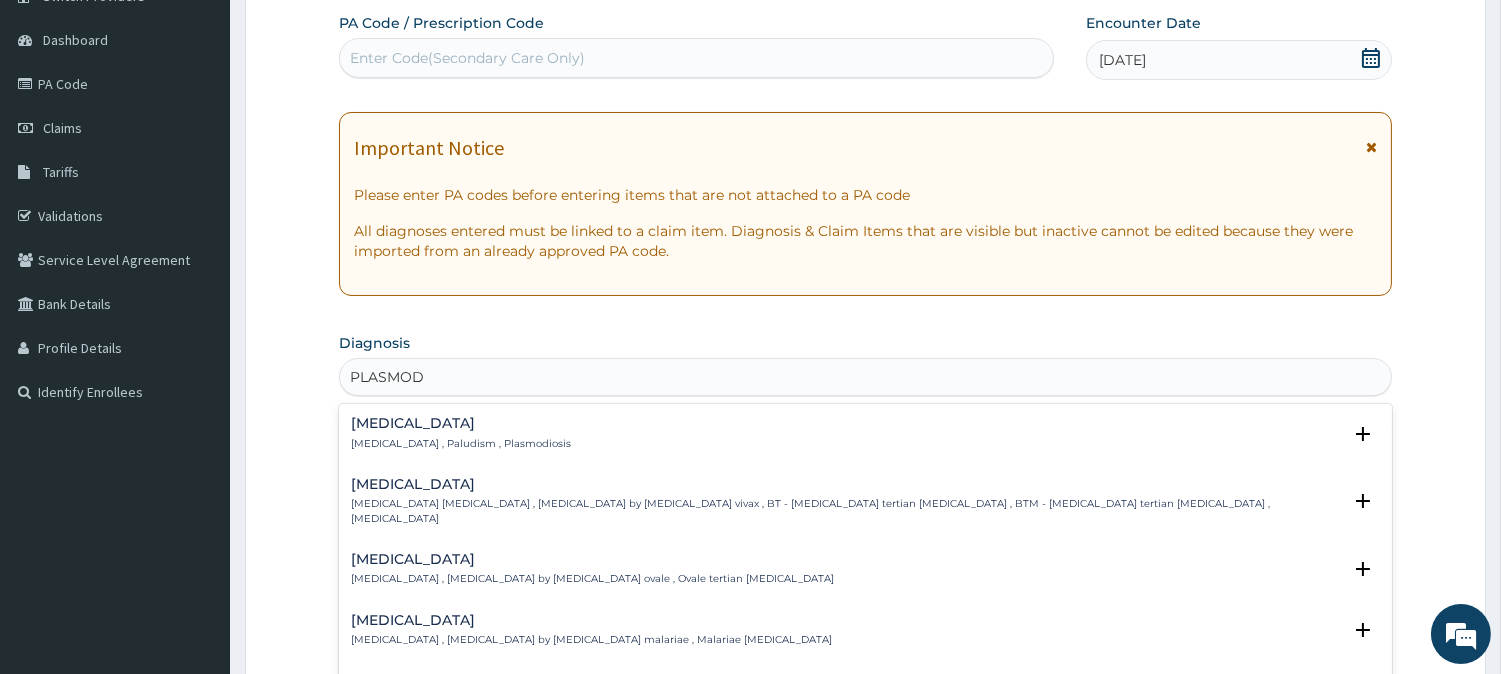 click on "Malaria , Paludism , Plasmodiosis" at bounding box center (461, 444) 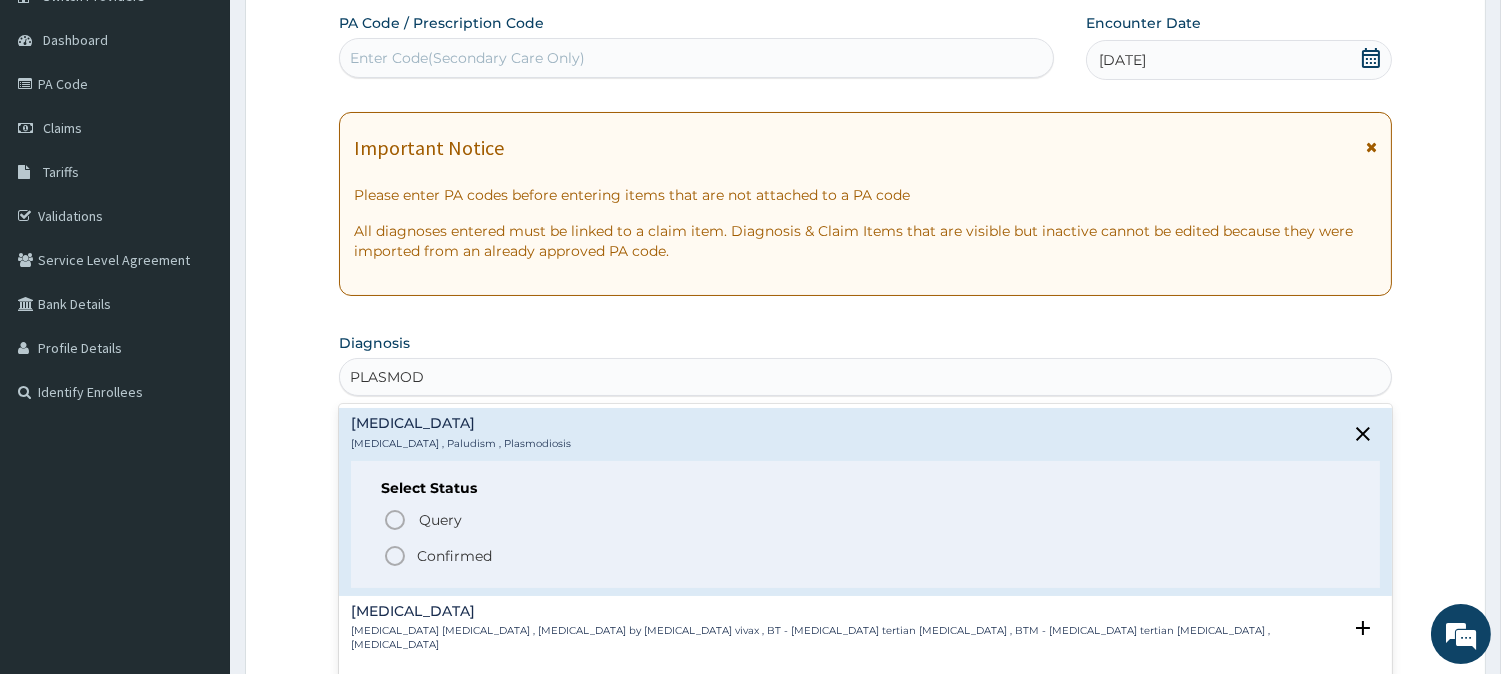click on "Confirmed" at bounding box center (866, 556) 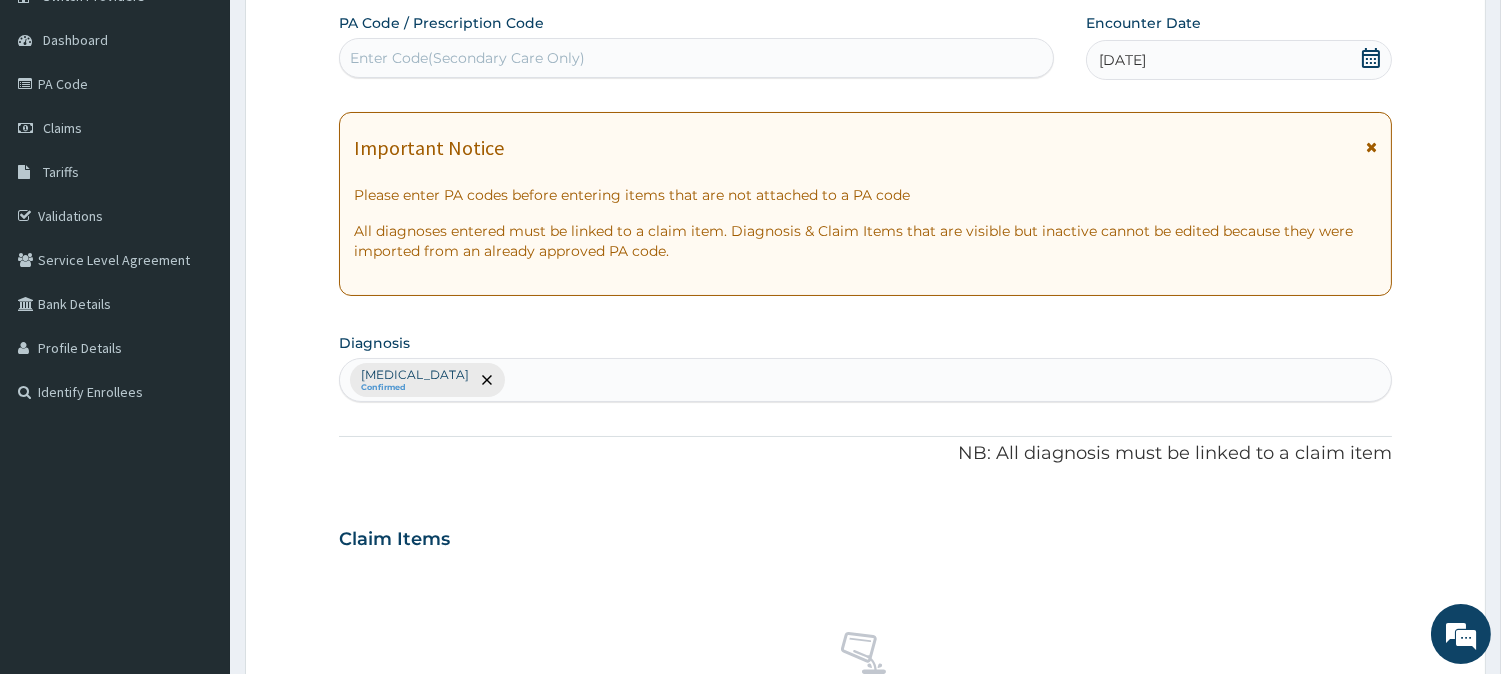 click on "Malaria Confirmed" at bounding box center [865, 380] 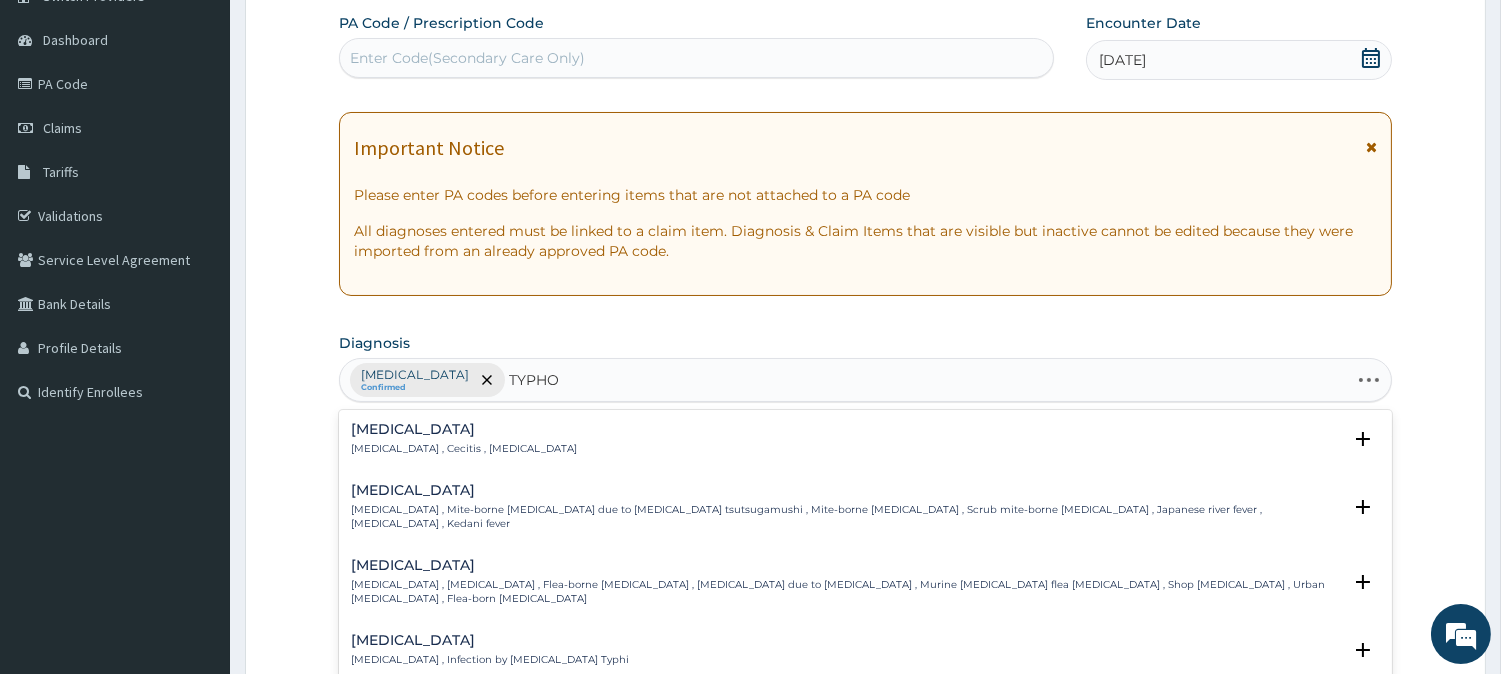 type on "TYPHOI" 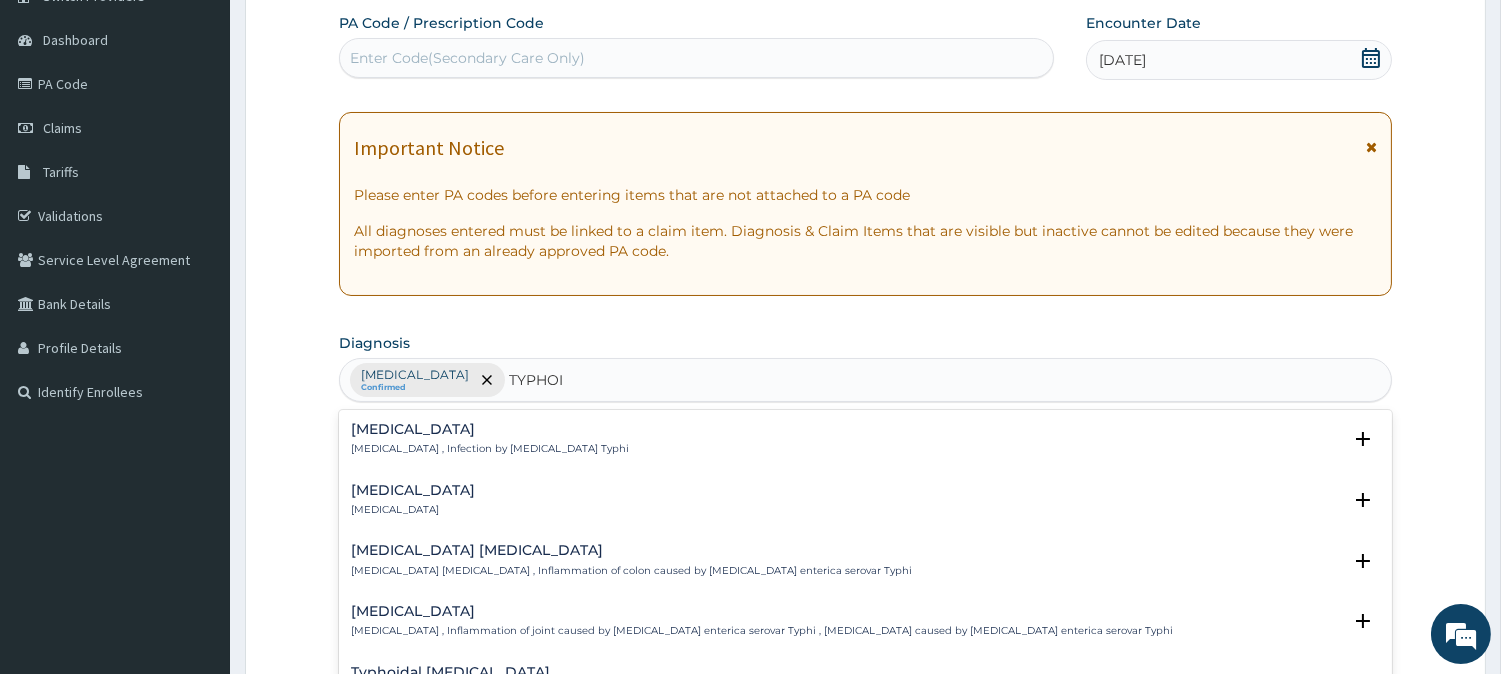 click on "Typhoid fever , Infection by Salmonella Typhi" at bounding box center (490, 449) 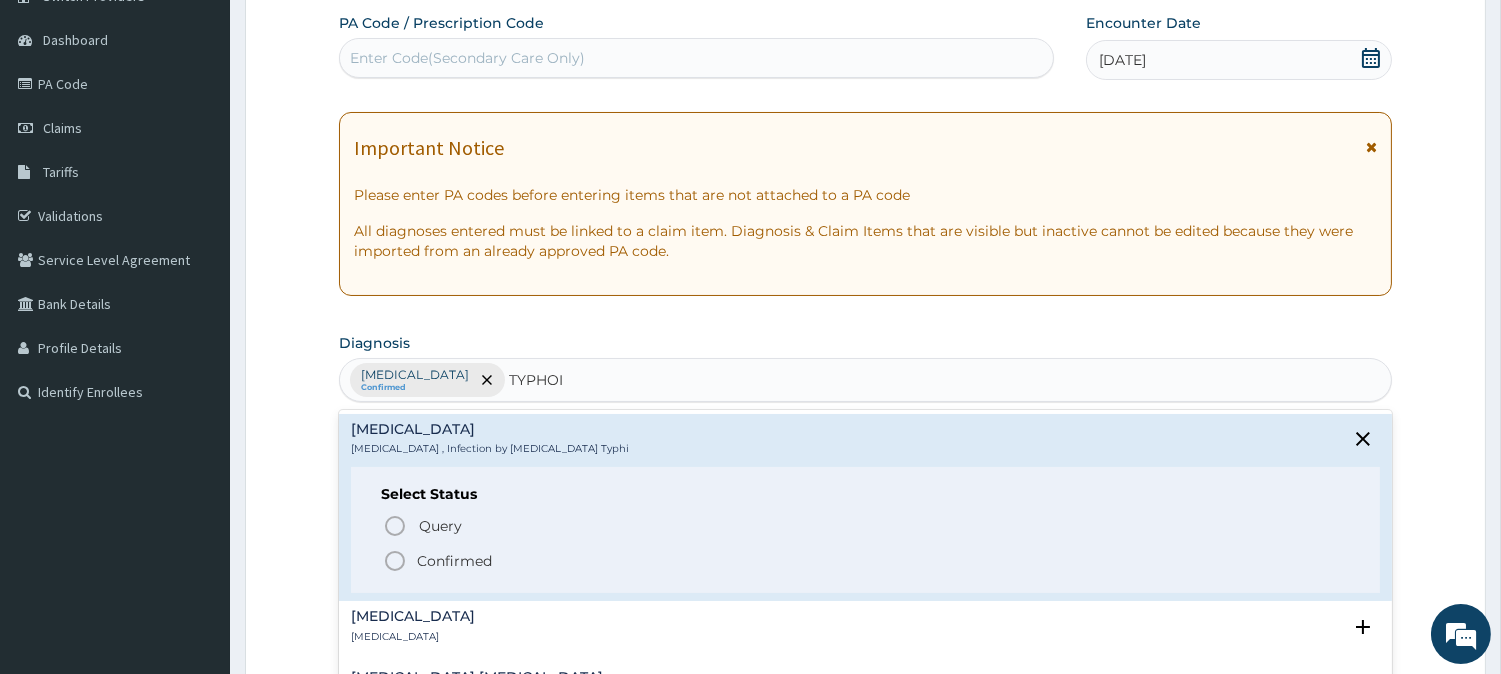 click 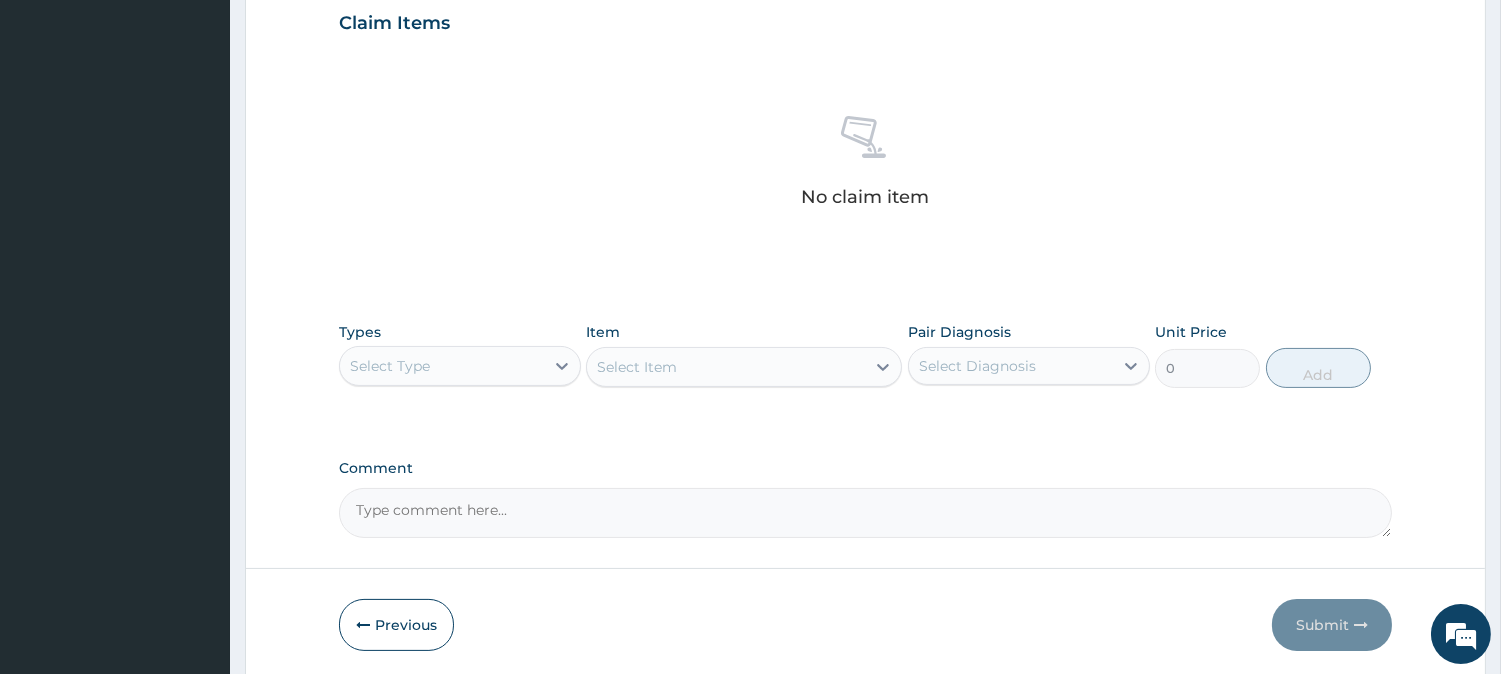 scroll, scrollTop: 734, scrollLeft: 0, axis: vertical 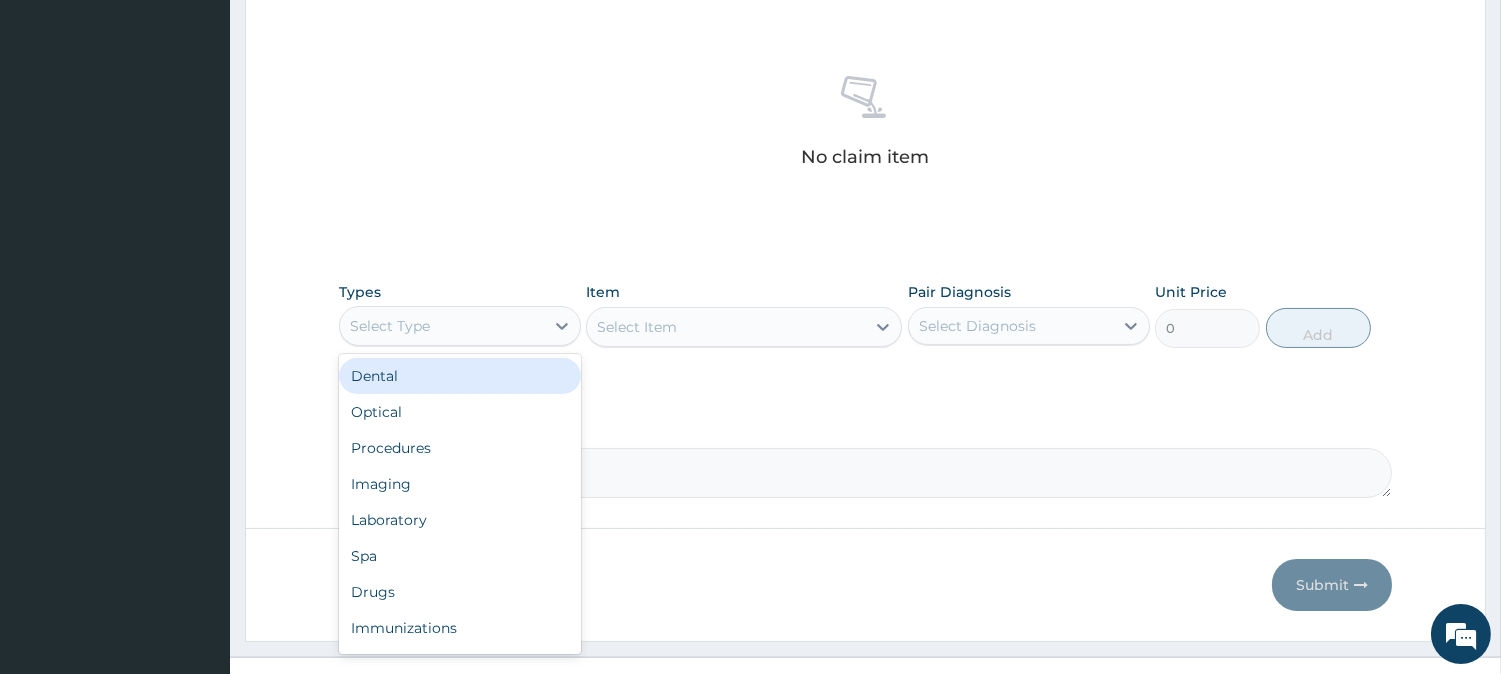 click on "Select Type" at bounding box center (442, 326) 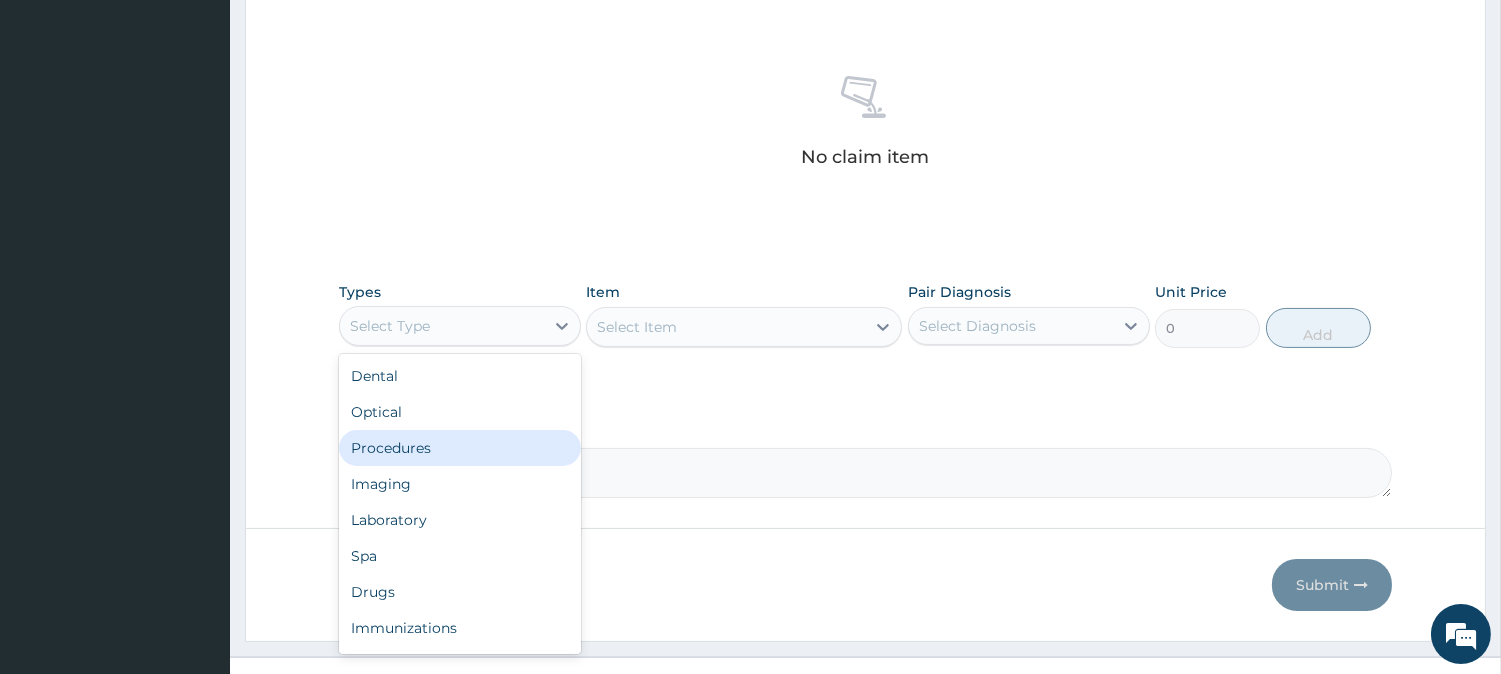 click on "Procedures" at bounding box center [460, 448] 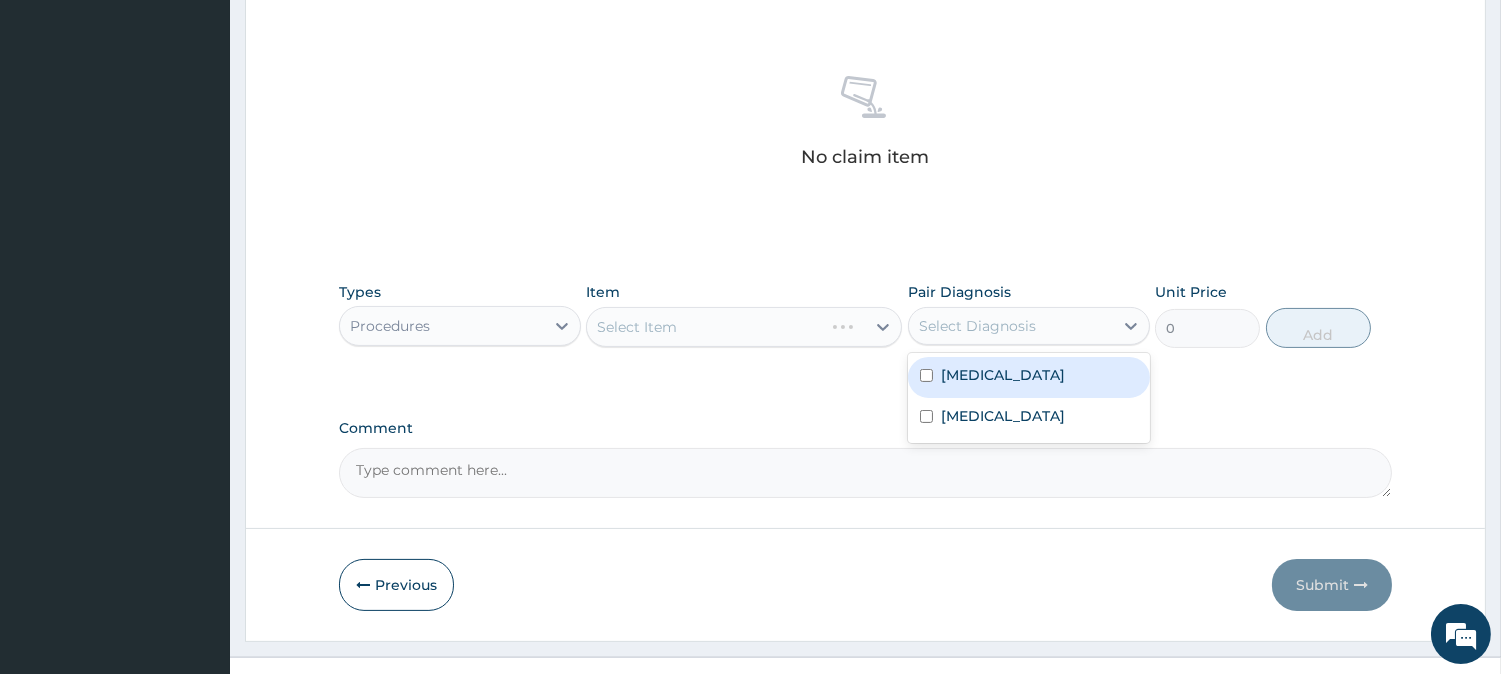 click on "Select Diagnosis" at bounding box center [977, 326] 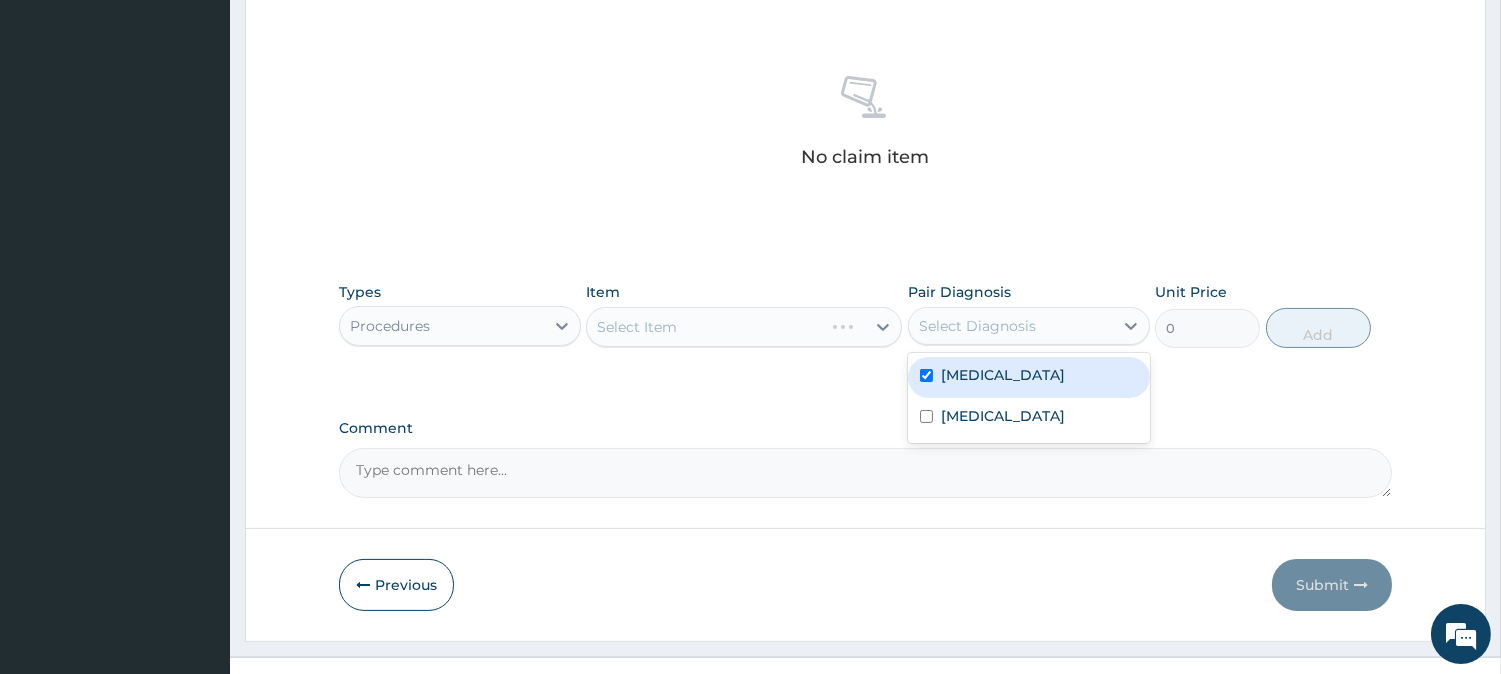 checkbox on "true" 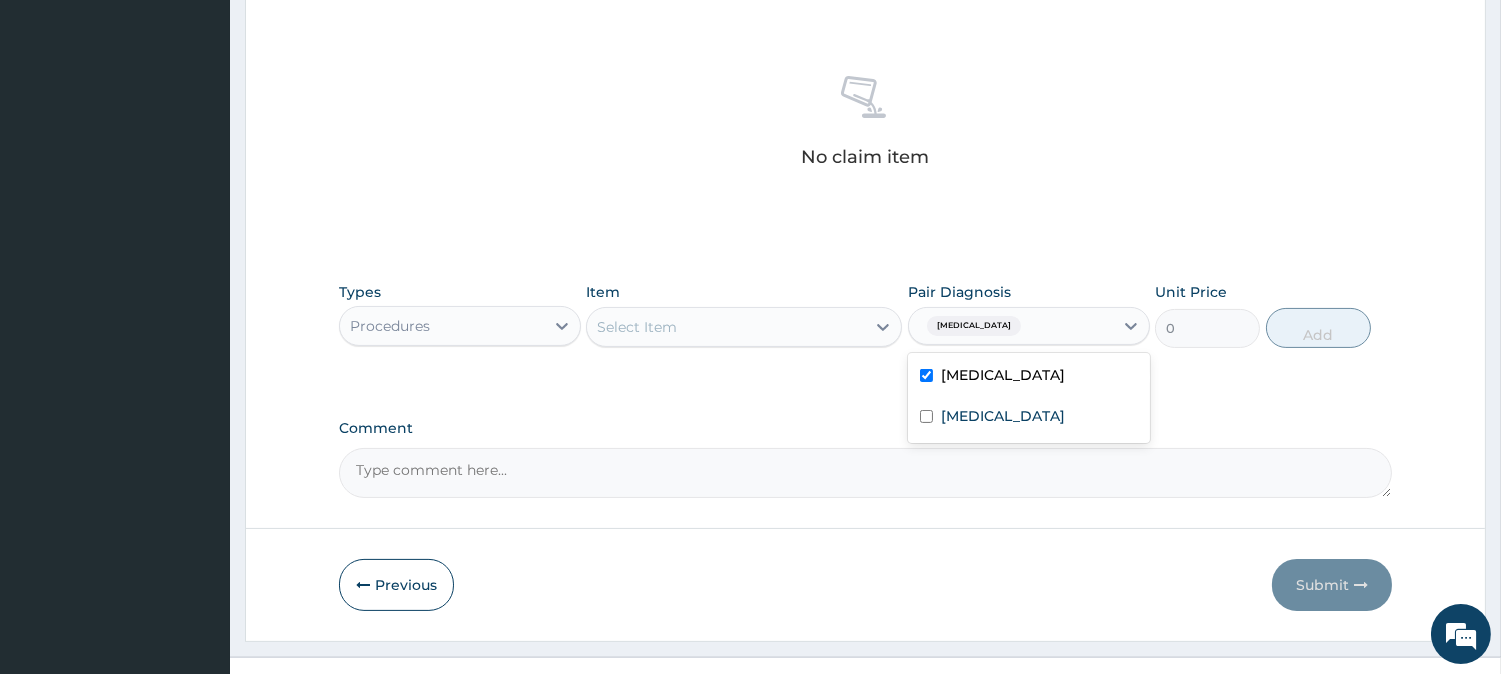 click on "Types Procedures Item Select Item Pair Diagnosis option Malaria, selected. option Malaria selected, 1 of 2. 2 results available. Use Up and Down to choose options, press Enter to select the currently focused option, press Escape to exit the menu, press Tab to select the option and exit the menu. Malaria Malaria Typhoid fever Unit Price 0 Add" at bounding box center [865, 330] 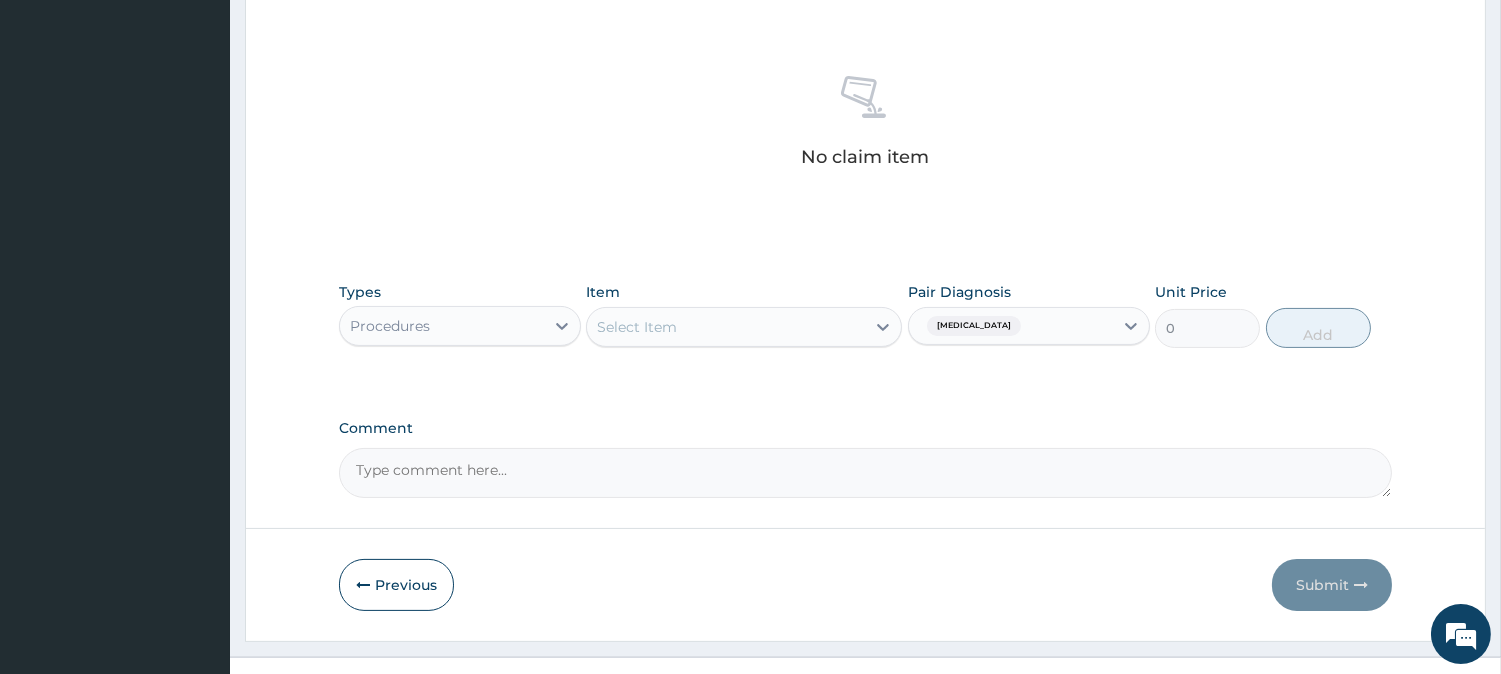 click on "Select Item" at bounding box center (726, 327) 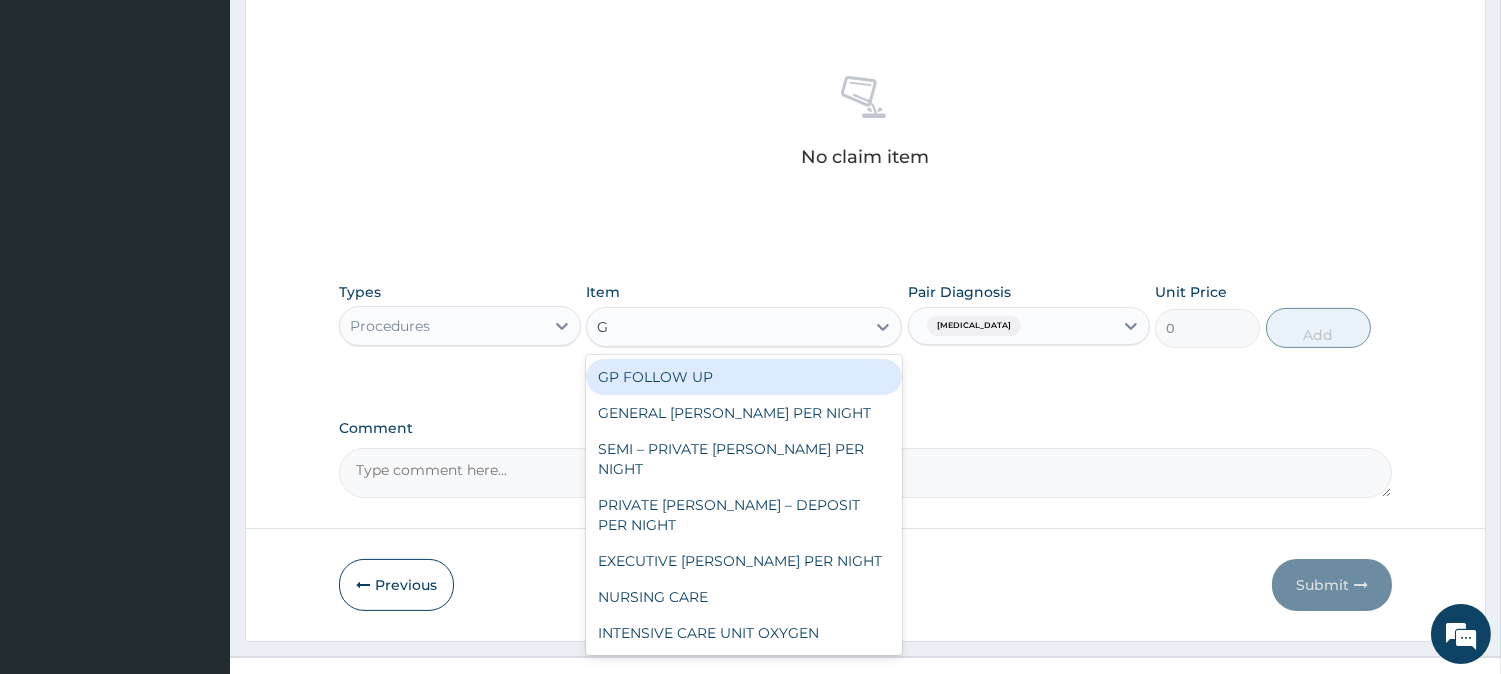 type on "GP" 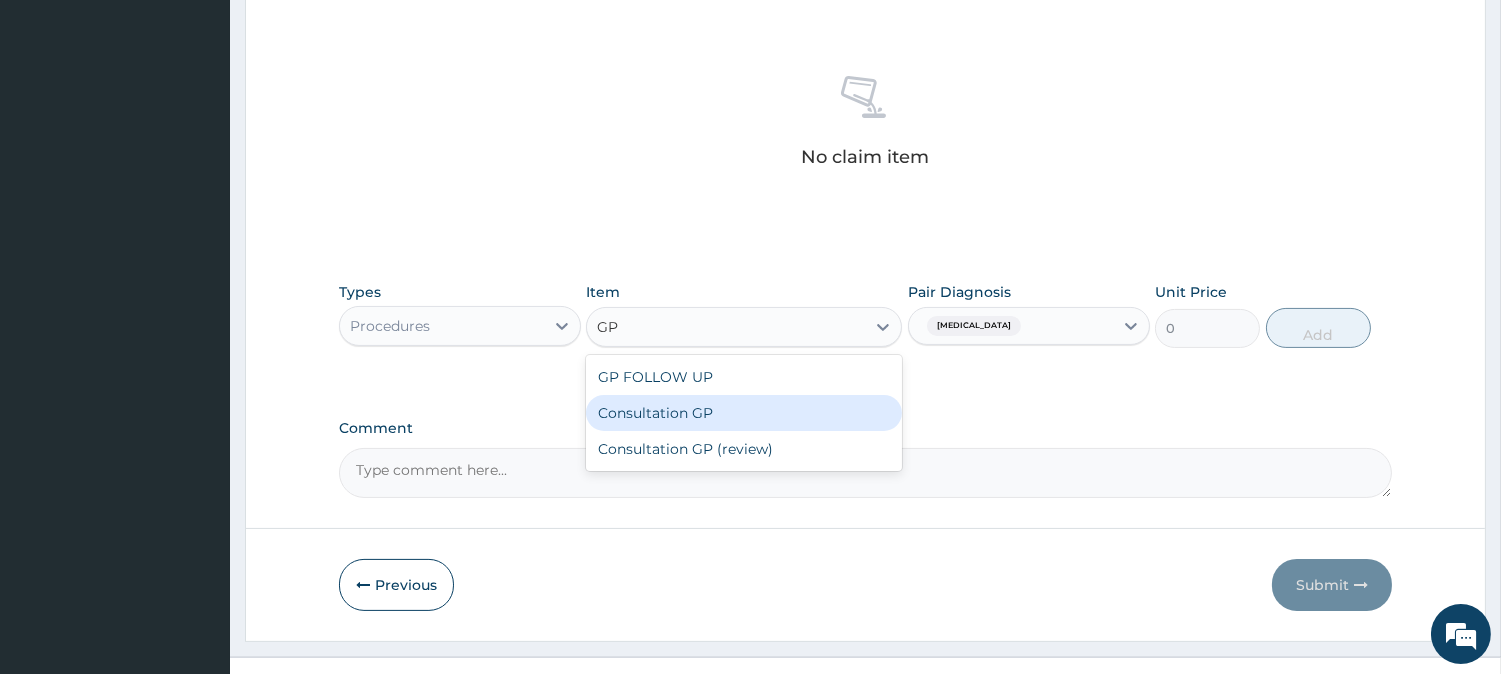 click on "Consultation GP" at bounding box center (744, 413) 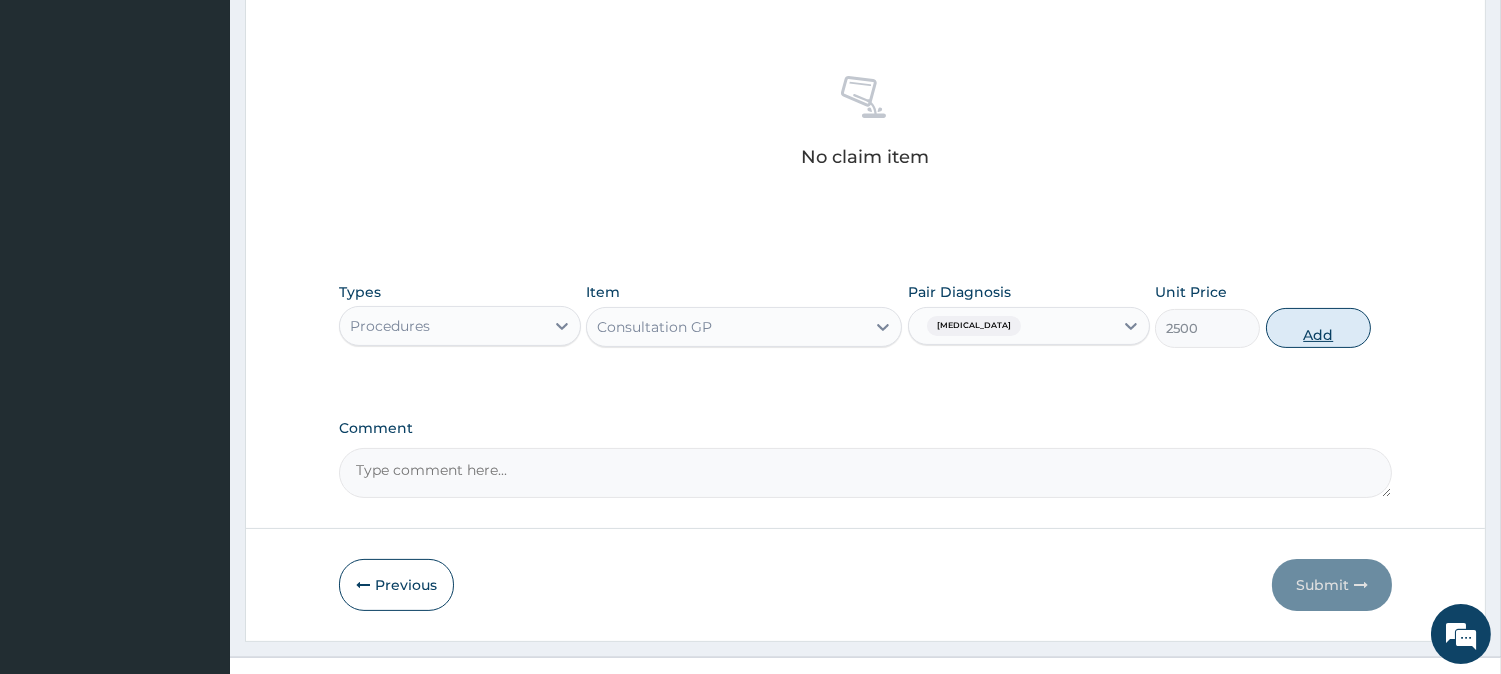 click on "Add" at bounding box center [1318, 328] 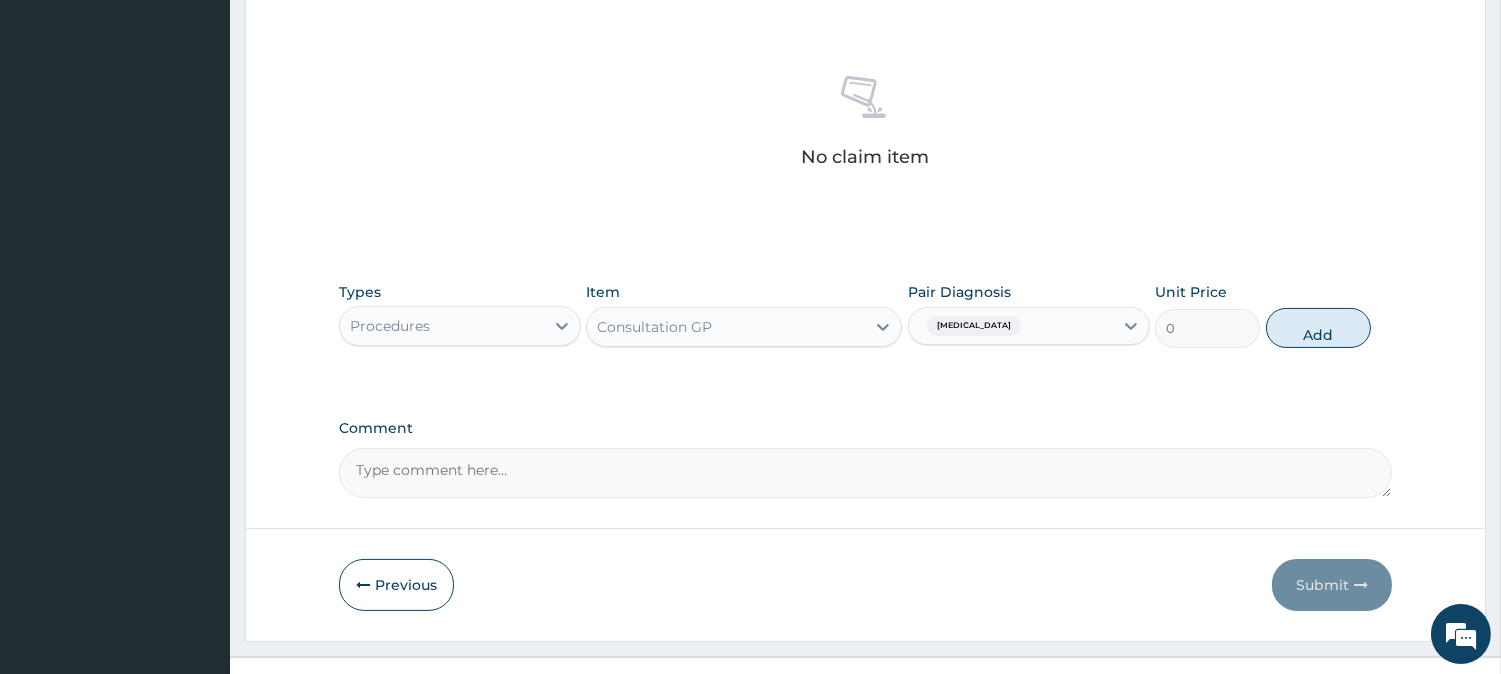 scroll, scrollTop: 671, scrollLeft: 0, axis: vertical 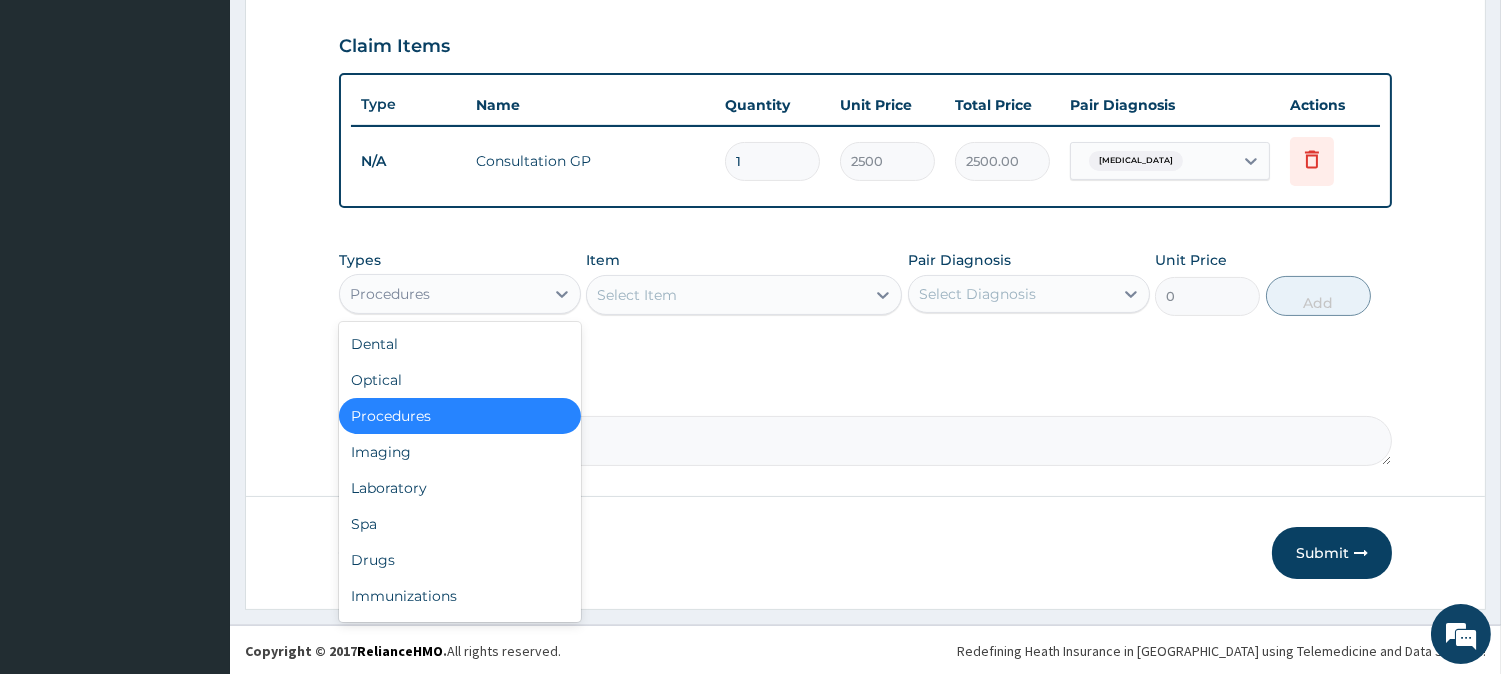 click on "Procedures" at bounding box center [442, 294] 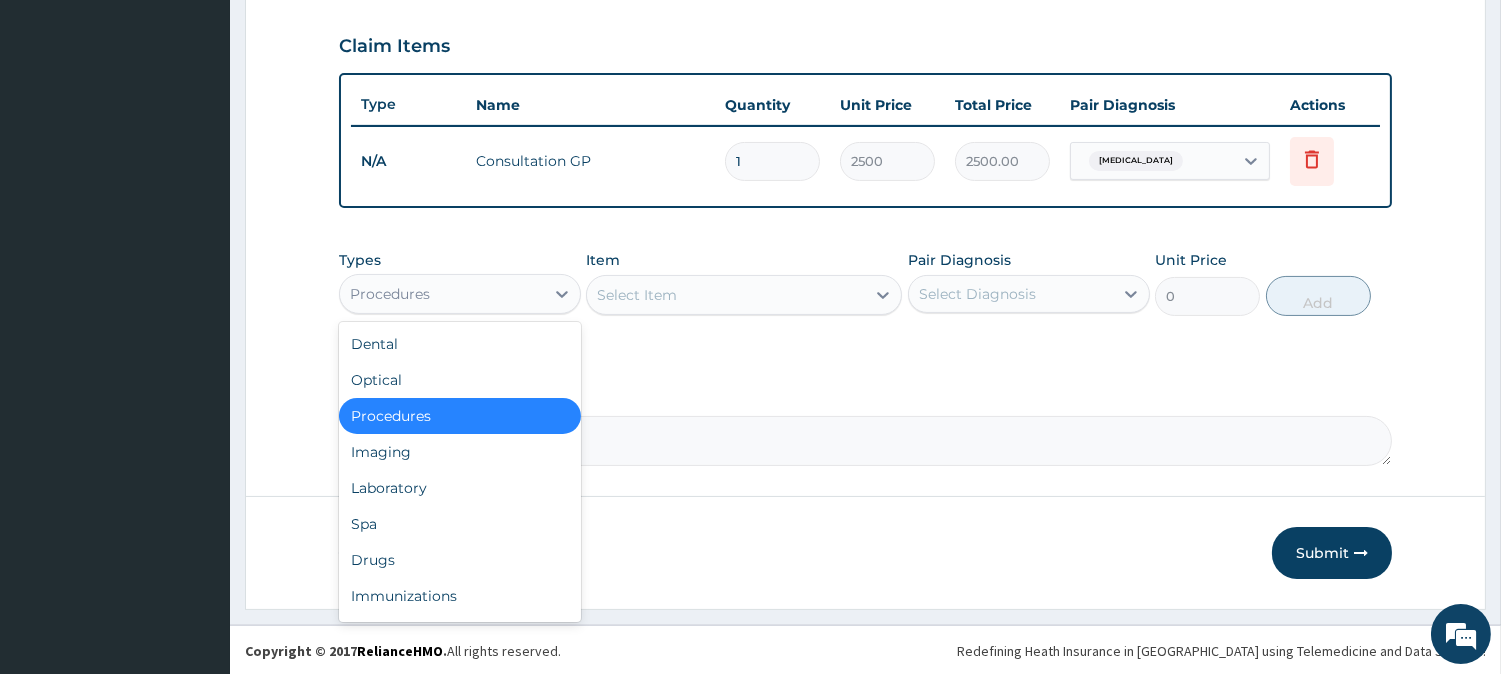 scroll, scrollTop: 67, scrollLeft: 0, axis: vertical 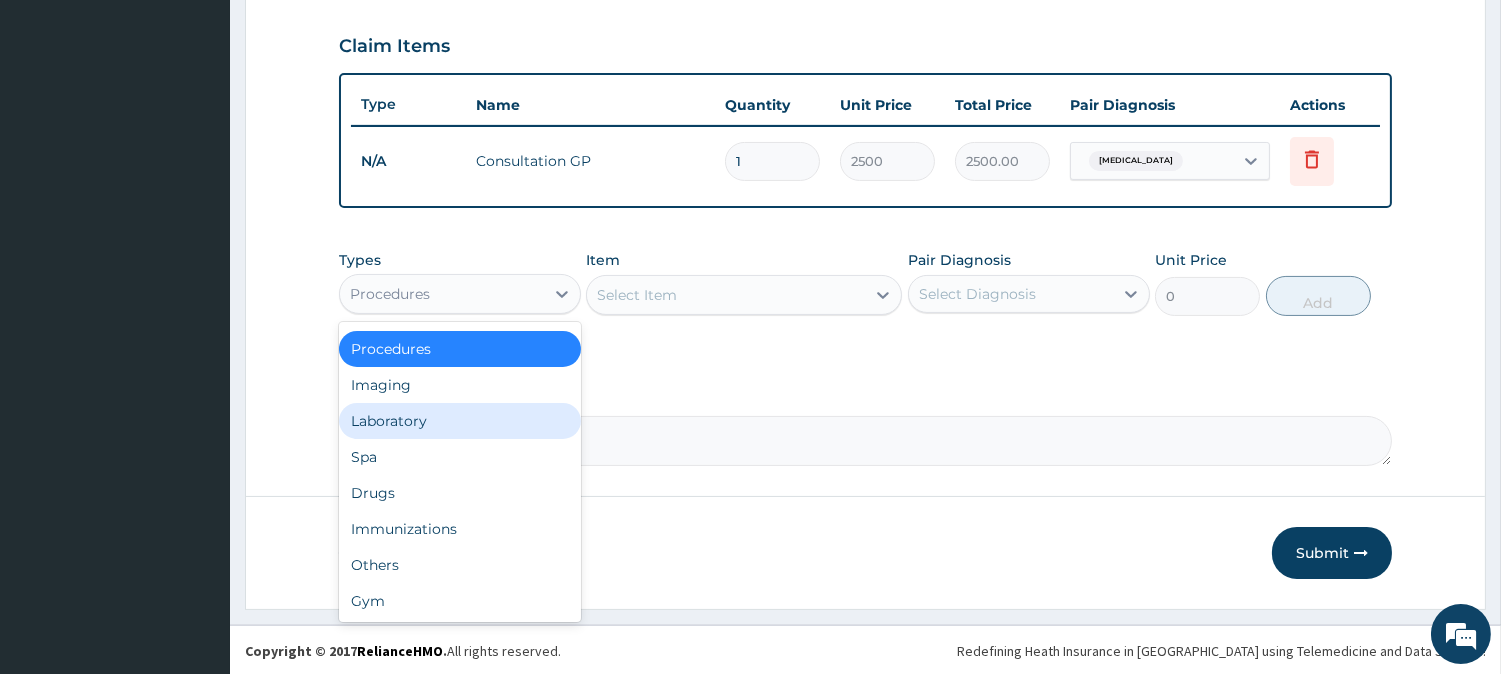 click on "Laboratory" at bounding box center (460, 421) 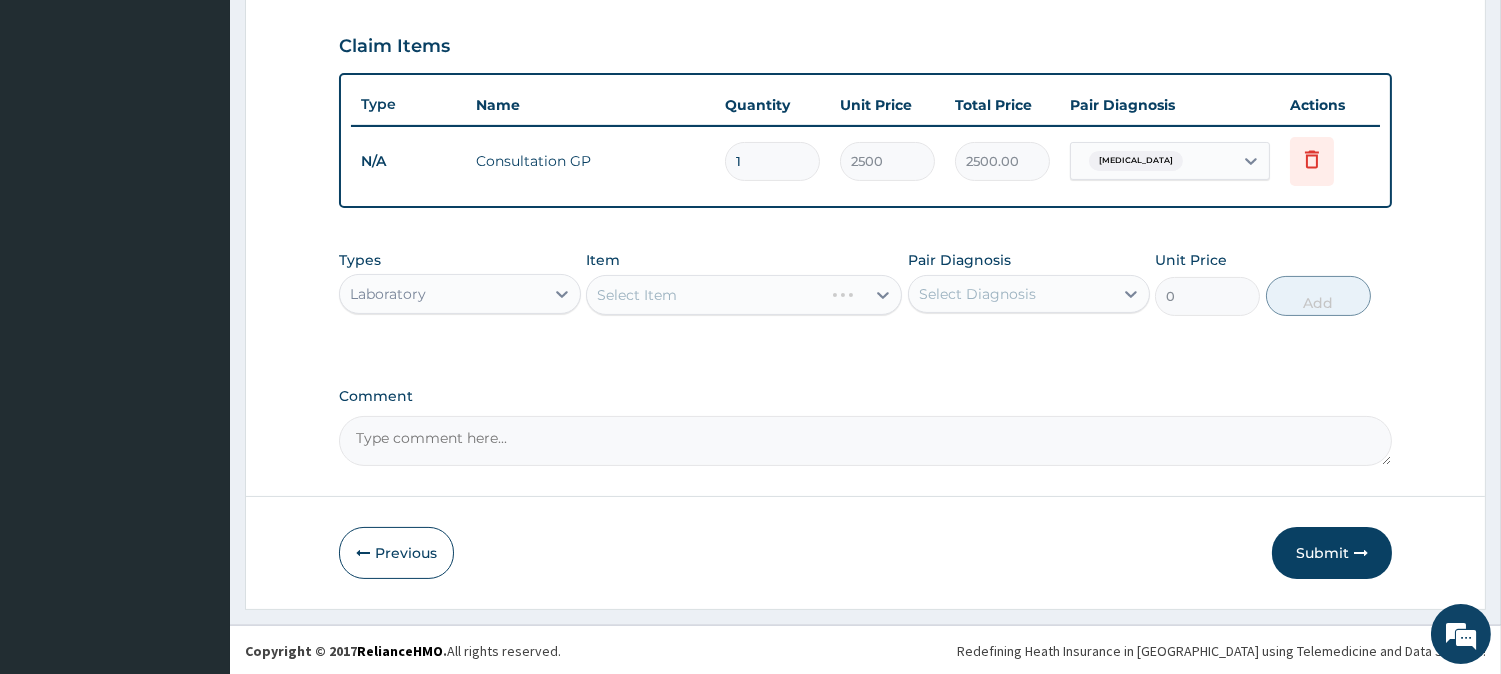 click on "Select Diagnosis" at bounding box center [1011, 294] 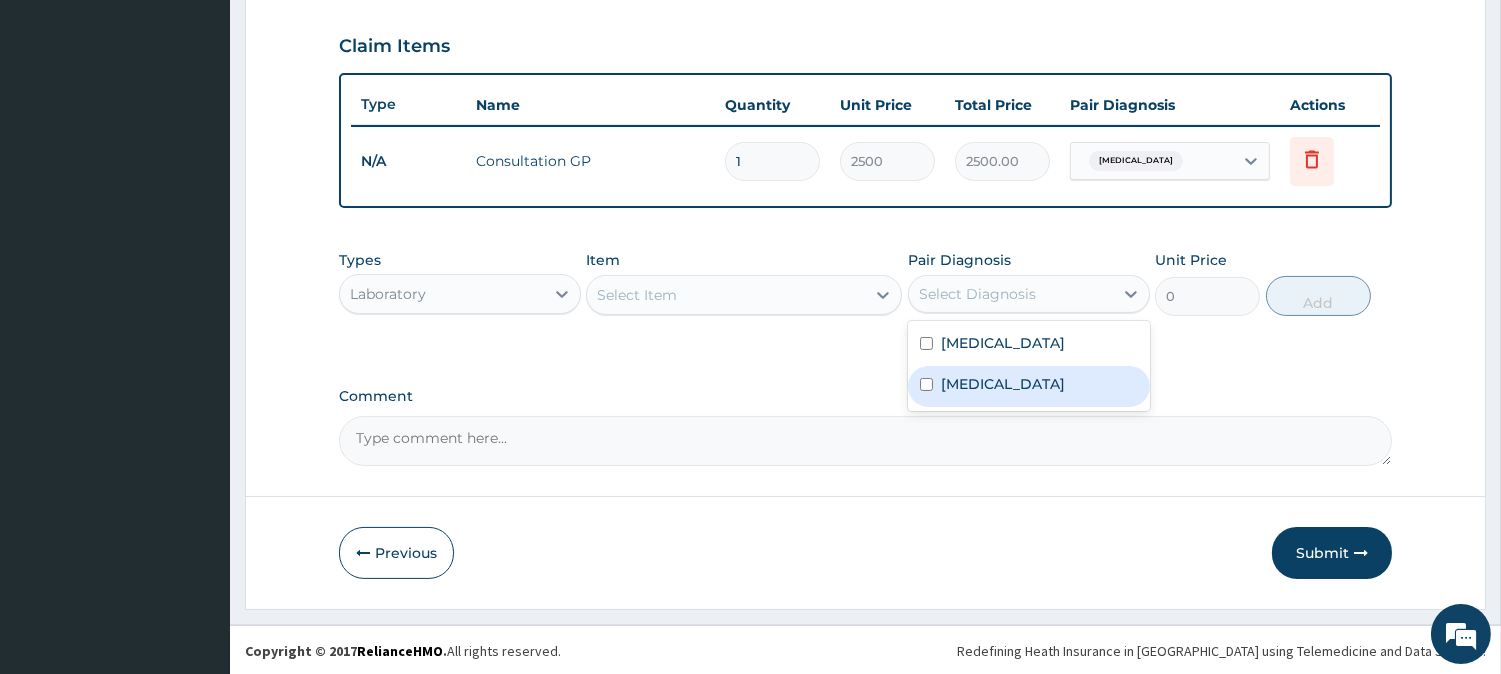 click on "Typhoid fever" at bounding box center (1003, 384) 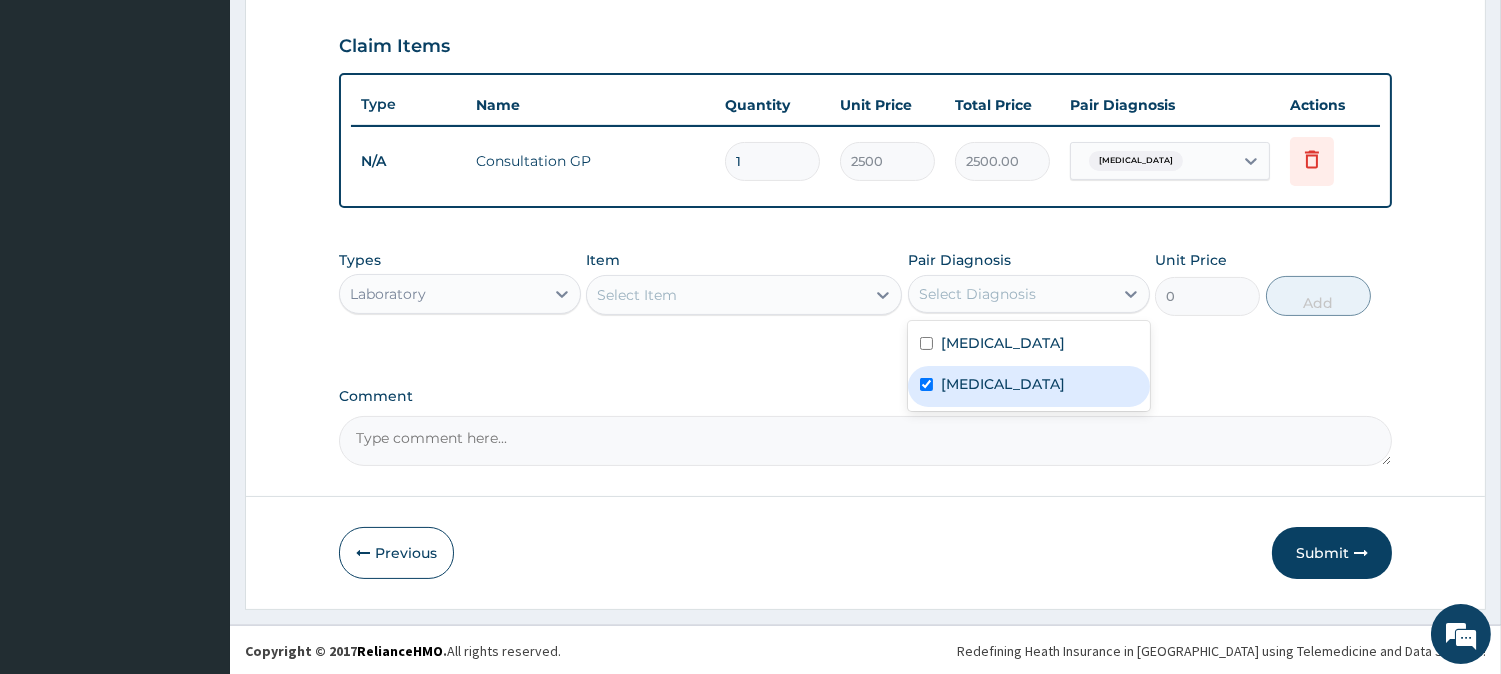checkbox on "true" 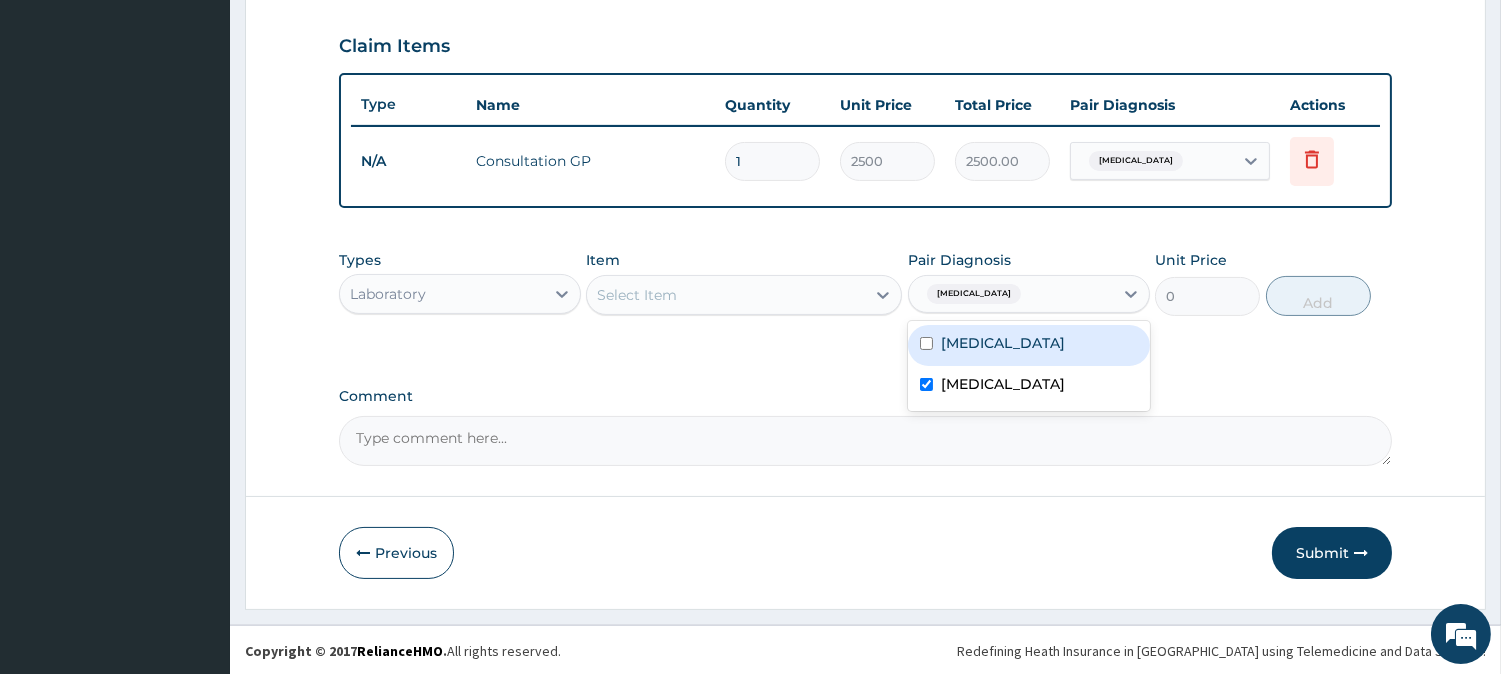 click on "Select Item" at bounding box center [726, 295] 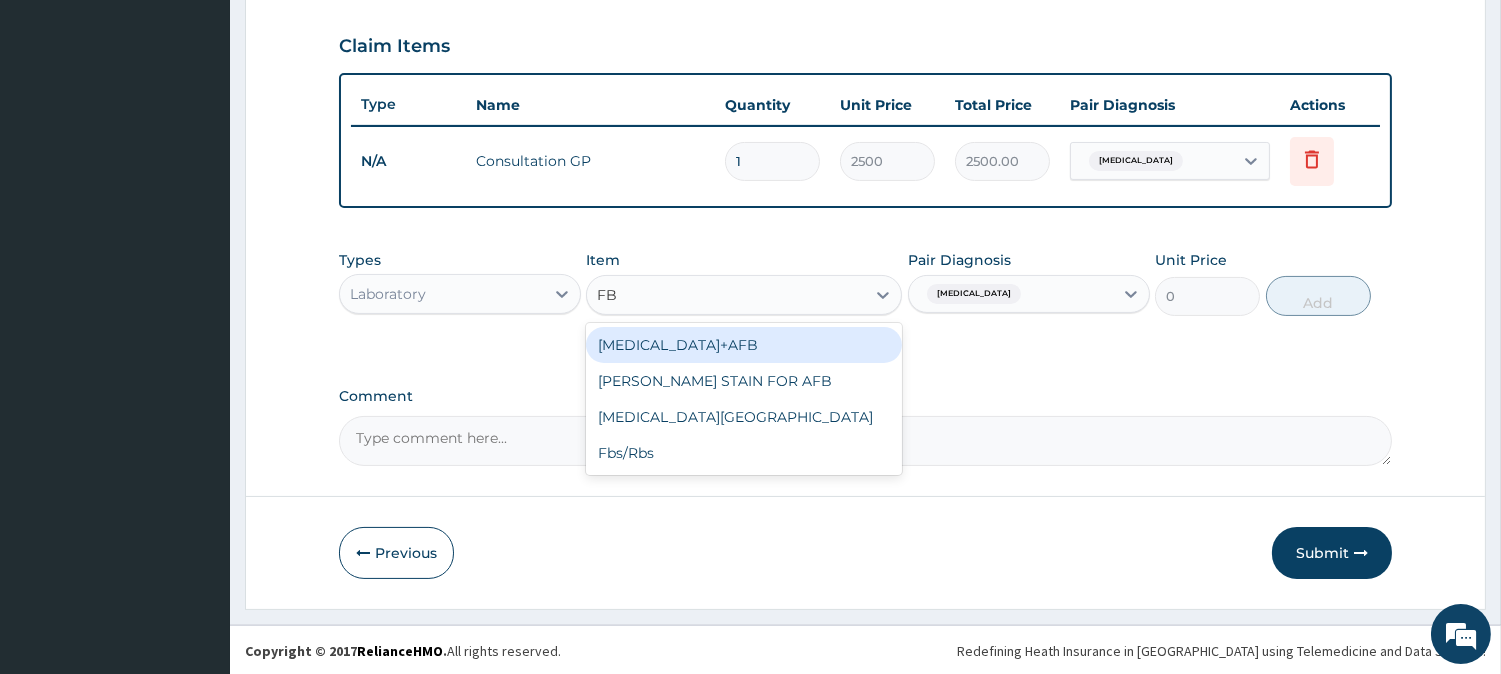 type on "F" 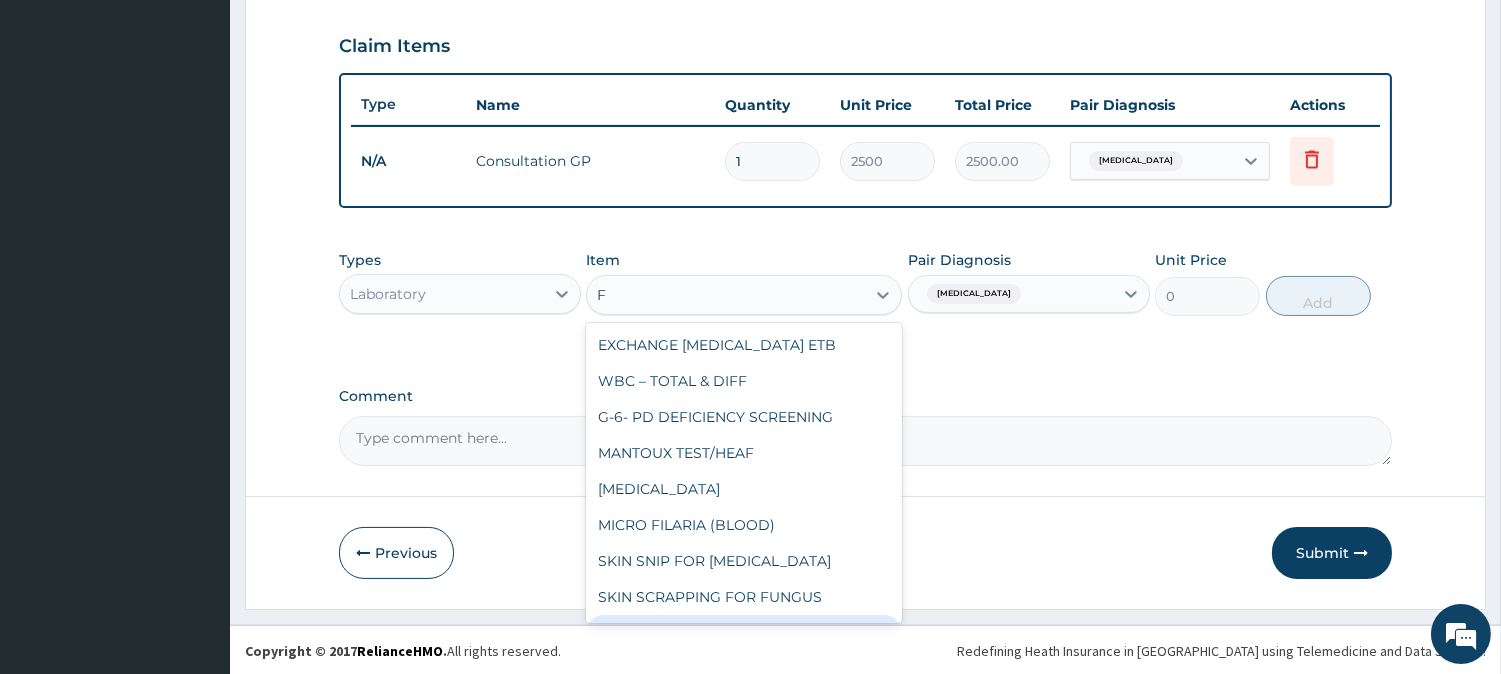 type 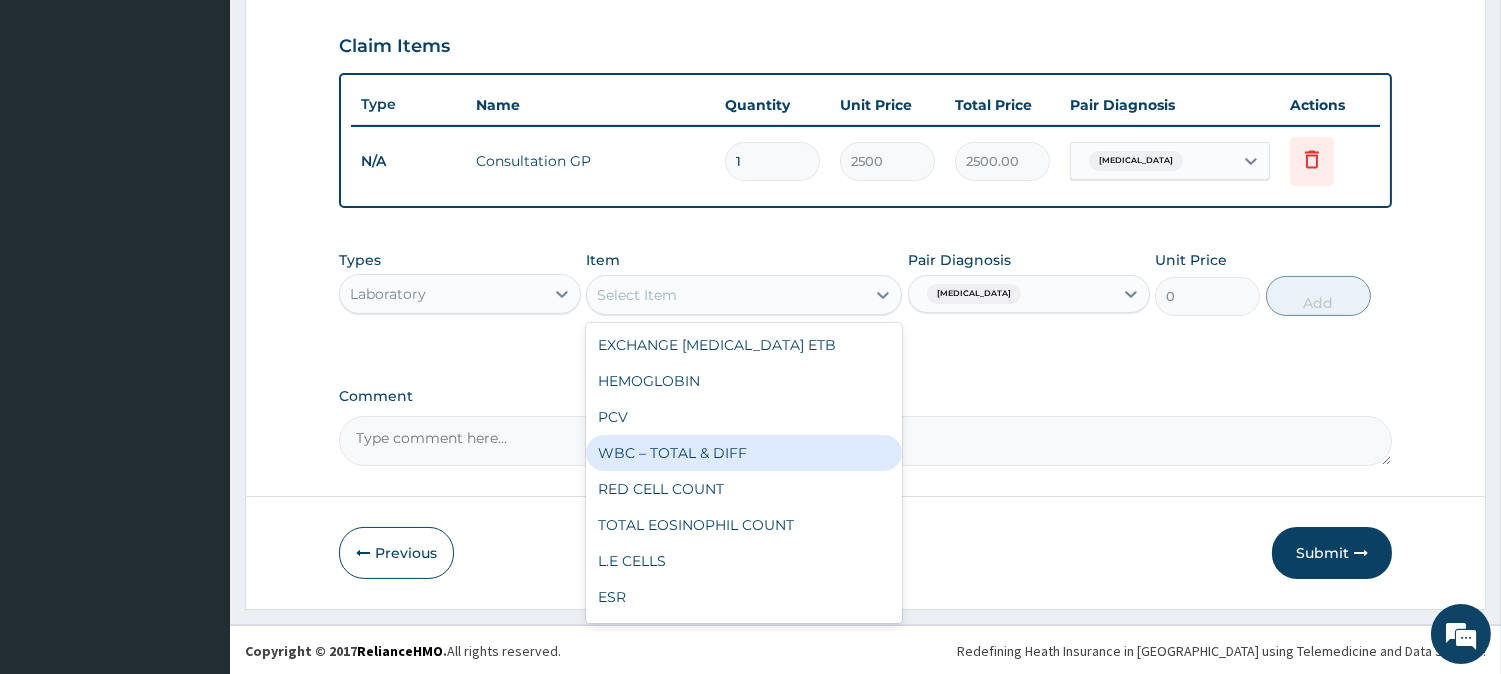 click on "WBC – TOTAL & DIFF" at bounding box center (744, 453) 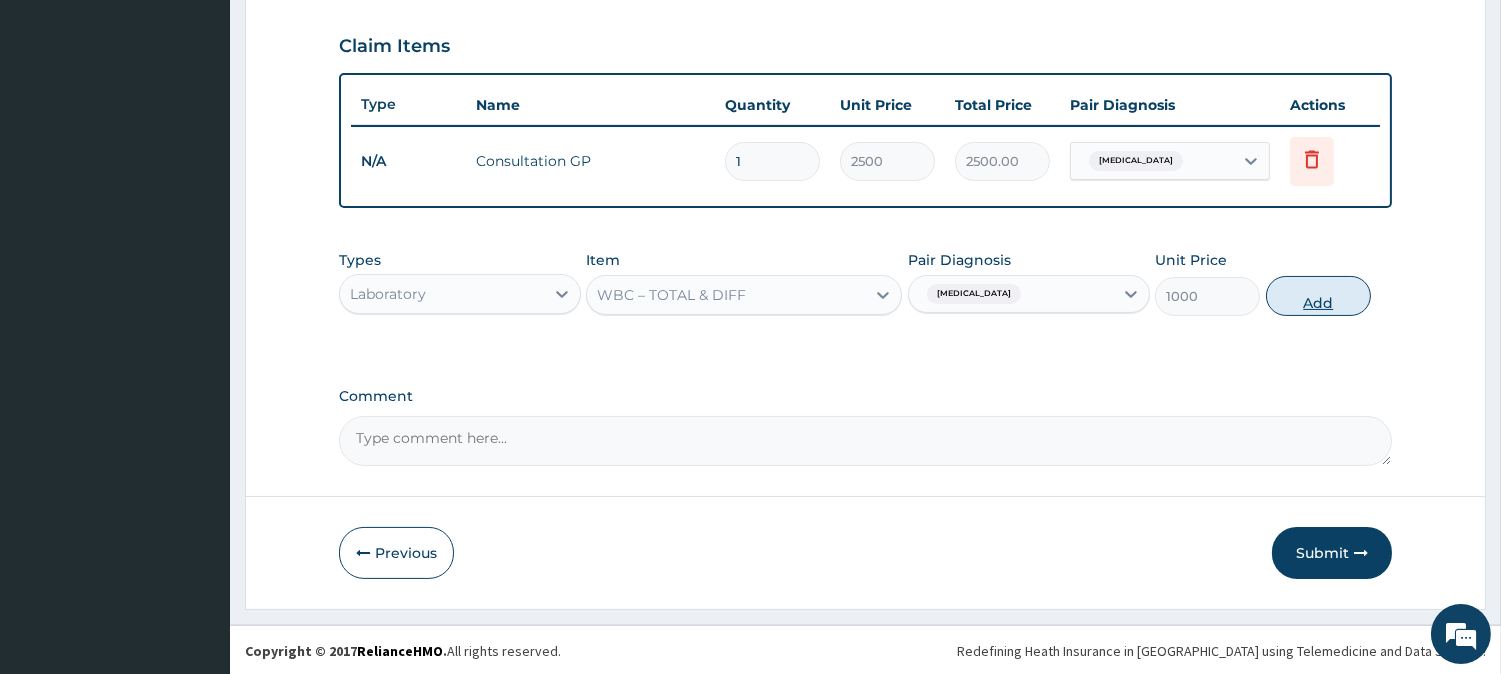click on "Add" at bounding box center (1318, 296) 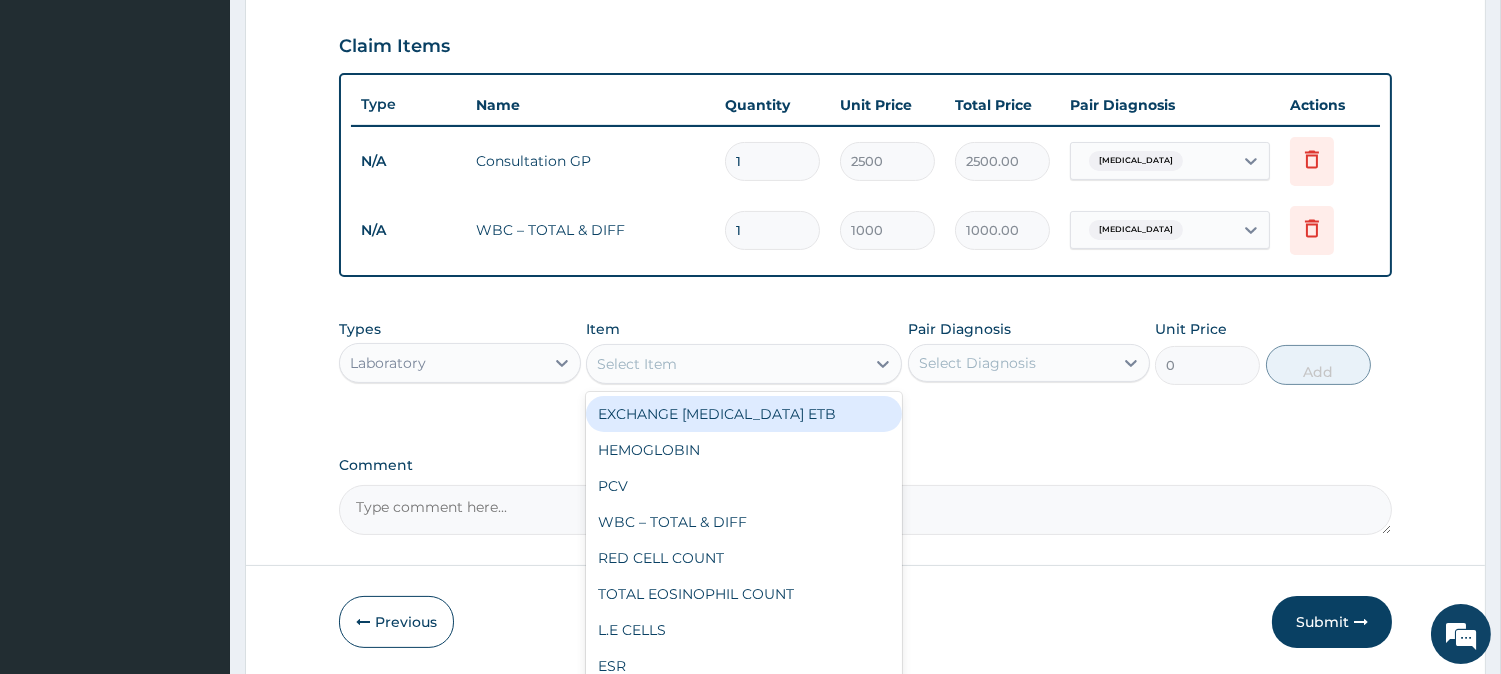 click on "Select Item" at bounding box center [637, 364] 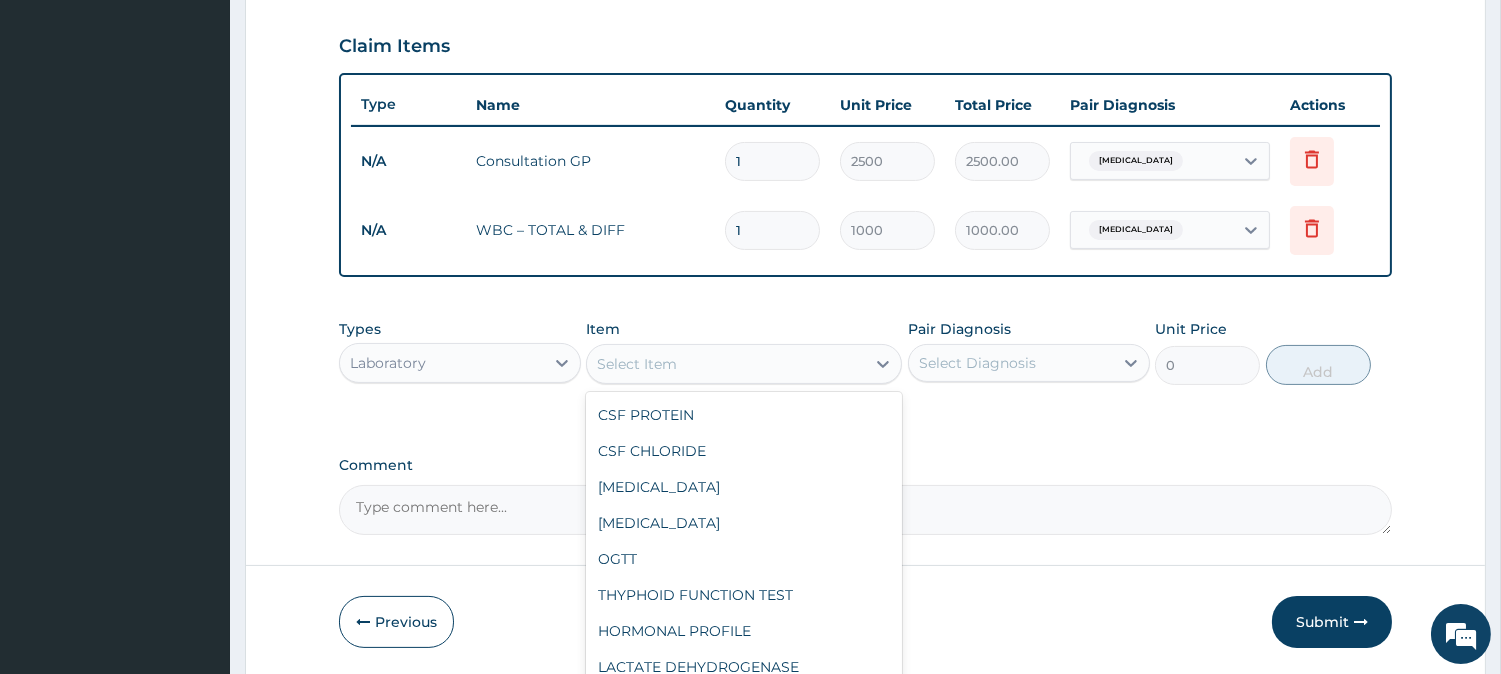 scroll, scrollTop: 3777, scrollLeft: 0, axis: vertical 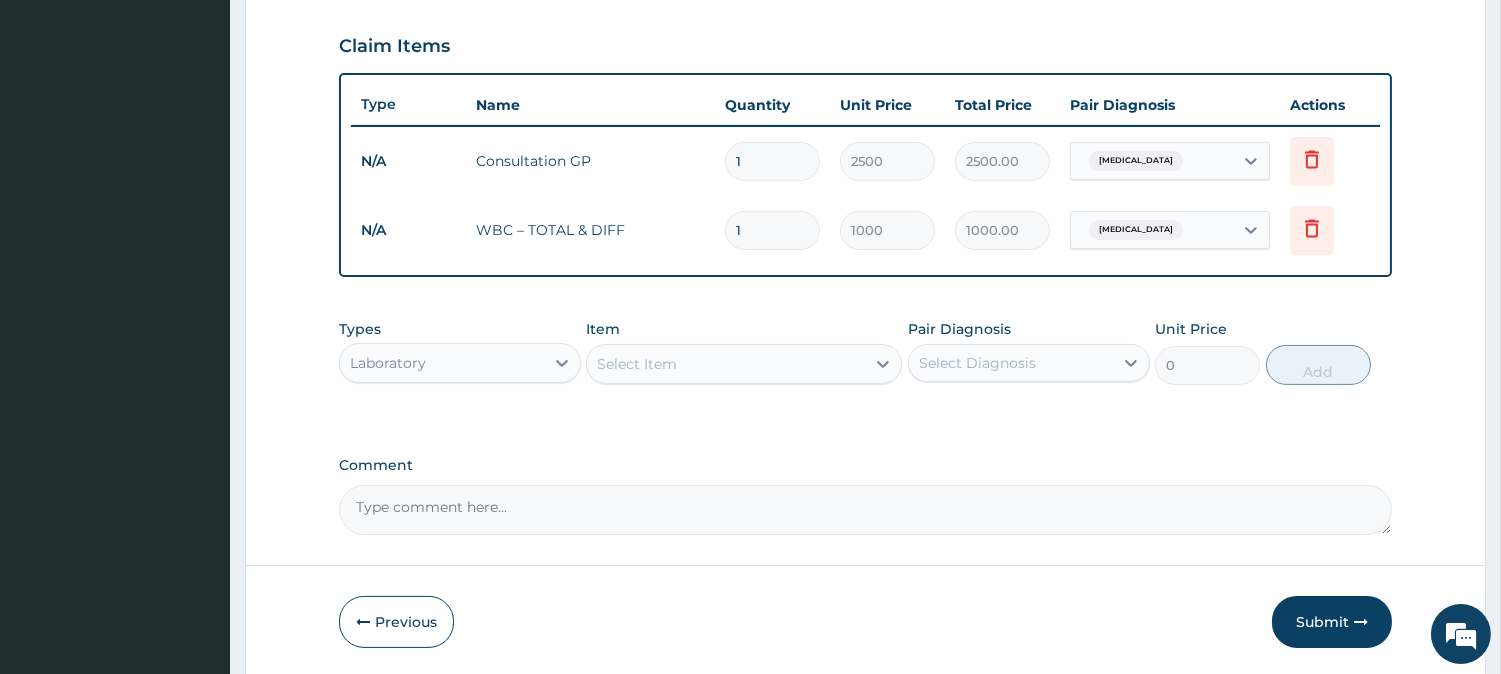 click on "Comment" at bounding box center (865, 465) 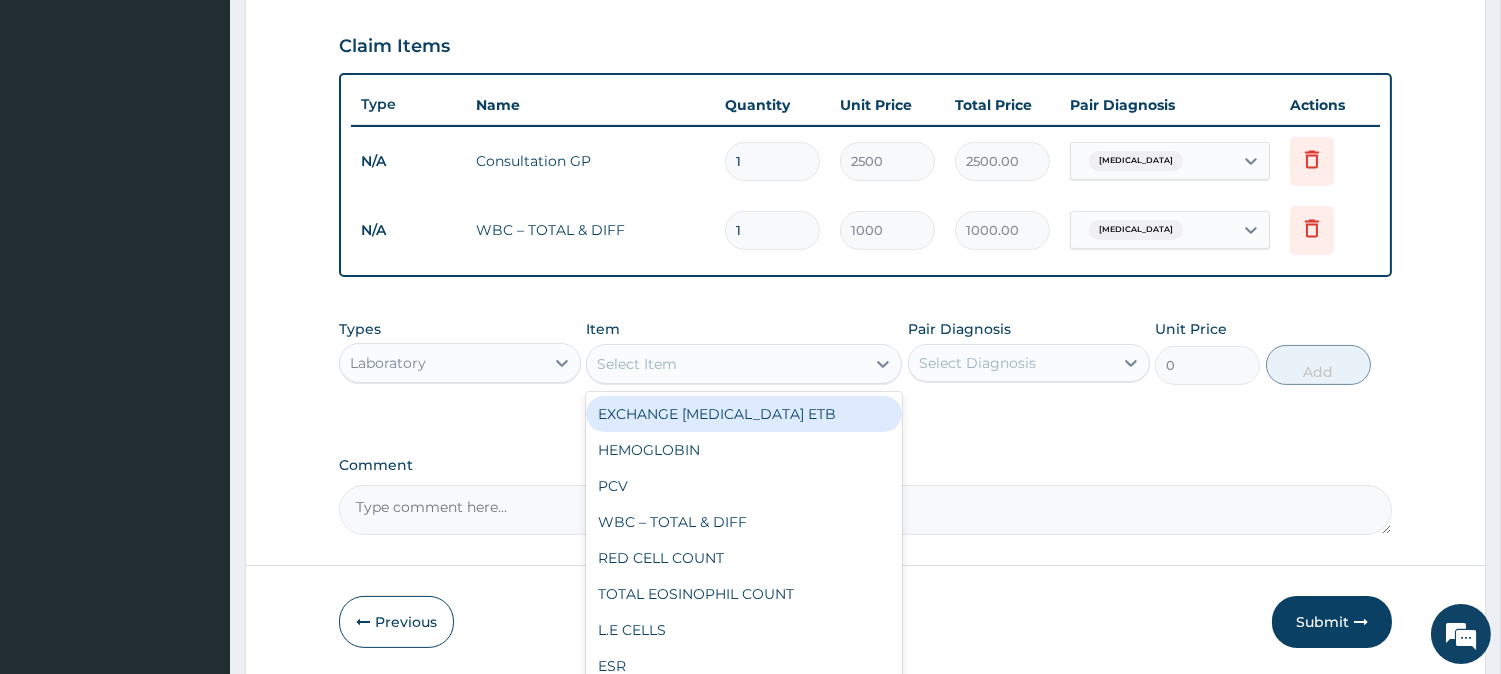 click on "Select Item" at bounding box center (637, 364) 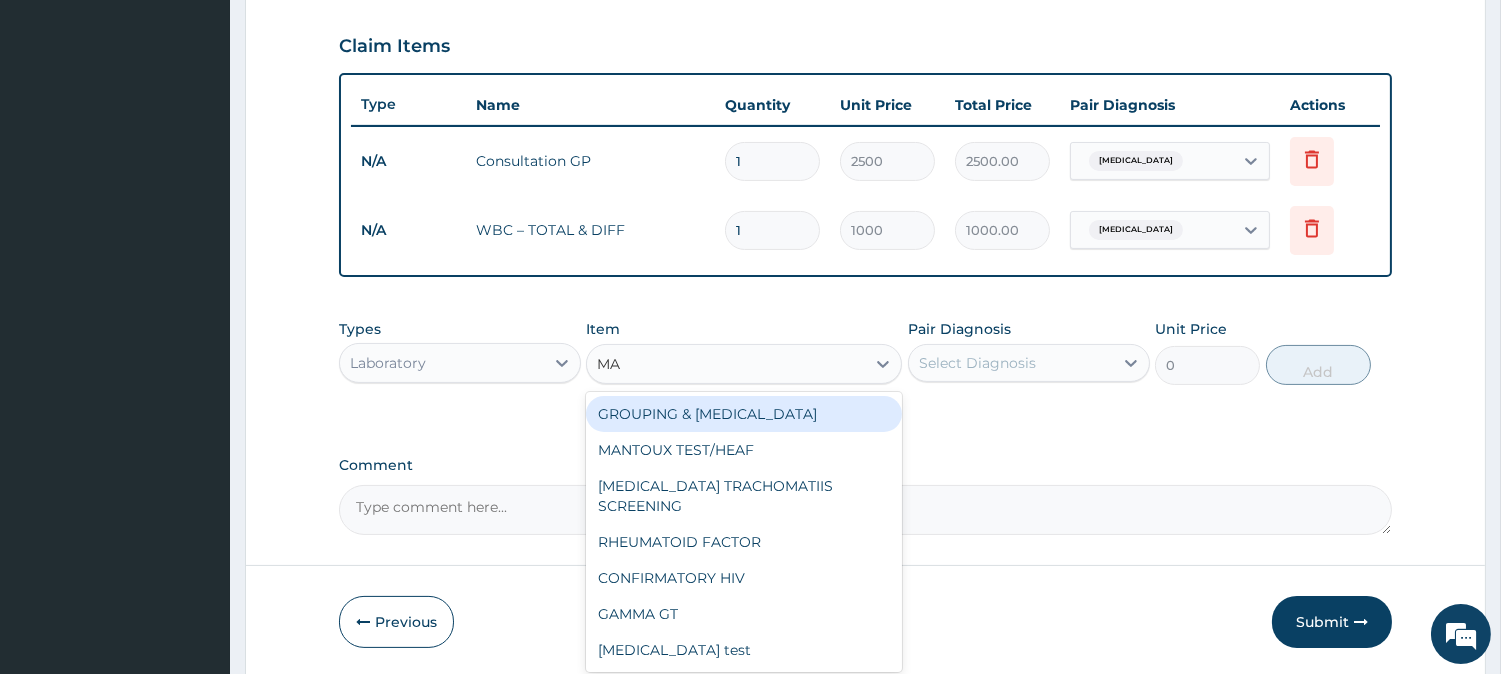 type on "MAL" 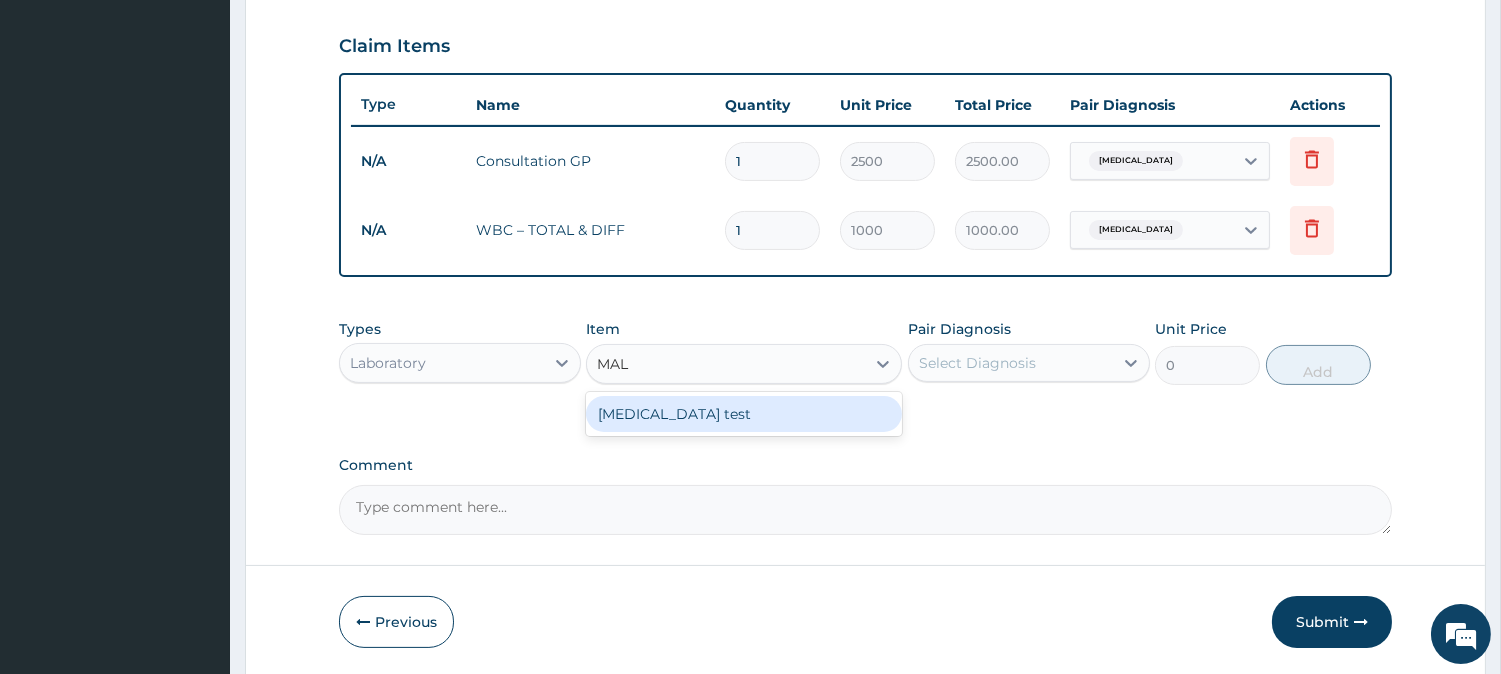 click on "Malaria test" at bounding box center (744, 414) 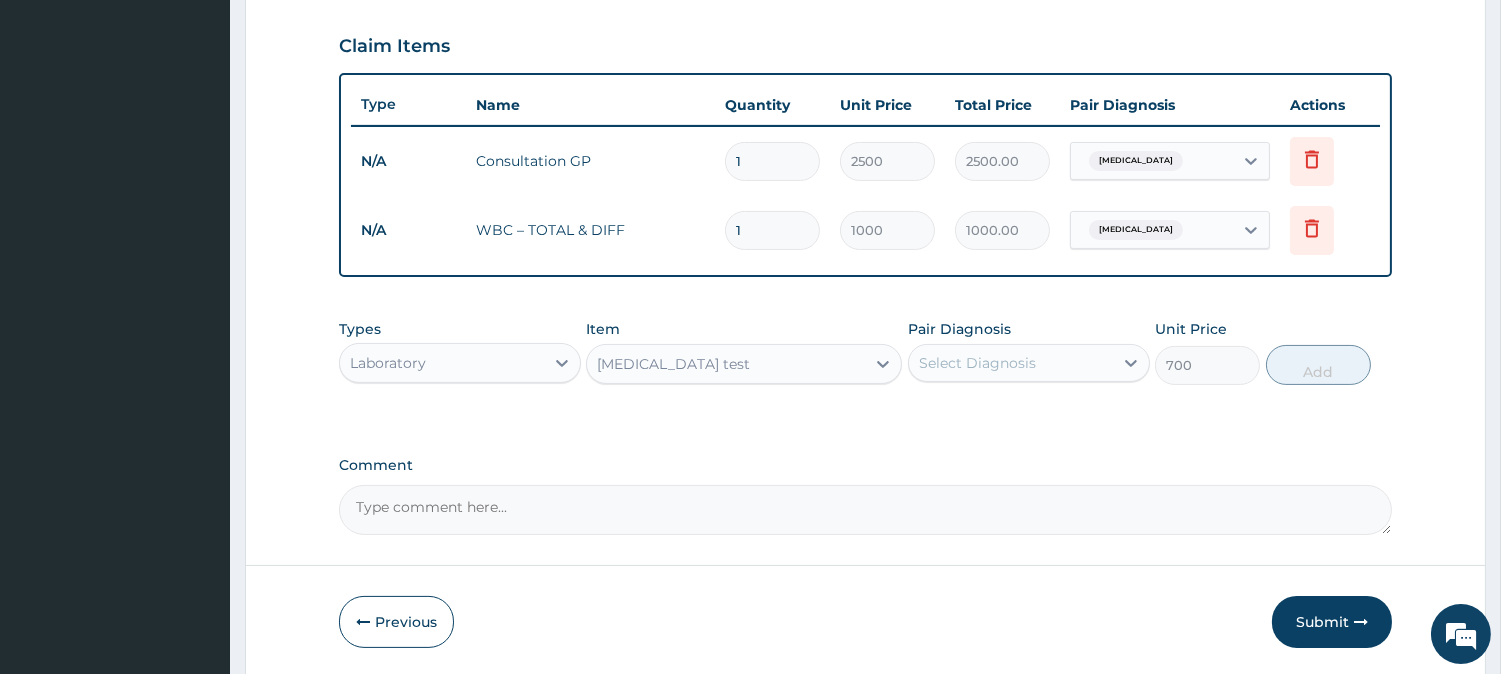 click on "Select Diagnosis" at bounding box center (977, 363) 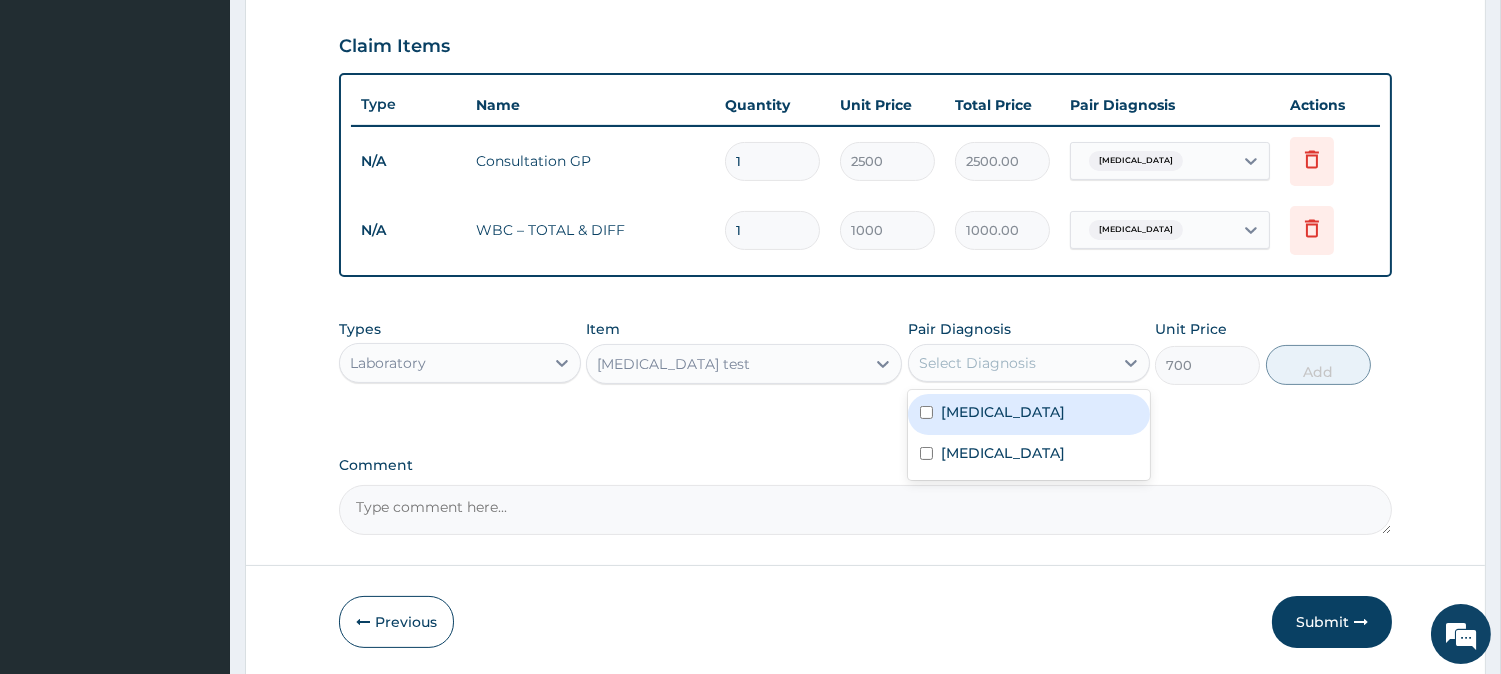 click on "Malaria" at bounding box center (1003, 412) 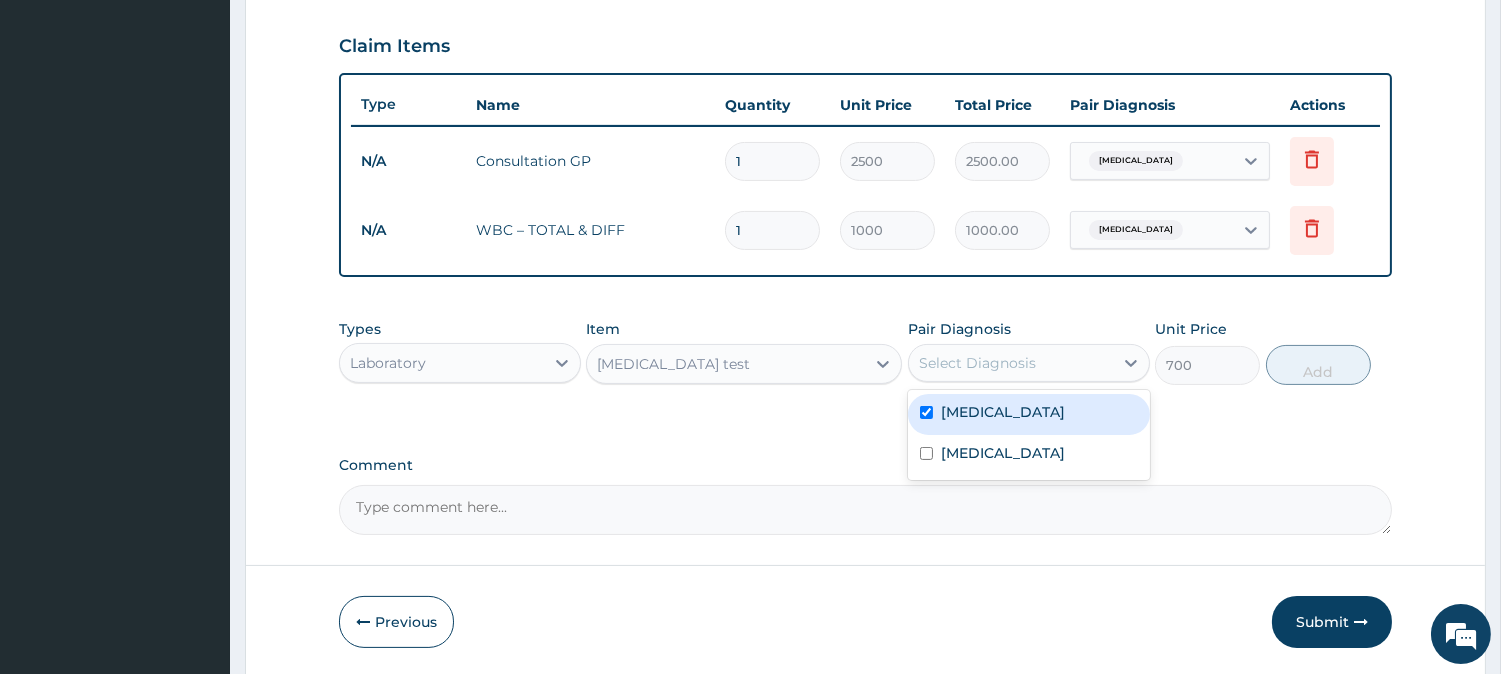 checkbox on "true" 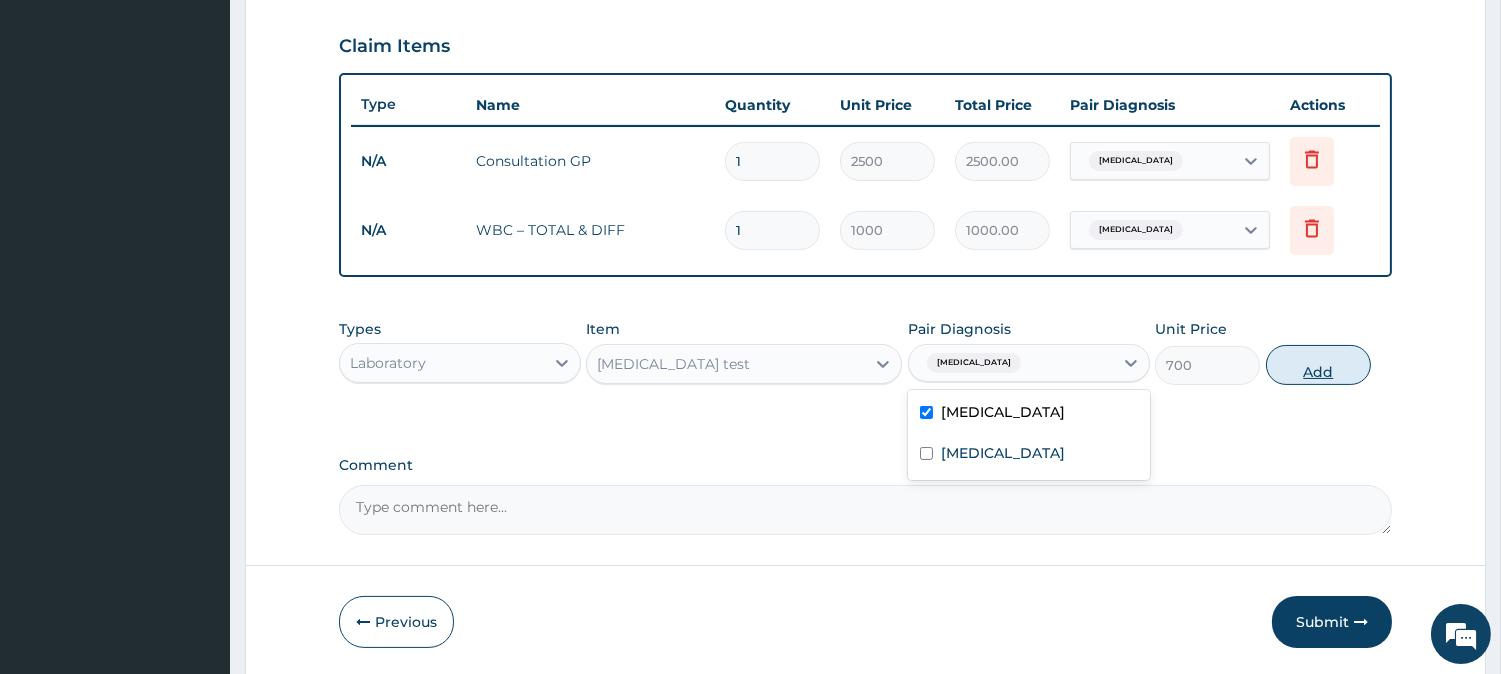 click on "Add" at bounding box center [1318, 365] 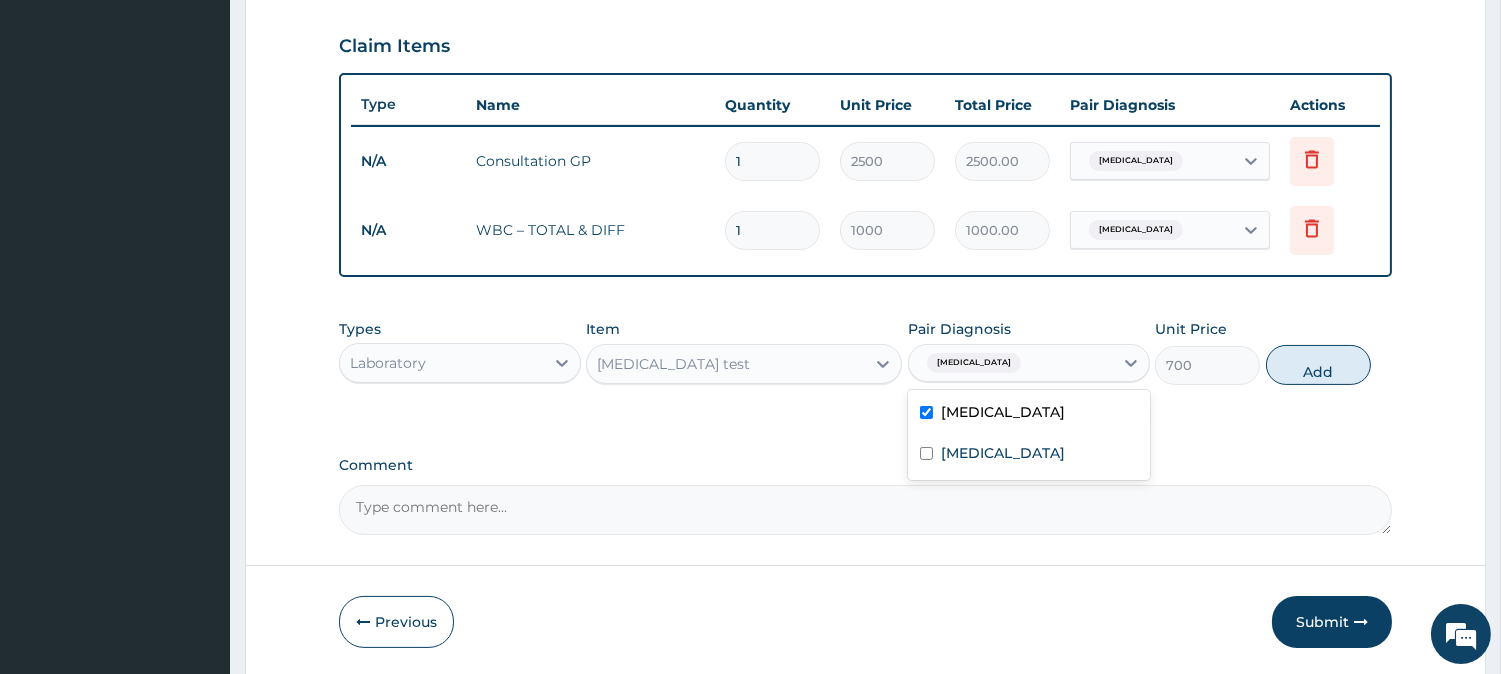 type on "0" 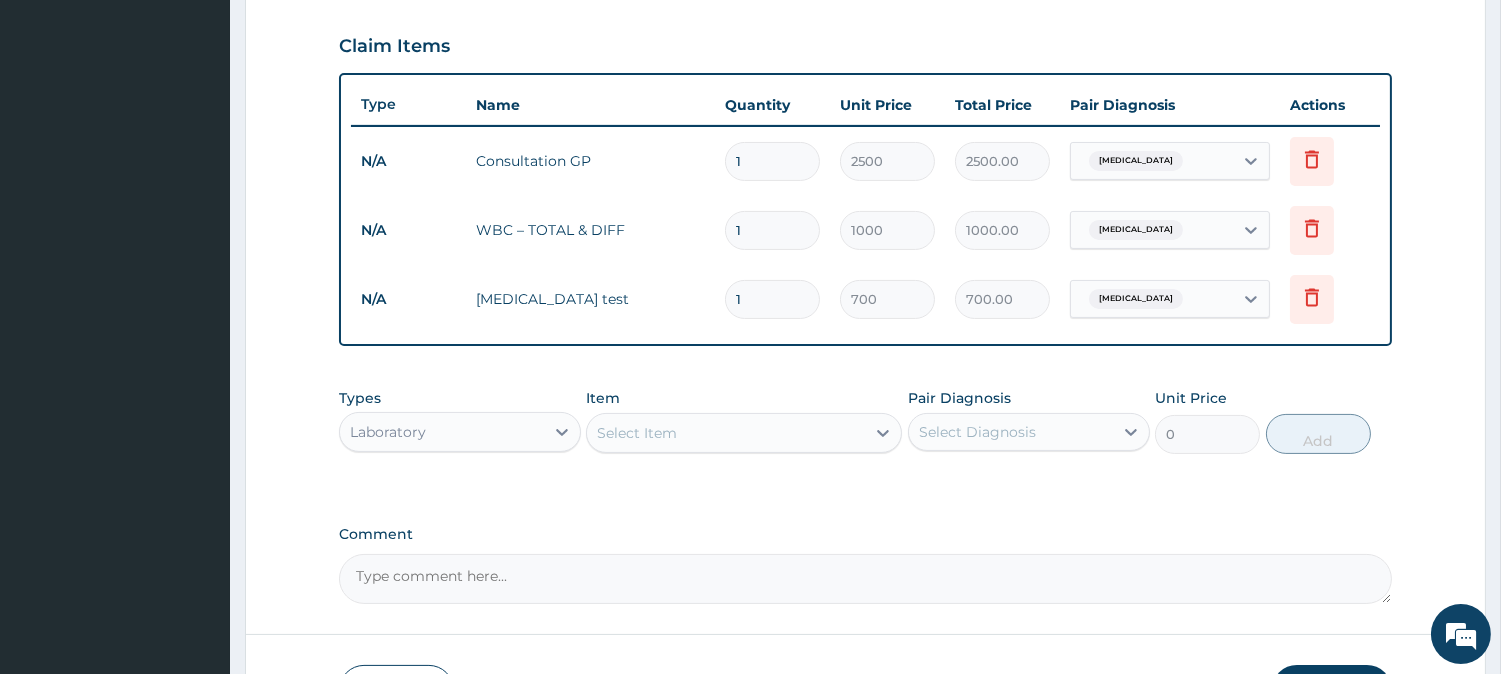 click on "Laboratory" at bounding box center [442, 432] 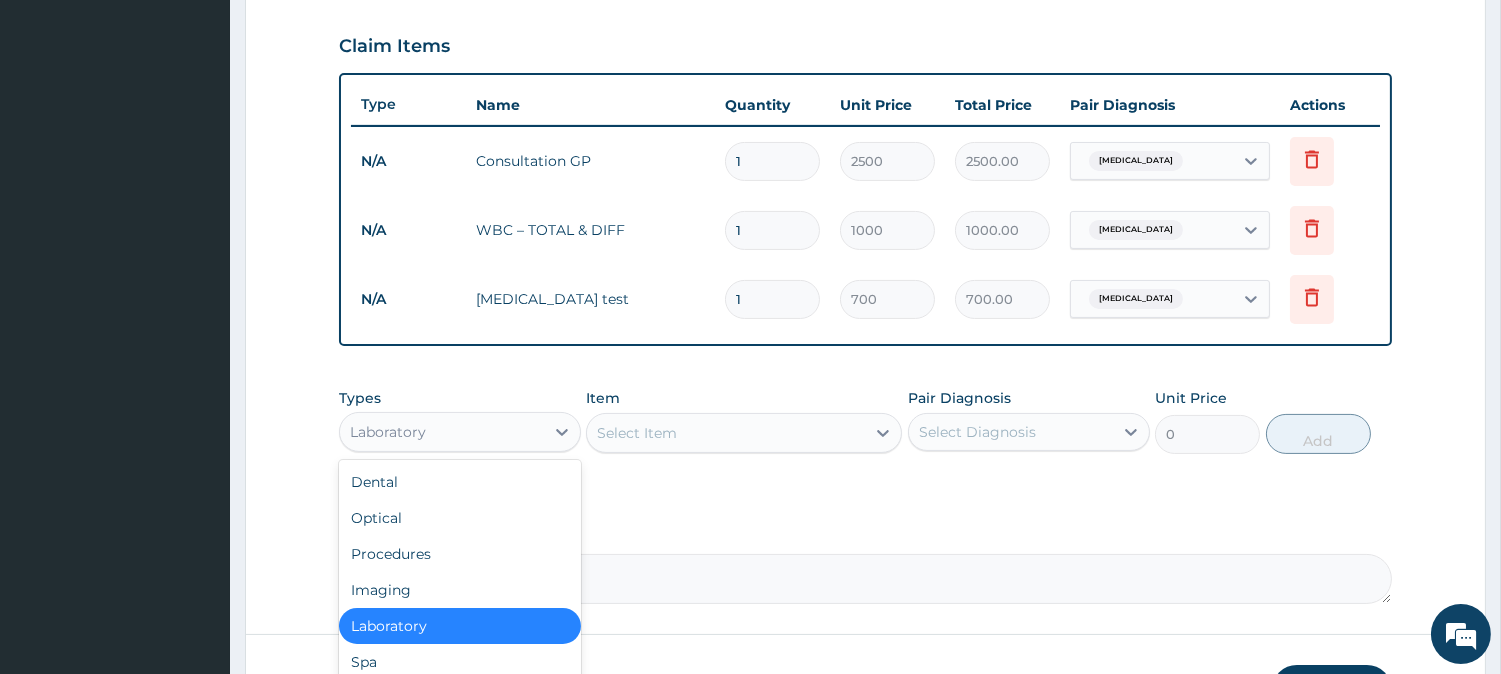 scroll, scrollTop: 67, scrollLeft: 0, axis: vertical 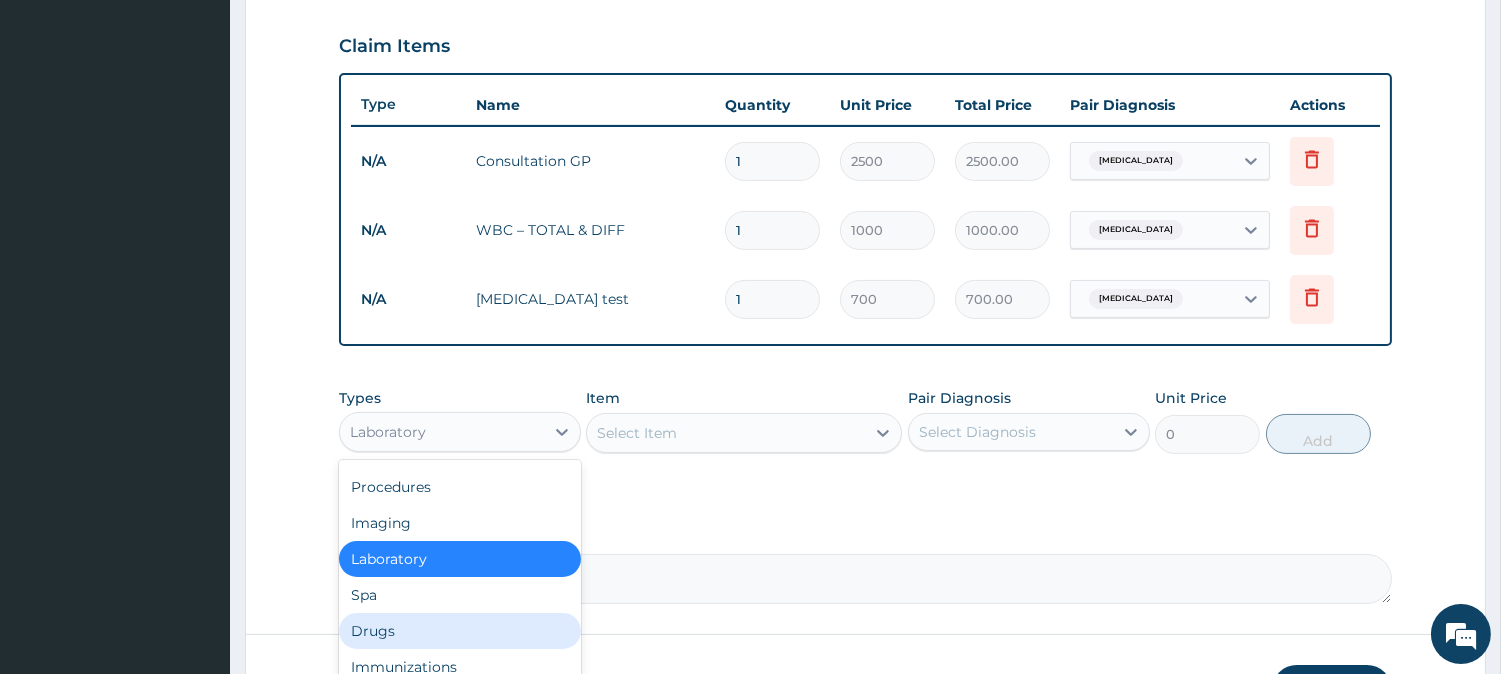 click on "Drugs" at bounding box center [460, 631] 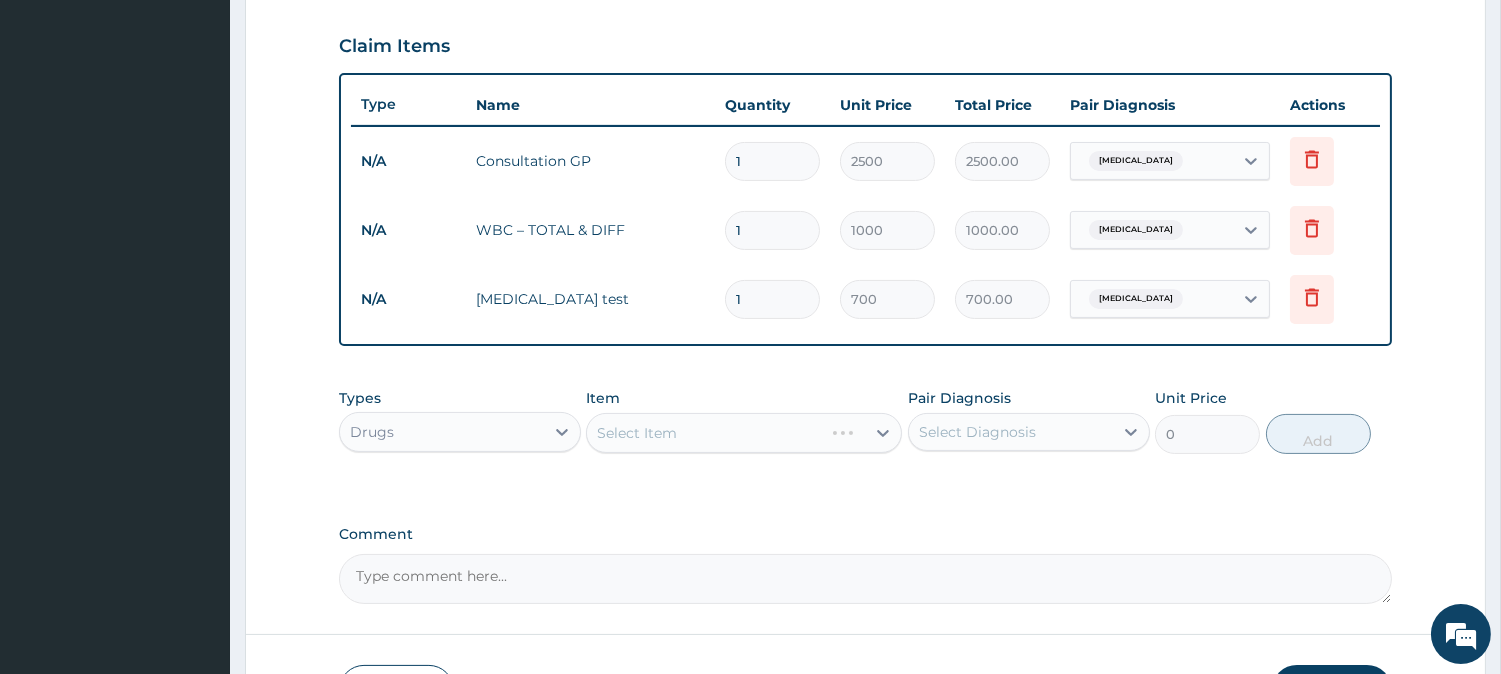 click on "Select Item" at bounding box center [744, 433] 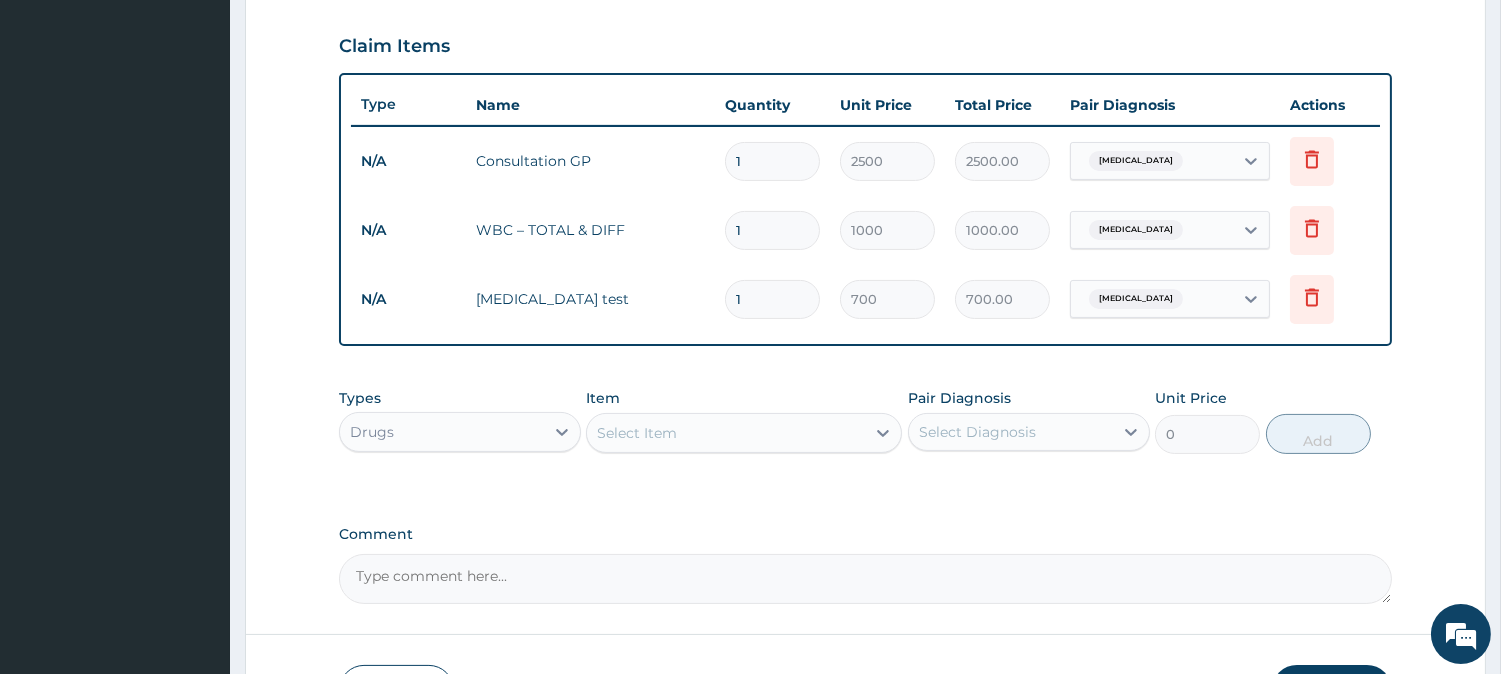 drag, startPoint x: 1016, startPoint y: 420, endPoint x: 1020, endPoint y: 443, distance: 23.345236 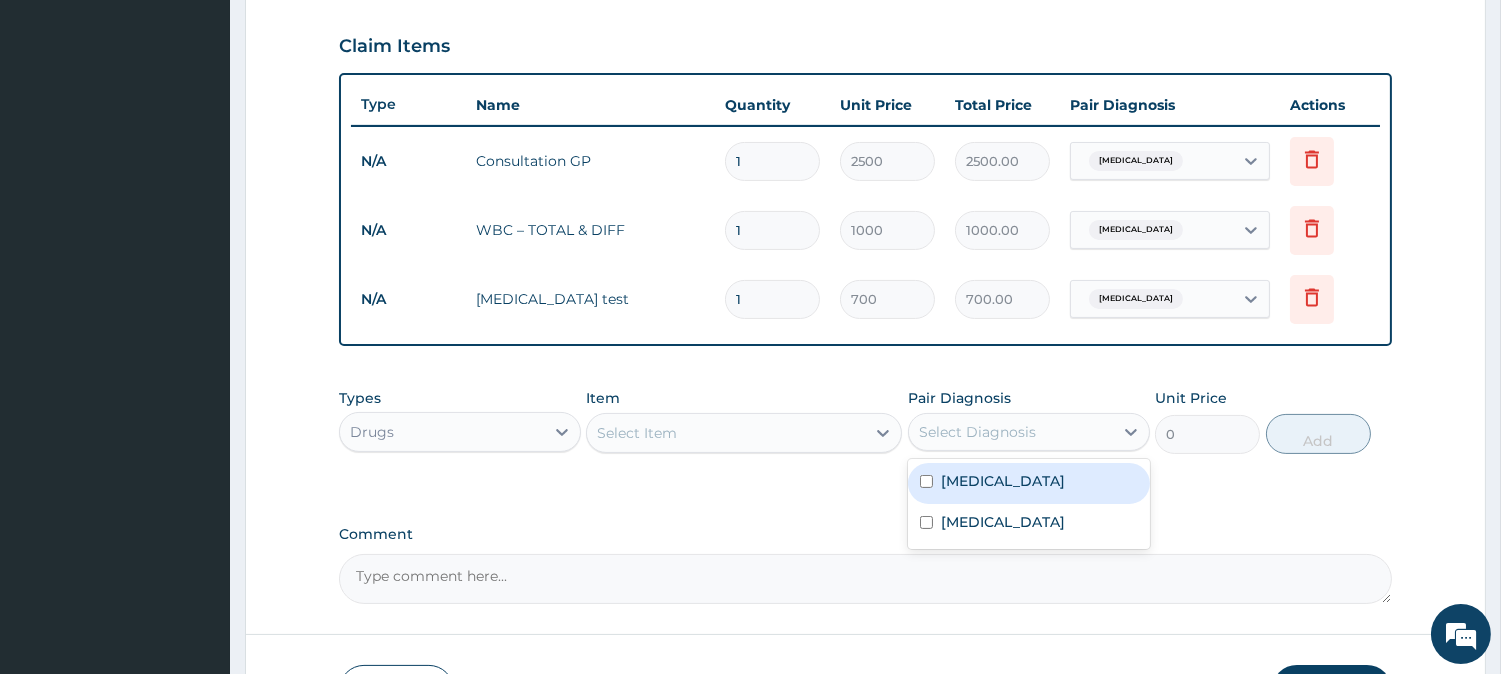 drag, startPoint x: 960, startPoint y: 475, endPoint x: 891, endPoint y: 483, distance: 69.46222 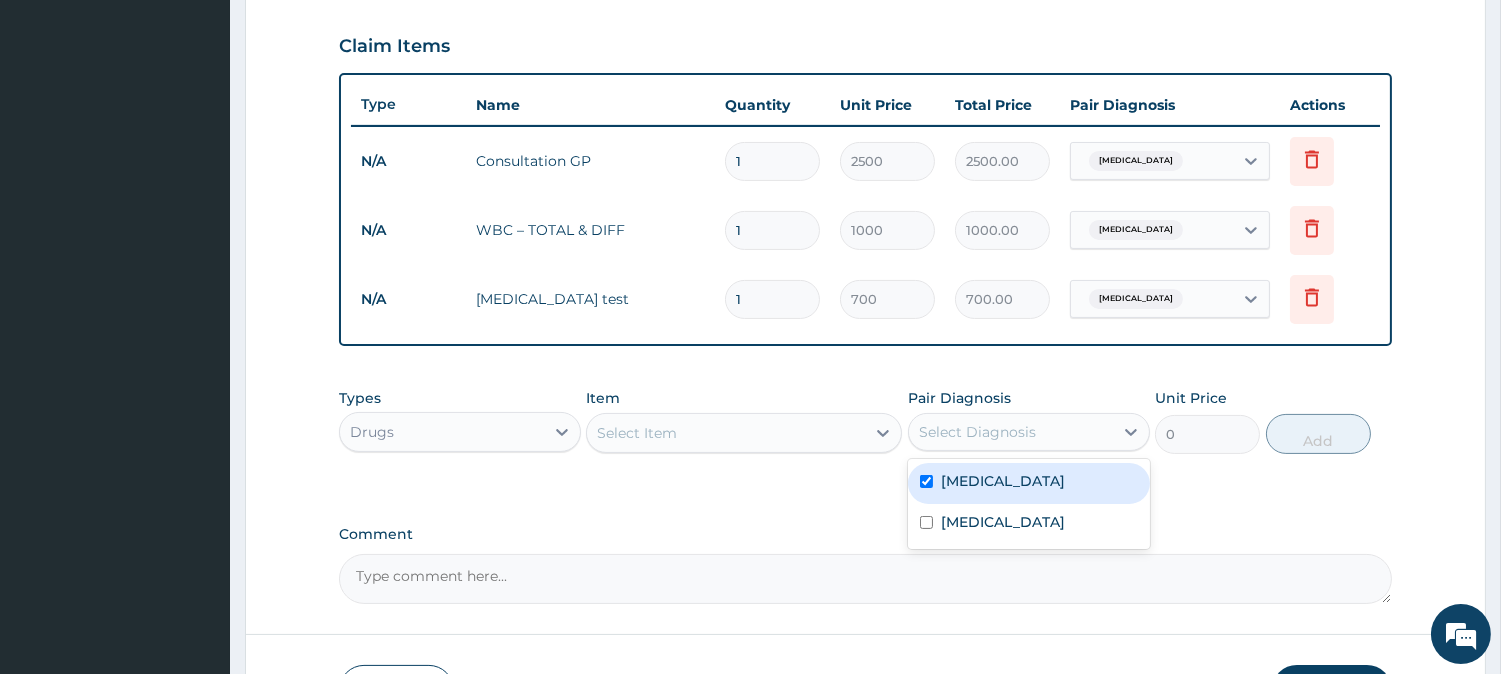 checkbox on "true" 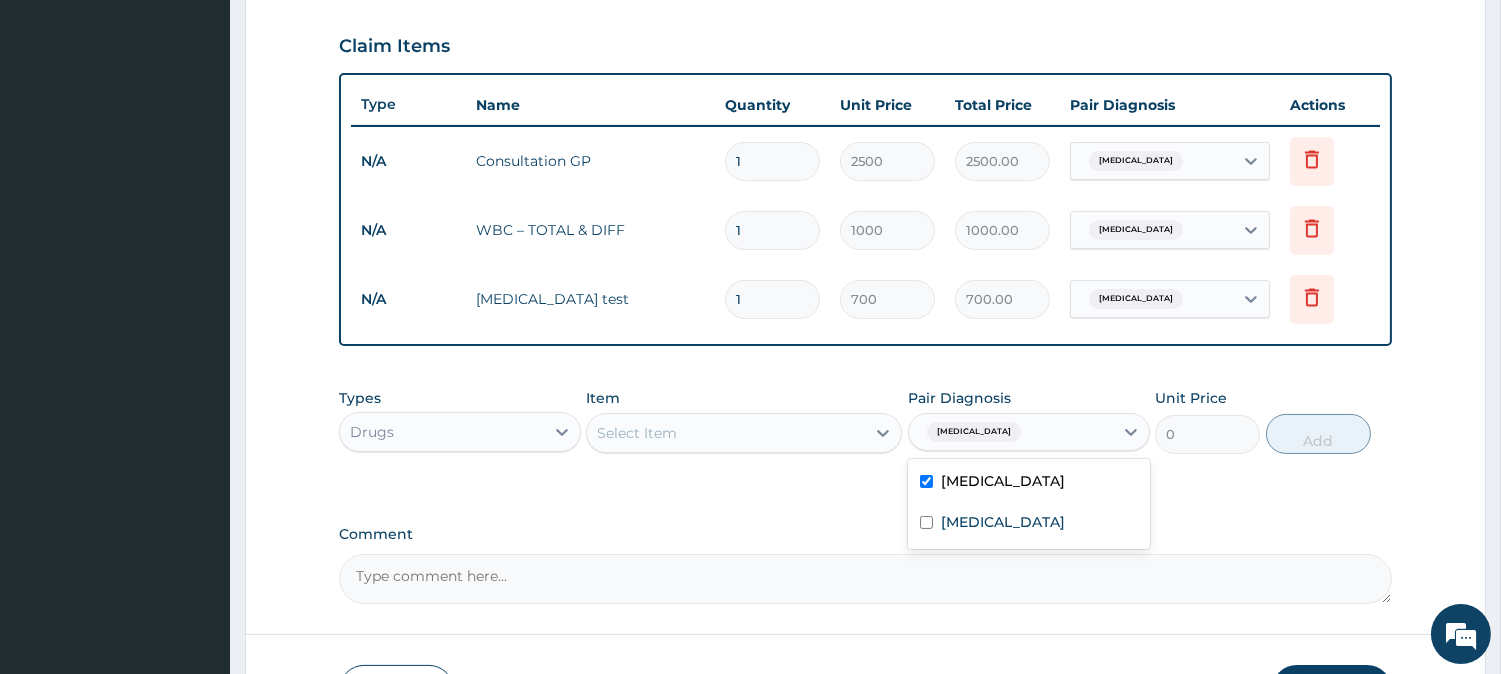 click on "Select Item" at bounding box center (726, 433) 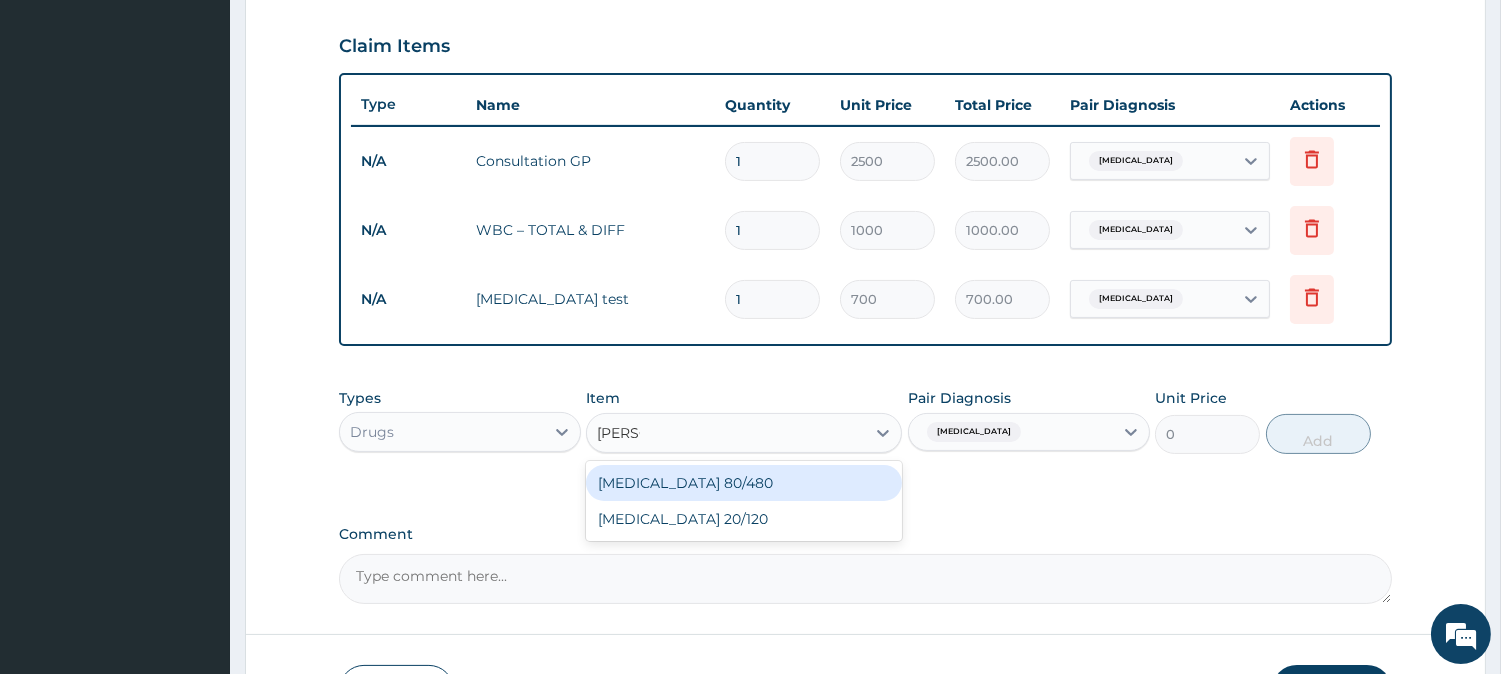 type on "COART" 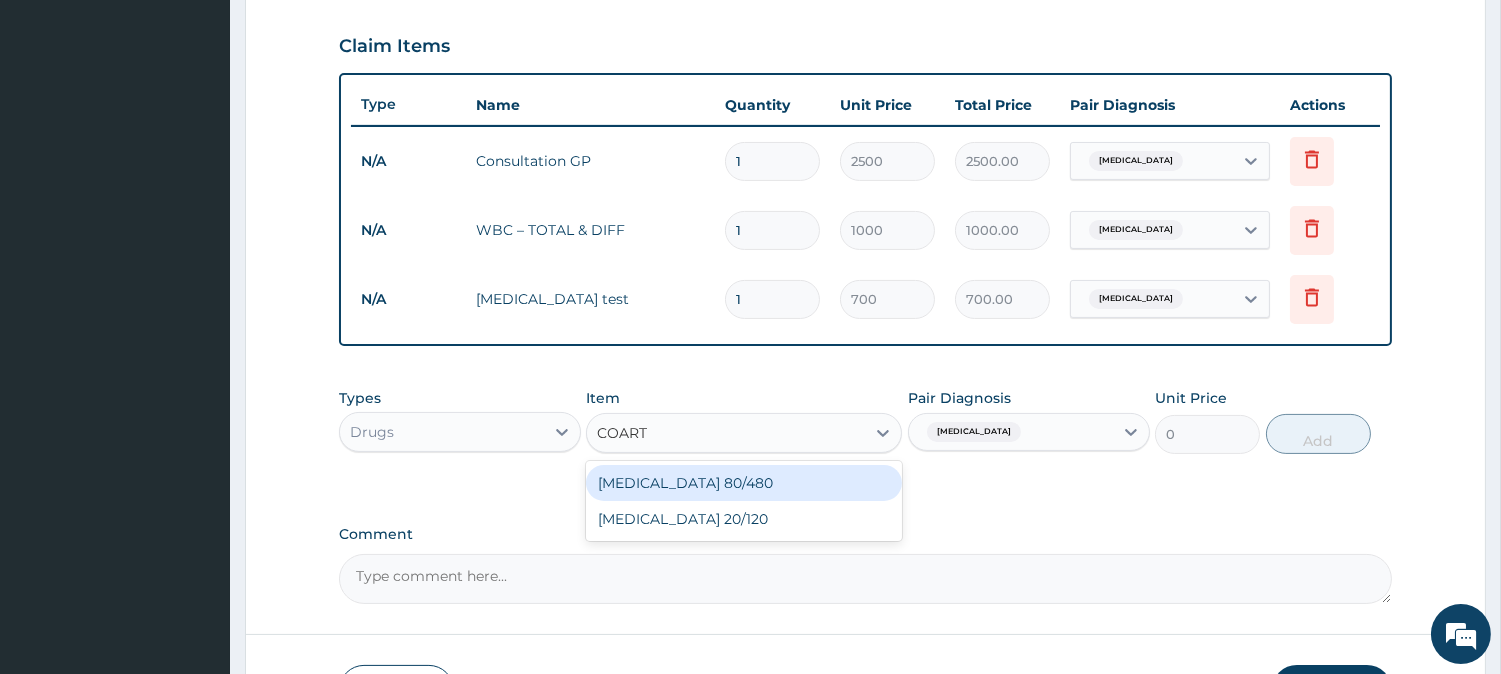 click on "Coartem 80/480" at bounding box center [744, 483] 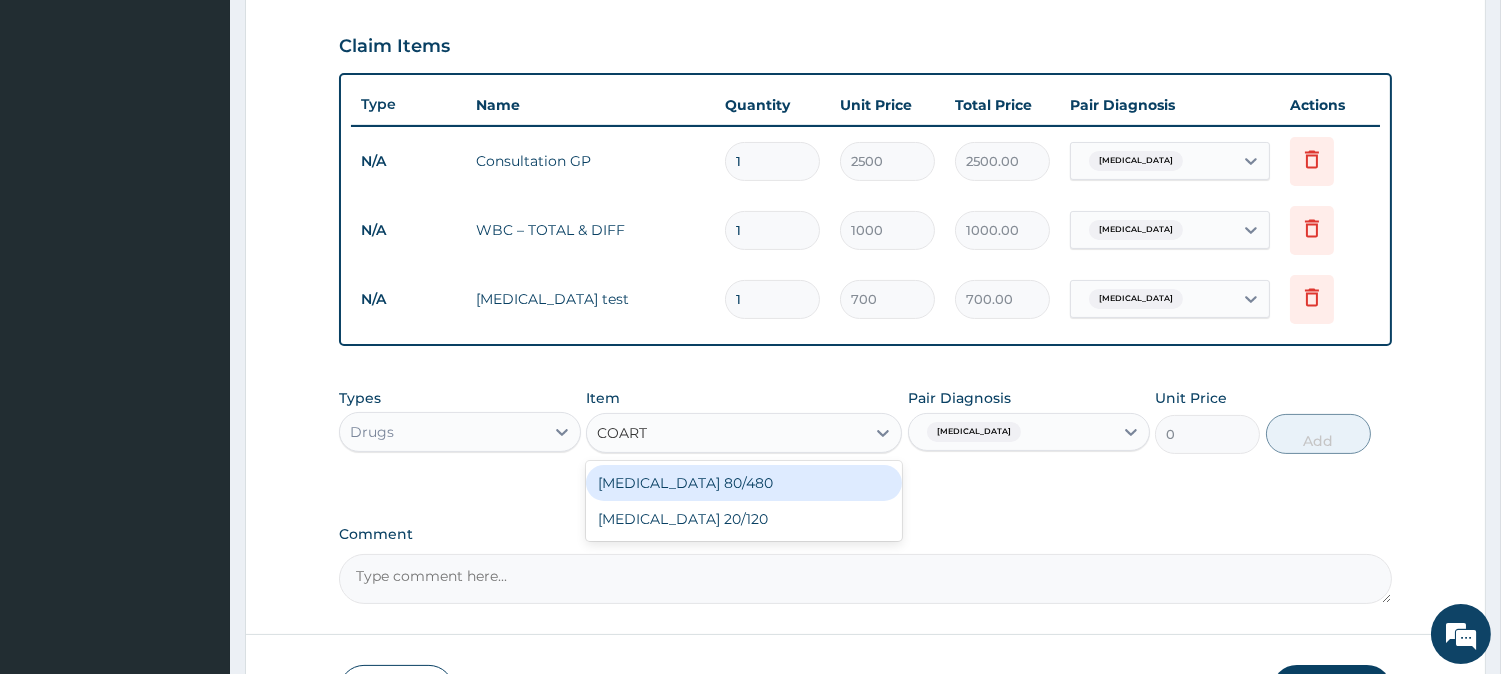 type 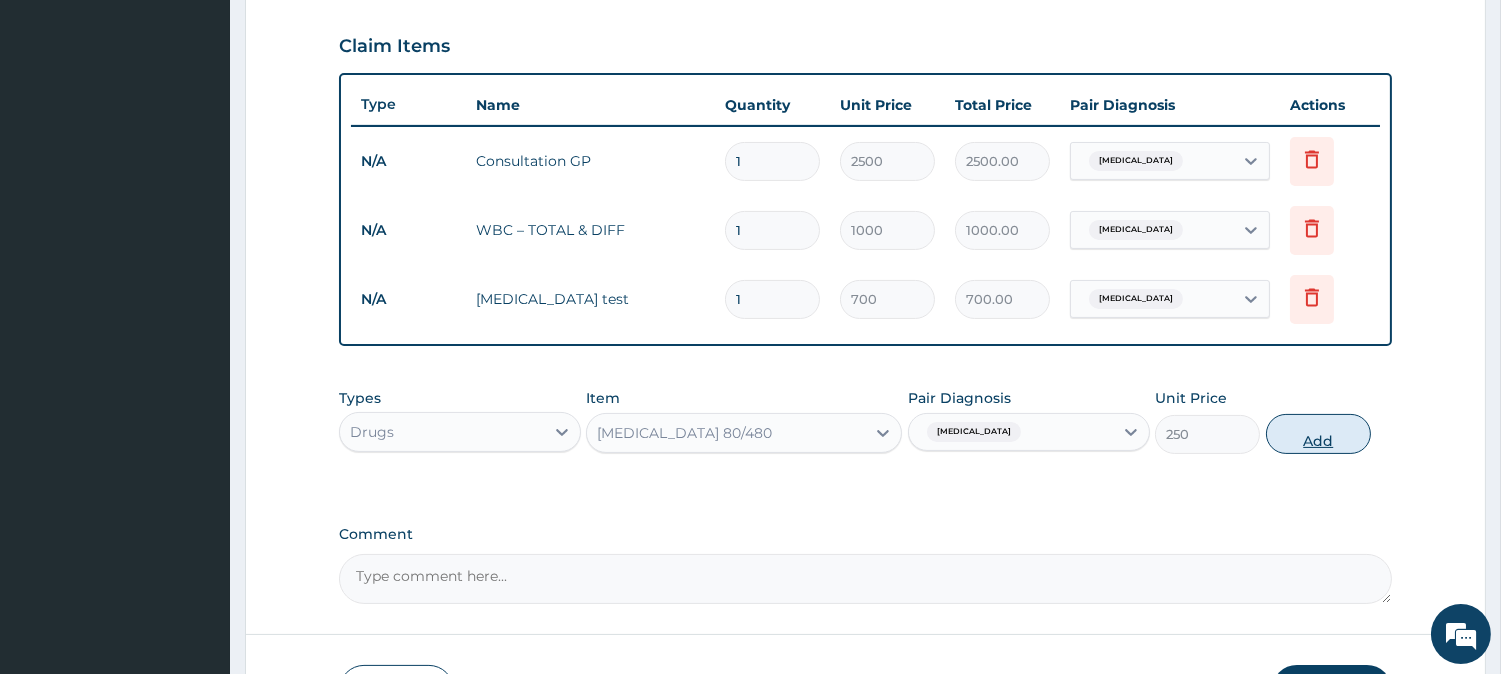 click on "Add" at bounding box center [1318, 434] 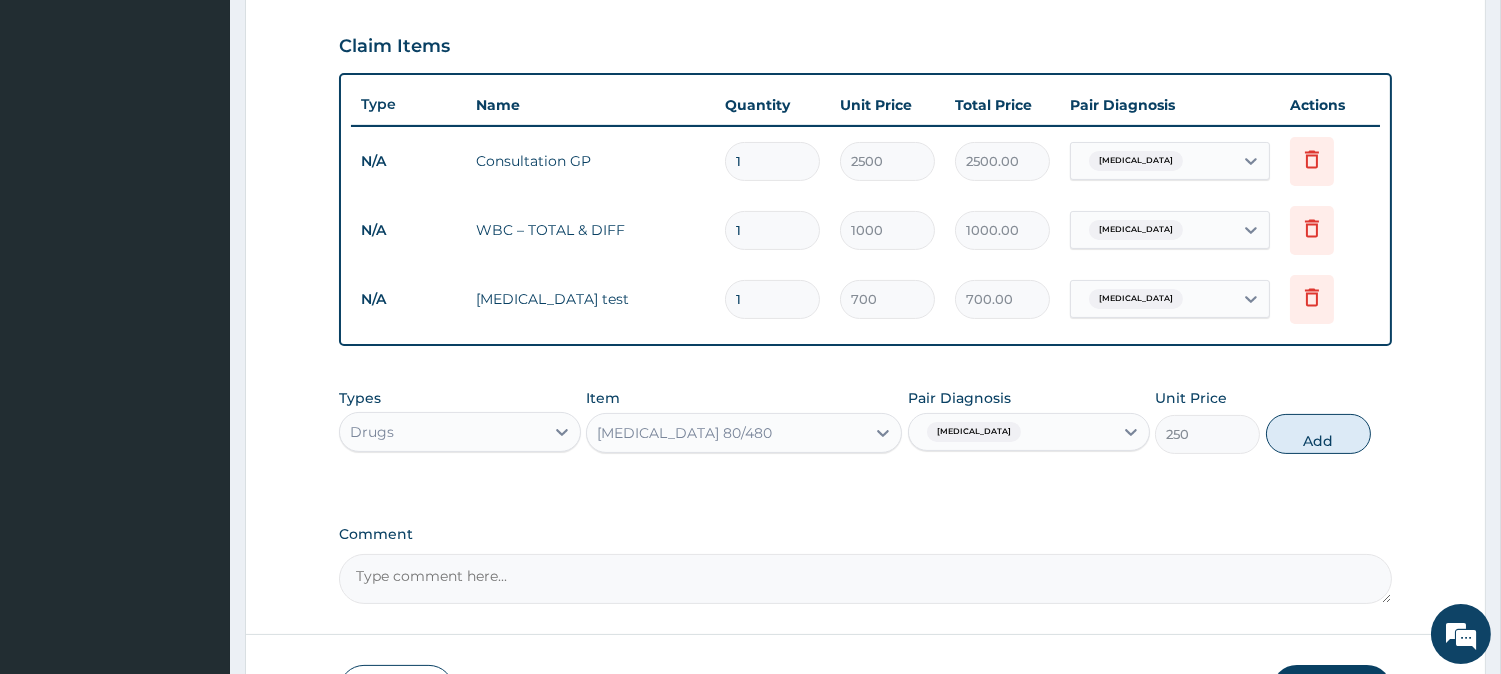 type on "0" 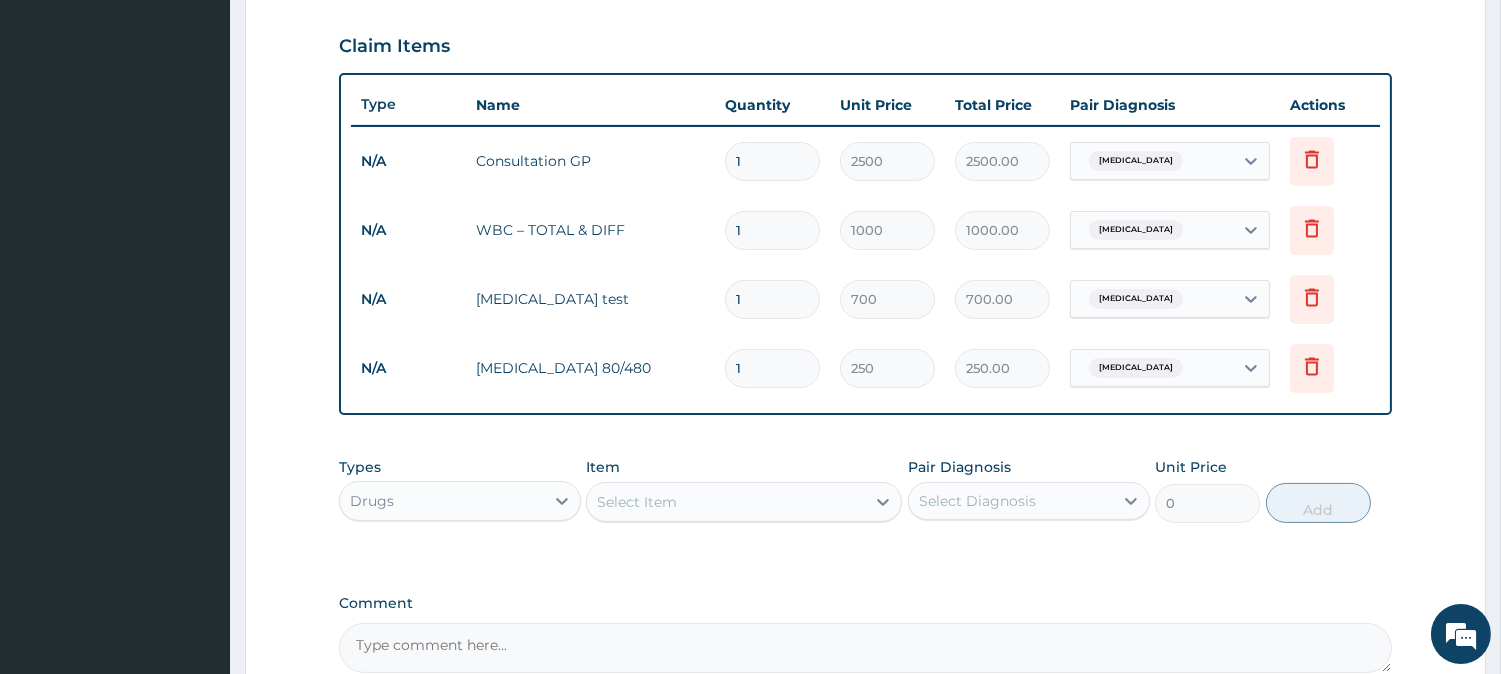 type 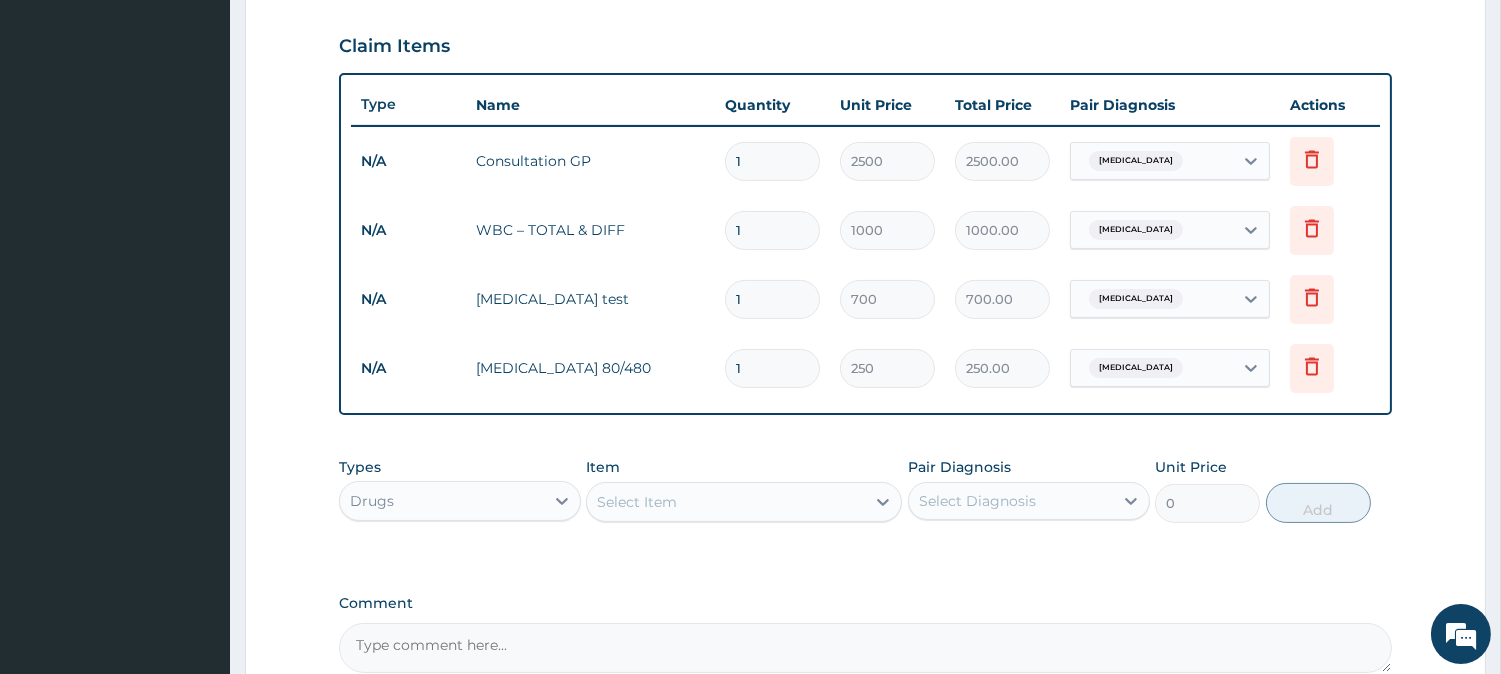 type on "0.00" 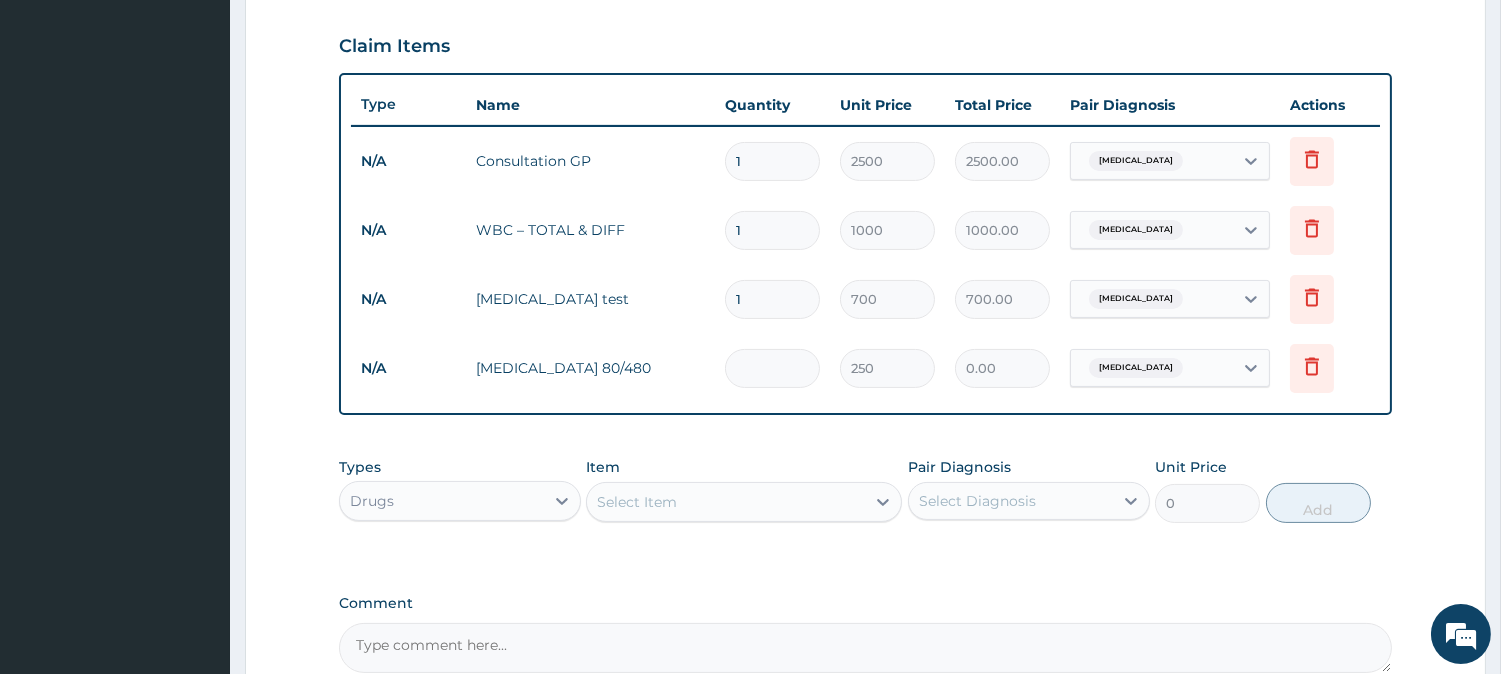 type on "6" 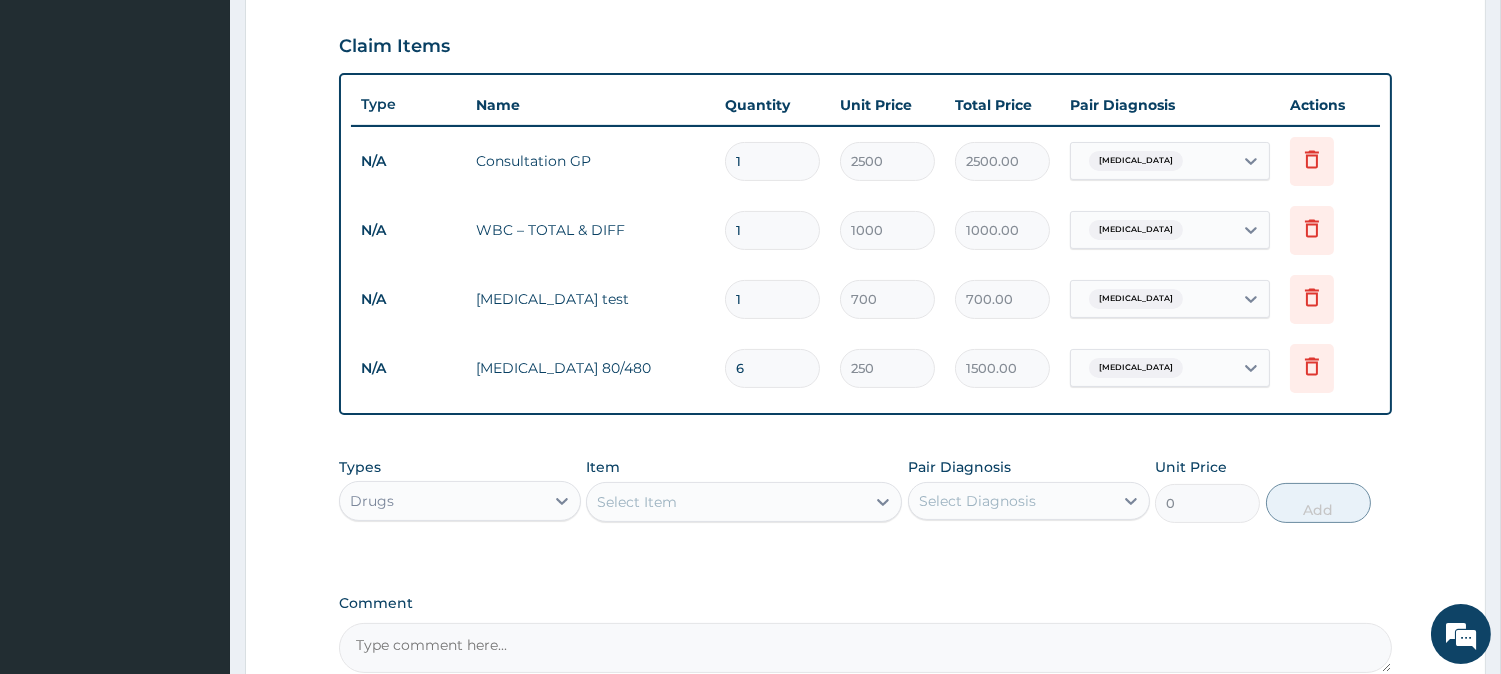 type on "6" 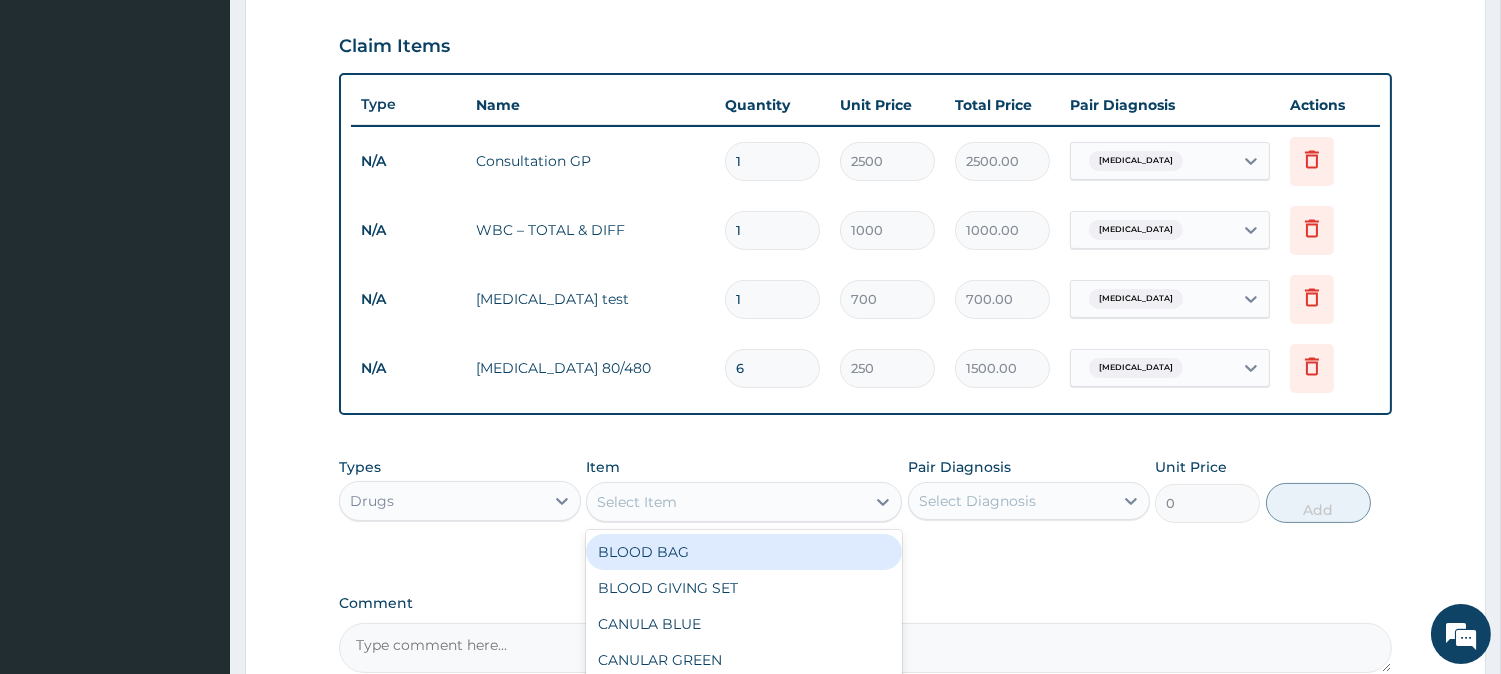 click on "Select Item" at bounding box center [637, 502] 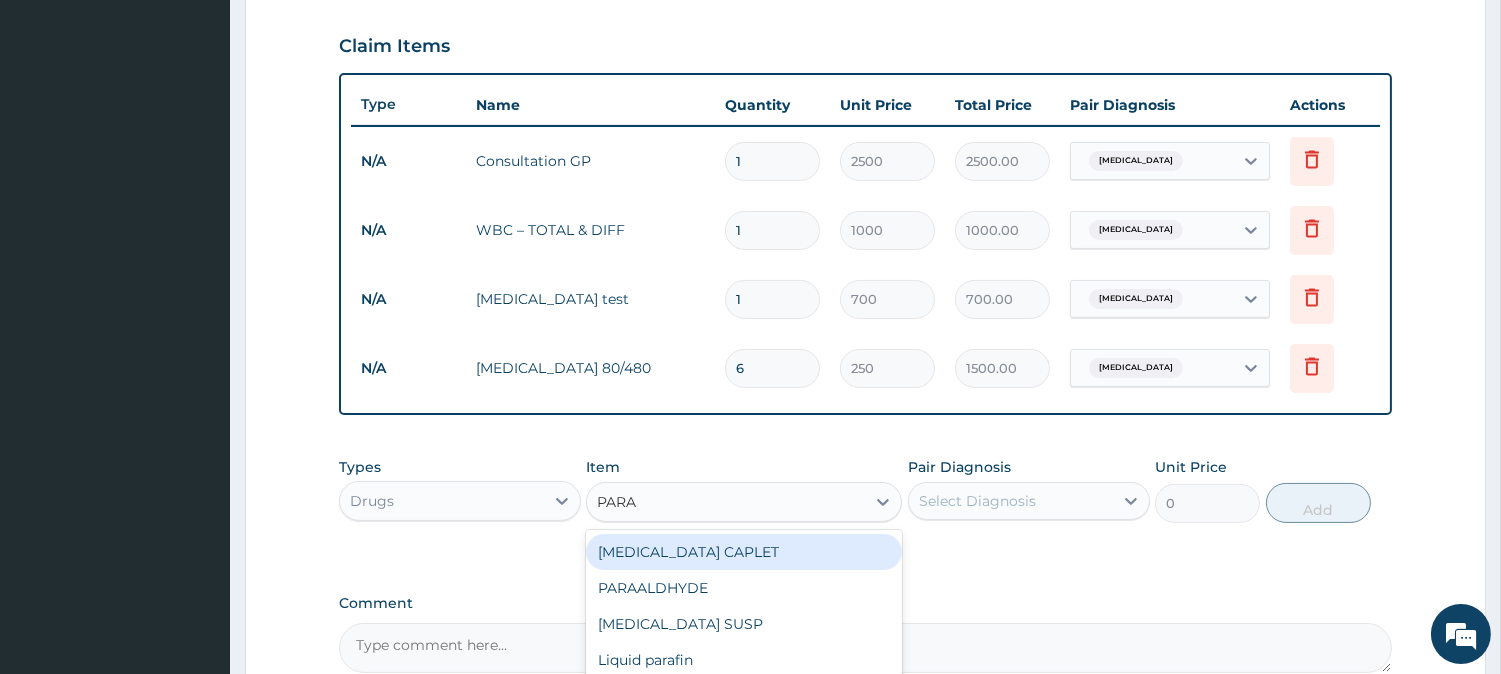 type on "PARAC" 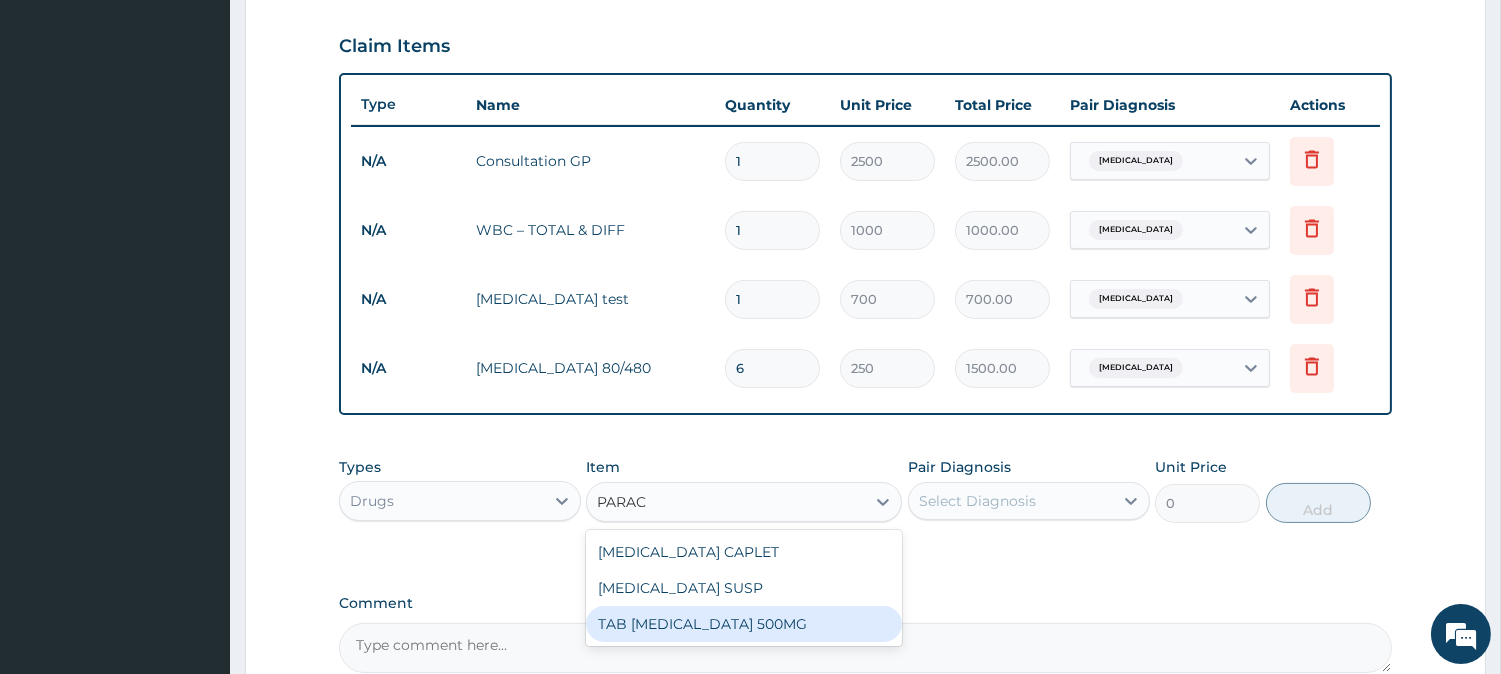 click on "TAB PARACETAMOL 500MG" at bounding box center (744, 624) 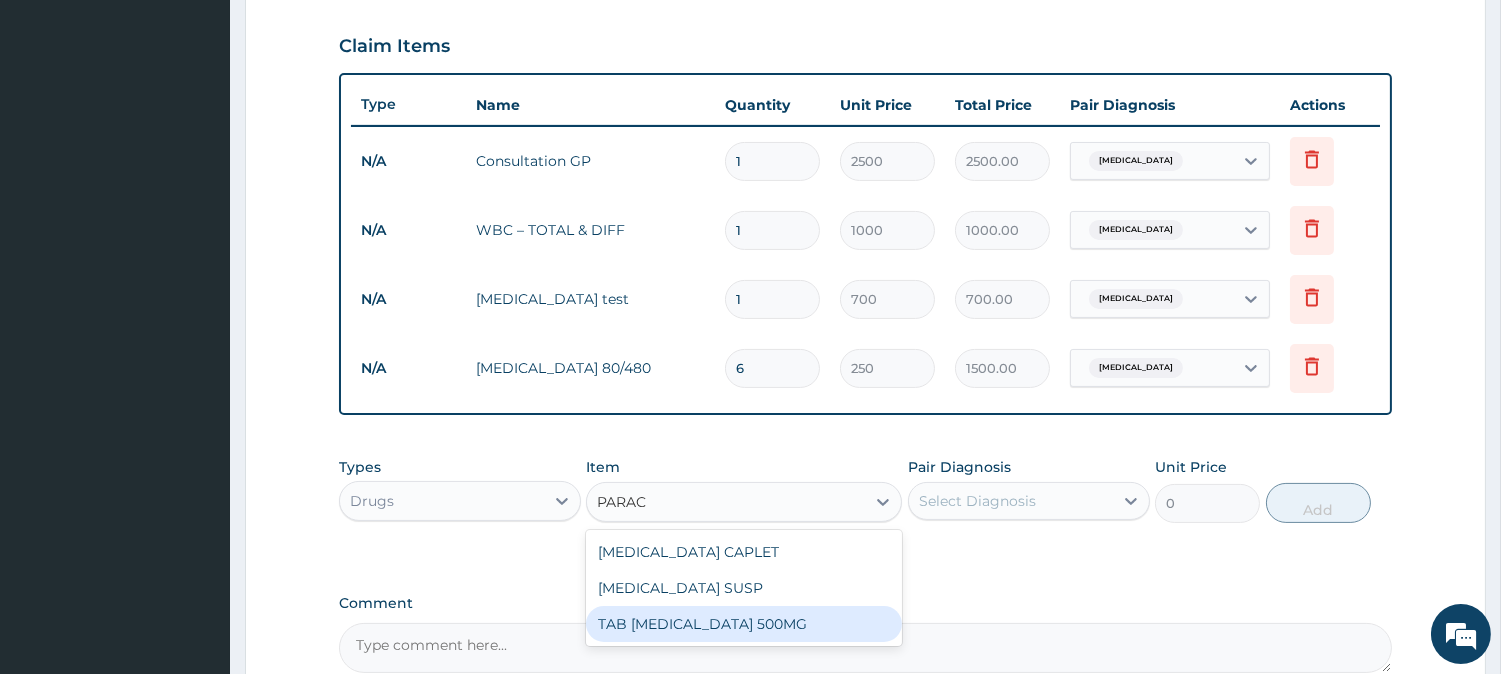 type 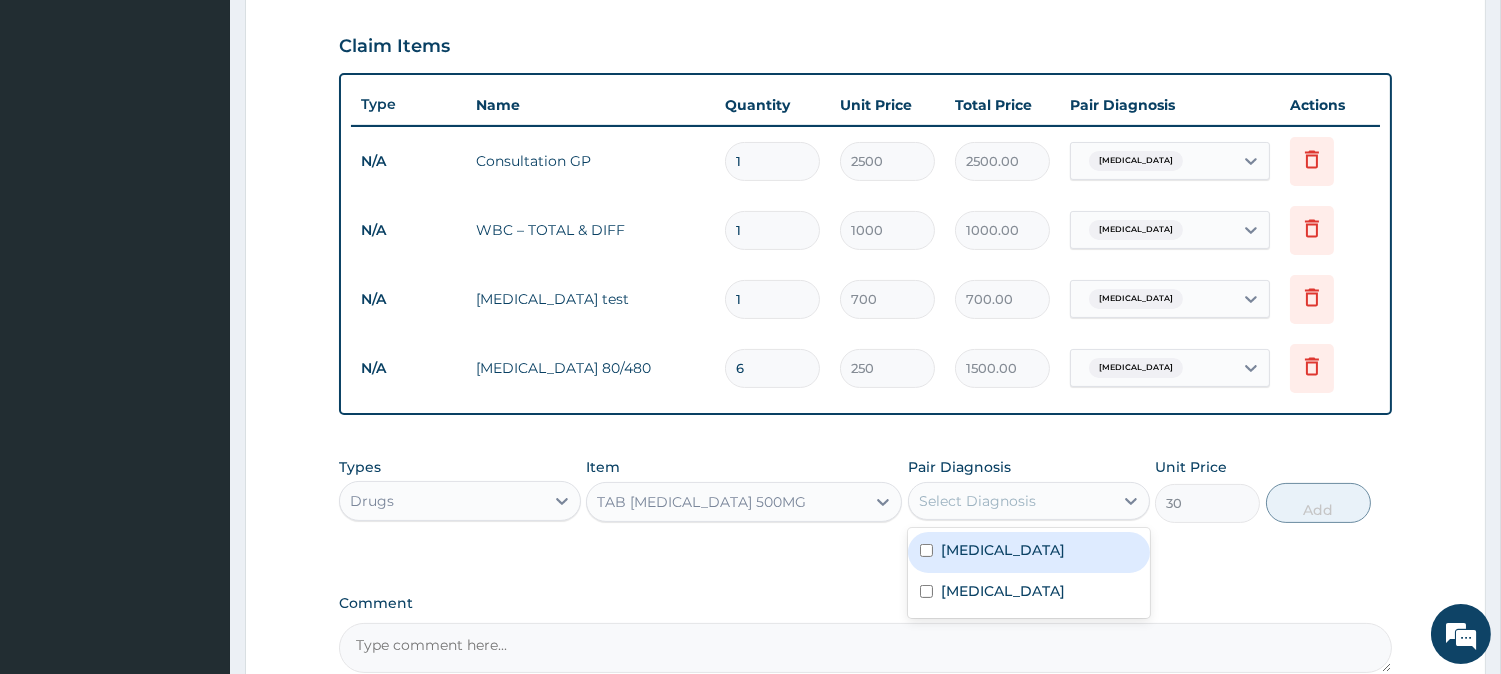 click on "Select Diagnosis" at bounding box center [977, 501] 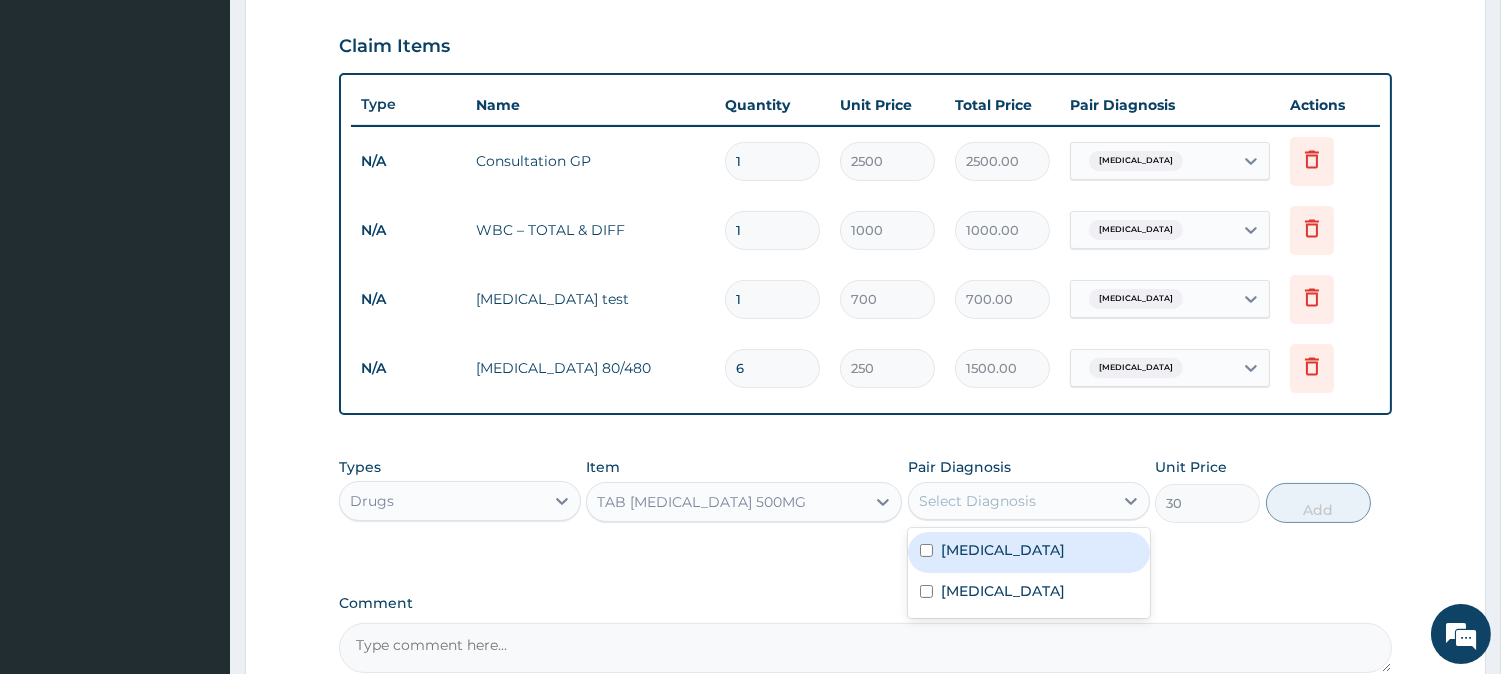 click at bounding box center [926, 550] 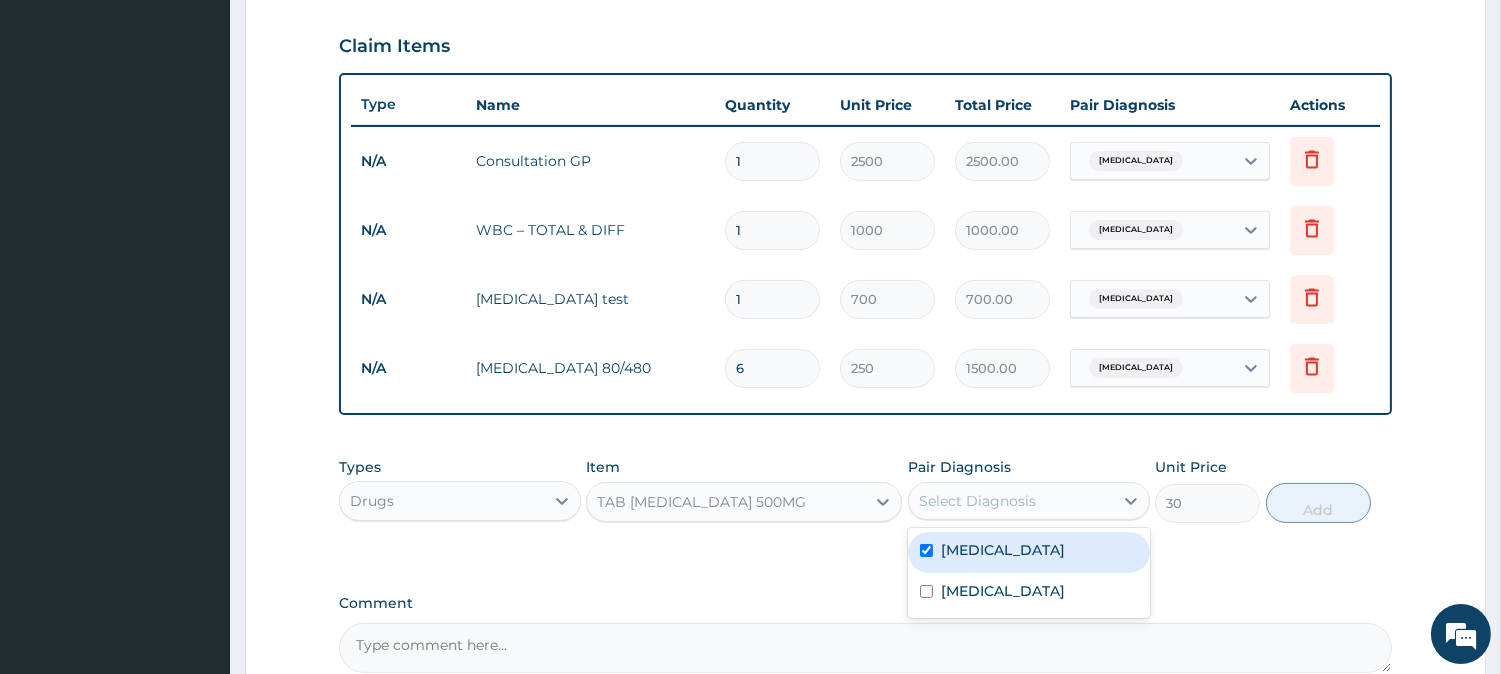 checkbox on "true" 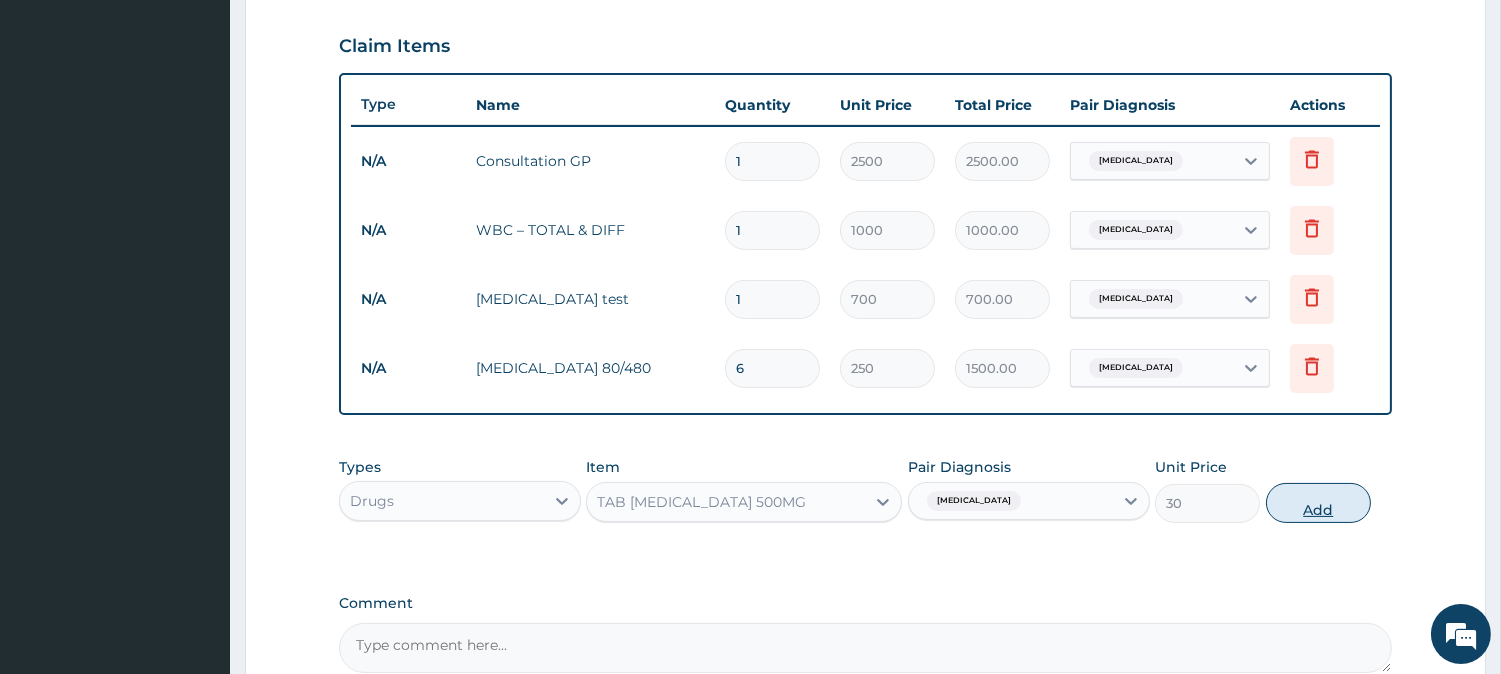 click on "Add" at bounding box center (1318, 503) 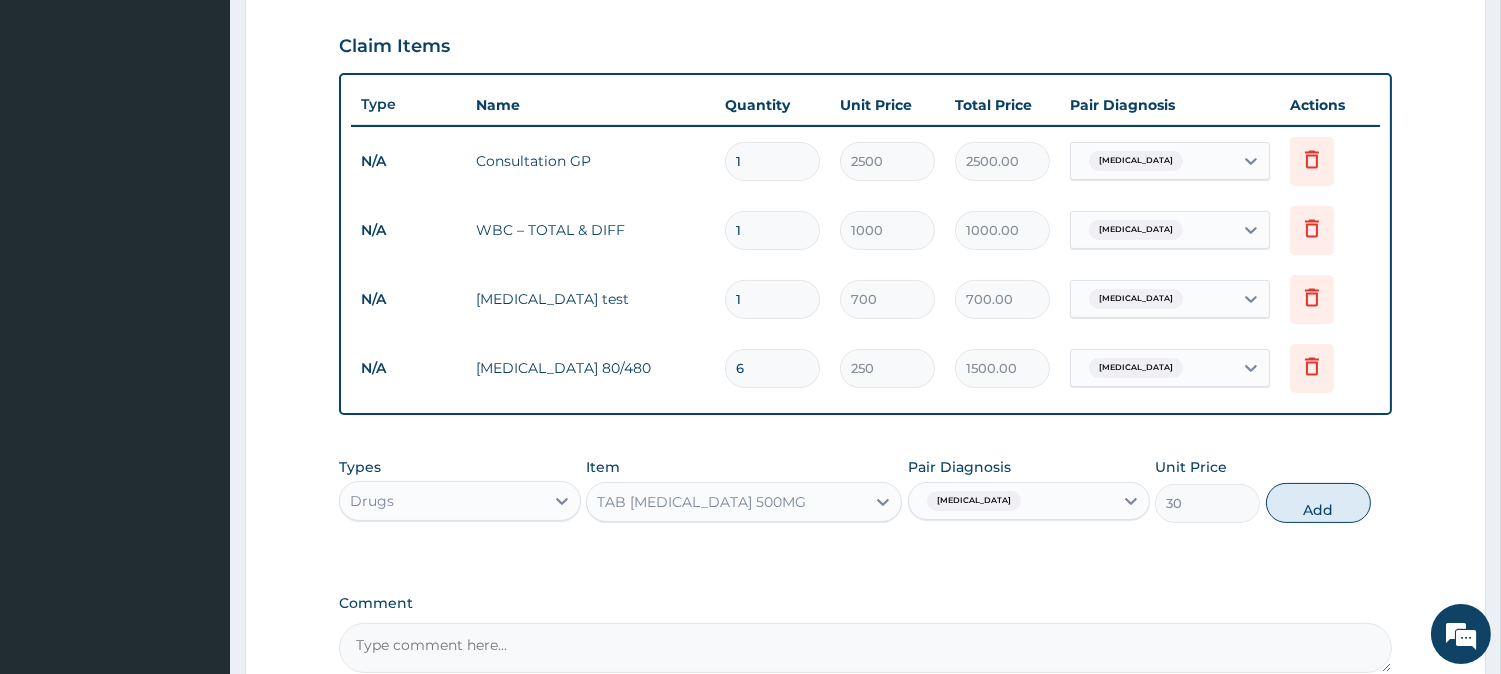 type on "0" 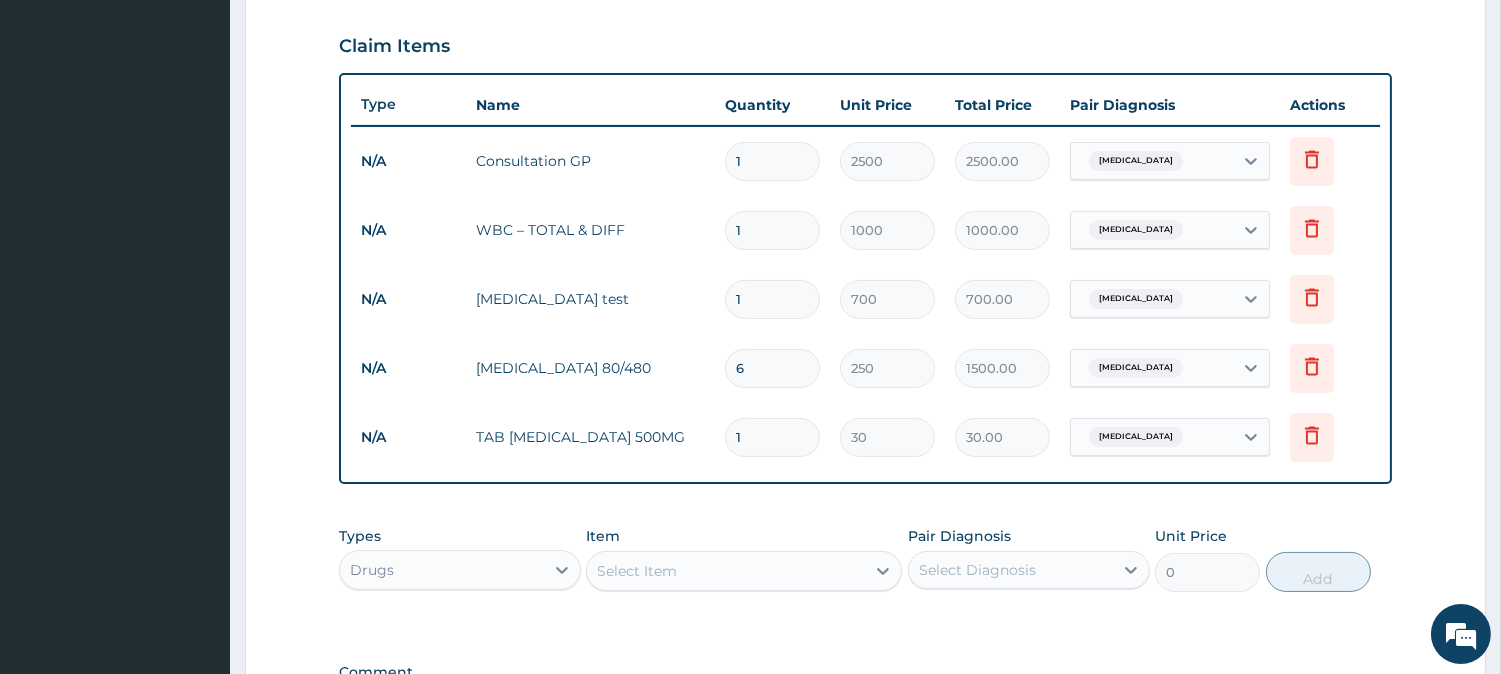 type on "18" 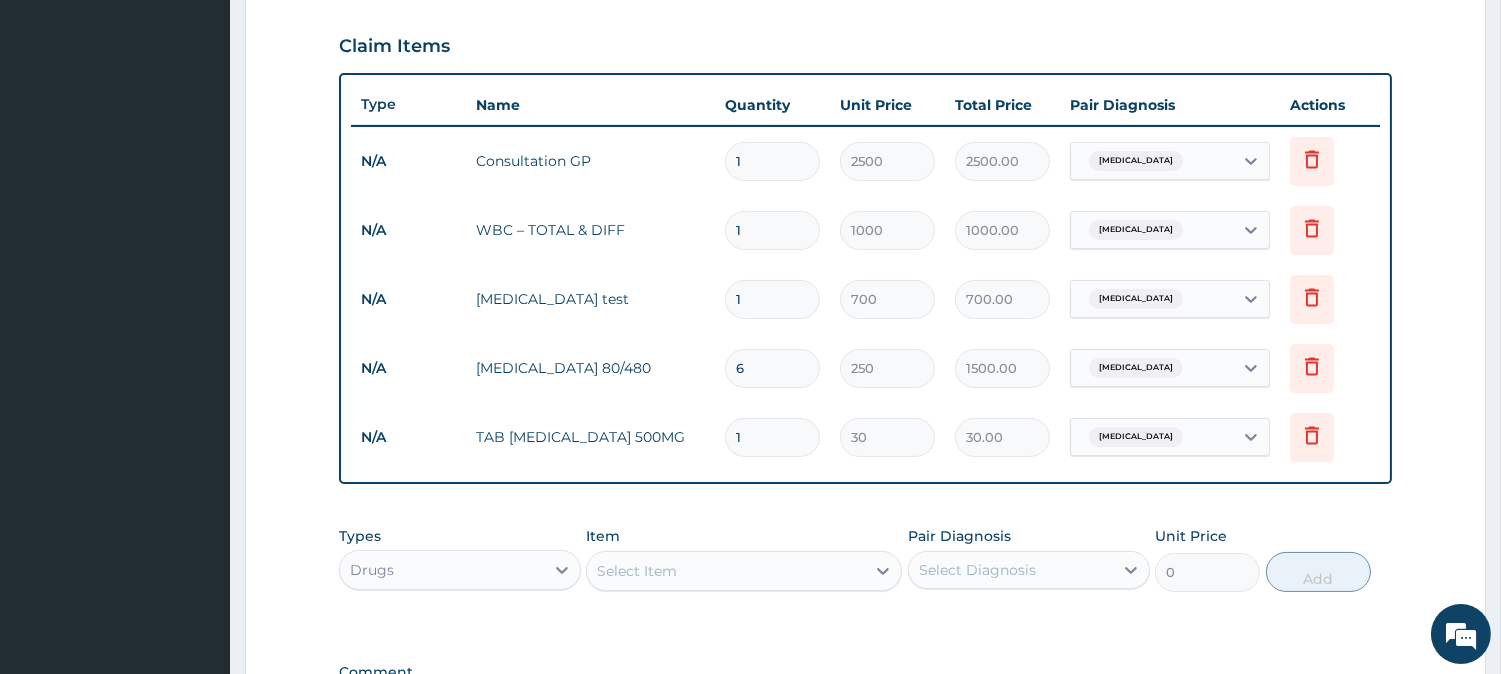 type on "540.00" 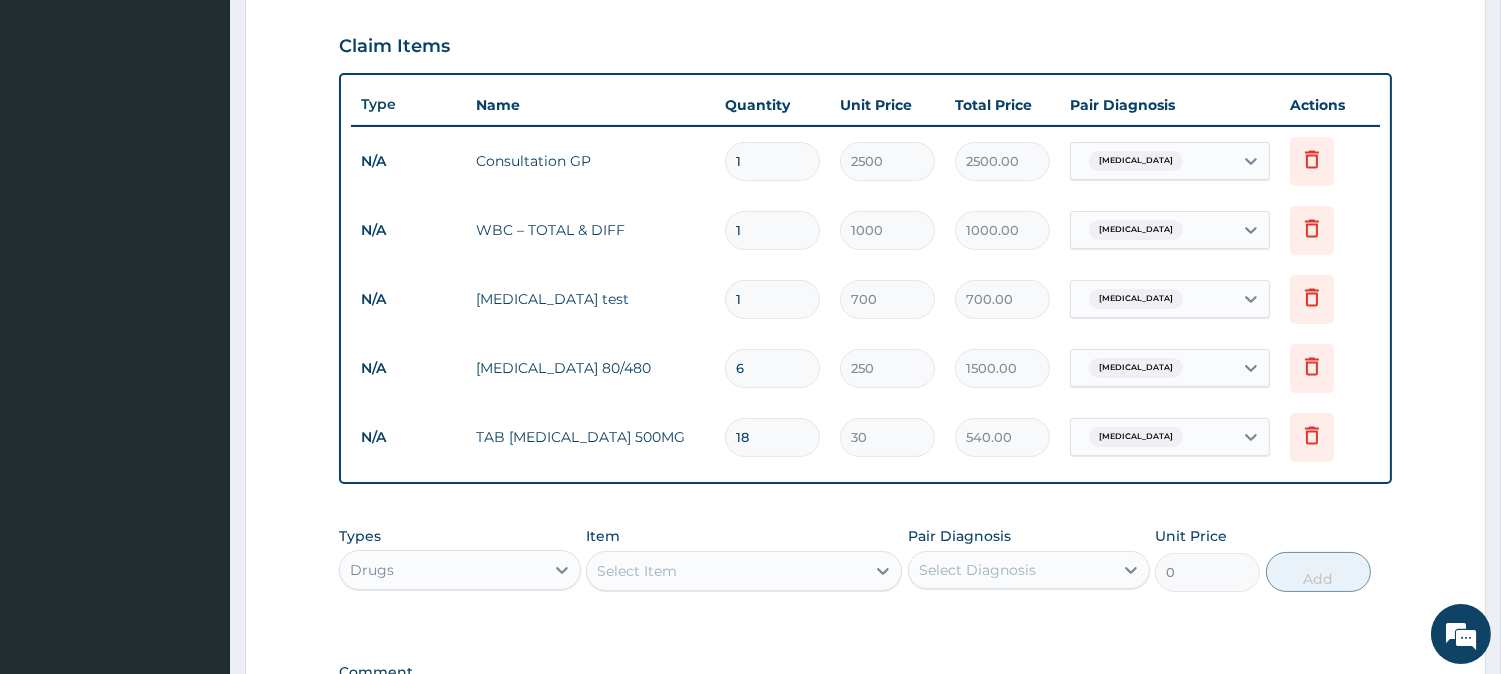 type on "18" 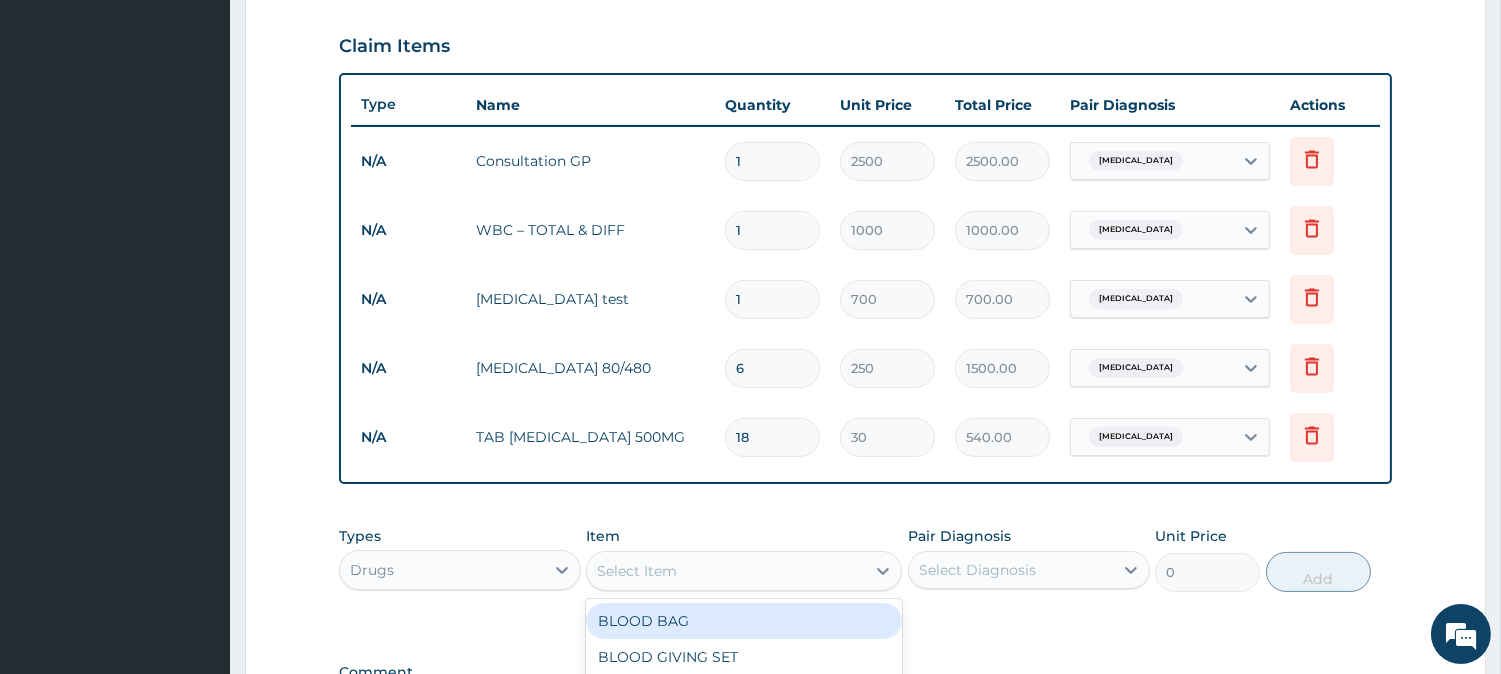 click on "Select Item" at bounding box center (637, 571) 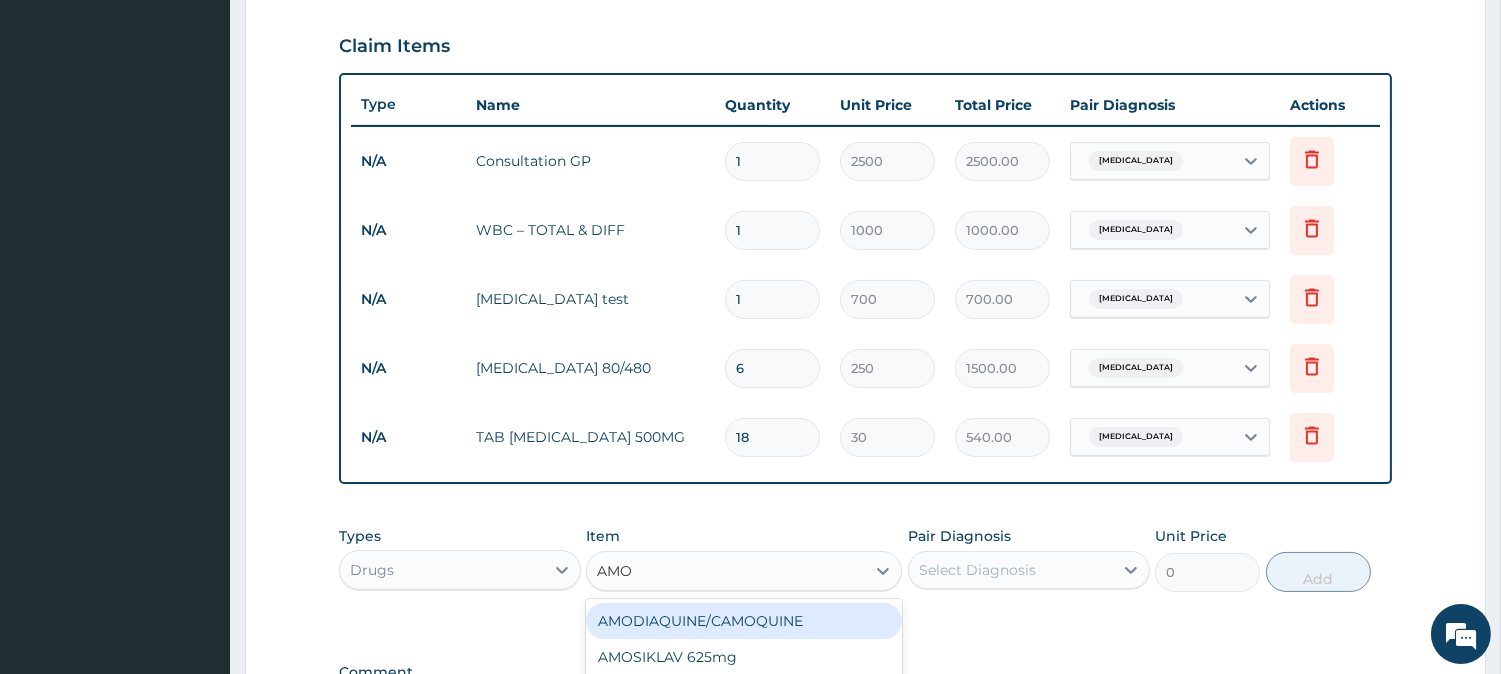 type on "AMOX" 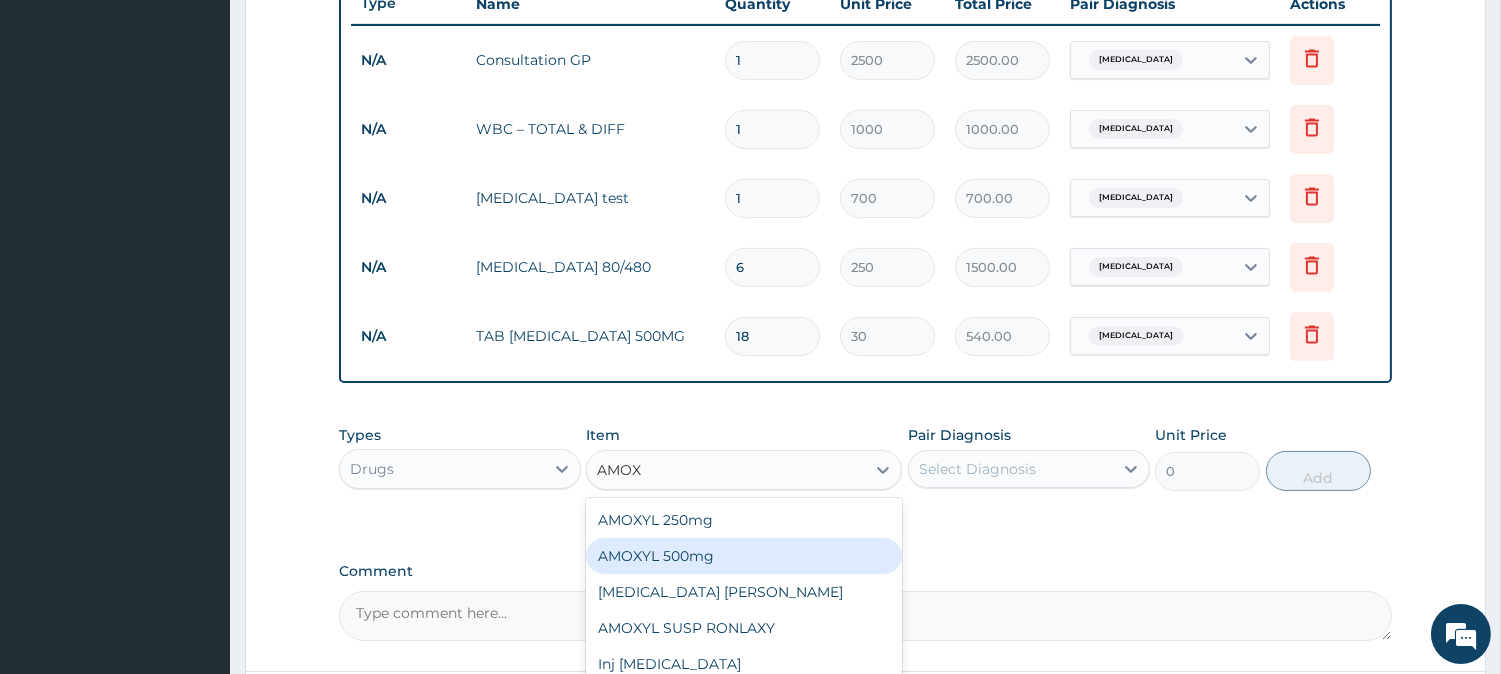 scroll, scrollTop: 782, scrollLeft: 0, axis: vertical 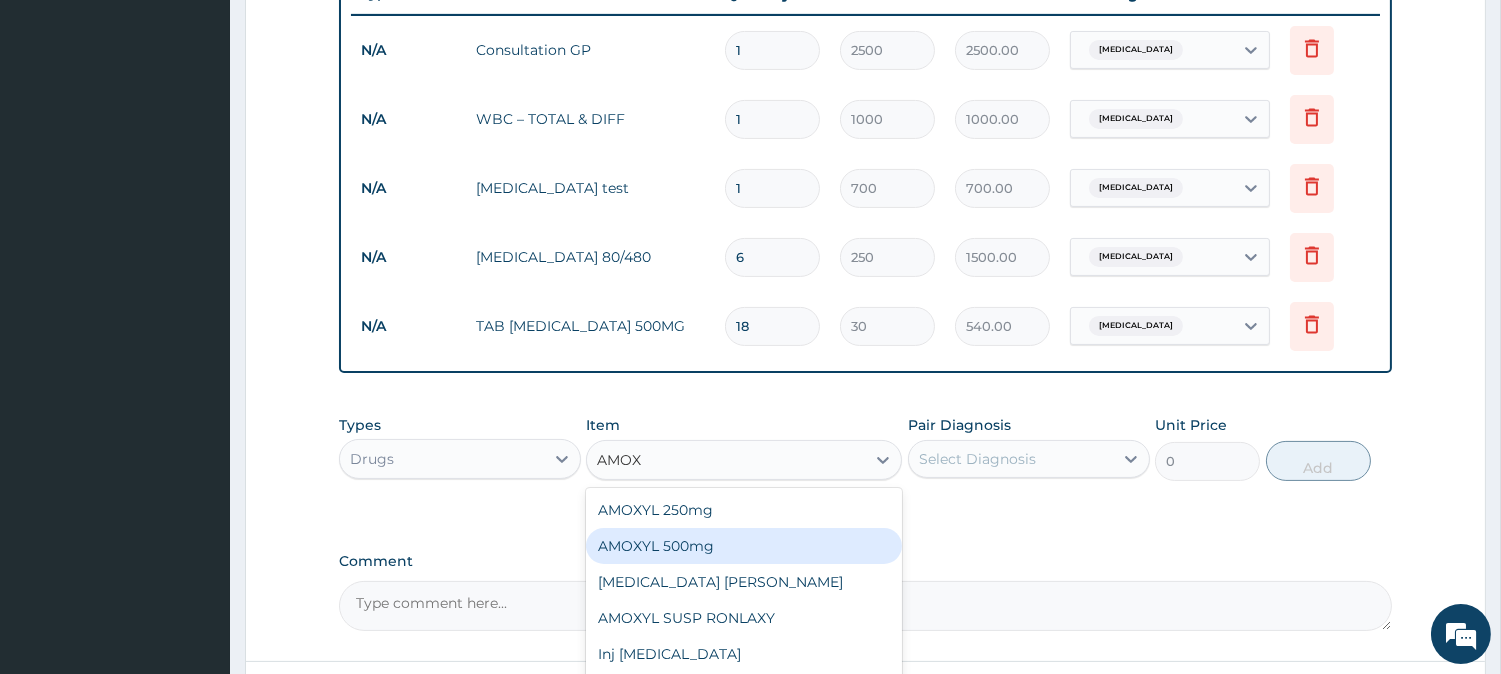 click on "AMOXYL 500mg" at bounding box center [744, 546] 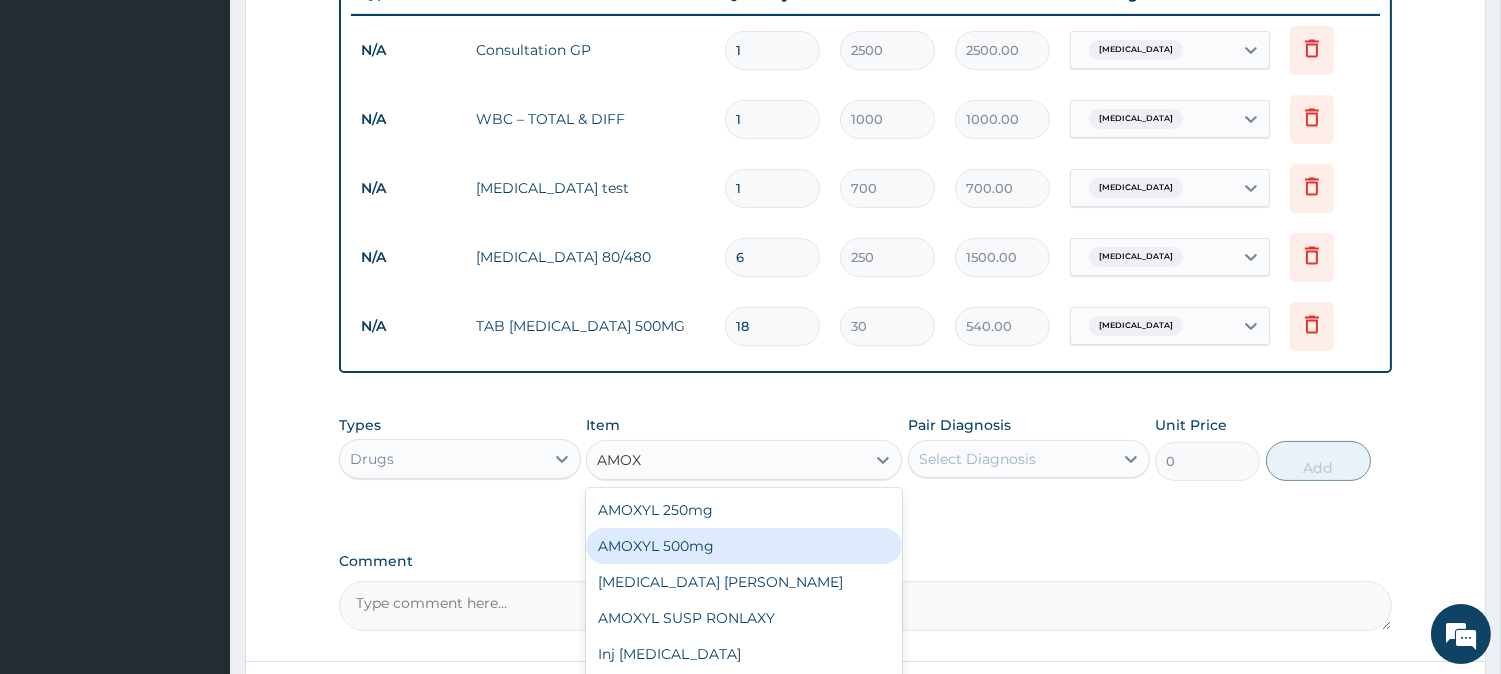 type 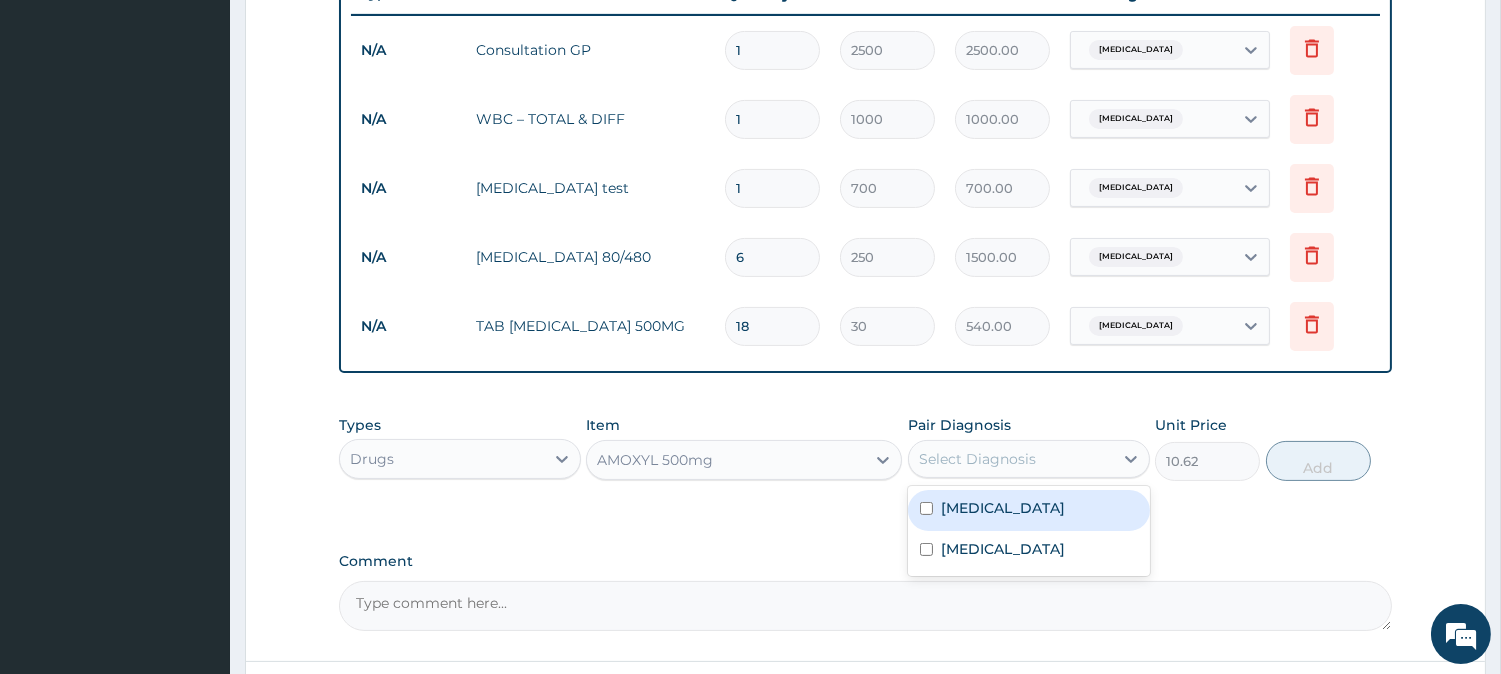 click on "Select Diagnosis" at bounding box center [977, 459] 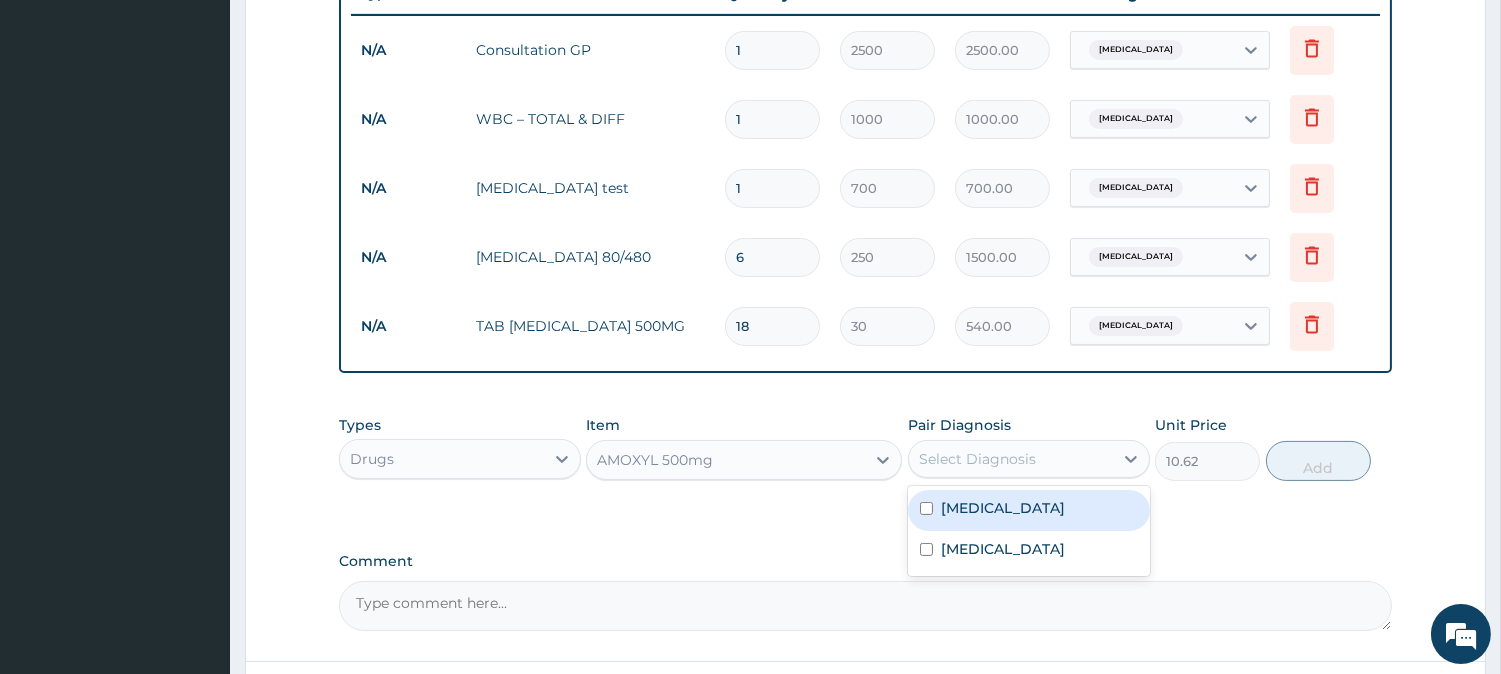 click at bounding box center [926, 508] 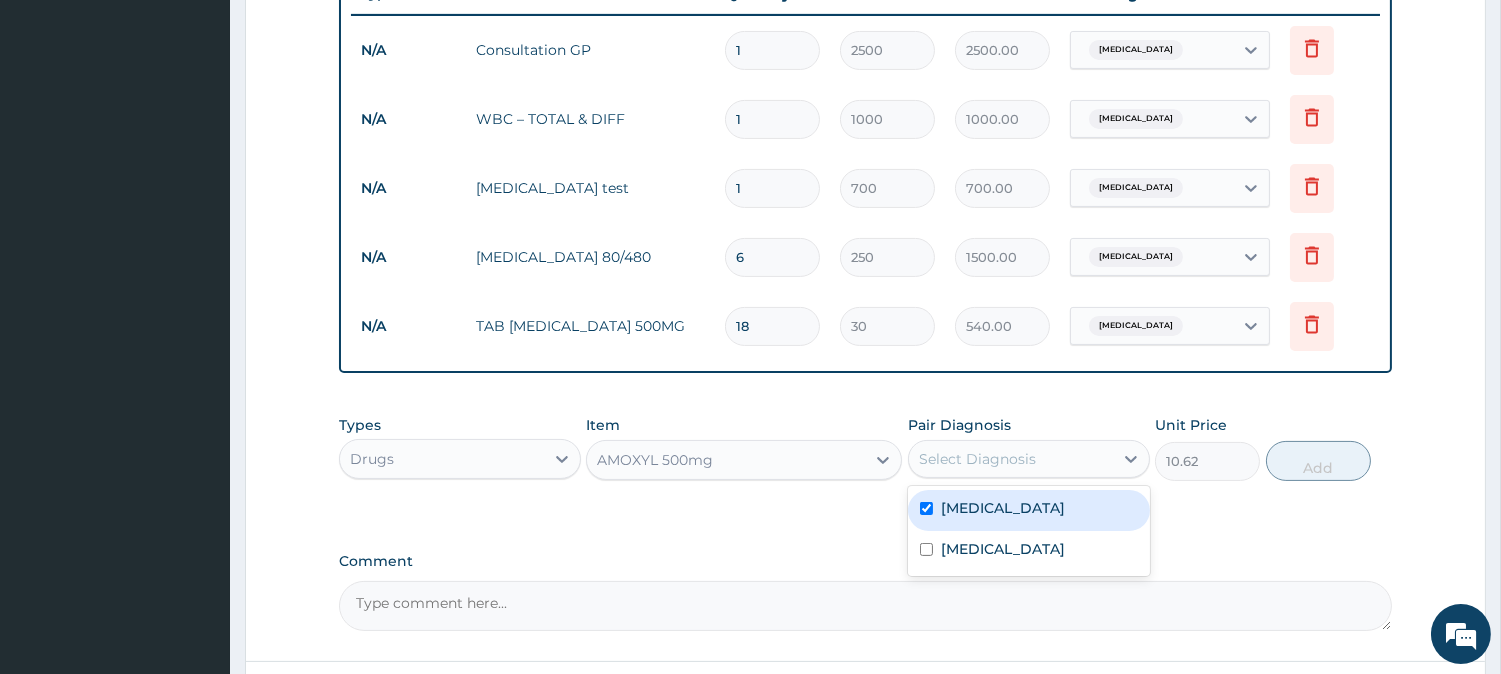 checkbox on "true" 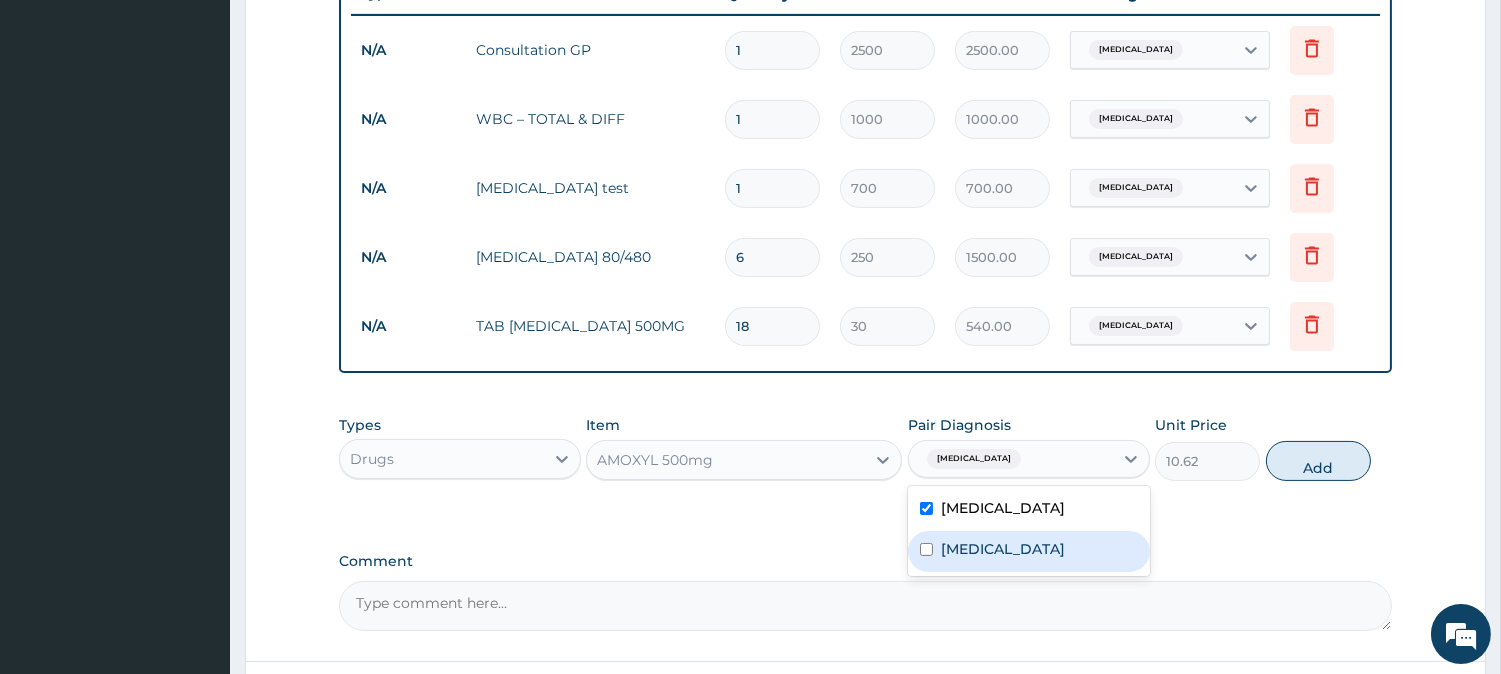 click on "Typhoid fever" at bounding box center (1029, 551) 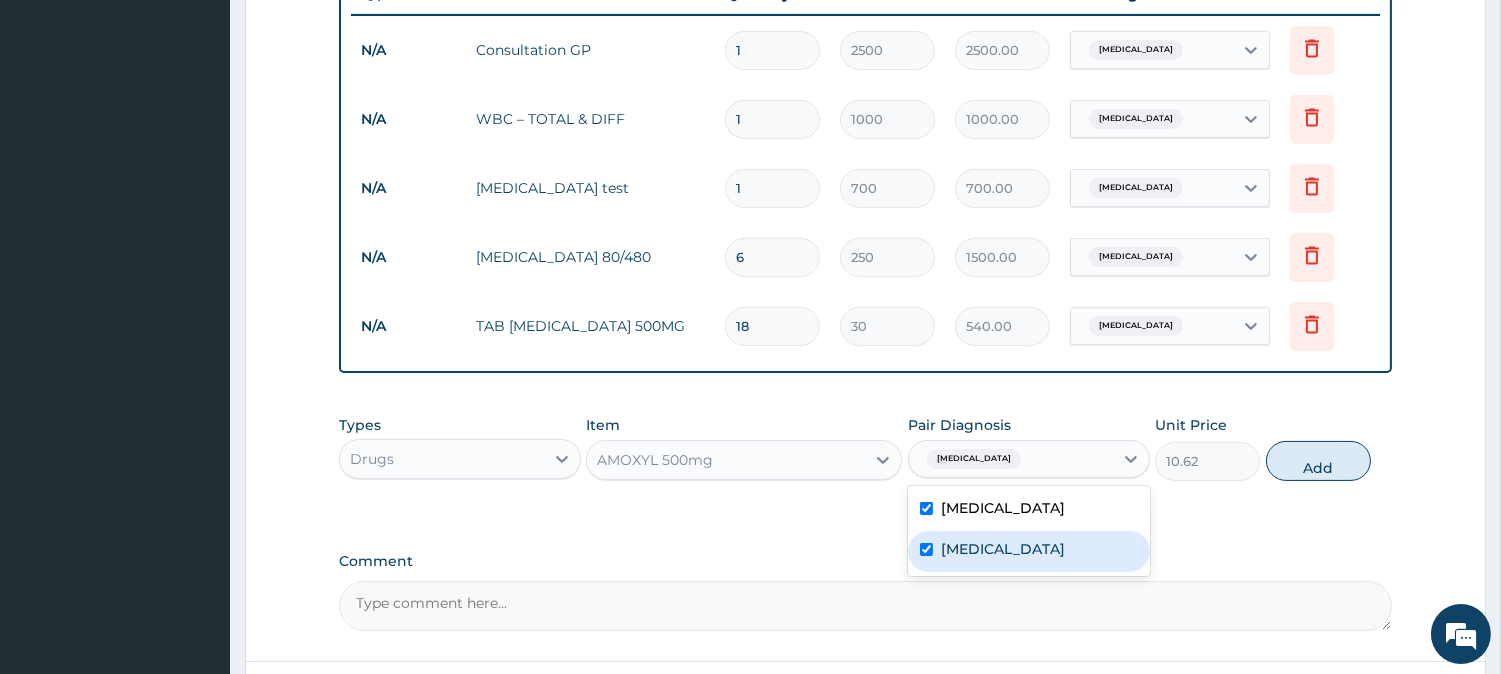checkbox on "true" 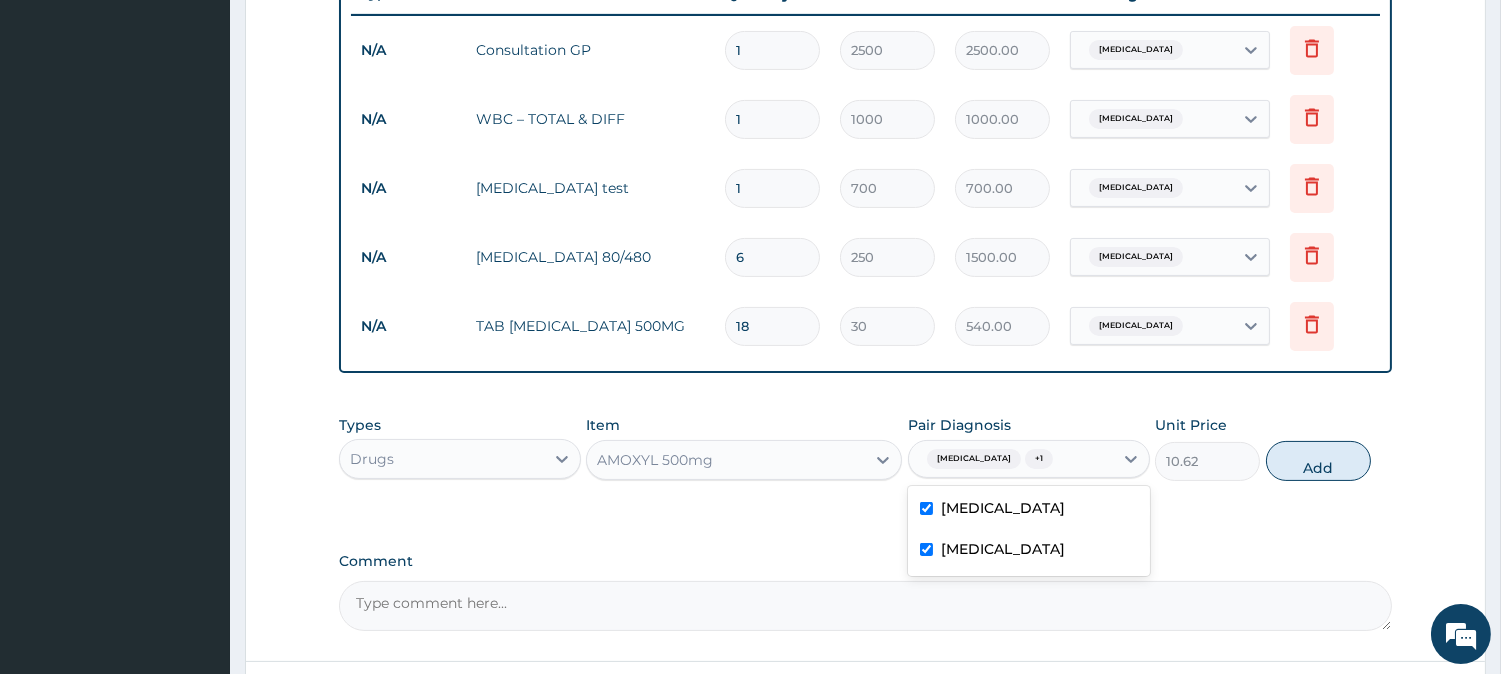 click on "Malaria" at bounding box center [1029, 510] 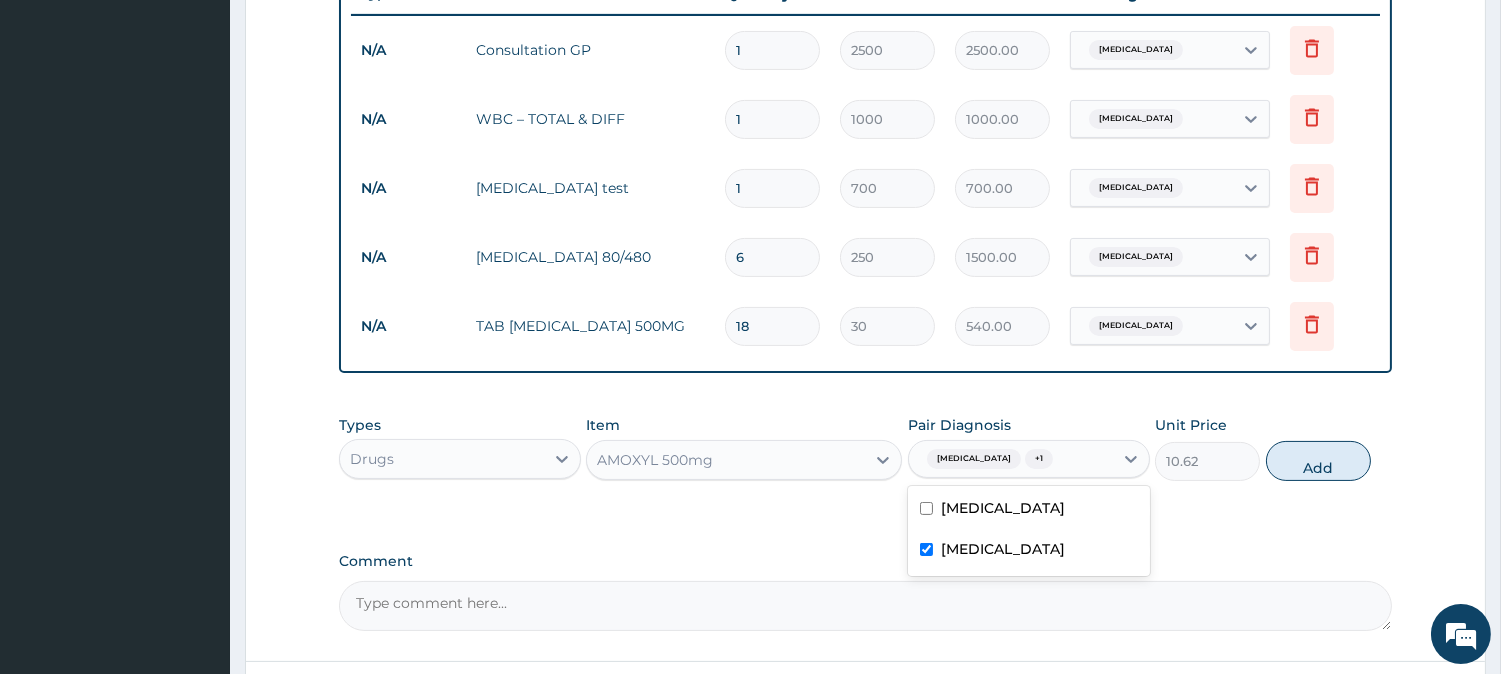 checkbox on "false" 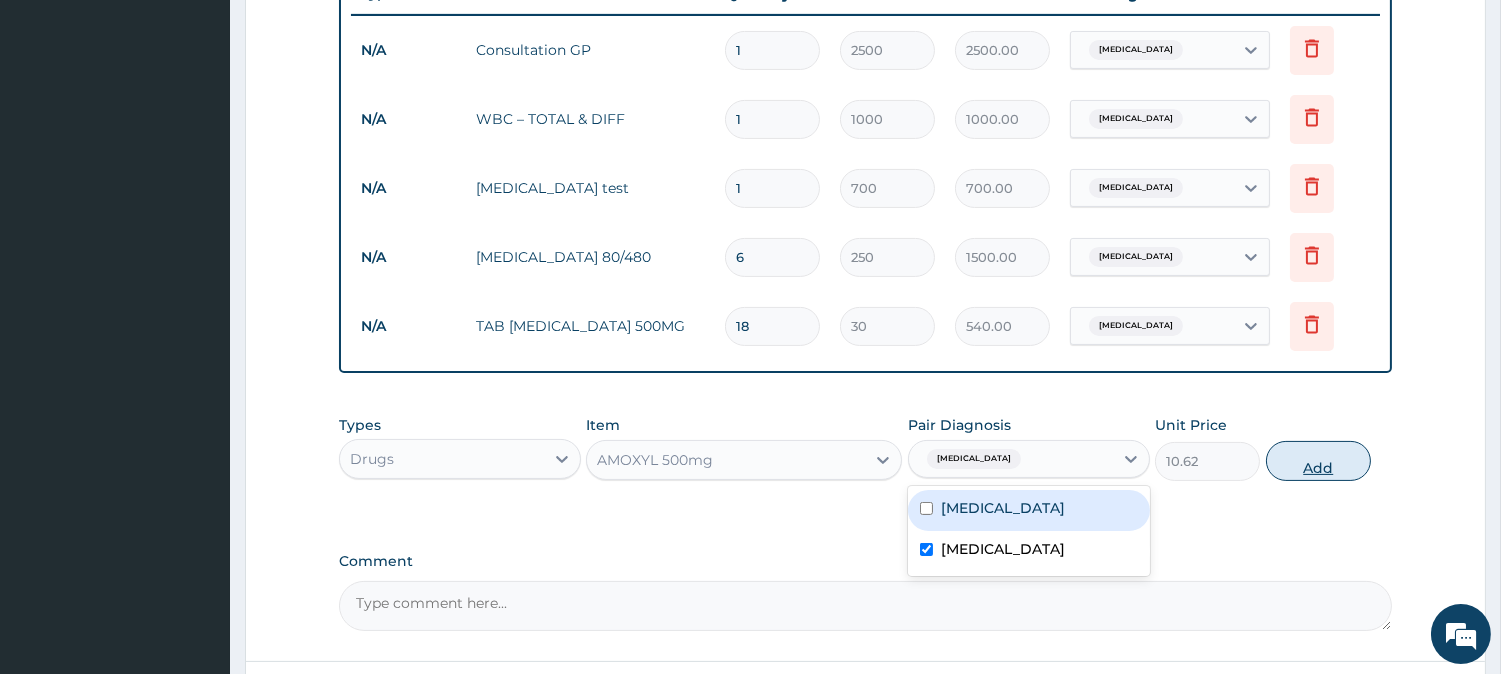 click on "Add" at bounding box center (1318, 461) 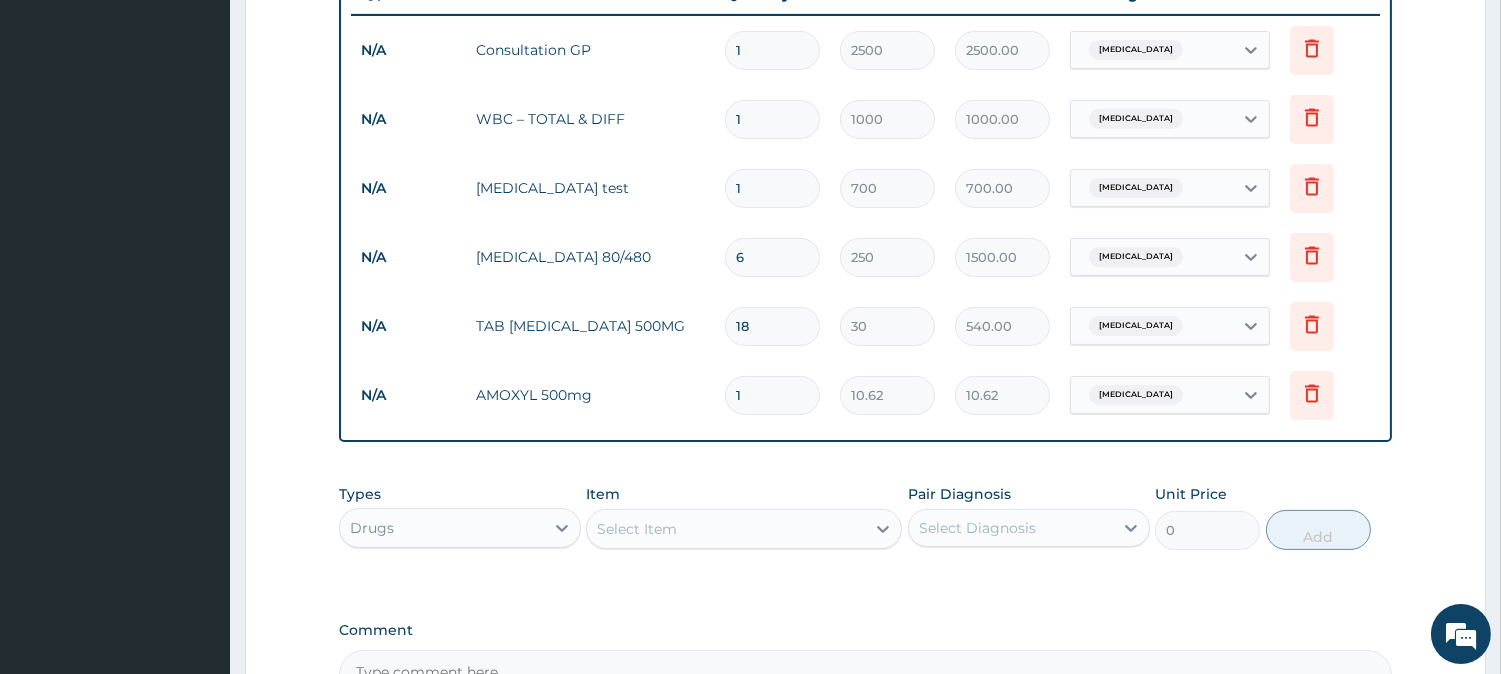 type on "15" 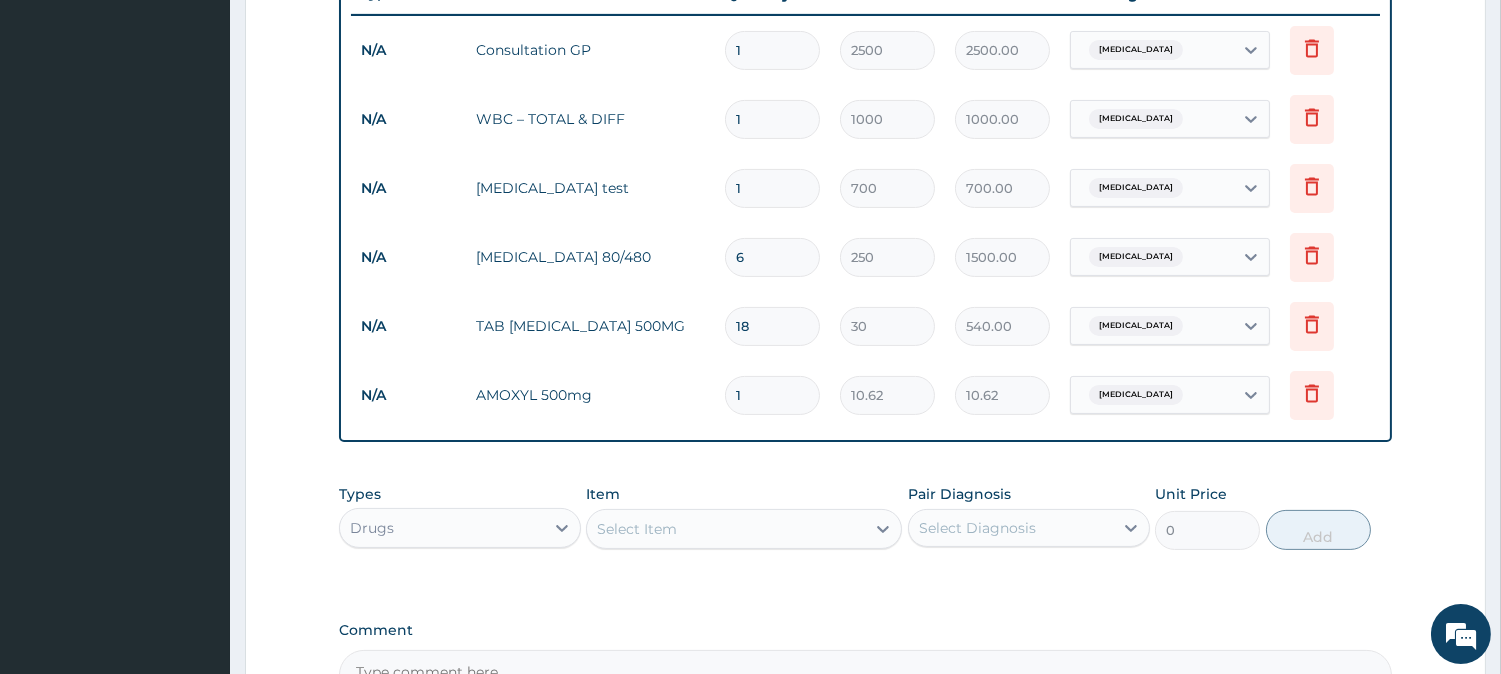 type on "159.30" 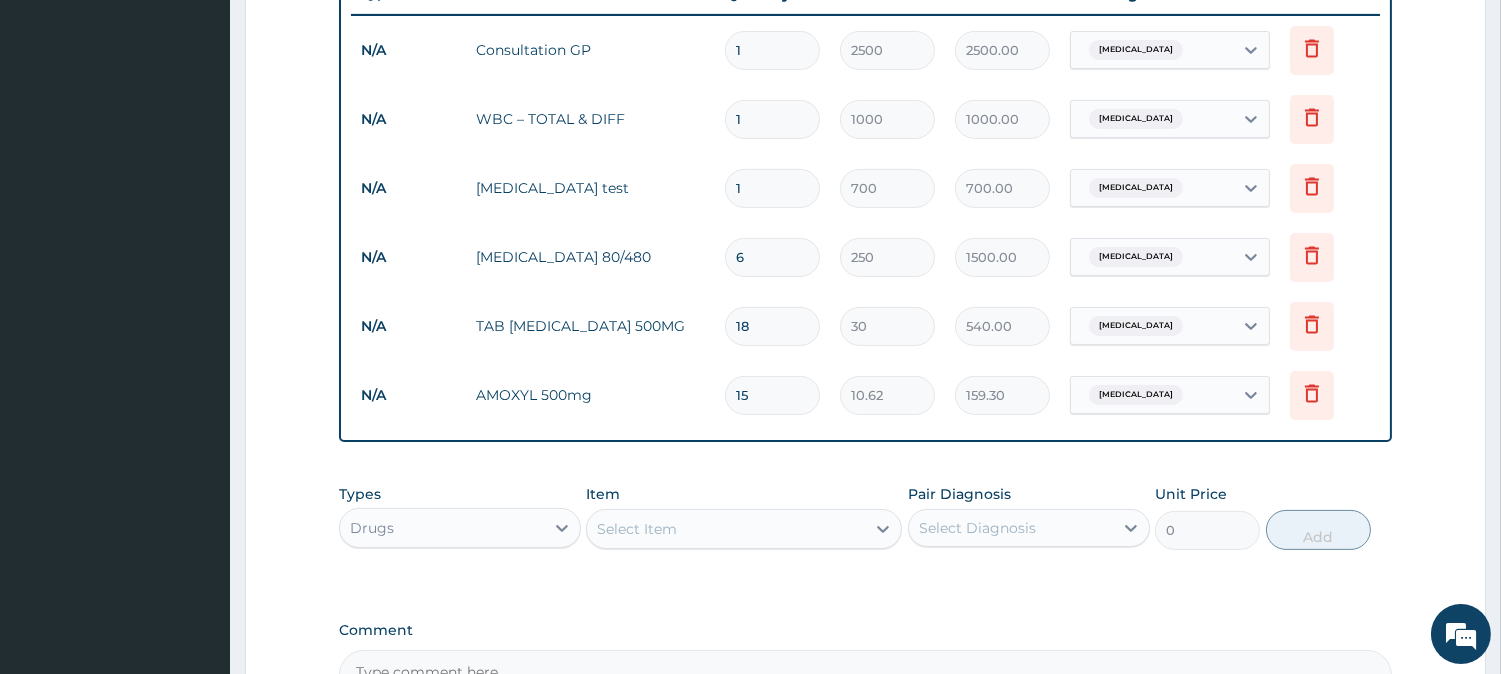 type on "15" 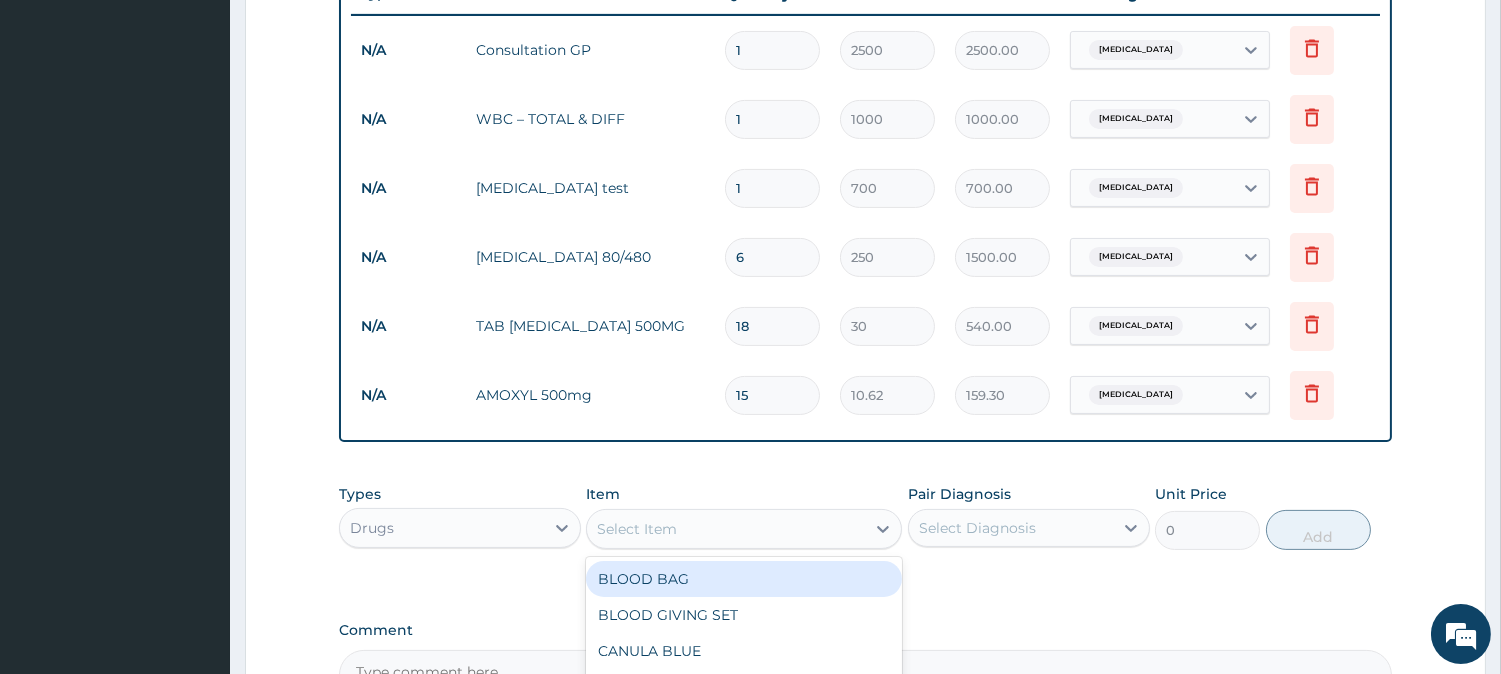 click on "Select Item" at bounding box center (726, 529) 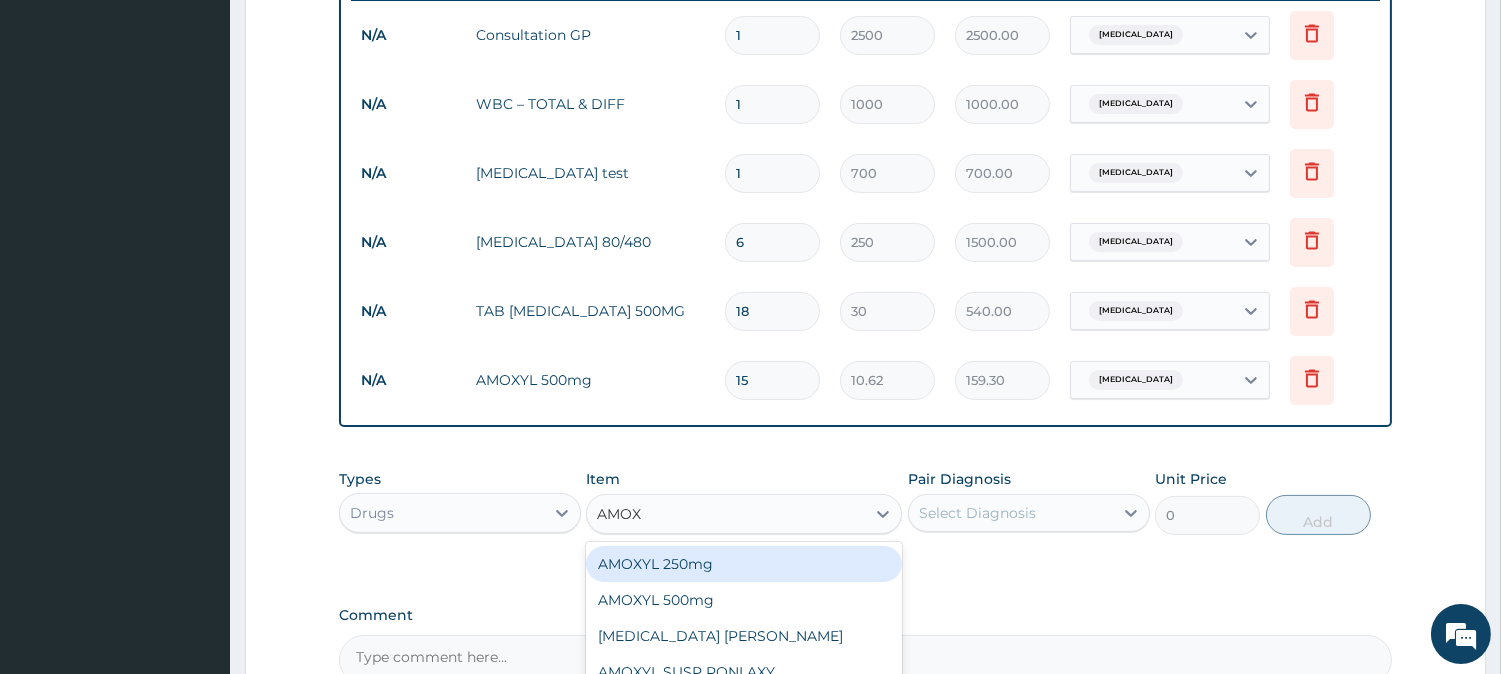 scroll, scrollTop: 893, scrollLeft: 0, axis: vertical 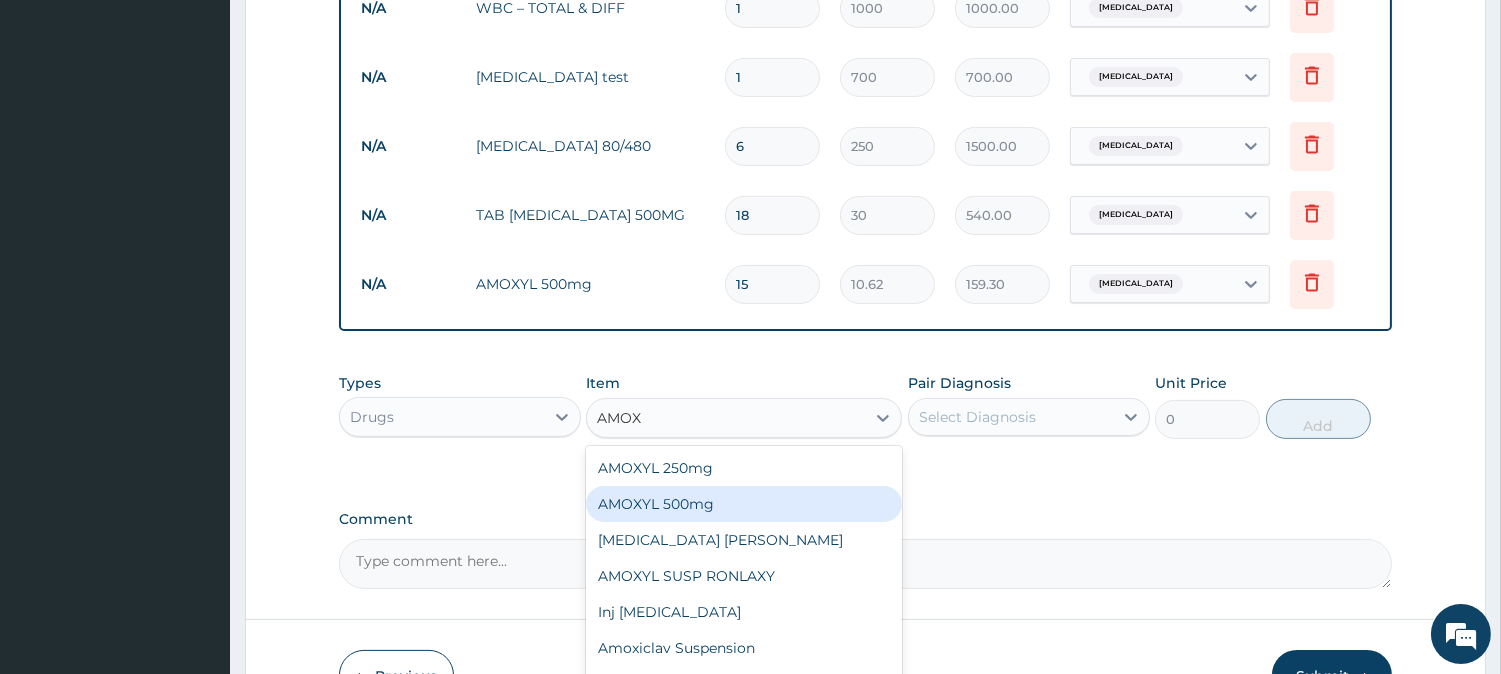 type on "AMOX" 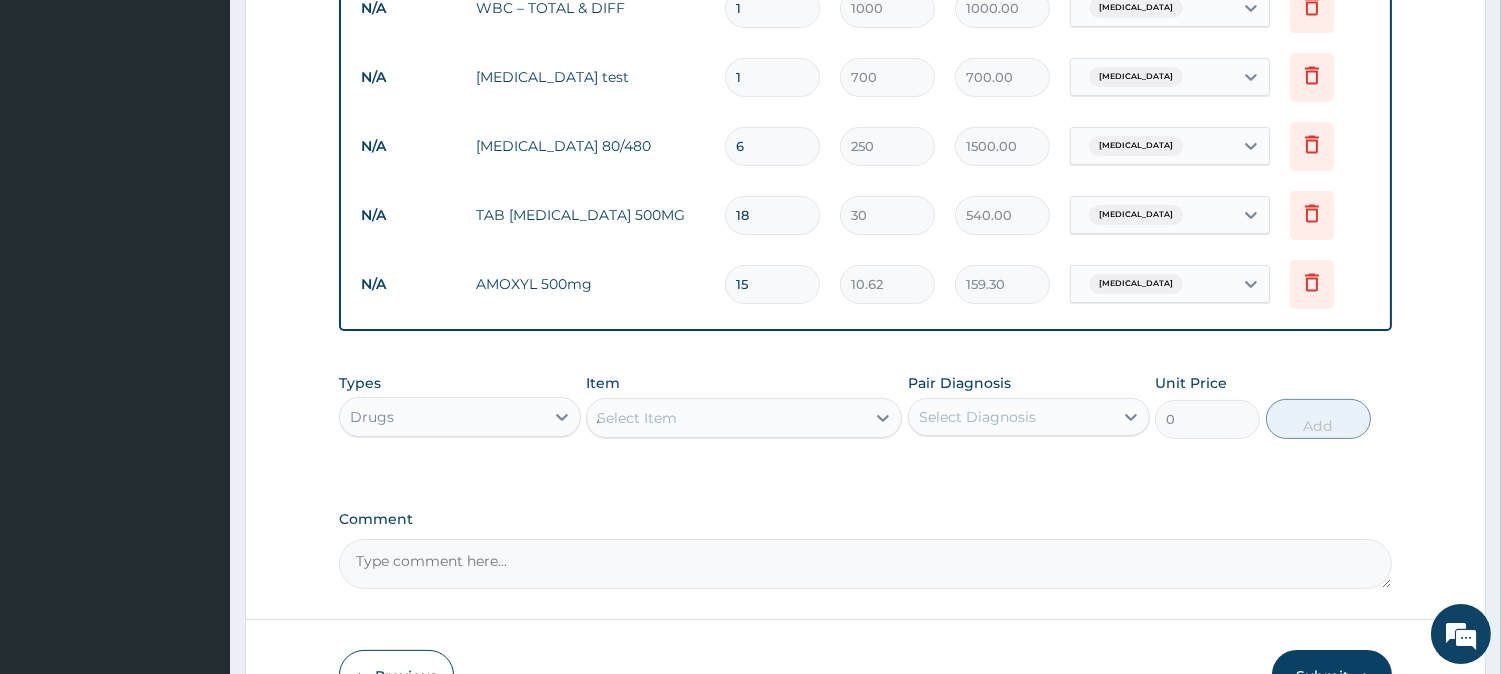 type 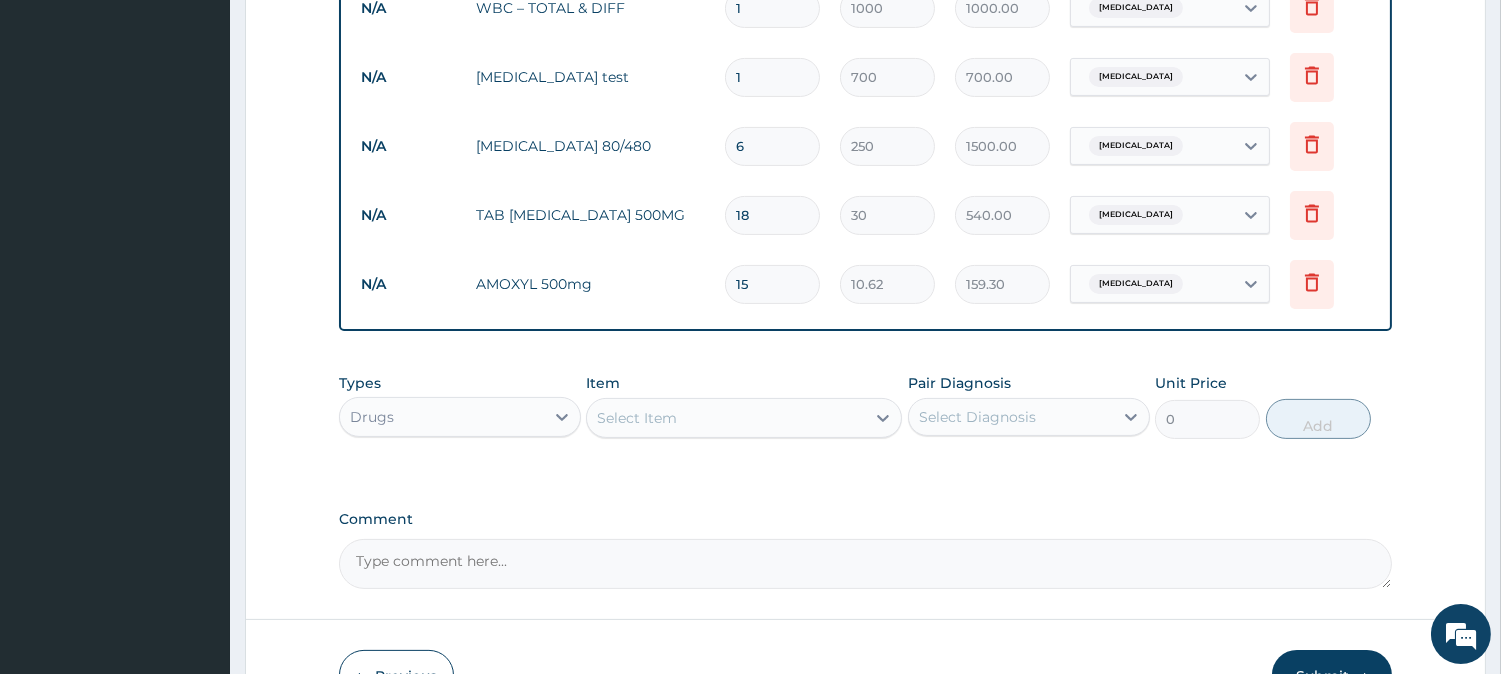 click on "Types Drugs Item Select Item Pair Diagnosis Select Diagnosis Unit Price 0 Add" at bounding box center (865, 406) 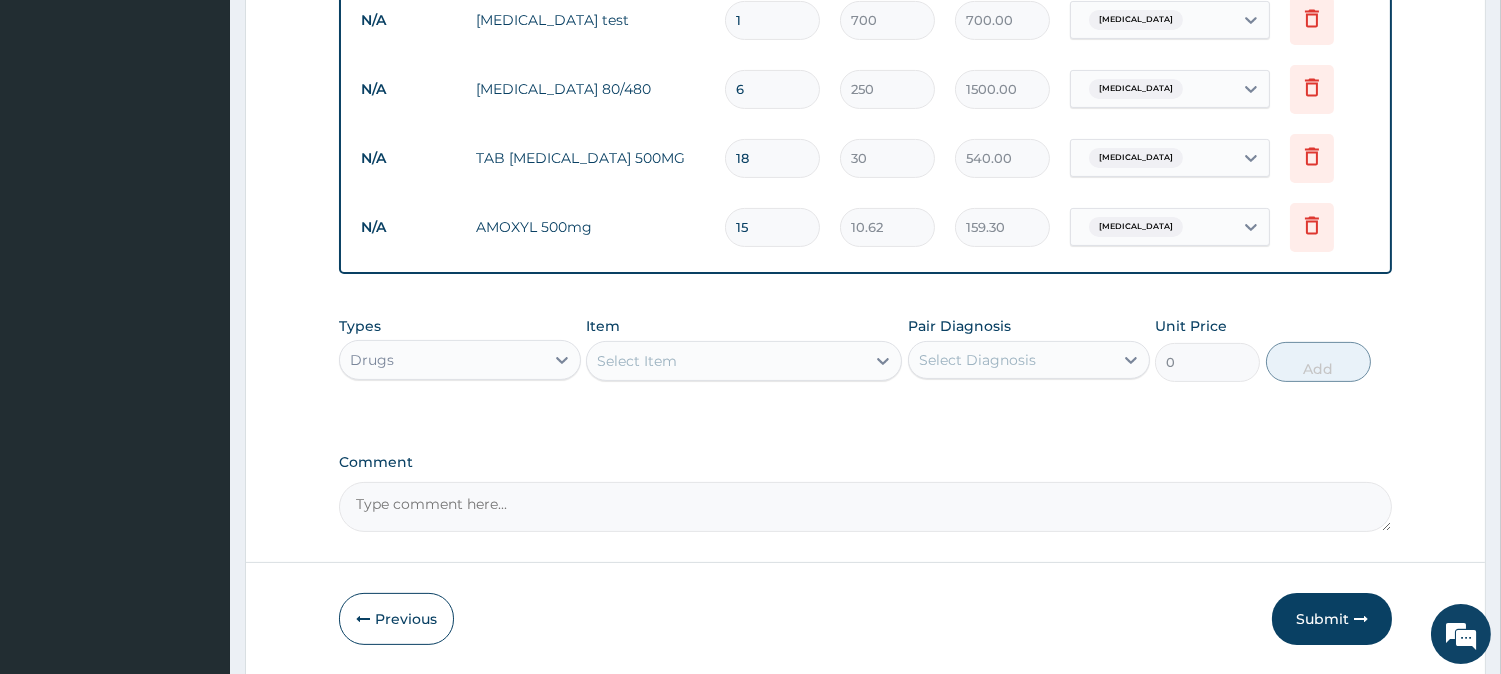 scroll, scrollTop: 1018, scrollLeft: 0, axis: vertical 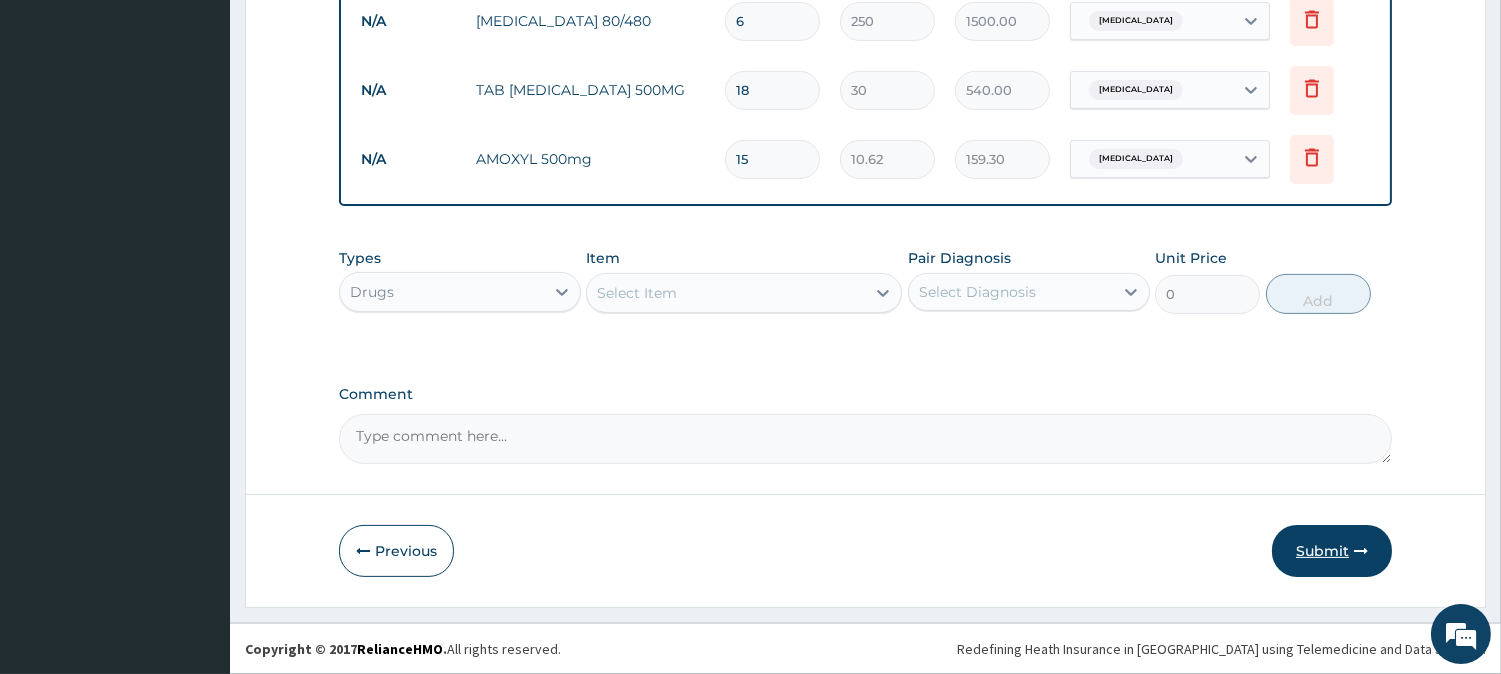 click on "Submit" at bounding box center (1332, 551) 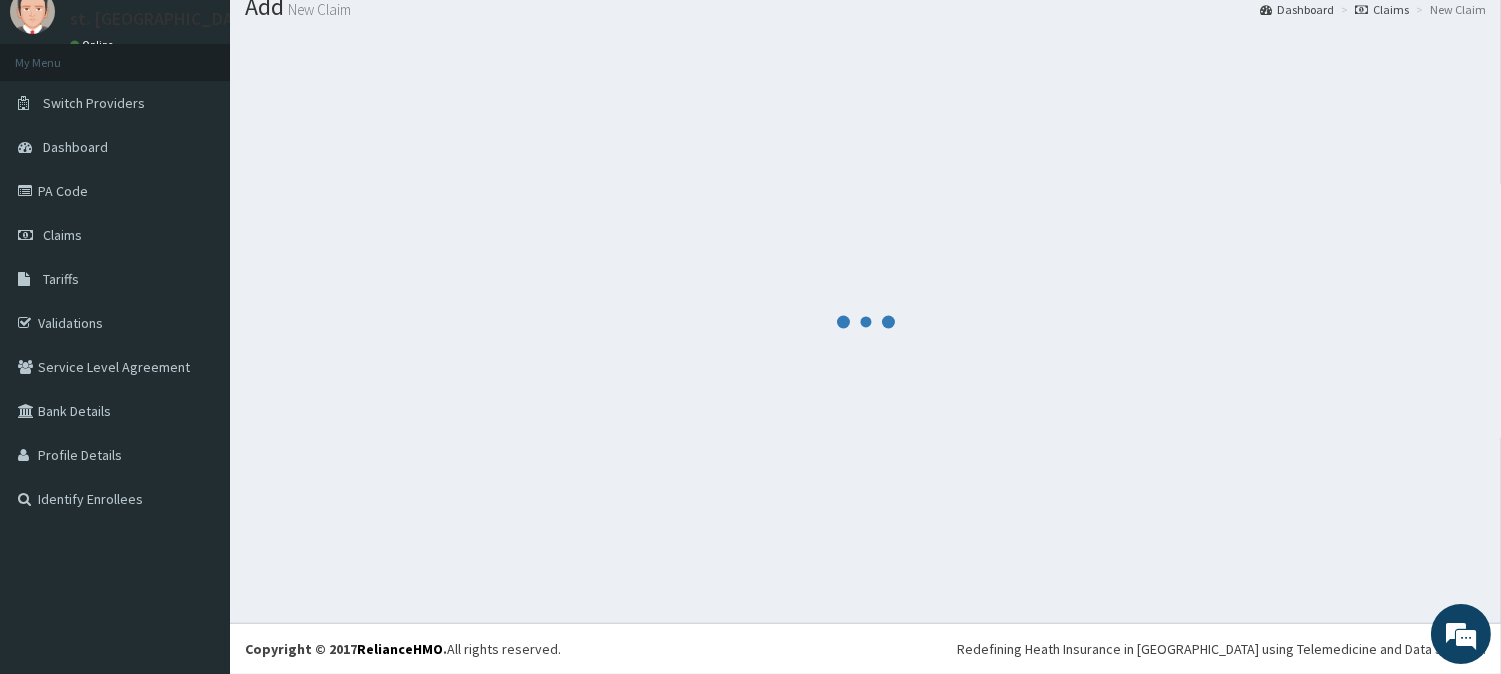 scroll, scrollTop: 1018, scrollLeft: 0, axis: vertical 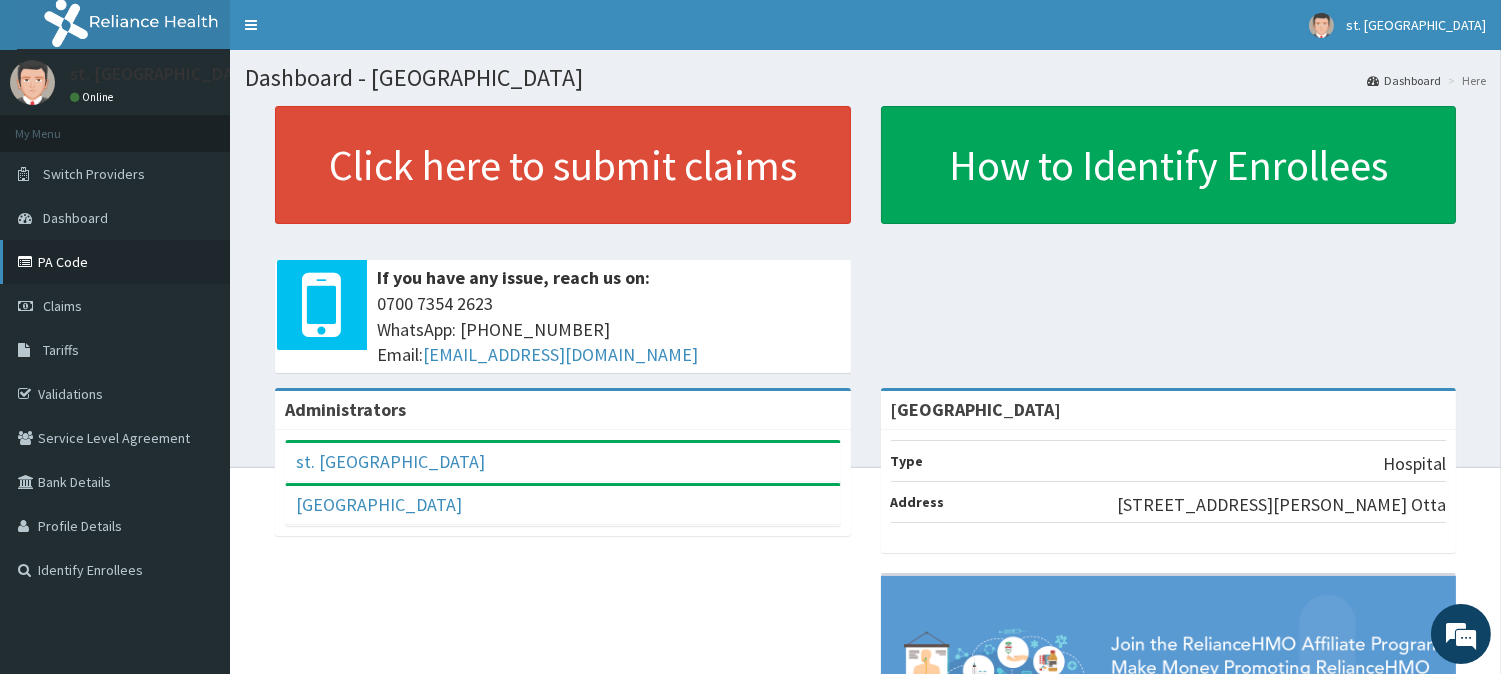 click on "PA Code" at bounding box center (115, 262) 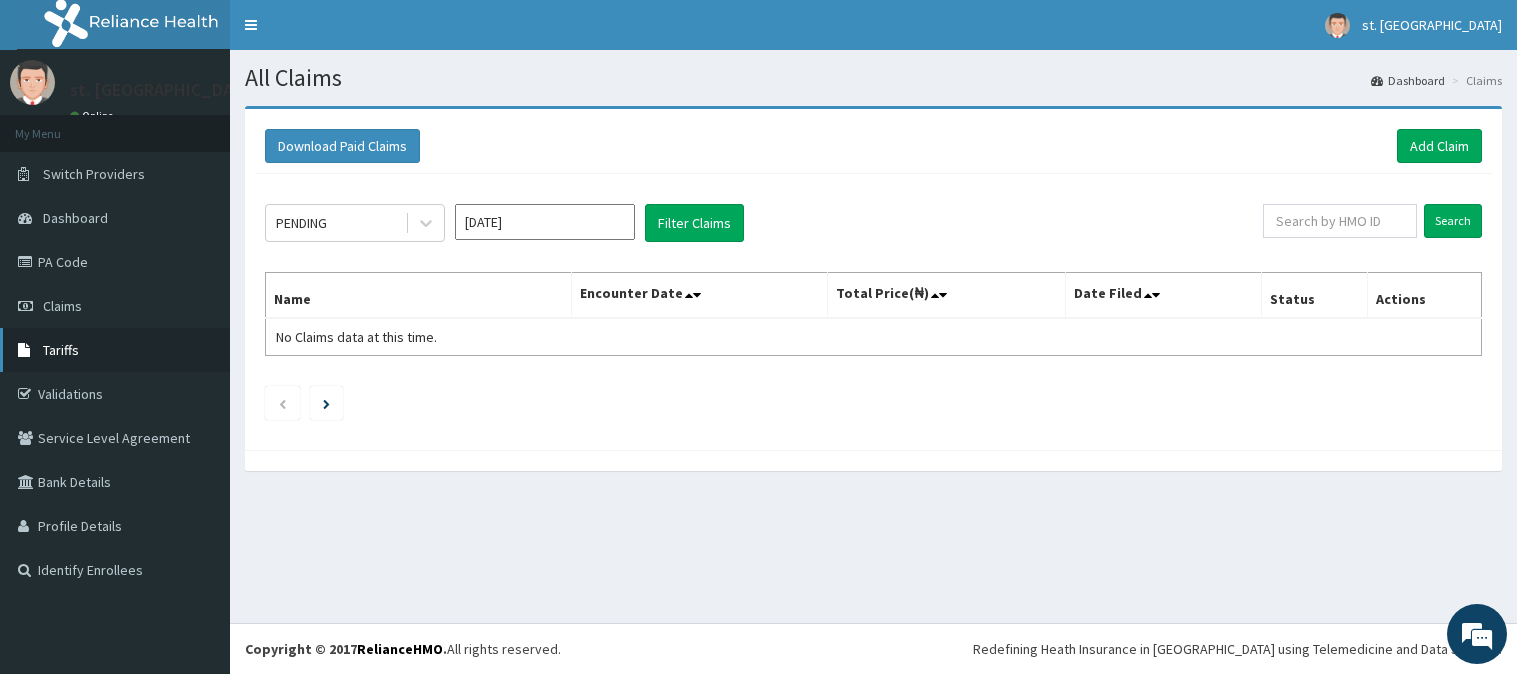 scroll, scrollTop: 0, scrollLeft: 0, axis: both 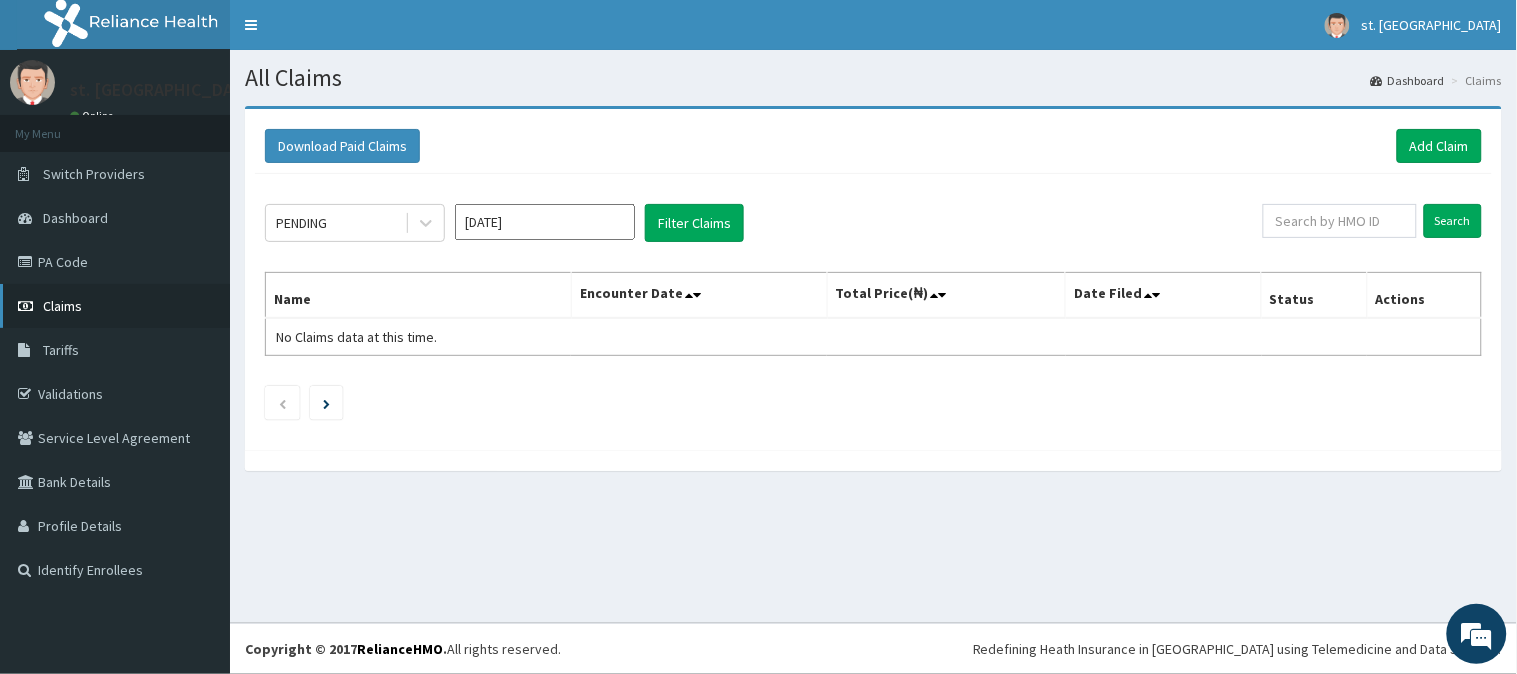 click on "Claims" at bounding box center (115, 306) 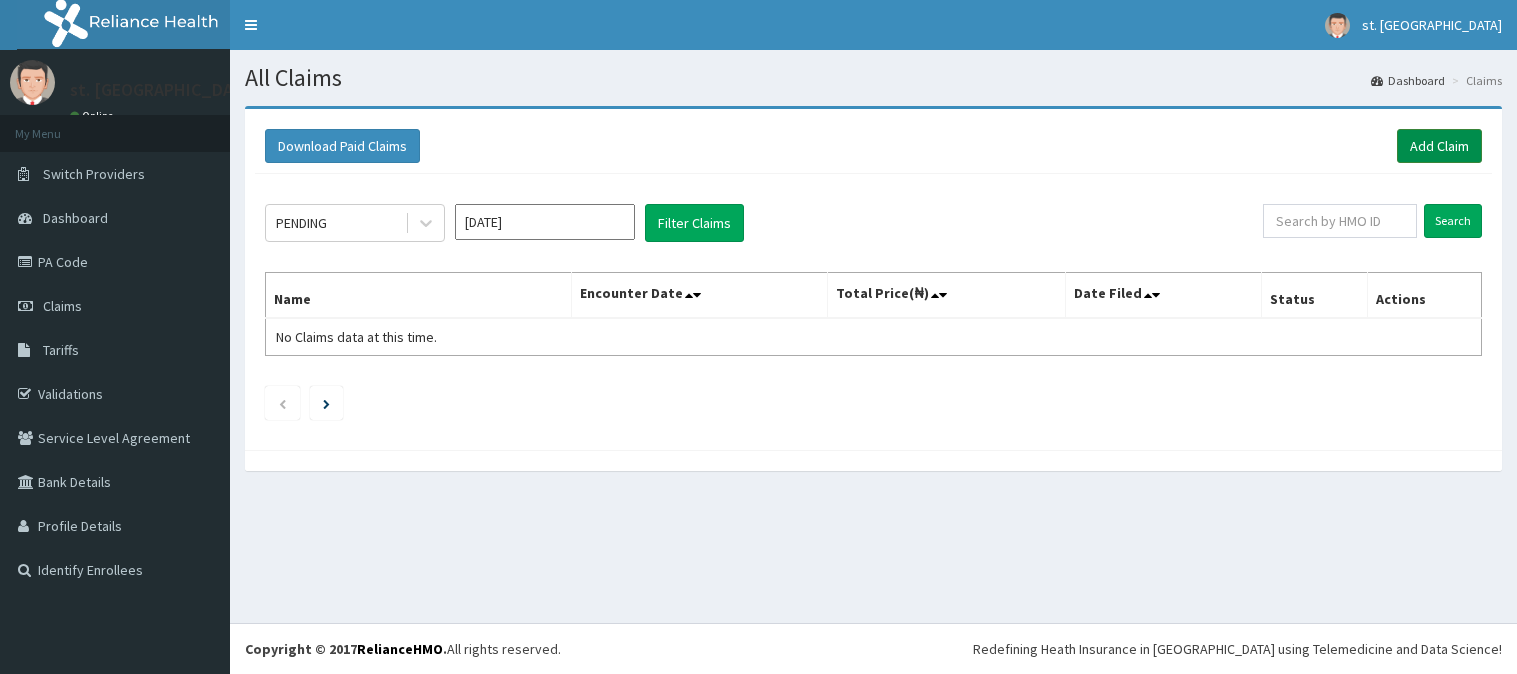 scroll, scrollTop: 0, scrollLeft: 0, axis: both 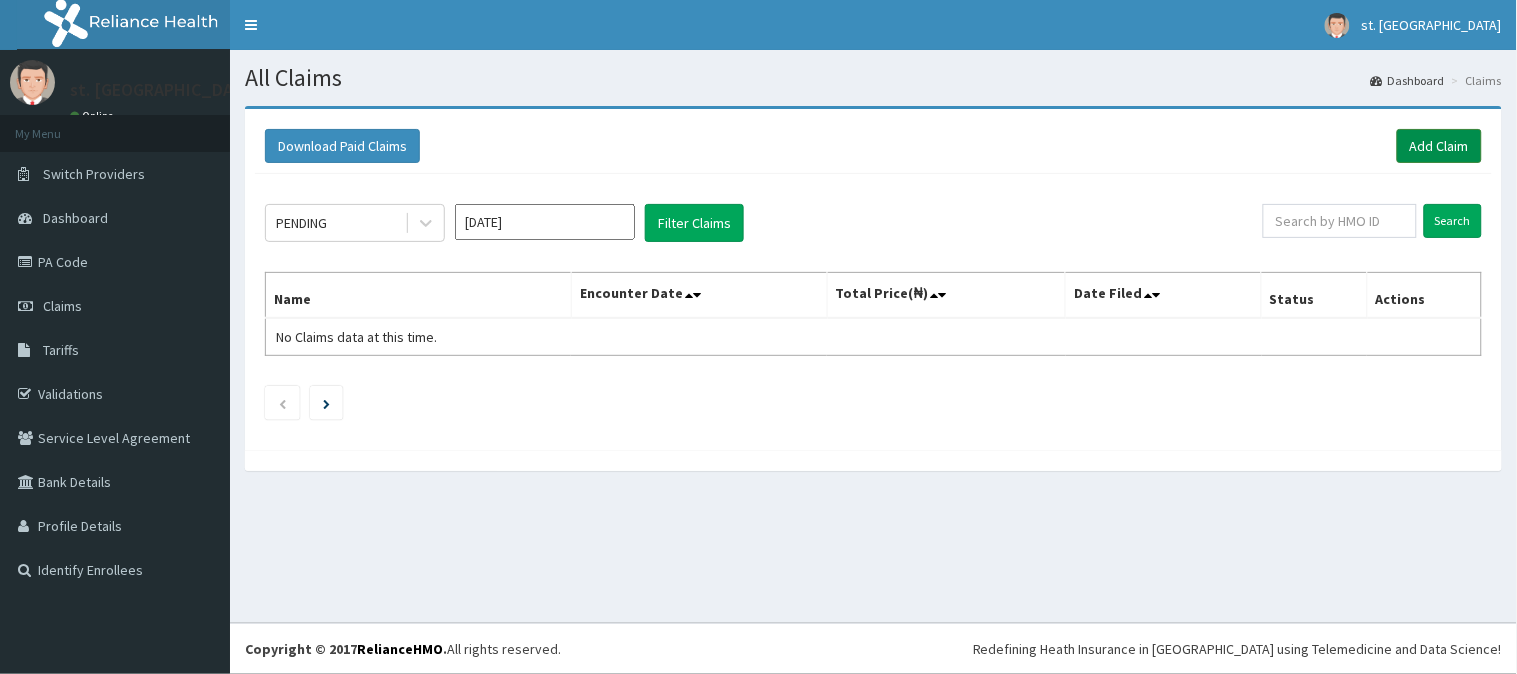click on "Add Claim" at bounding box center [1439, 146] 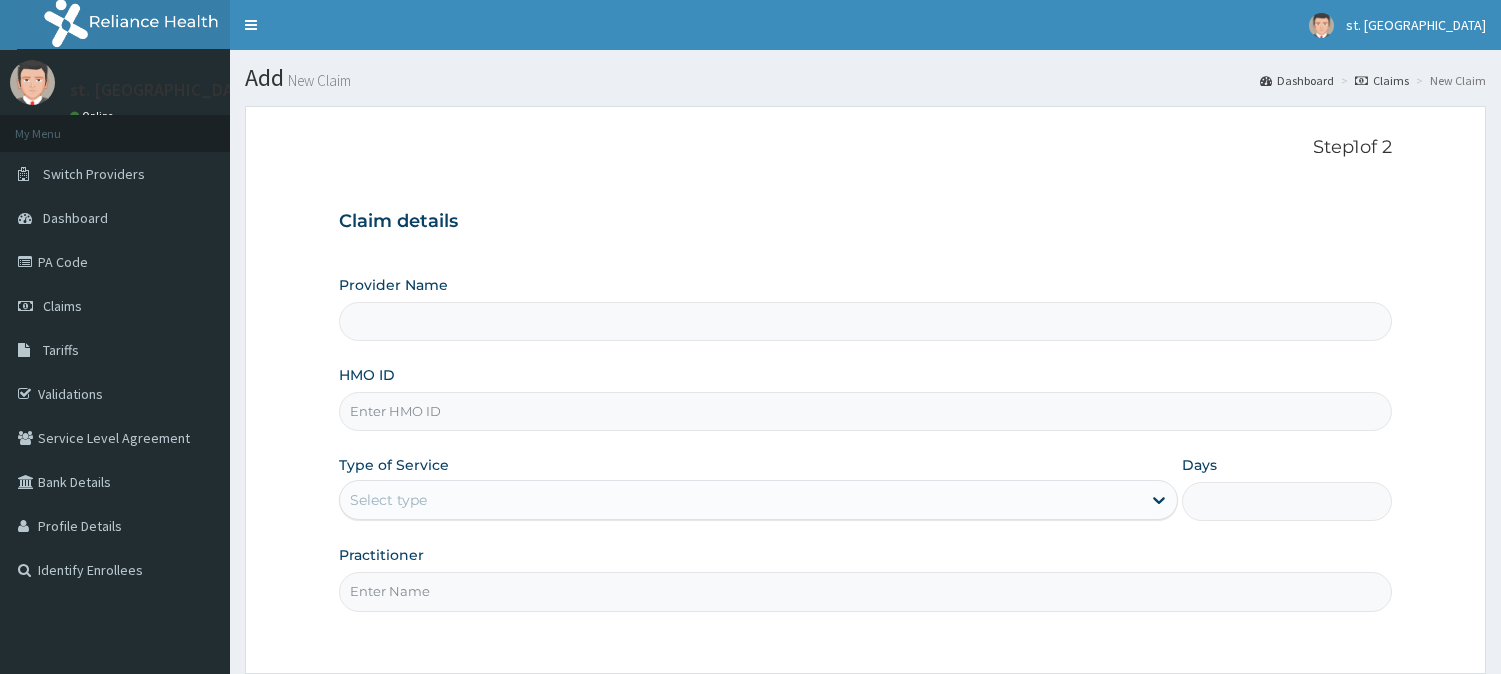 scroll, scrollTop: 0, scrollLeft: 0, axis: both 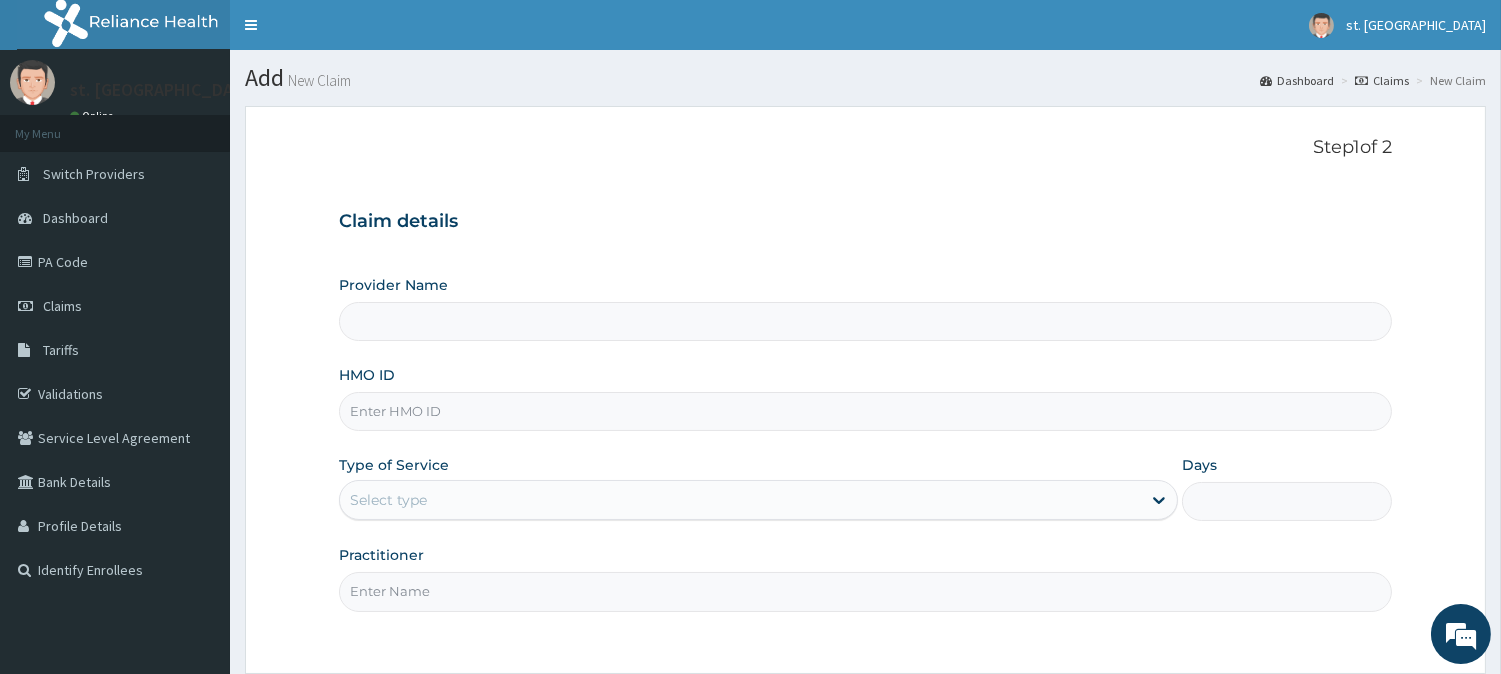 type on "[GEOGRAPHIC_DATA]" 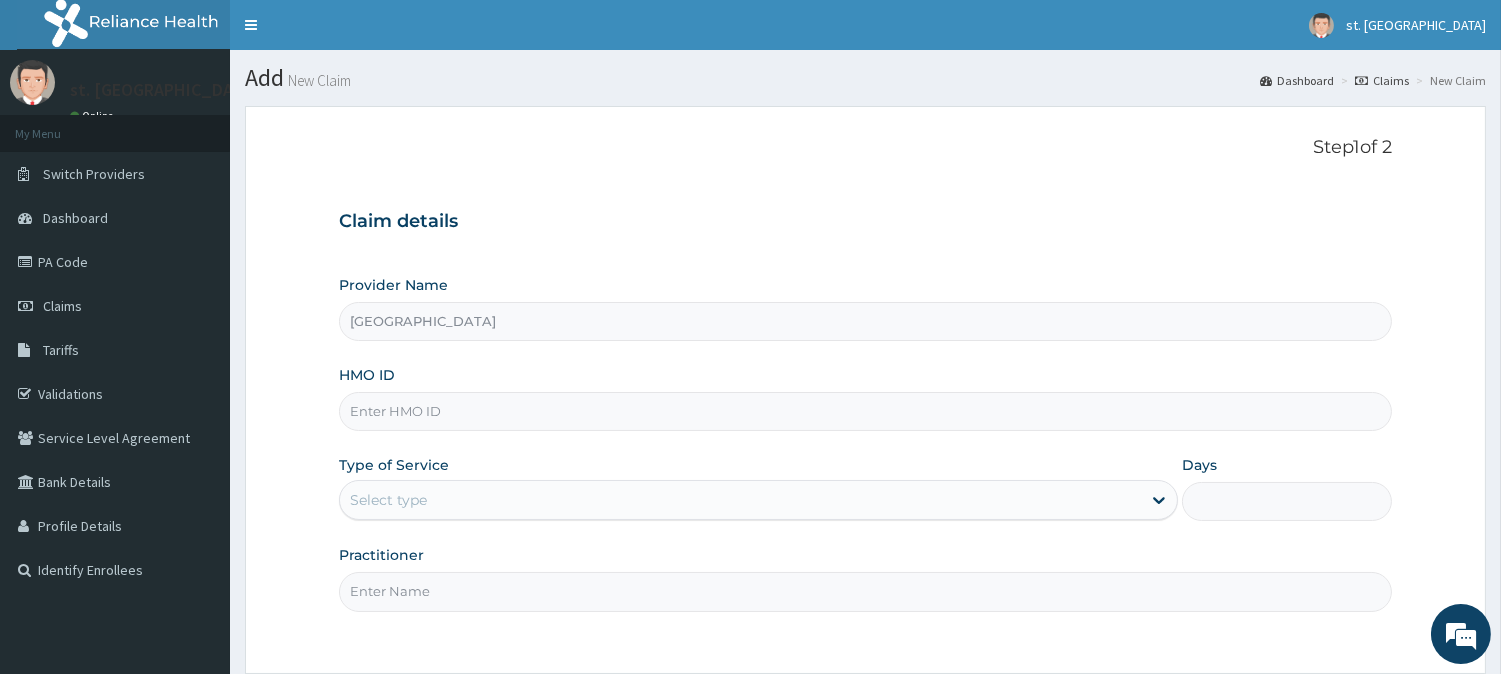 paste on "Btr/10267/b" 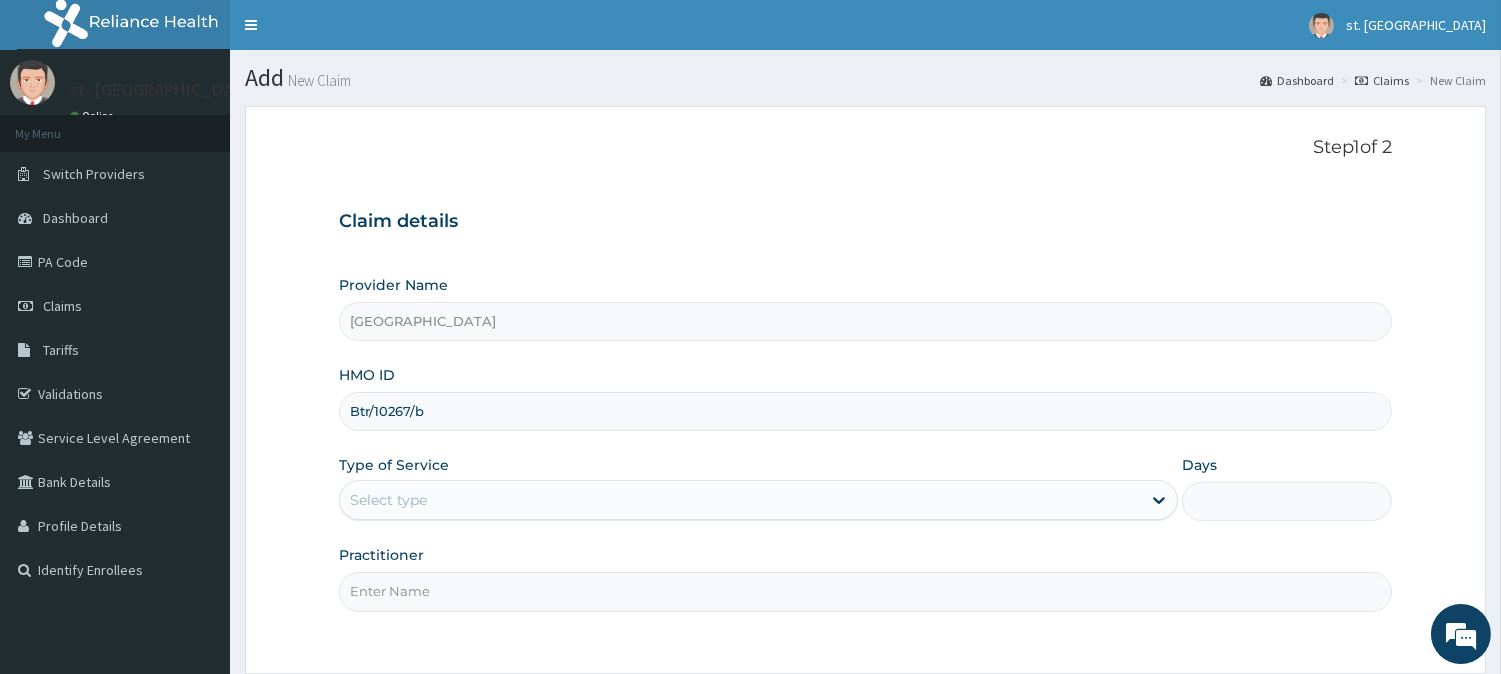 type on "Btr/10267/b" 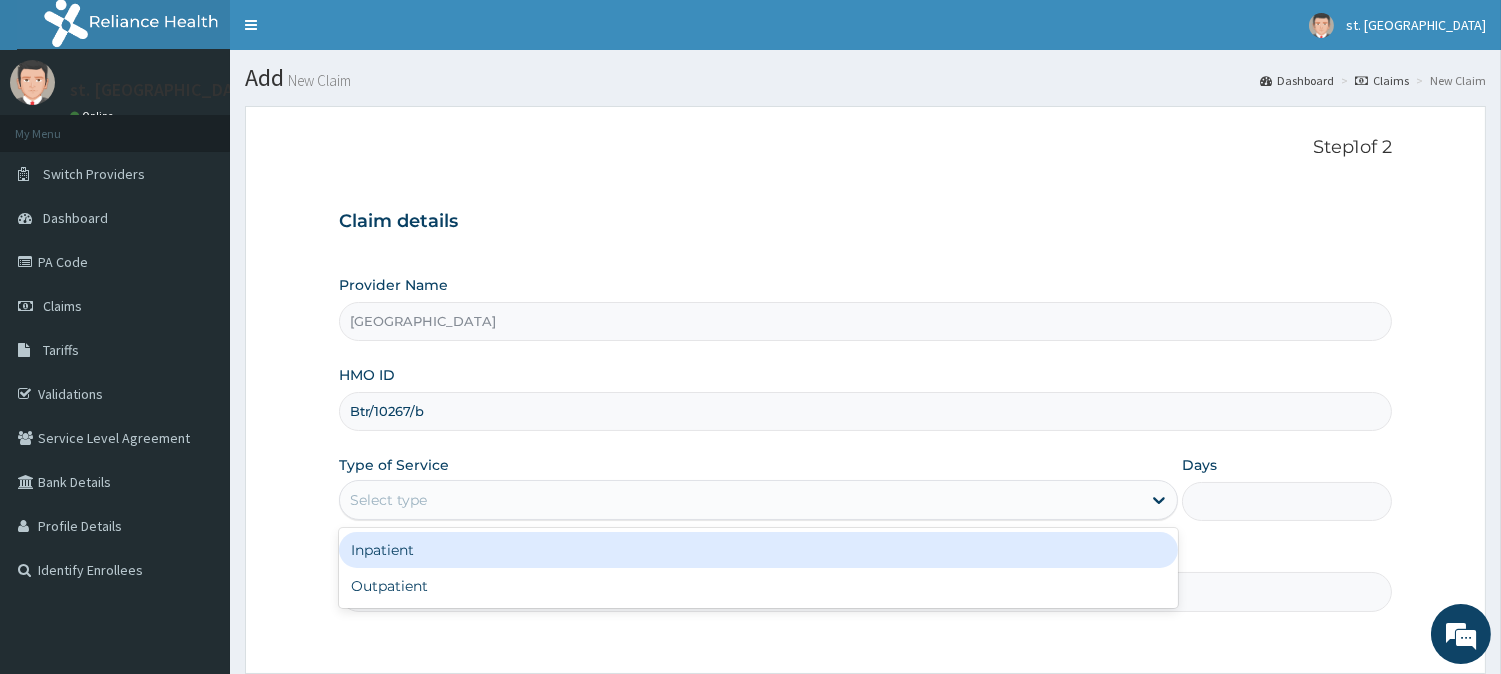 click on "Select type" at bounding box center [740, 500] 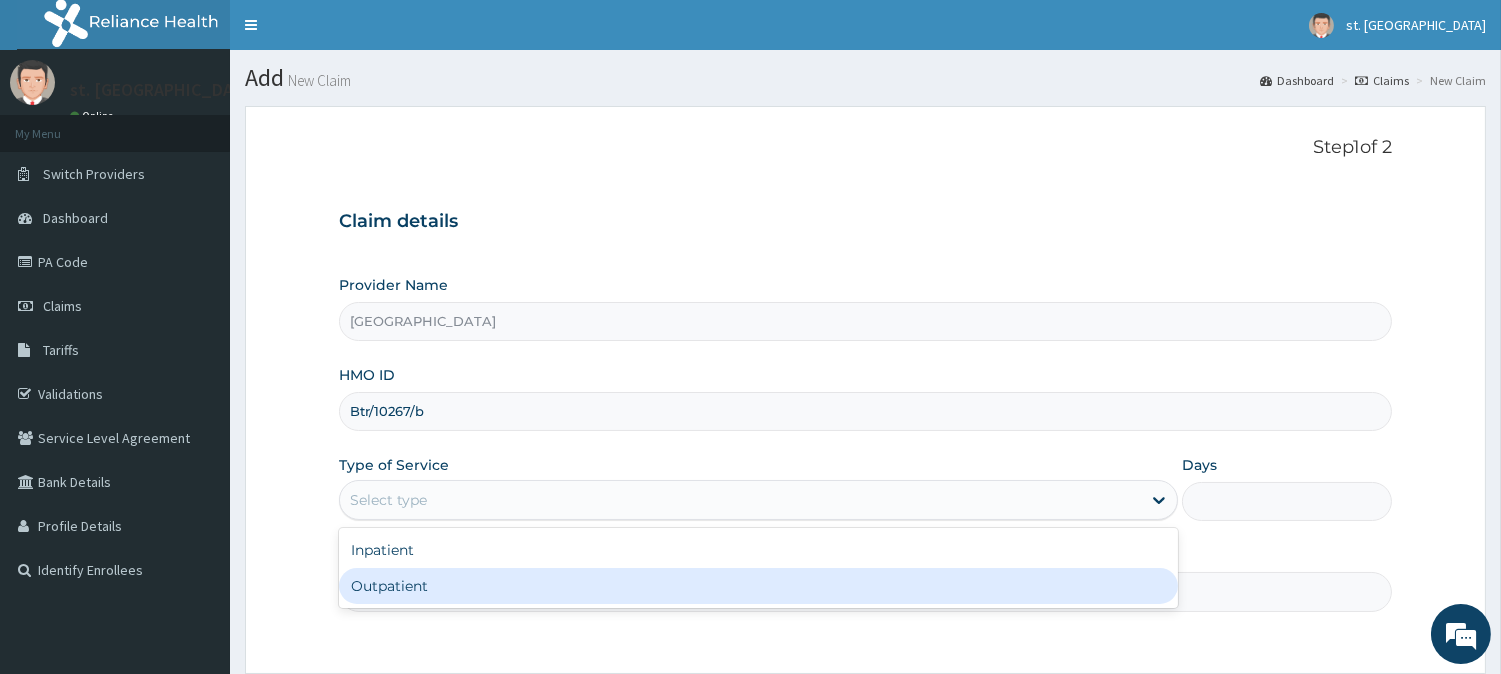 click on "Outpatient" at bounding box center (758, 586) 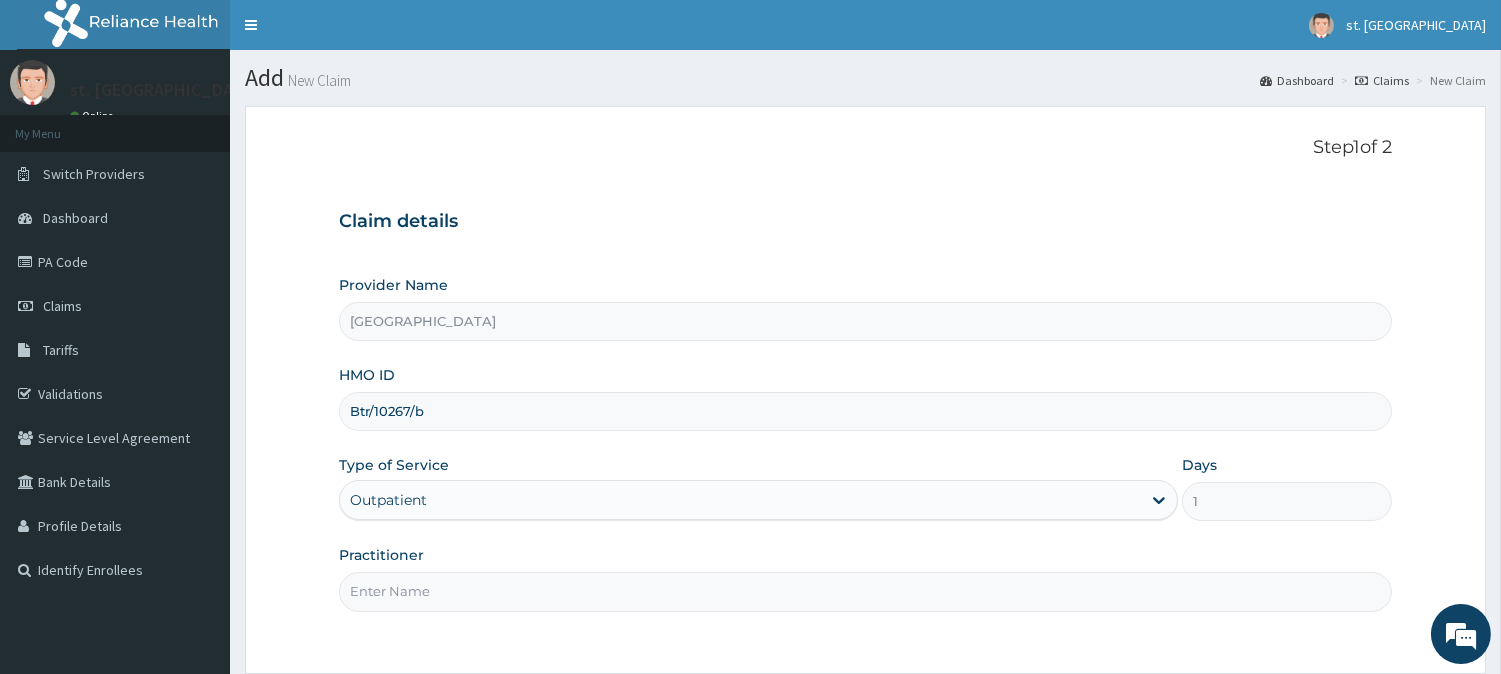 scroll, scrollTop: 111, scrollLeft: 0, axis: vertical 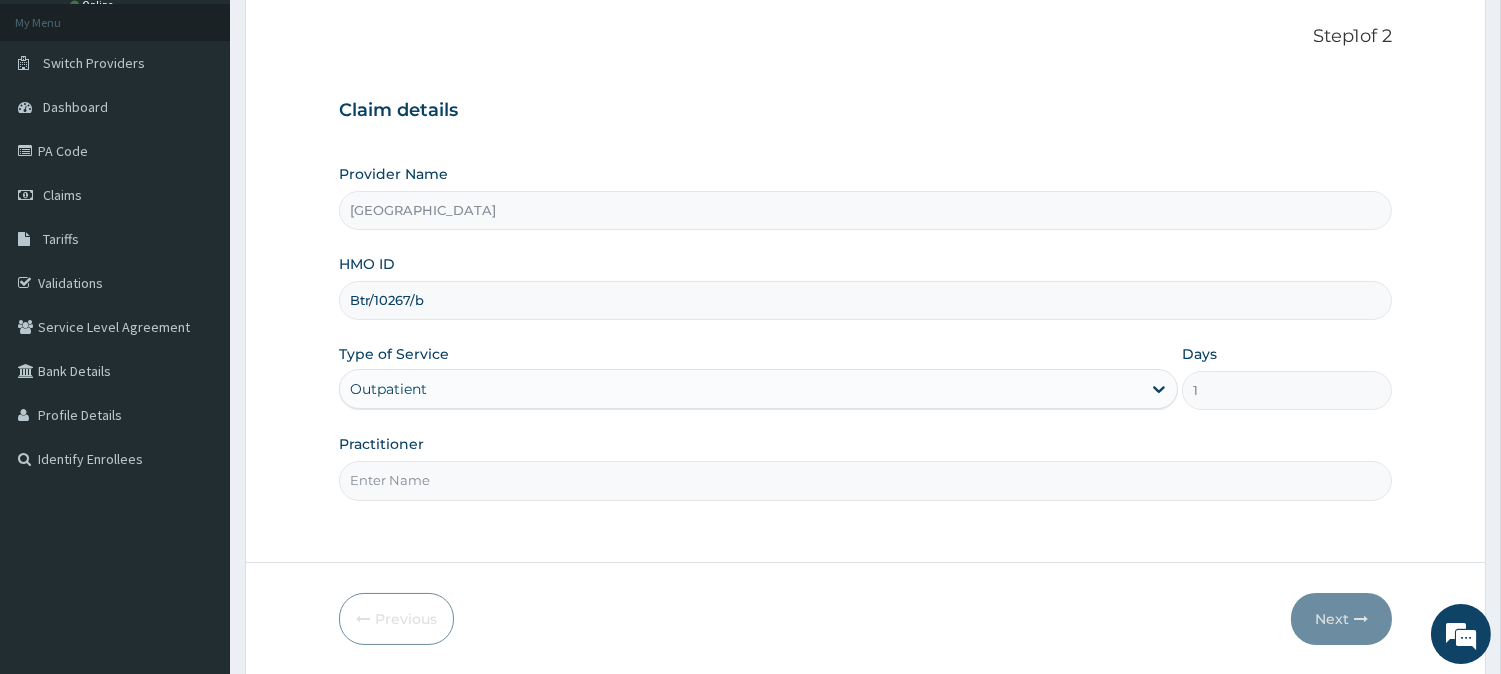 click on "Practitioner" at bounding box center [865, 480] 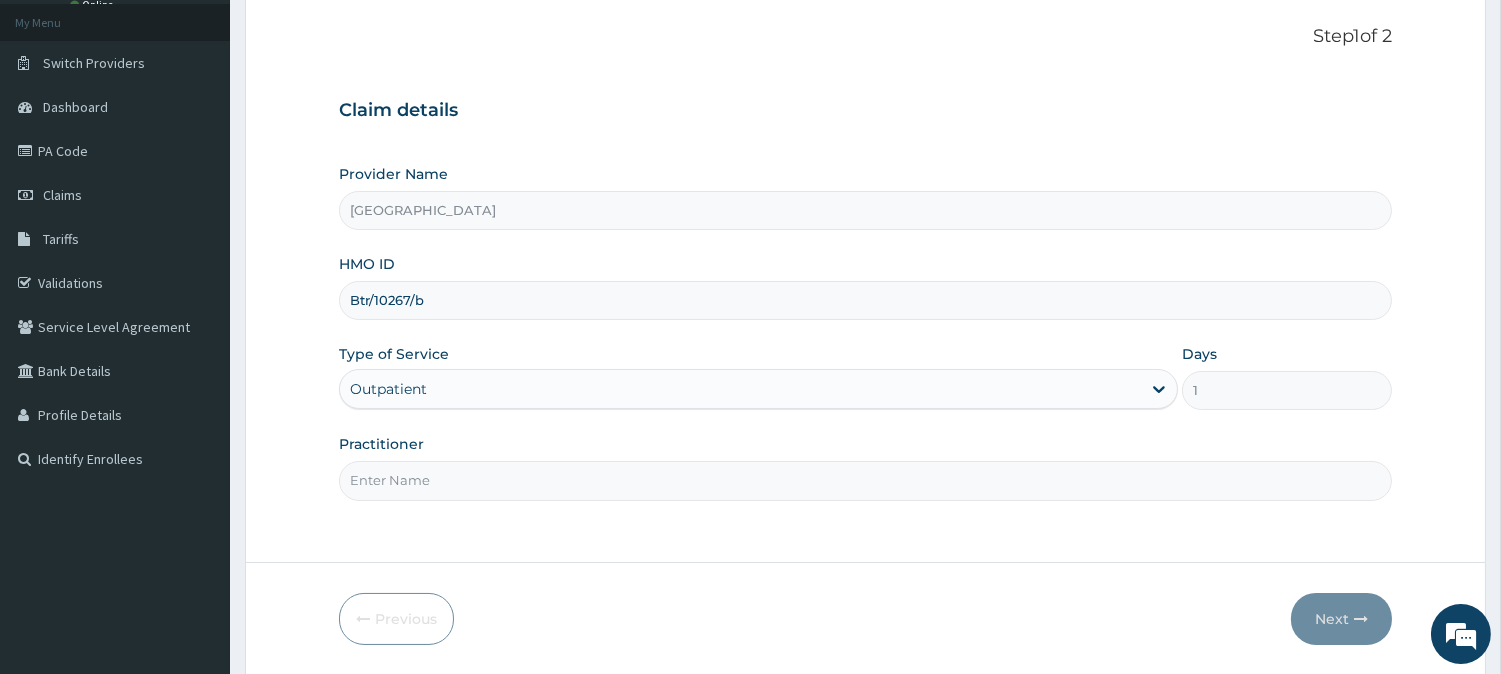 type on "DR [PERSON_NAME]" 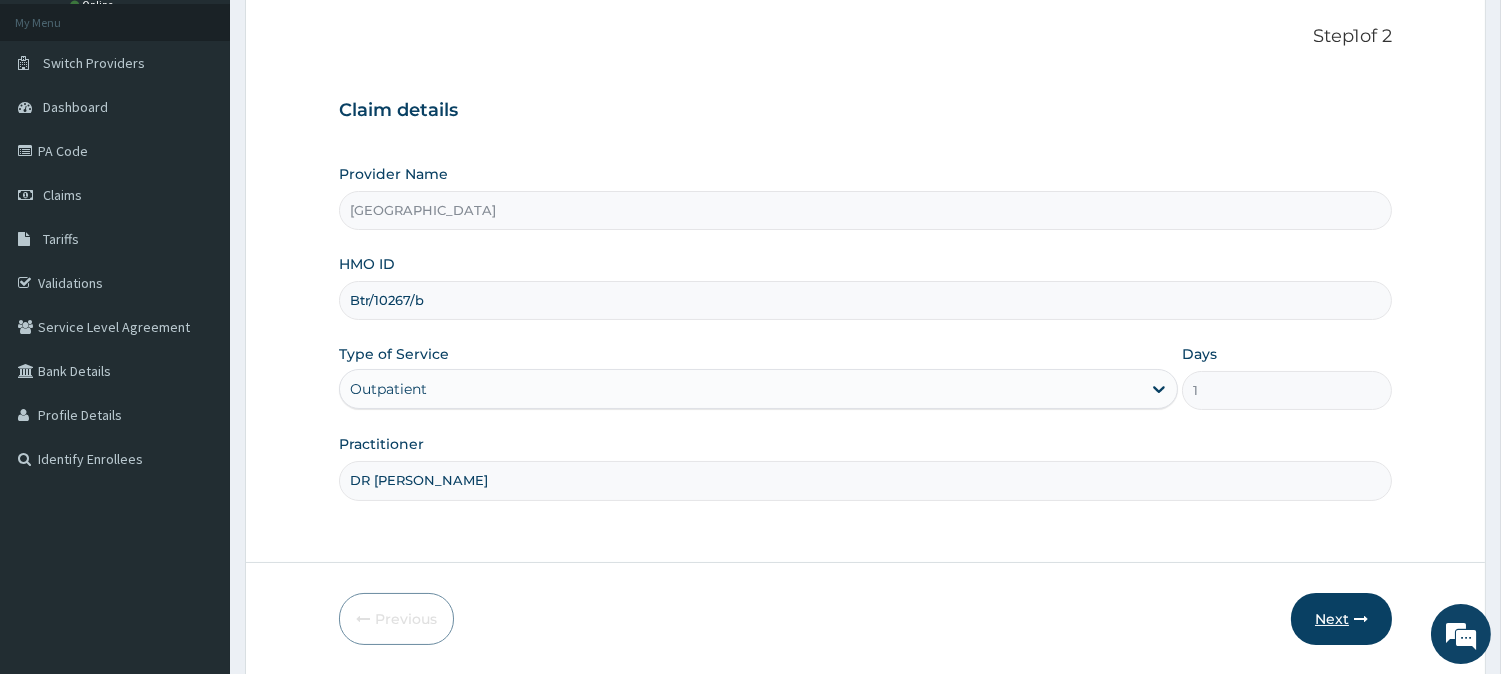 click on "Next" at bounding box center (1341, 619) 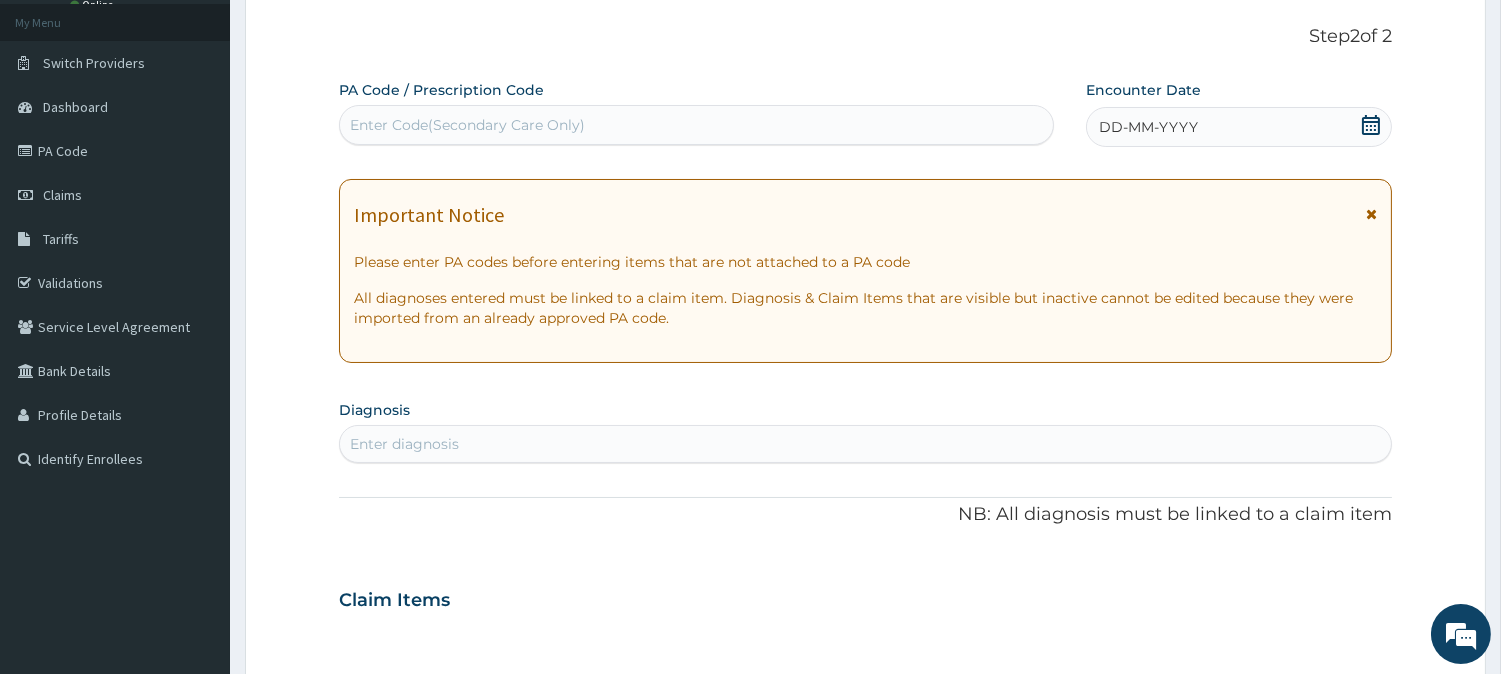 scroll, scrollTop: 0, scrollLeft: 0, axis: both 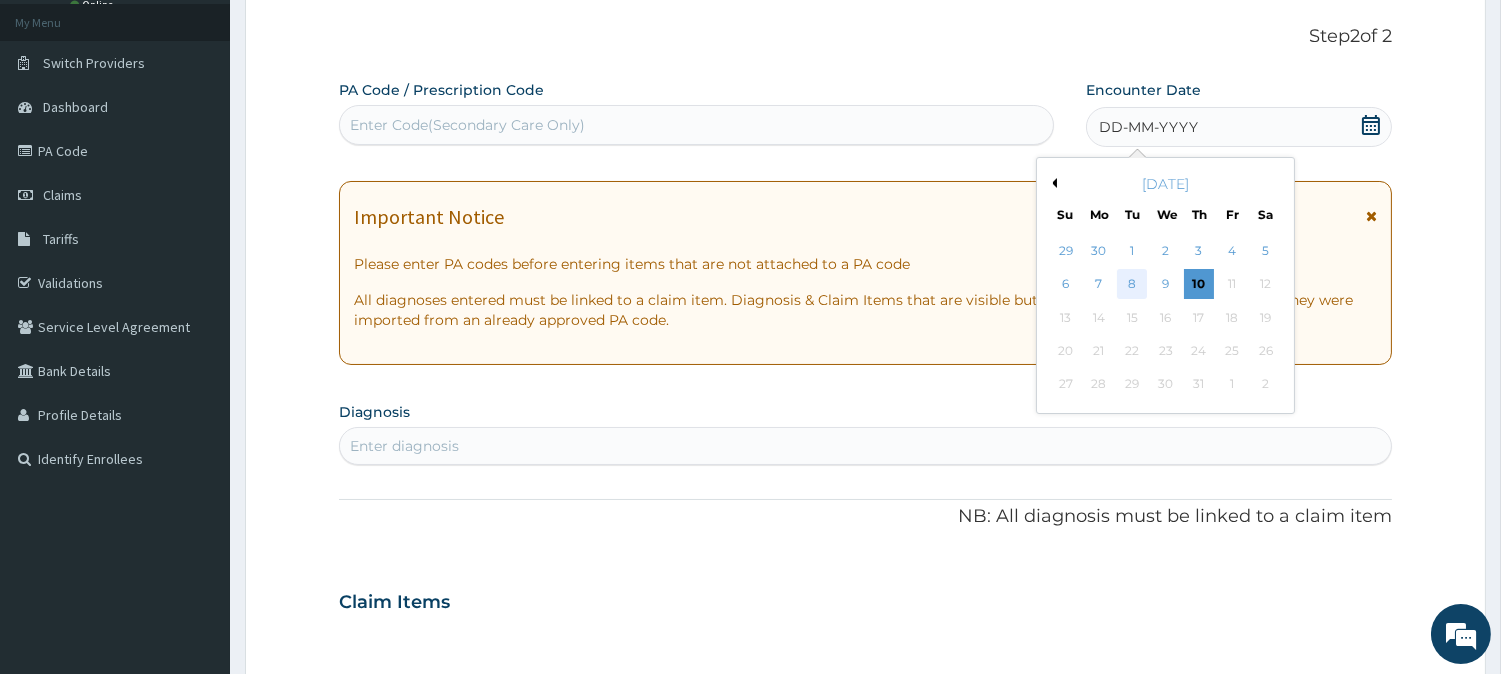 click on "8" at bounding box center (1132, 285) 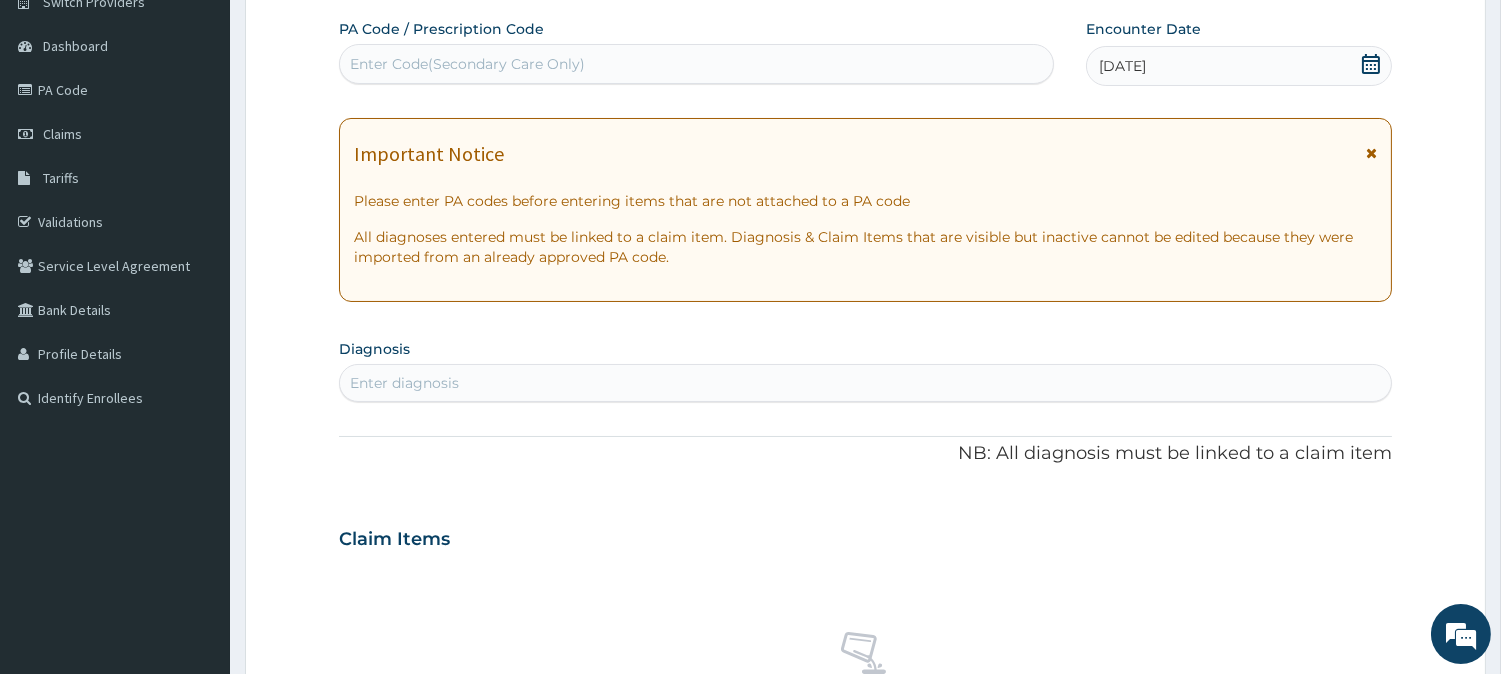 scroll, scrollTop: 222, scrollLeft: 0, axis: vertical 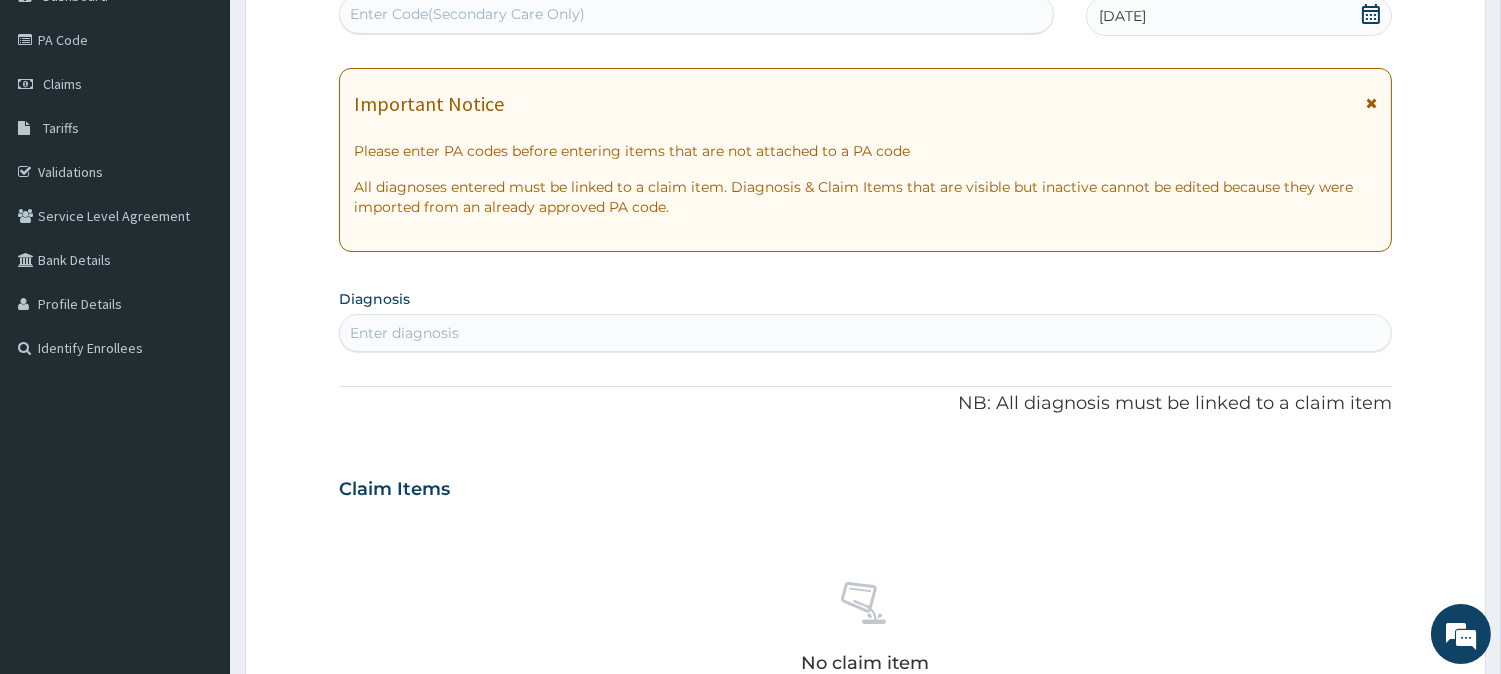 click on "Enter diagnosis" at bounding box center [404, 333] 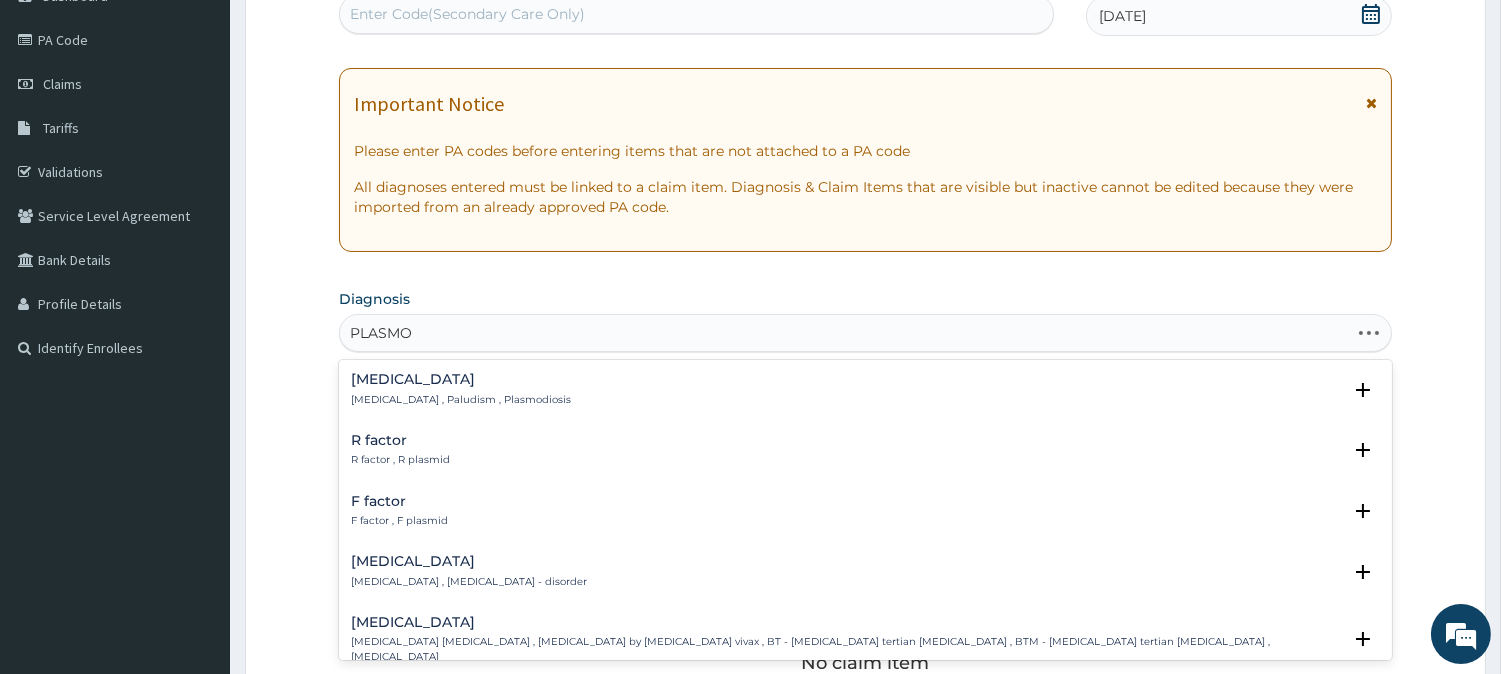 type on "PLASMOD" 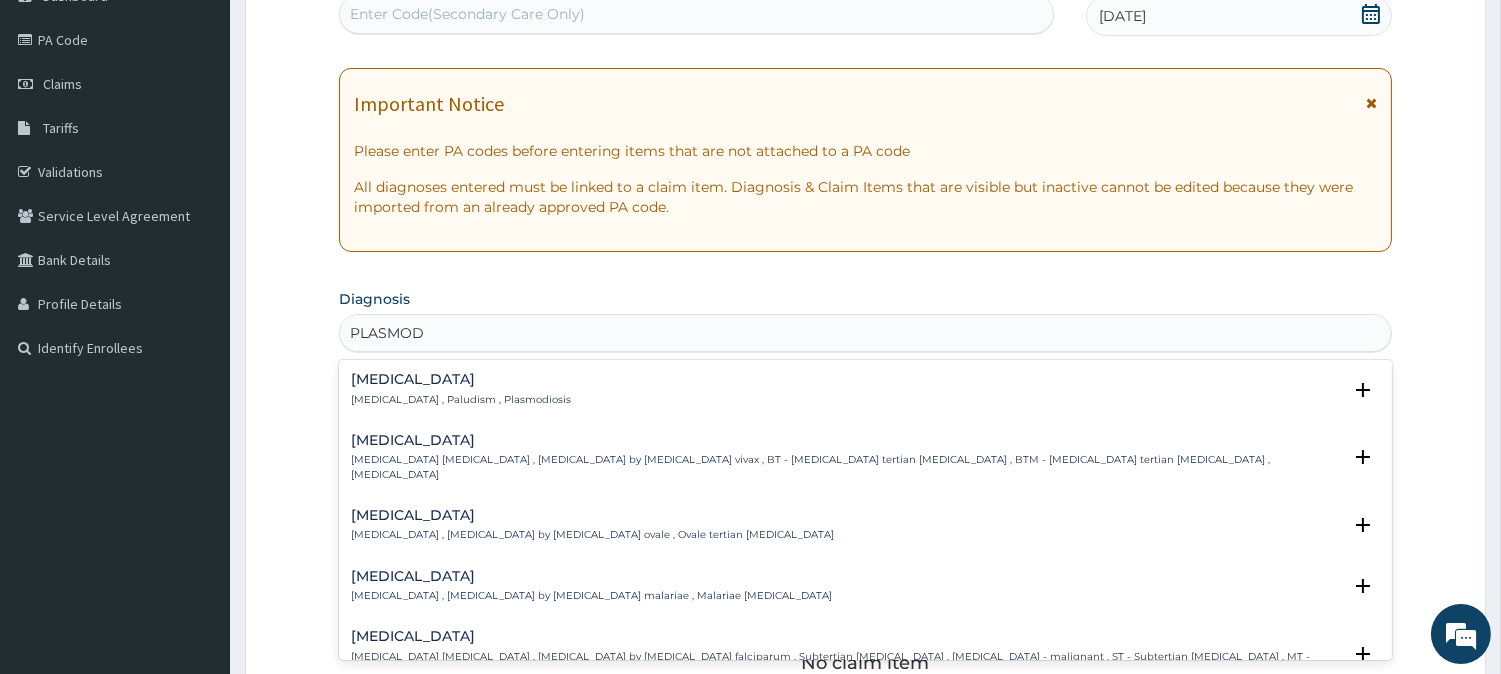 click on "Malaria , Paludism , Plasmodiosis" at bounding box center (461, 400) 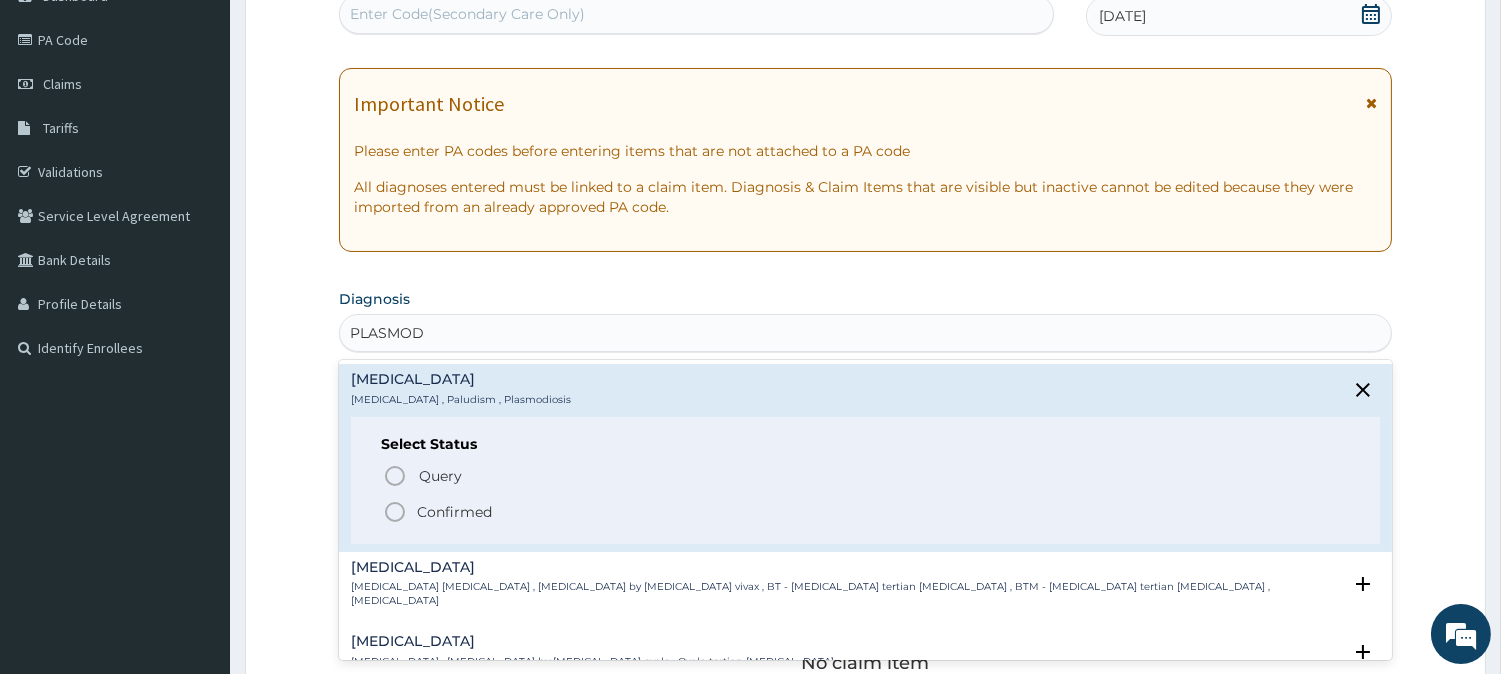 click 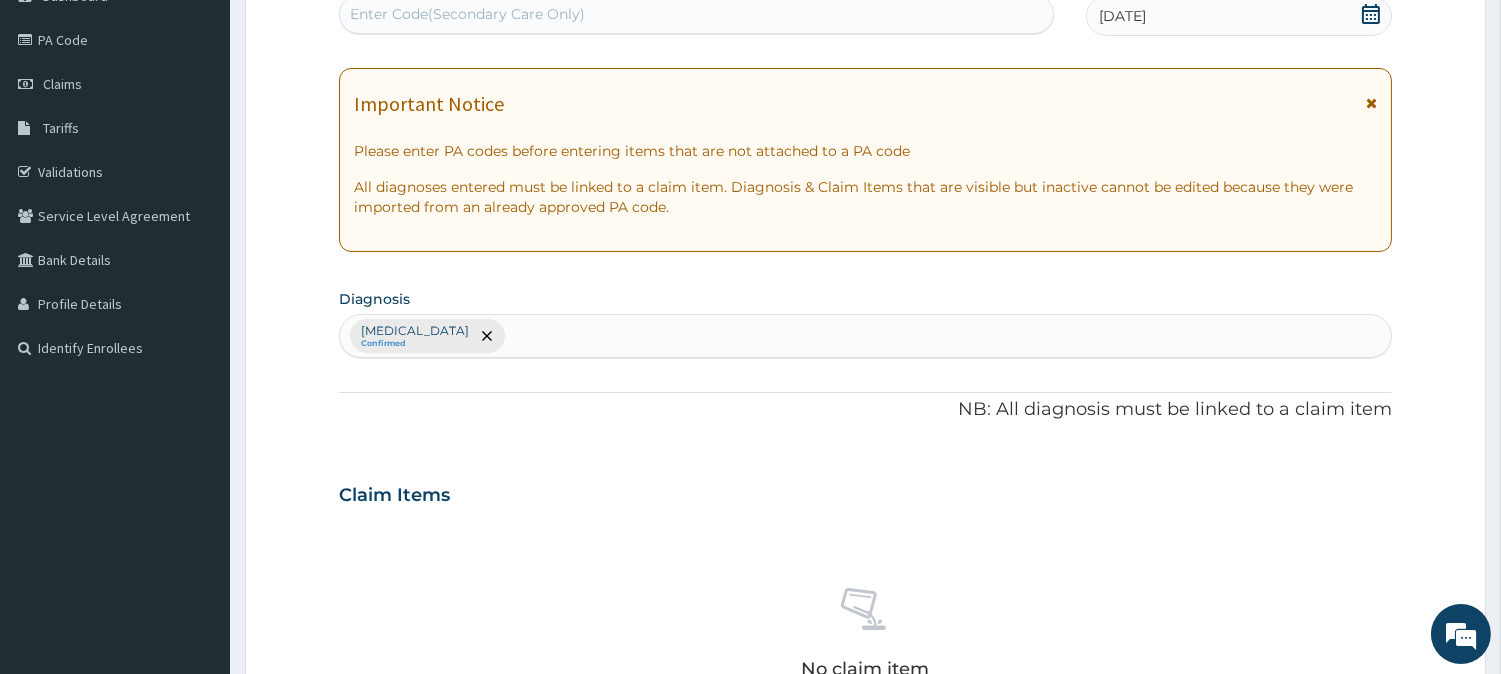 click on "Malaria Confirmed" at bounding box center [865, 336] 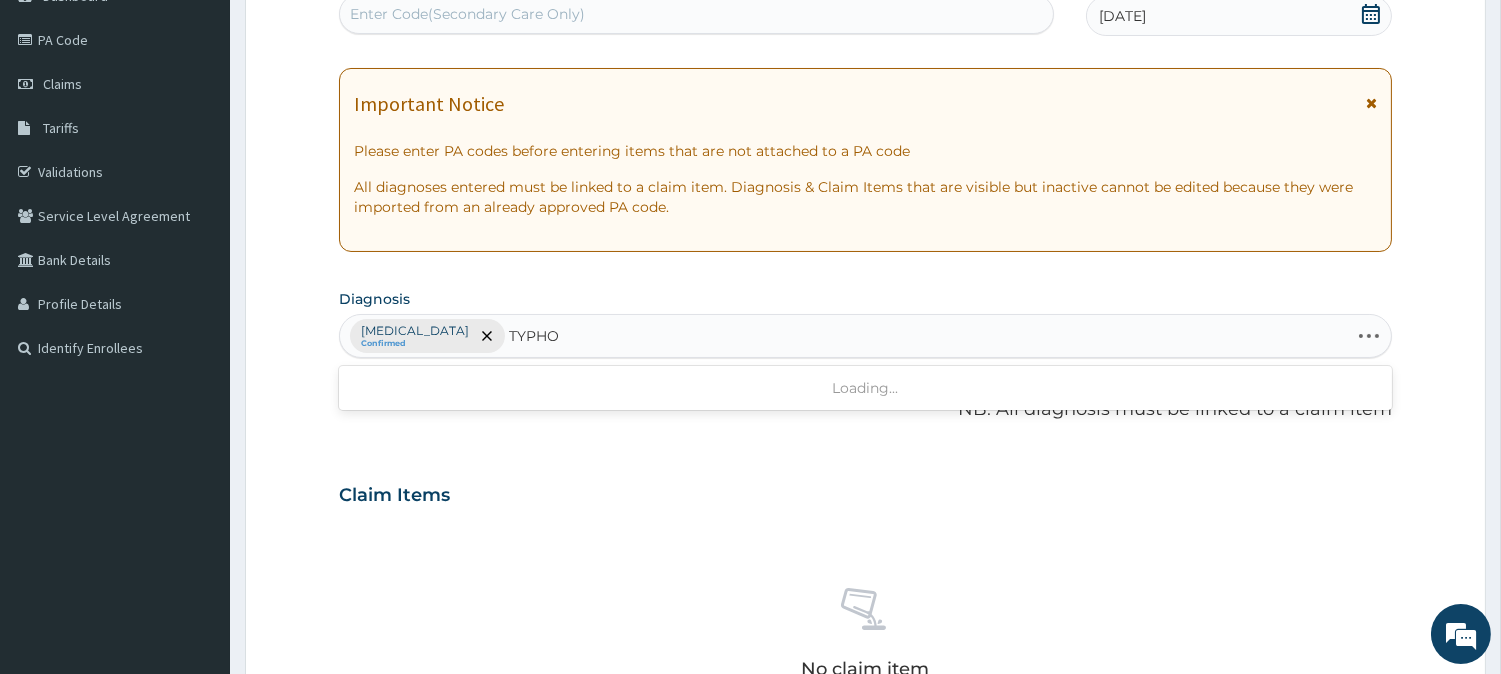 type on "TYPHOI" 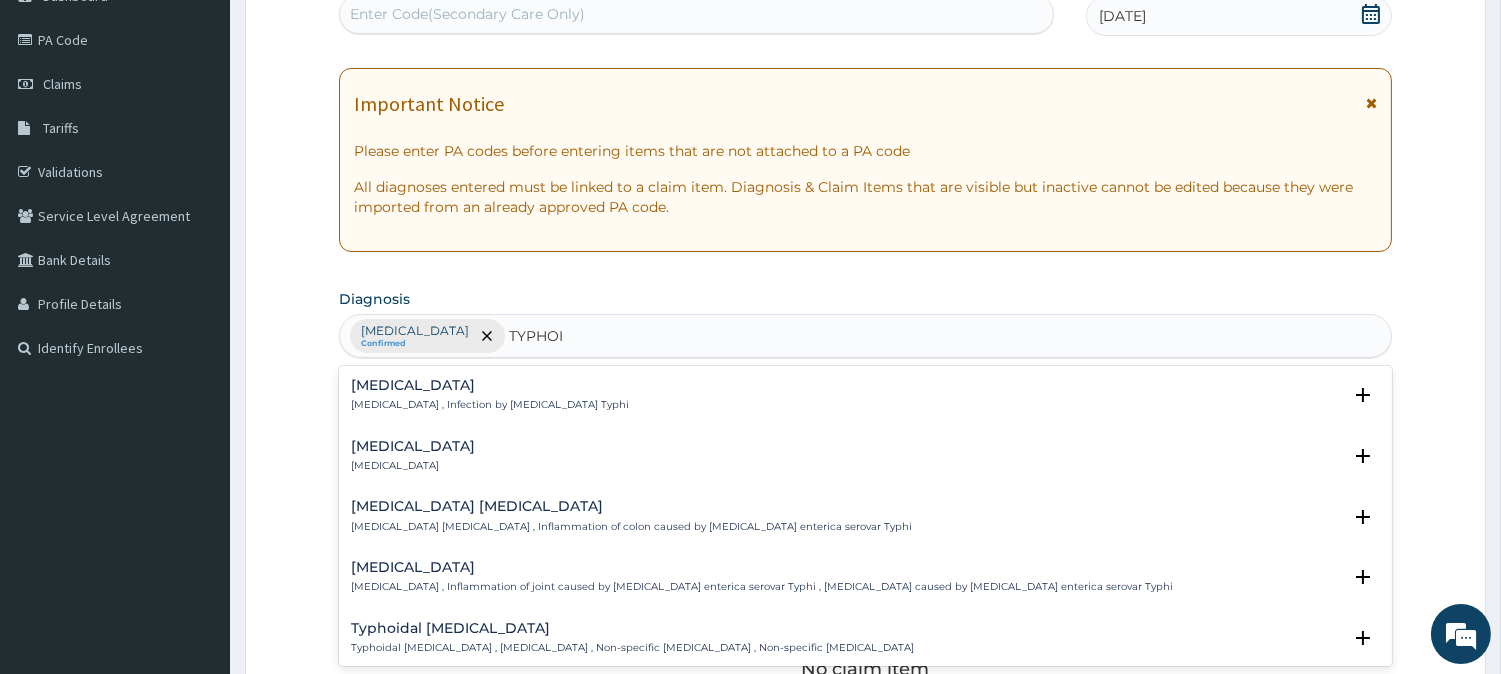 click on "Typhoid fever , Infection by Salmonella Typhi" at bounding box center (490, 405) 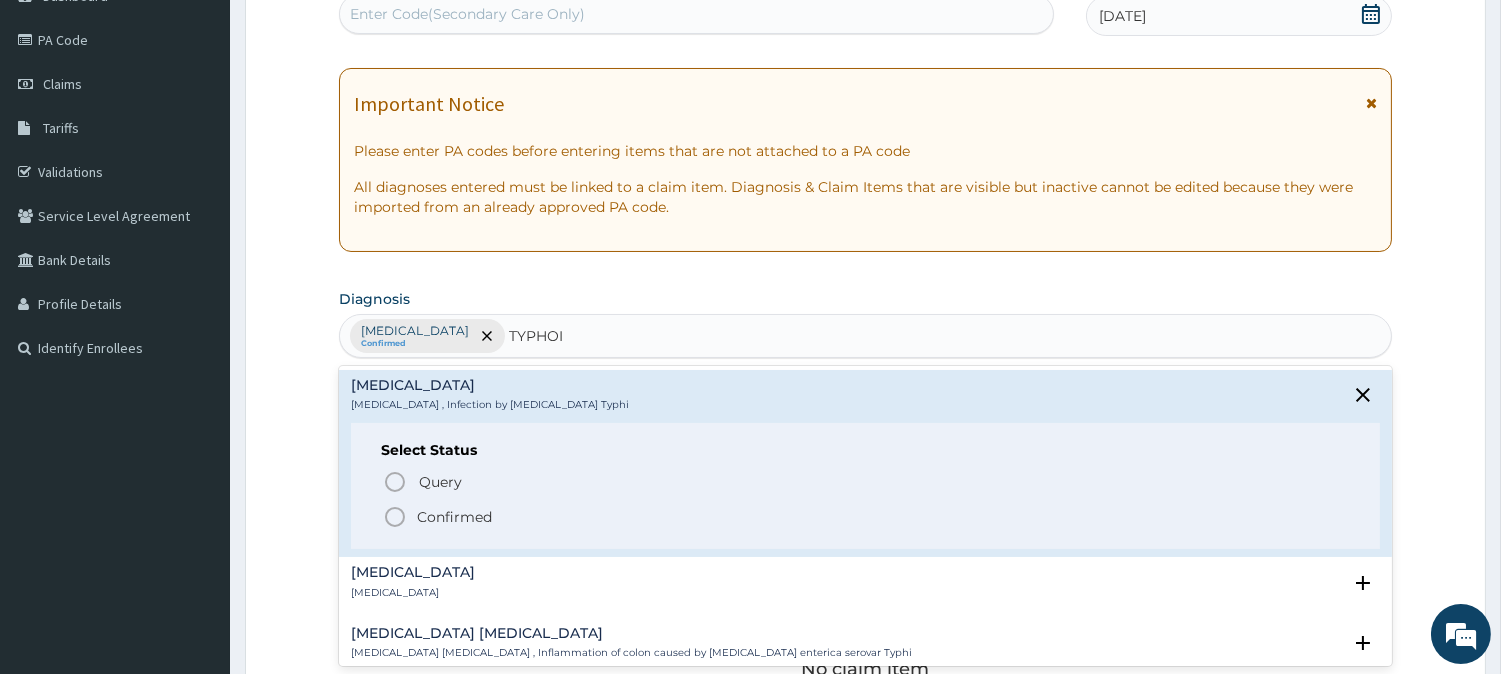 click 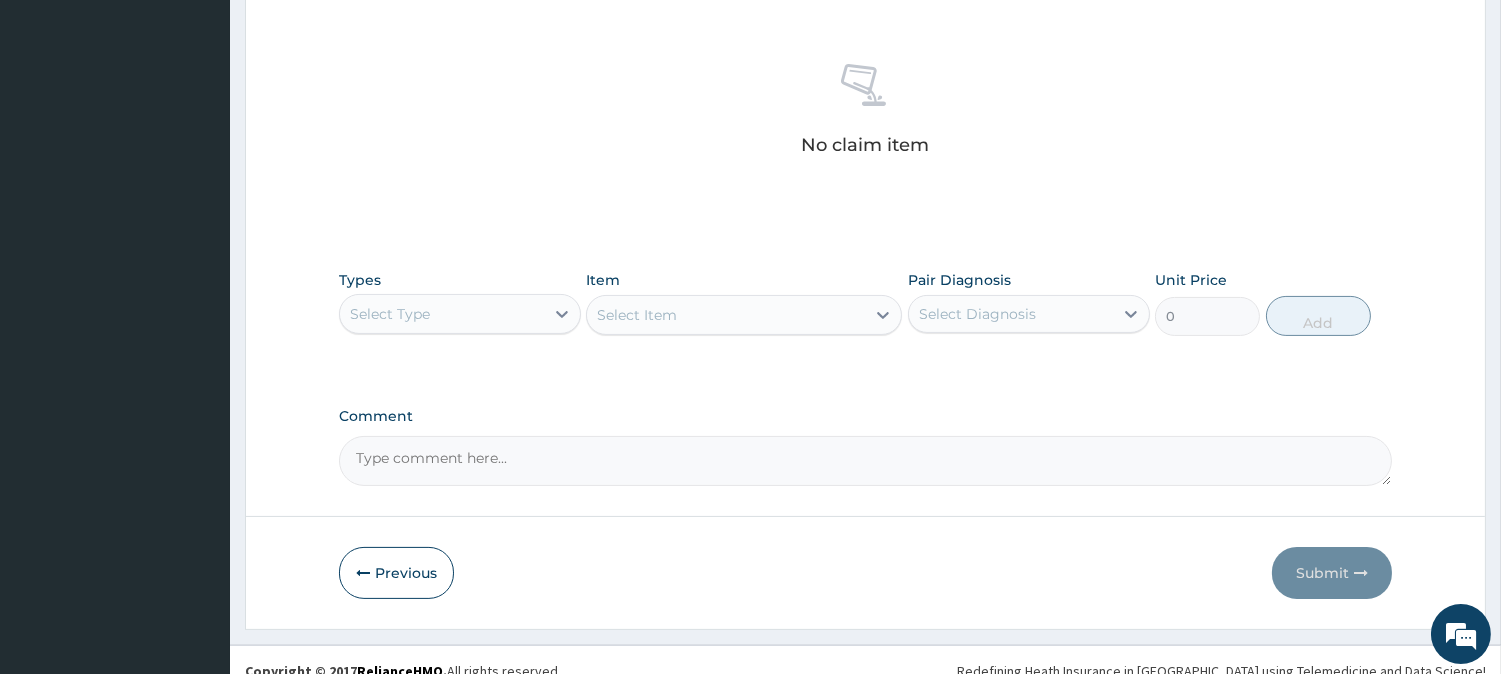 scroll, scrollTop: 767, scrollLeft: 0, axis: vertical 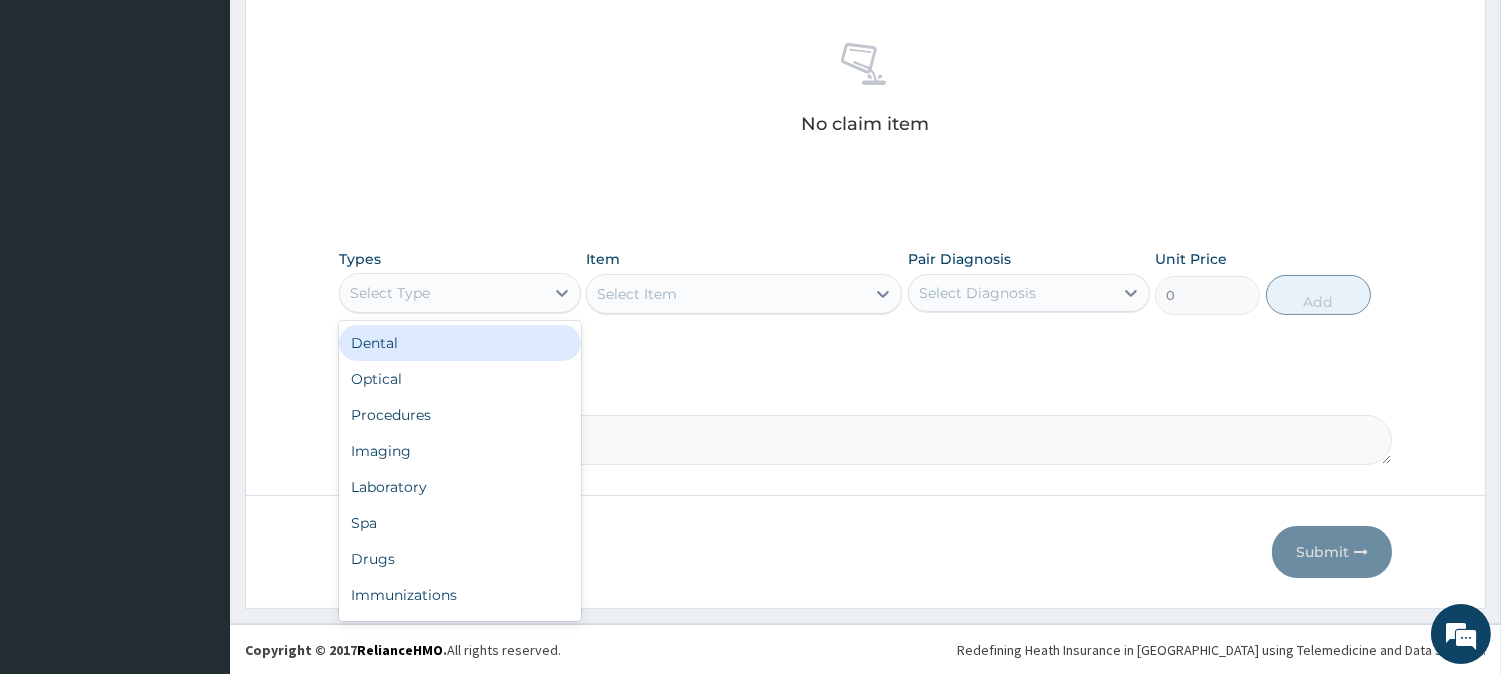click on "Select Type" at bounding box center (390, 293) 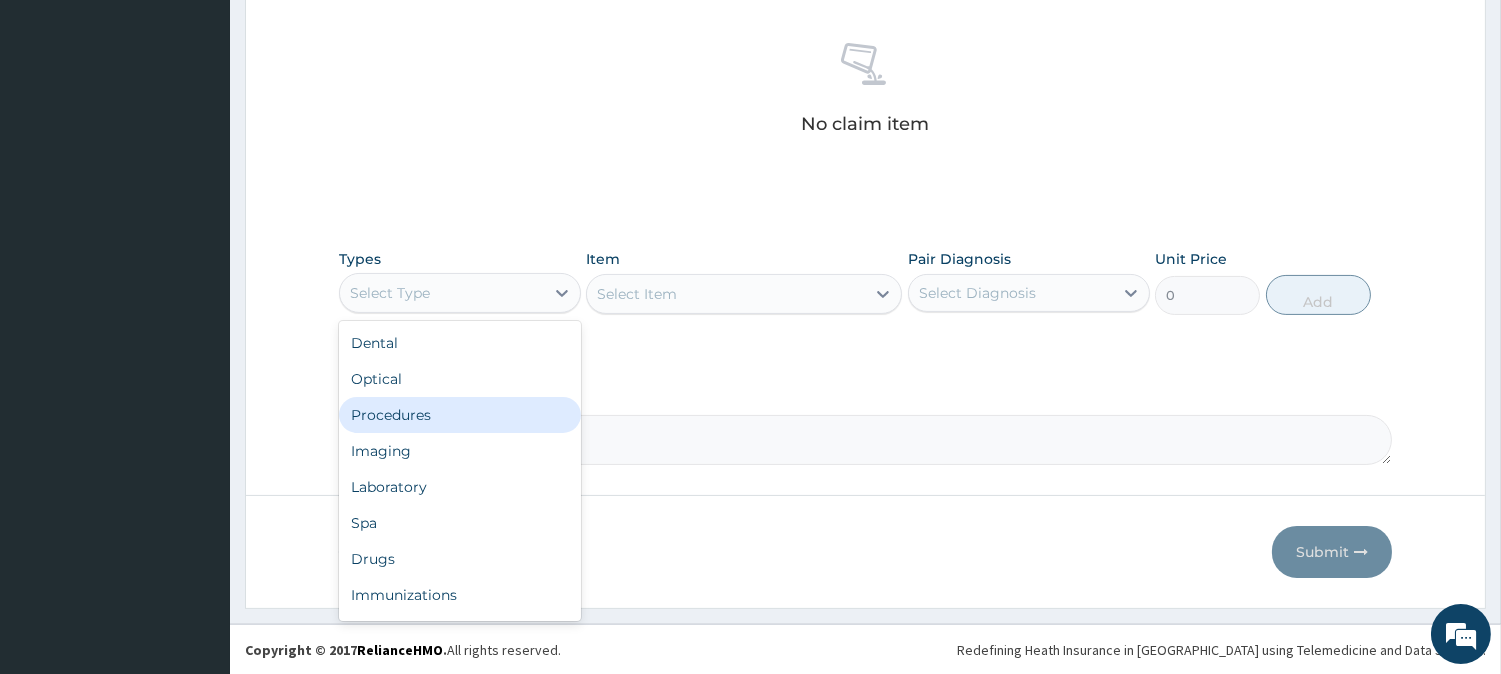 click on "Procedures" at bounding box center [460, 415] 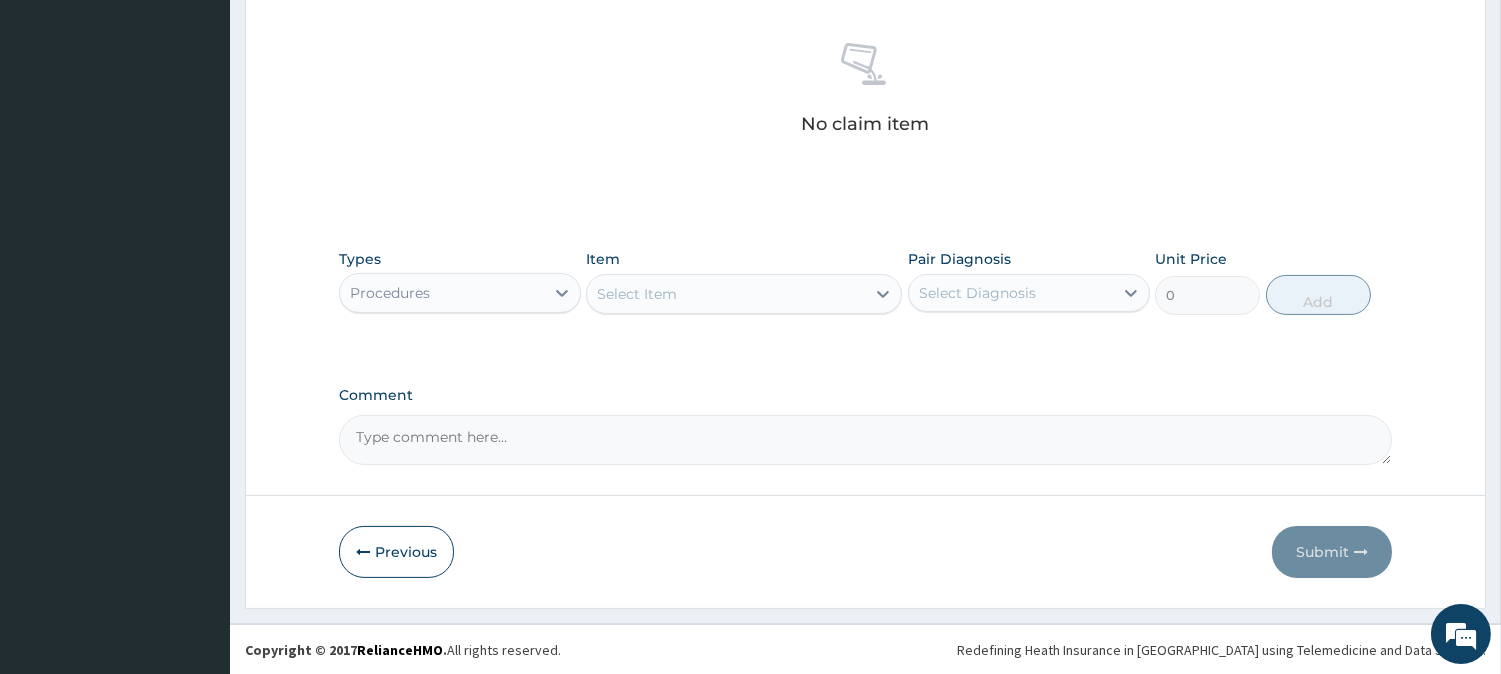 click on "Select Diagnosis" at bounding box center (977, 293) 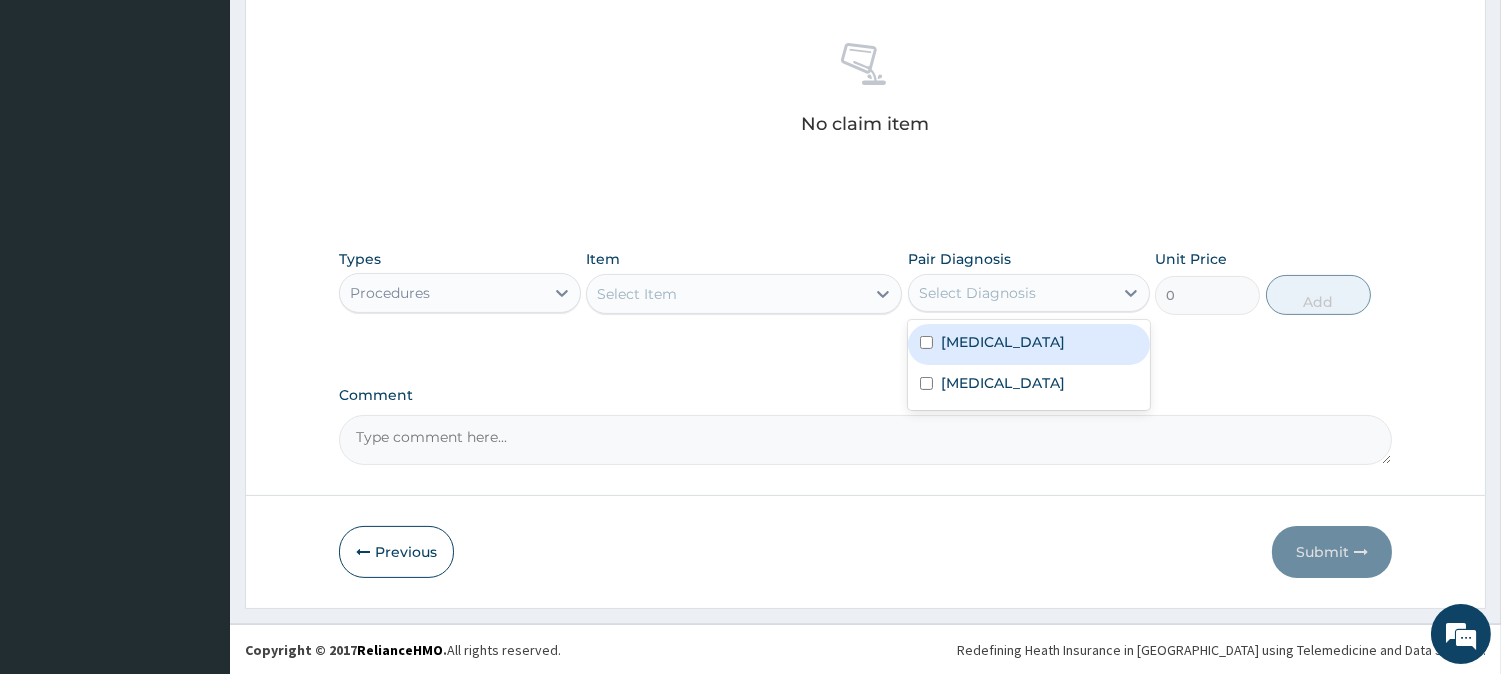 click on "Malaria" at bounding box center [1029, 344] 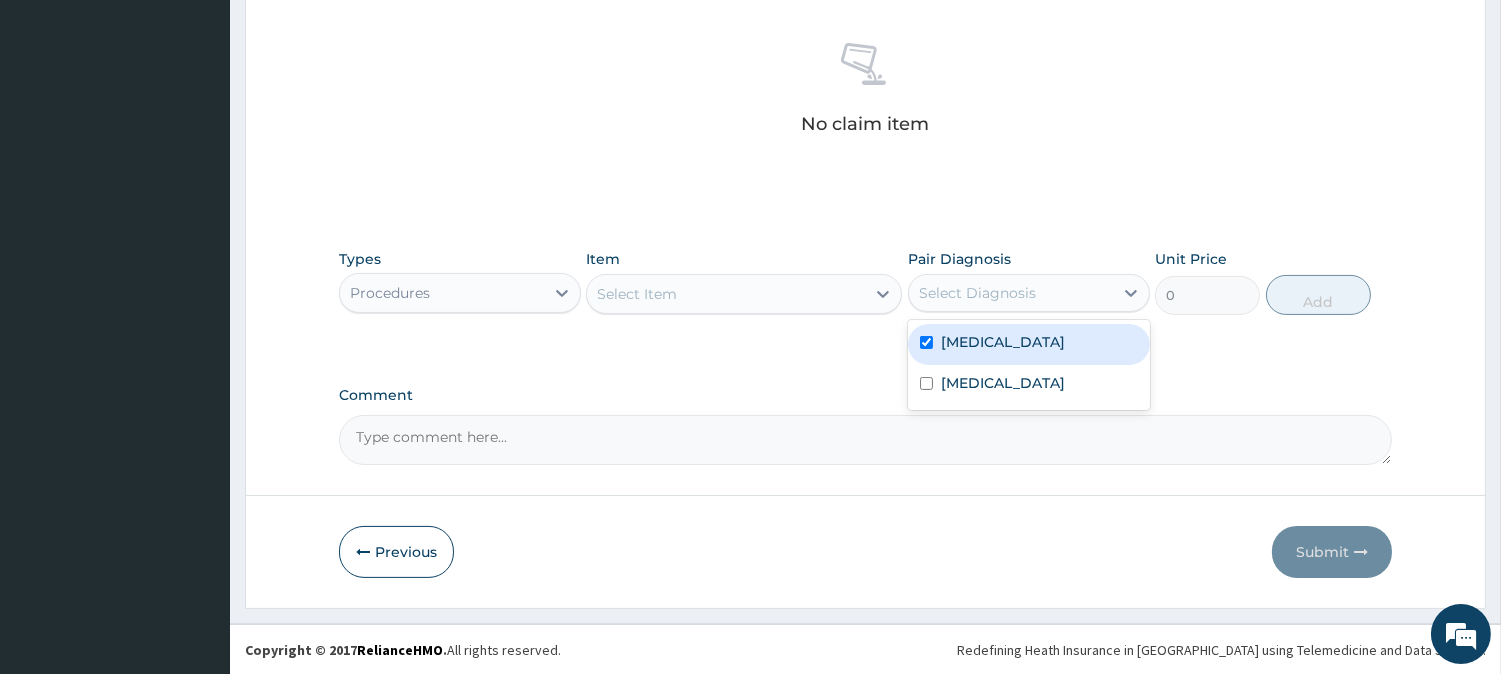 checkbox on "true" 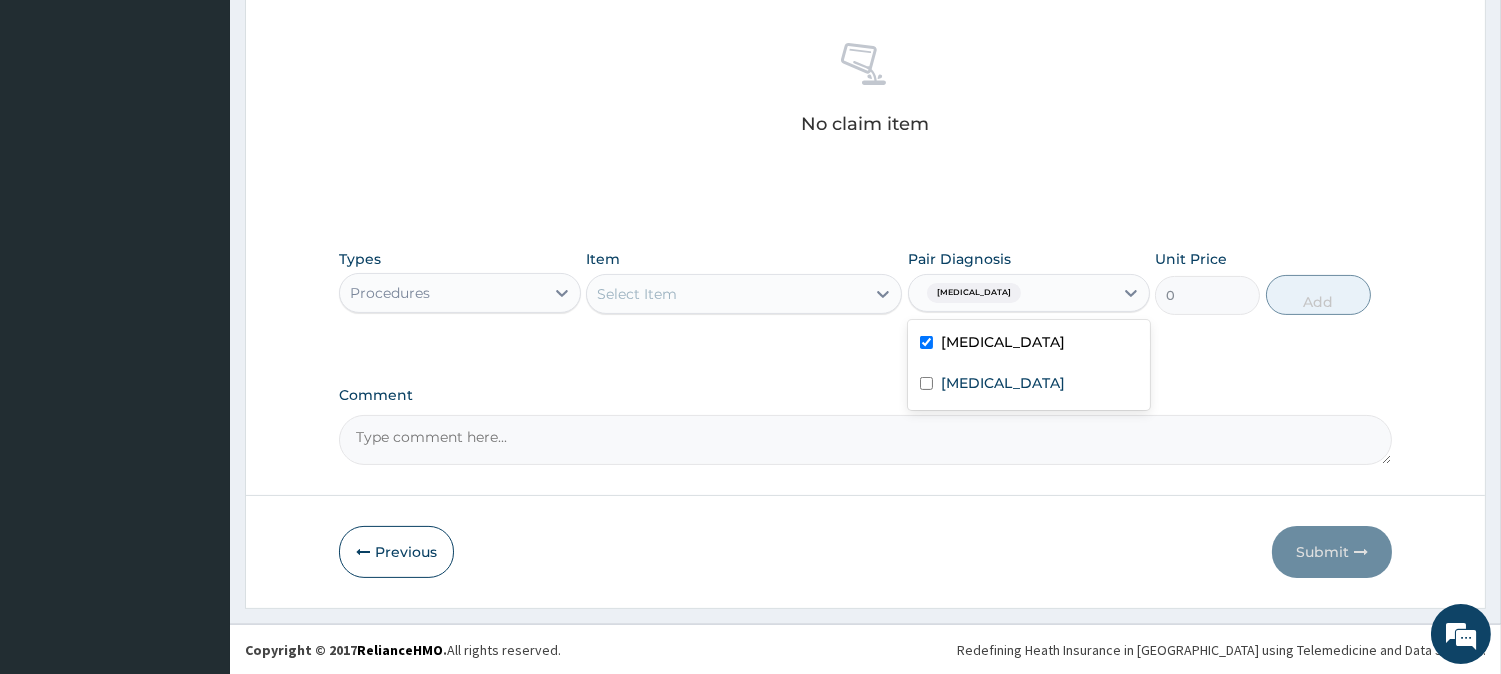 click on "Select Item" at bounding box center (726, 294) 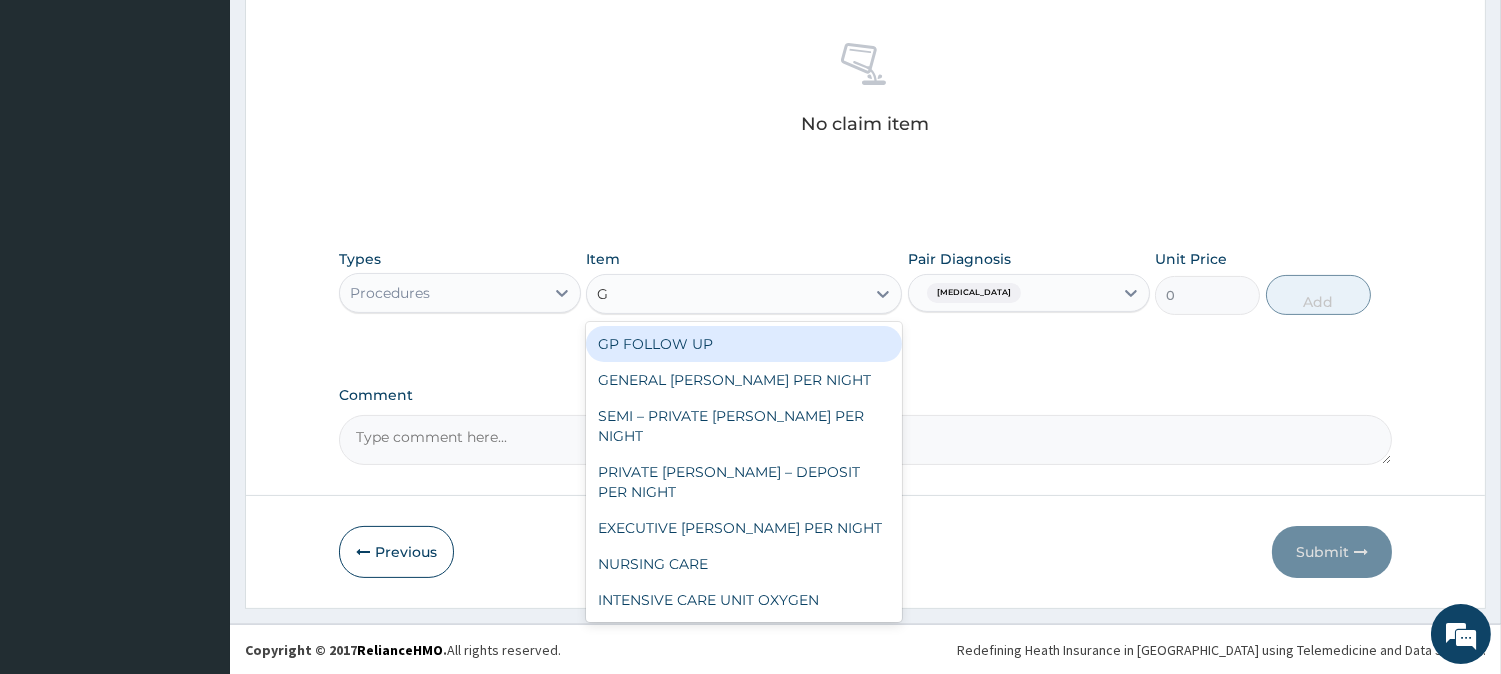 type on "GP" 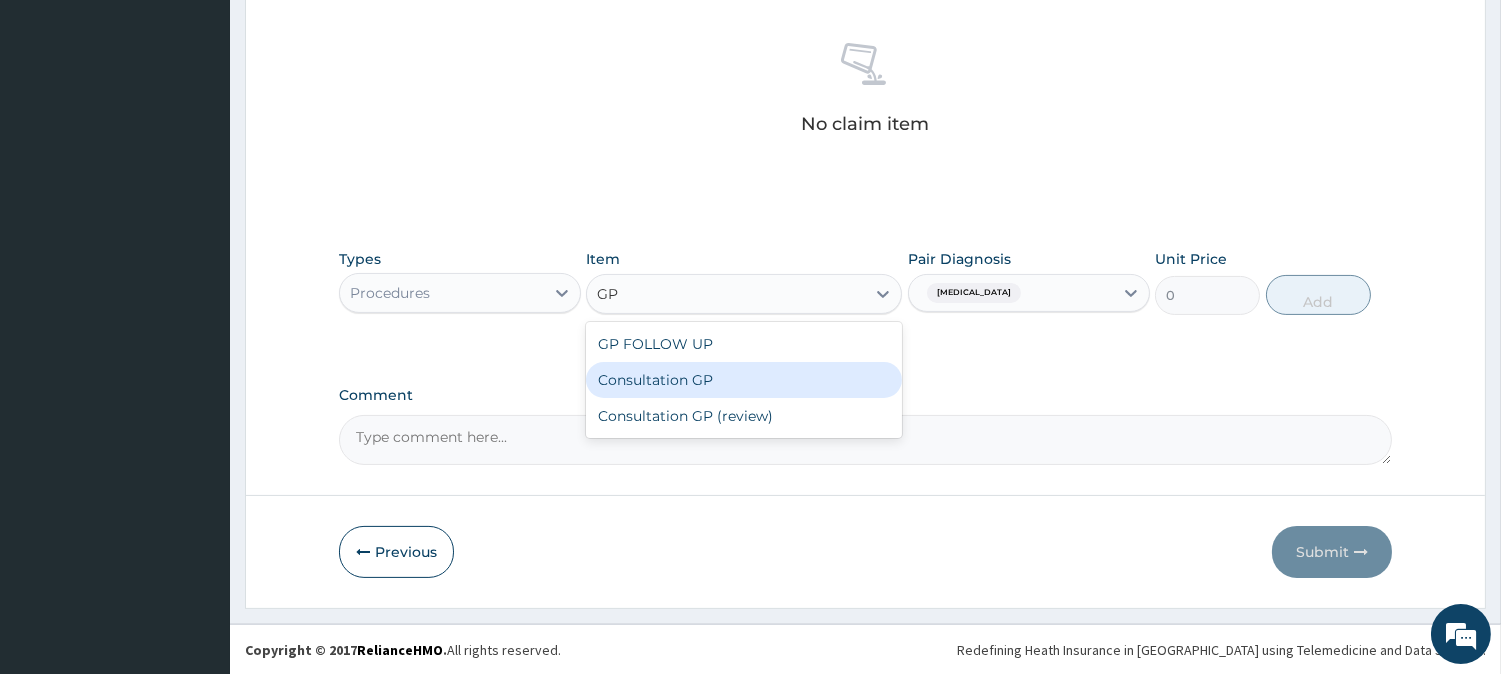 click on "Consultation GP" at bounding box center (744, 380) 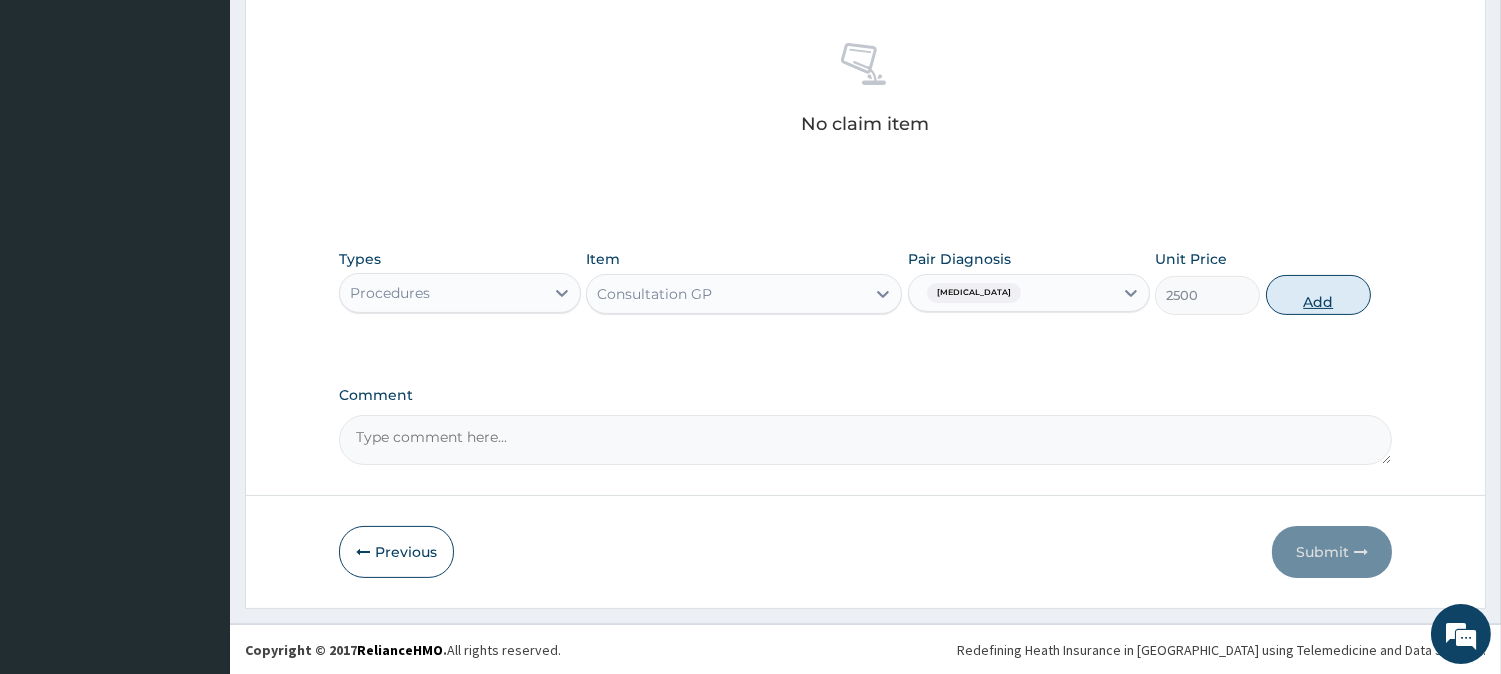 click on "Add" at bounding box center [1318, 295] 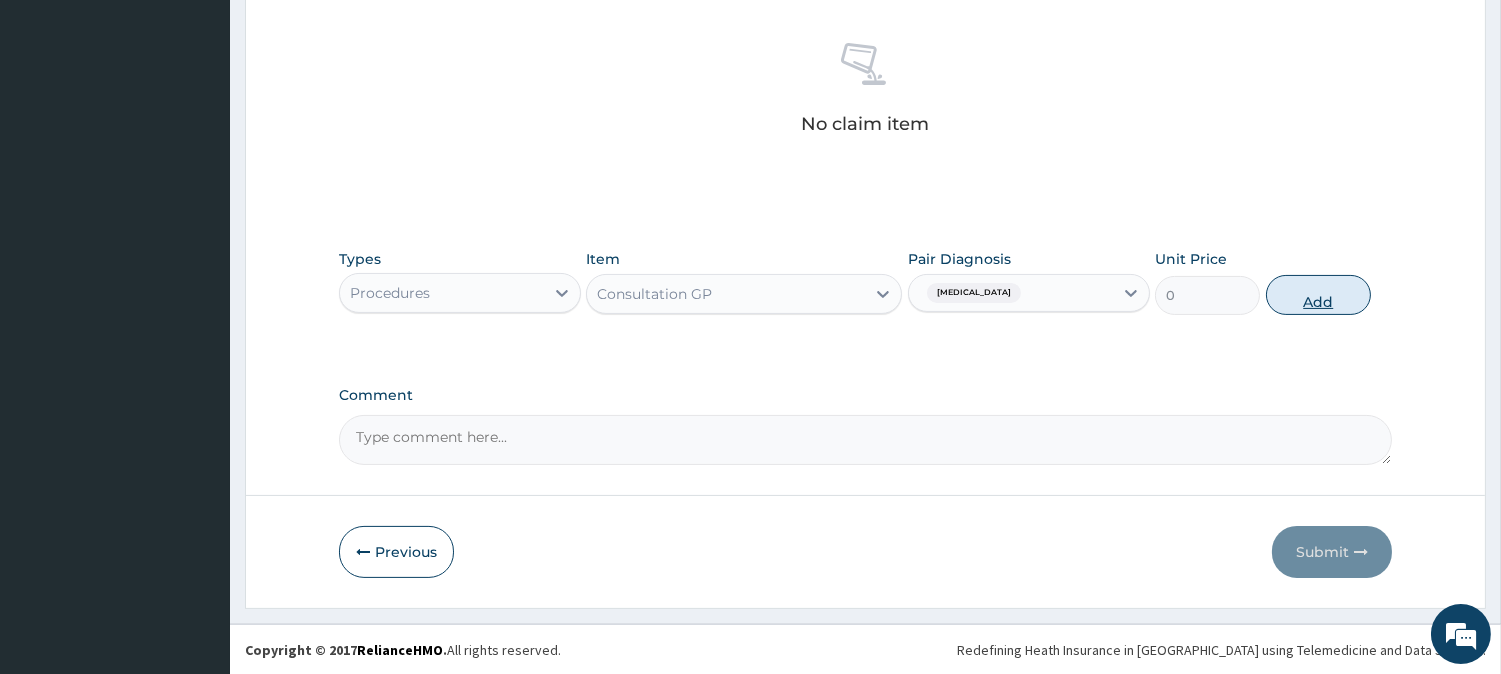 scroll, scrollTop: 671, scrollLeft: 0, axis: vertical 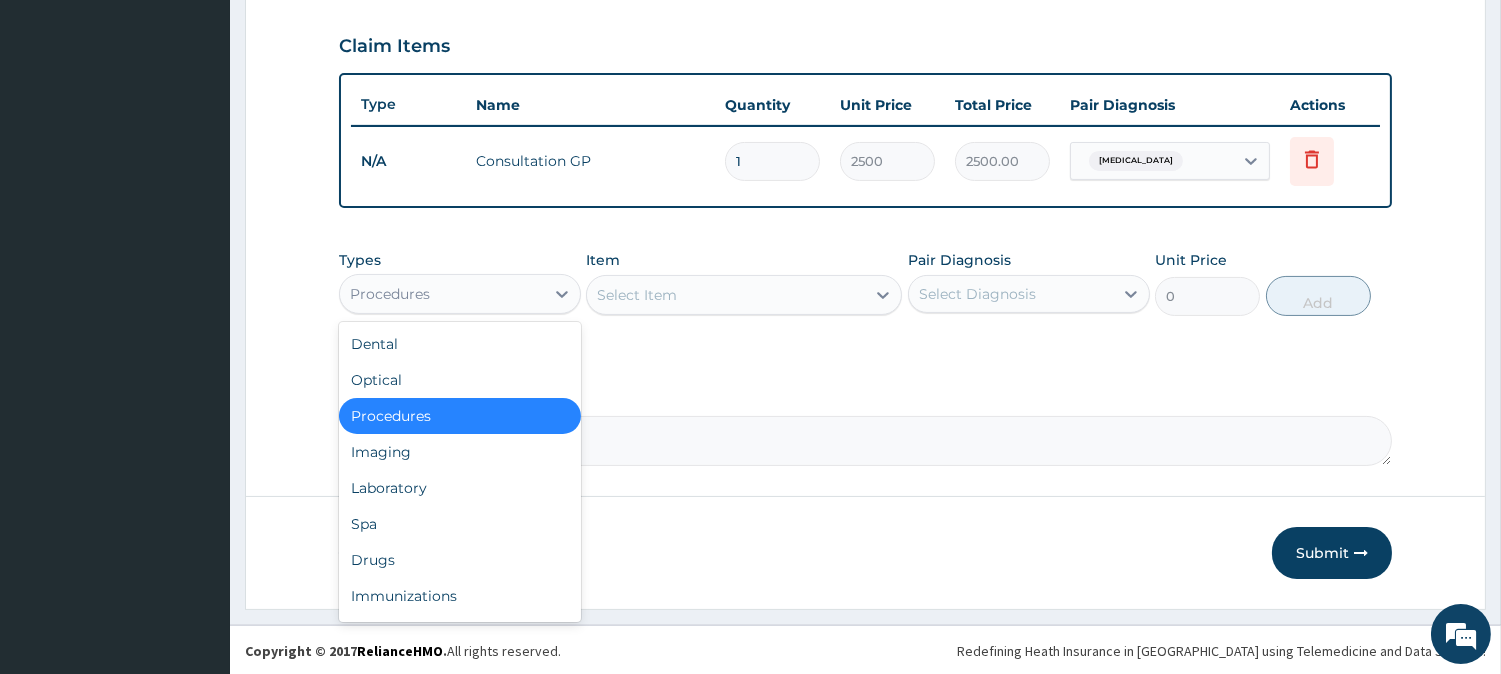 click on "Procedures" at bounding box center [442, 294] 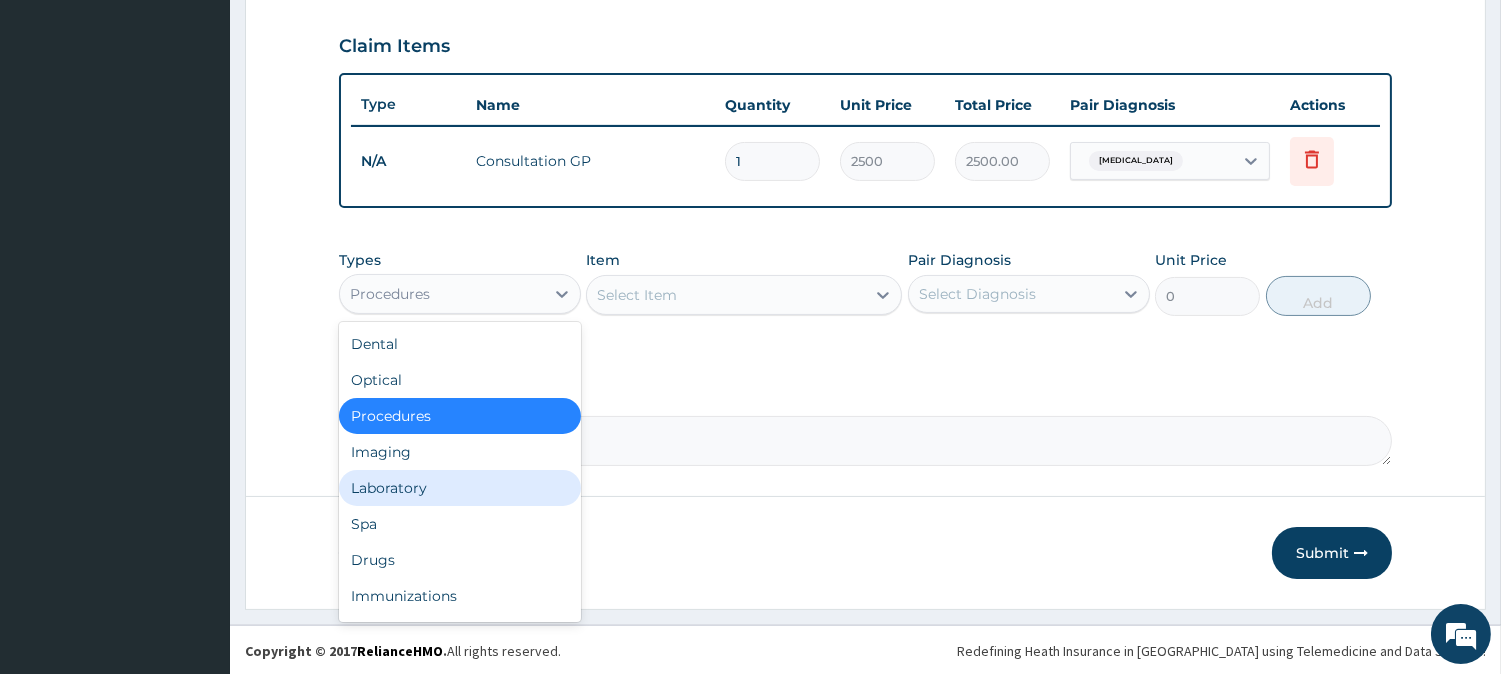 click on "Laboratory" at bounding box center [460, 488] 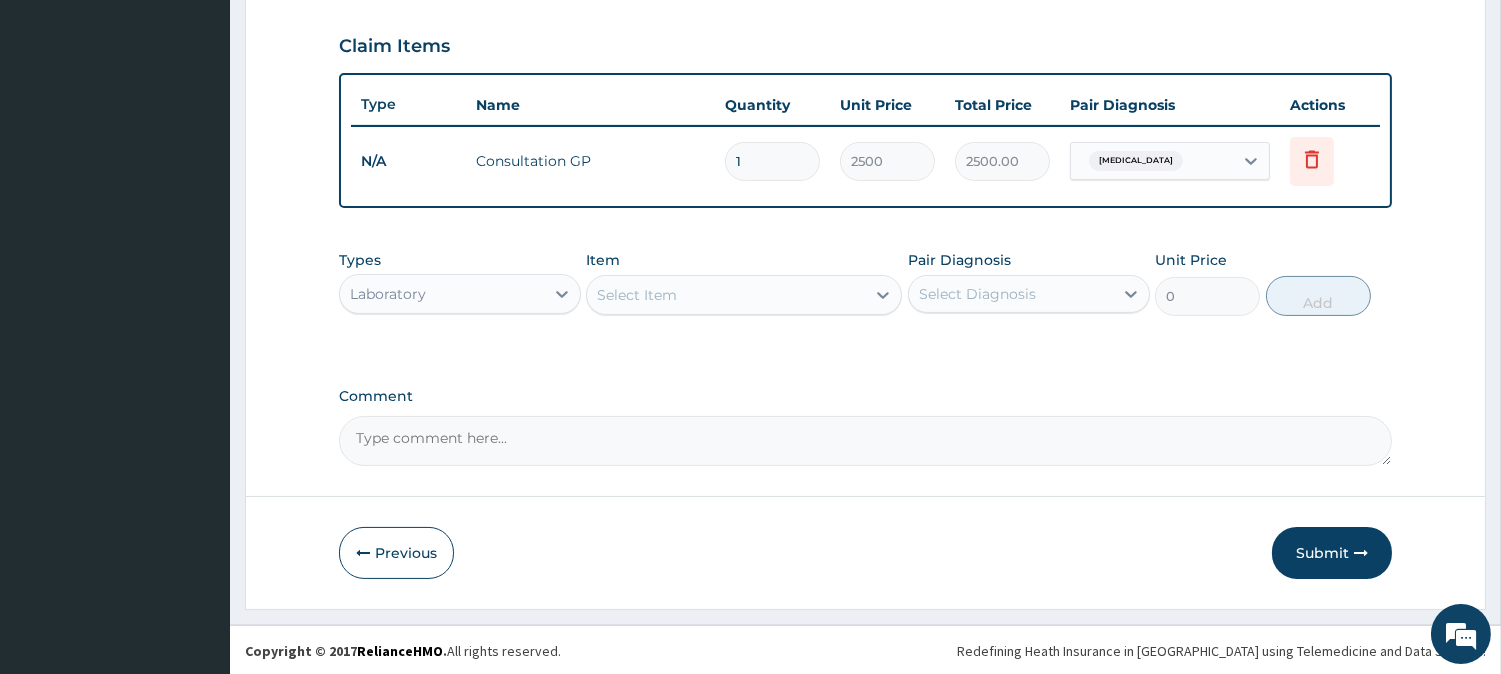 click on "Select Diagnosis" at bounding box center (977, 294) 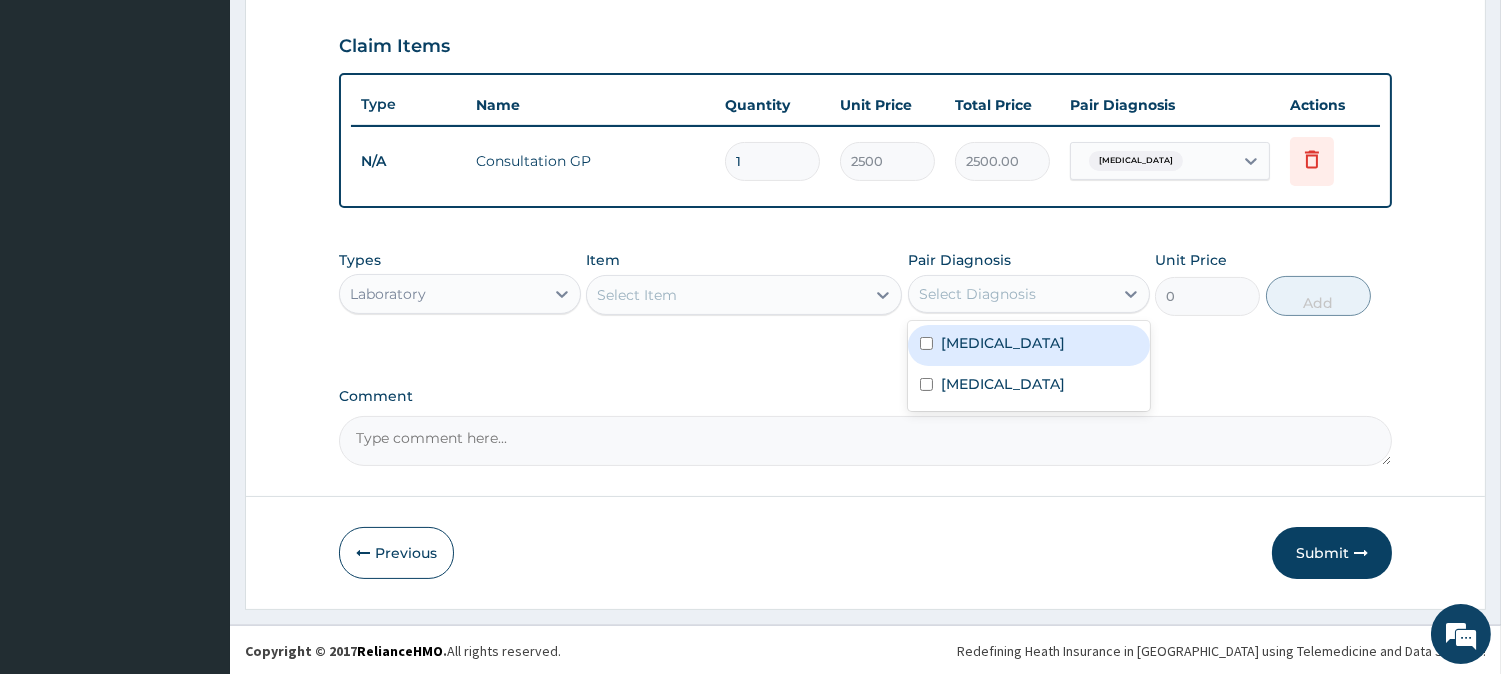 click at bounding box center (926, 343) 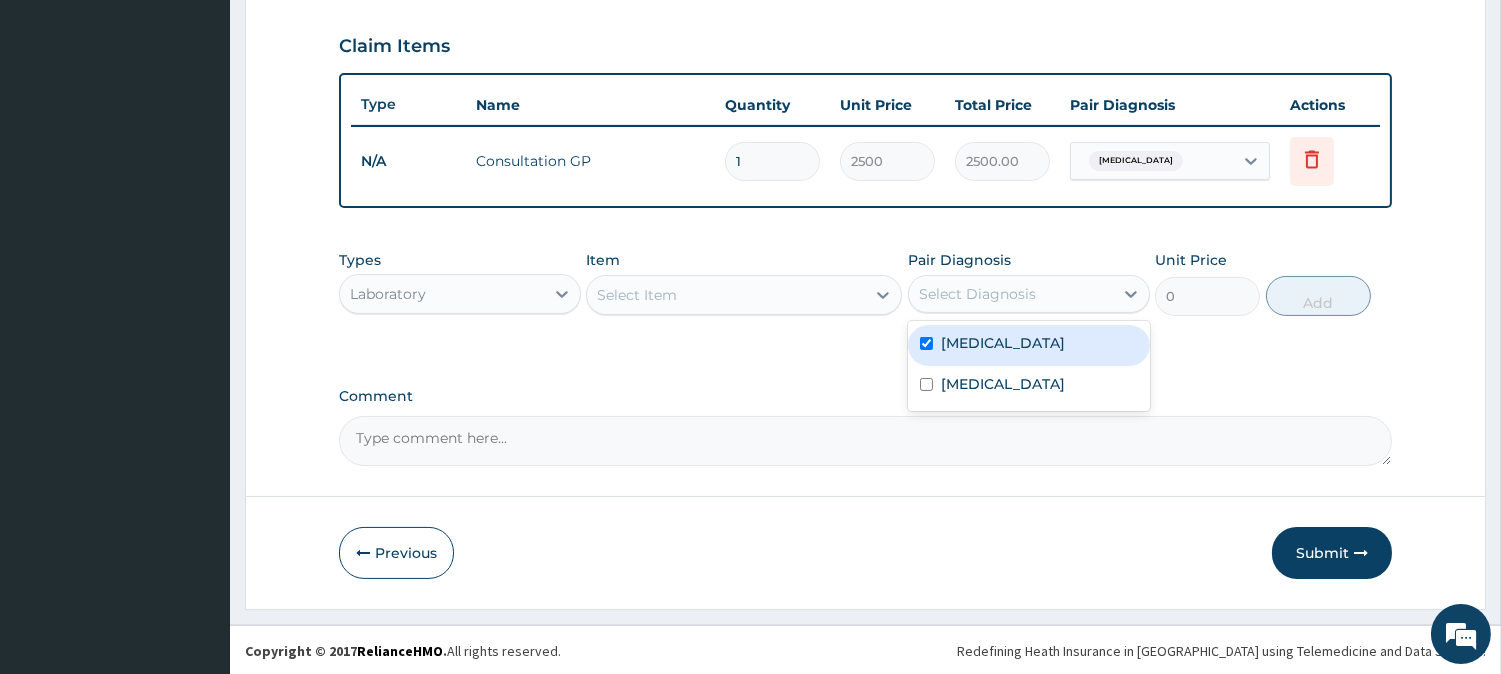checkbox on "true" 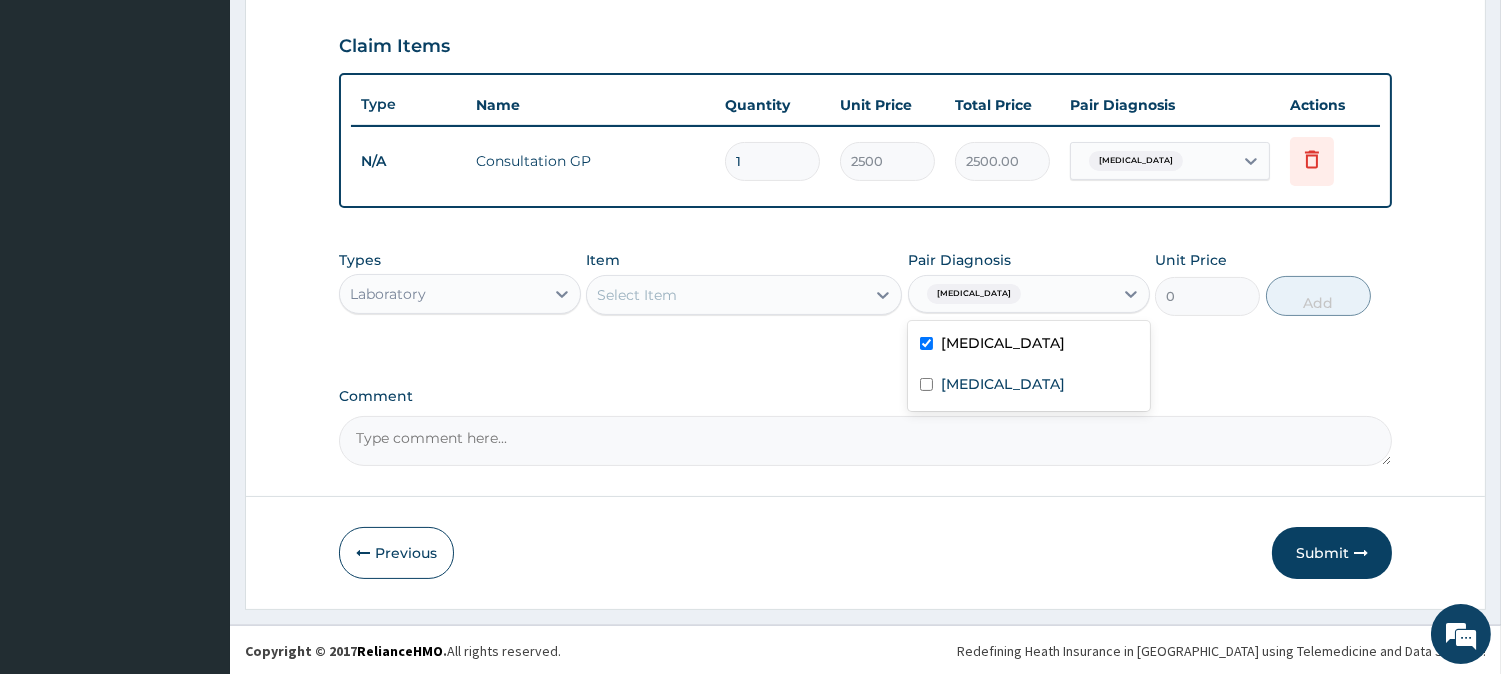 click on "Select Item" at bounding box center [637, 295] 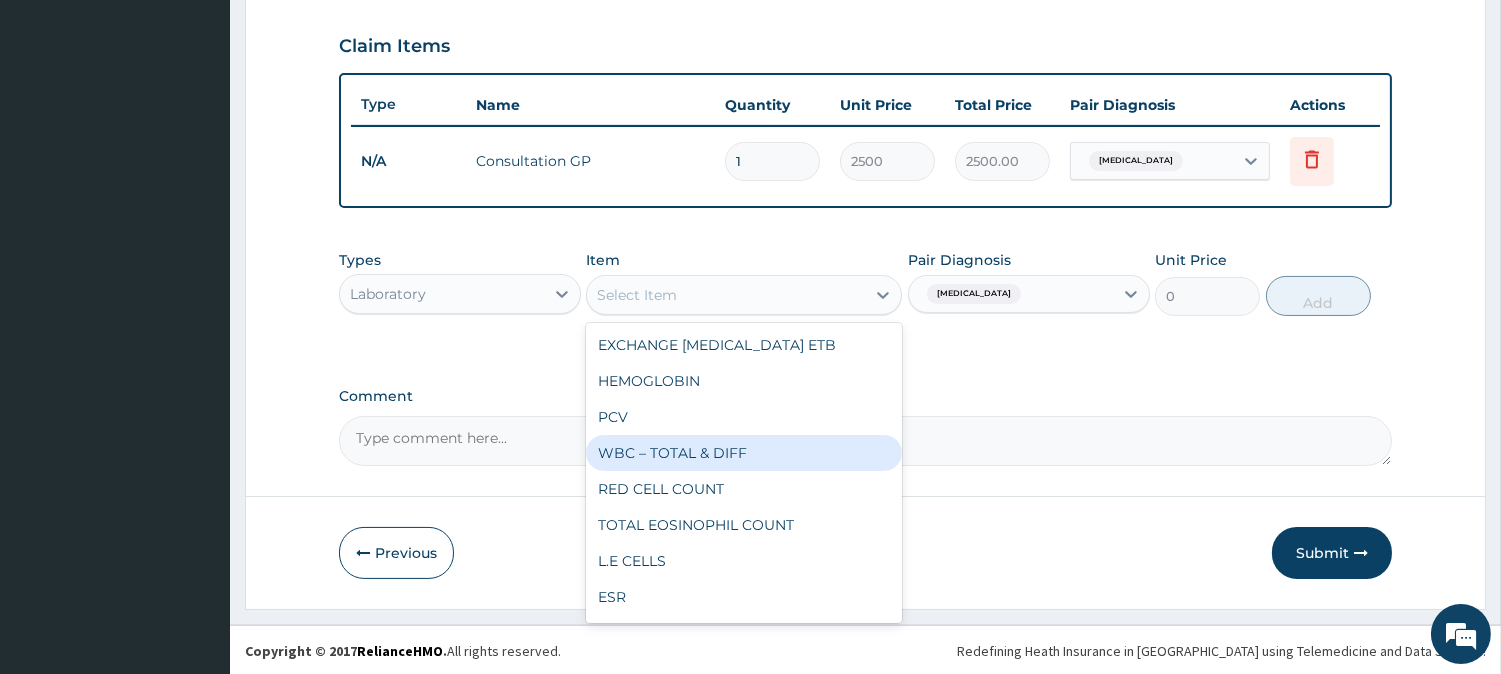 click on "WBC – TOTAL & DIFF" at bounding box center [744, 453] 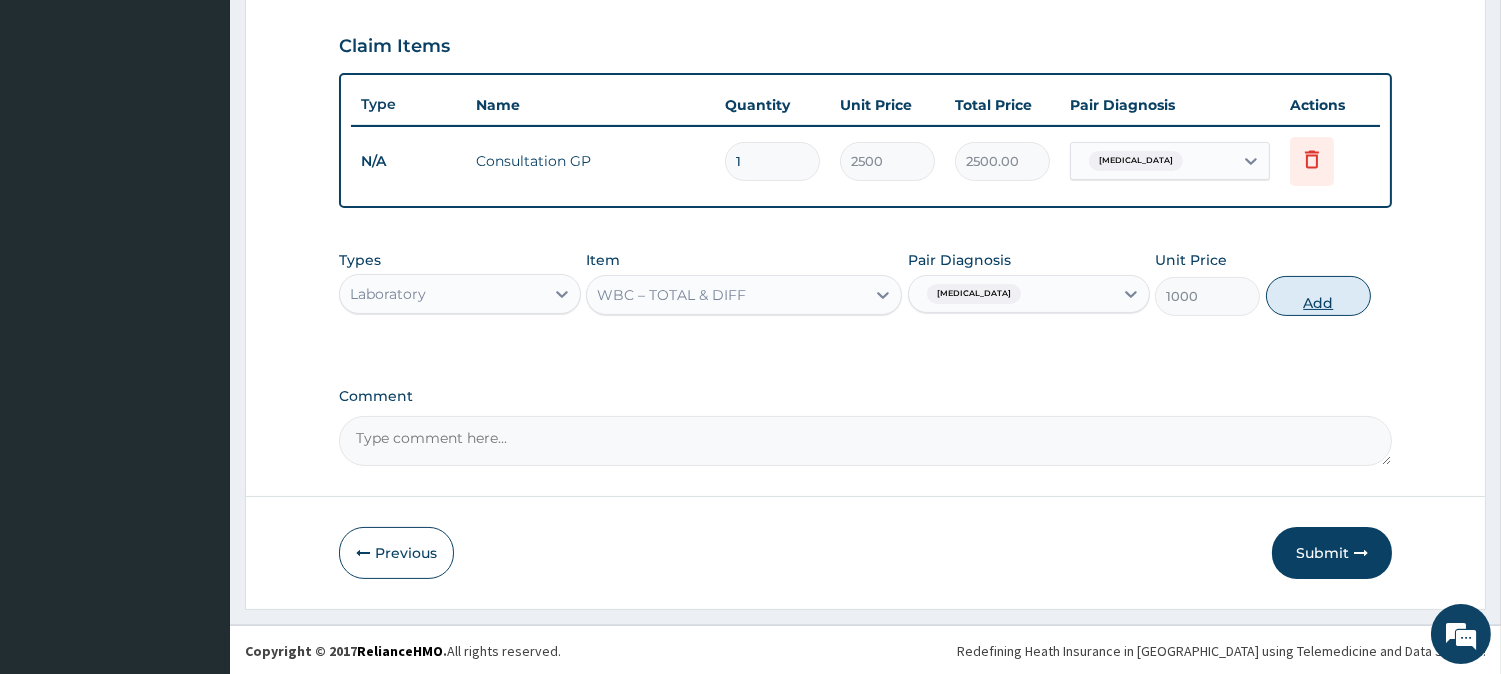 click on "Add" at bounding box center [1318, 296] 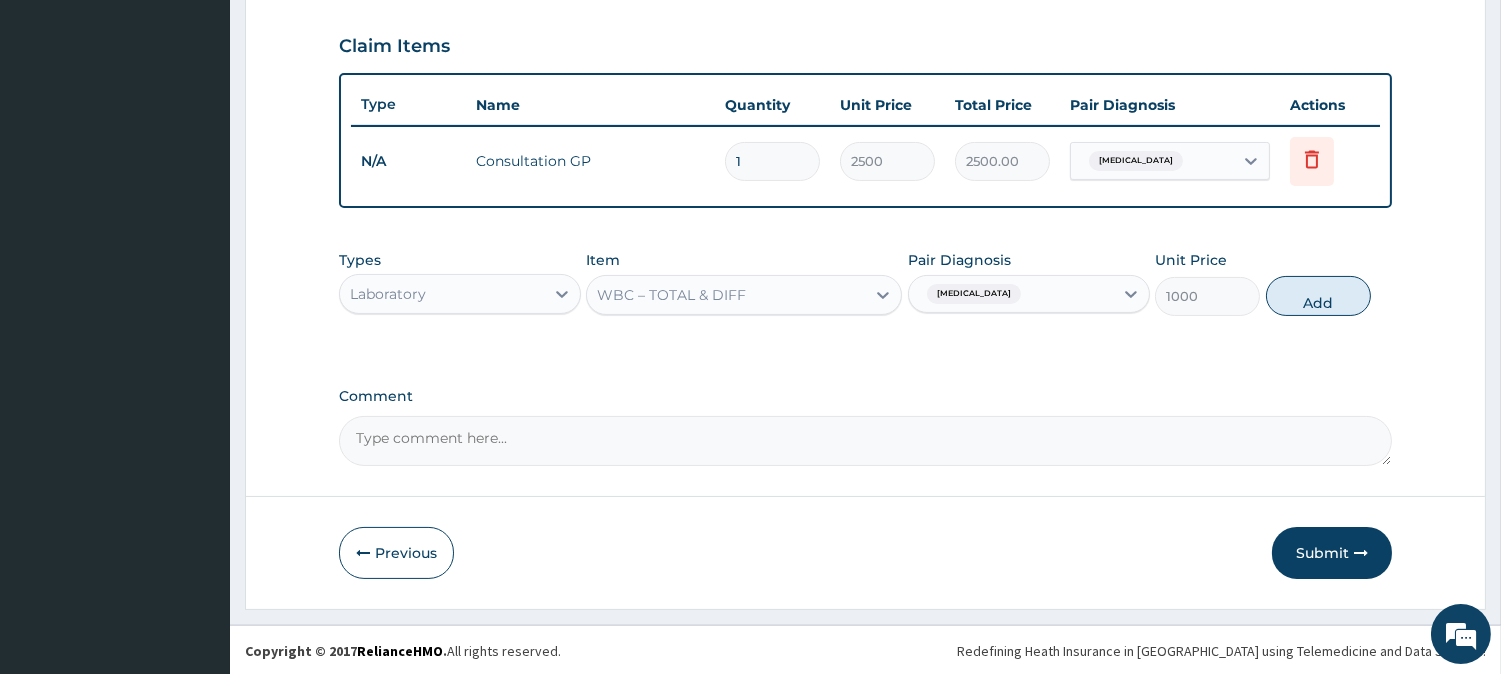 type on "0" 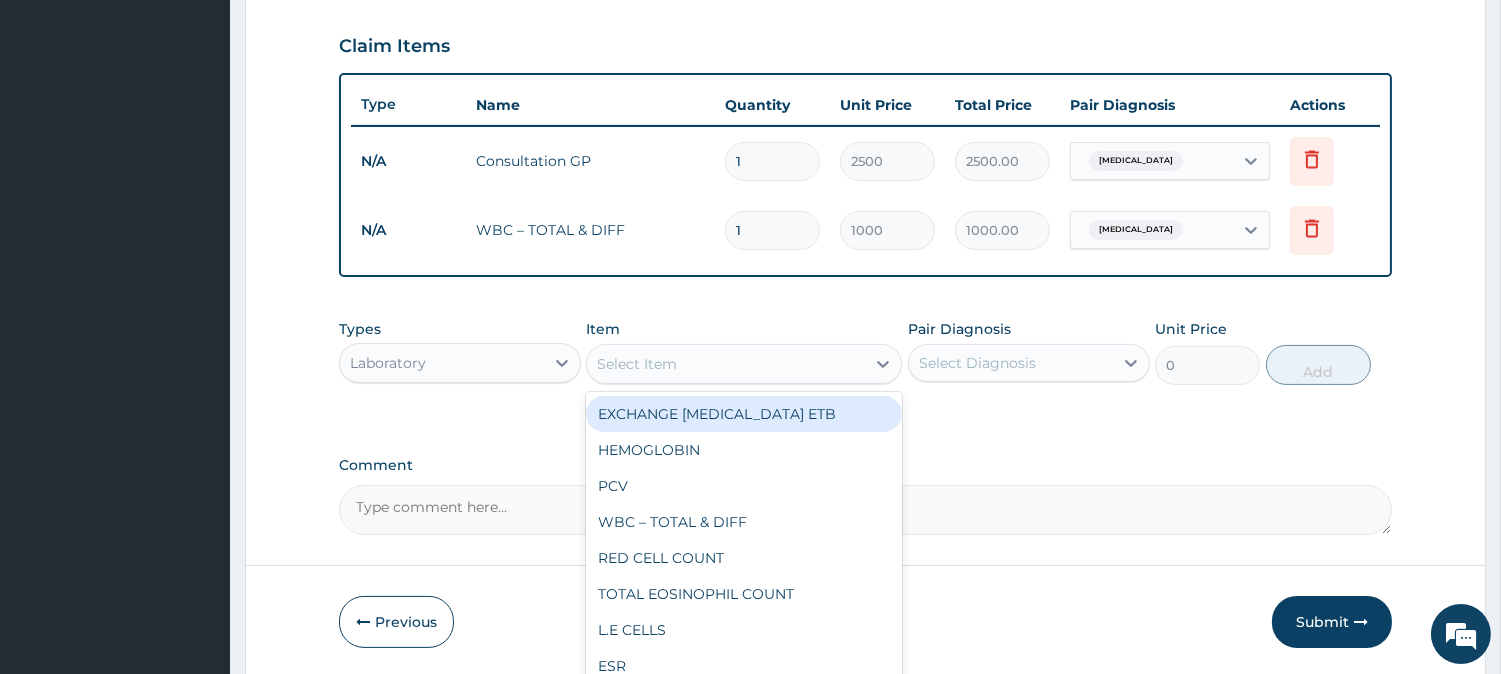 click on "Select Item" at bounding box center (726, 364) 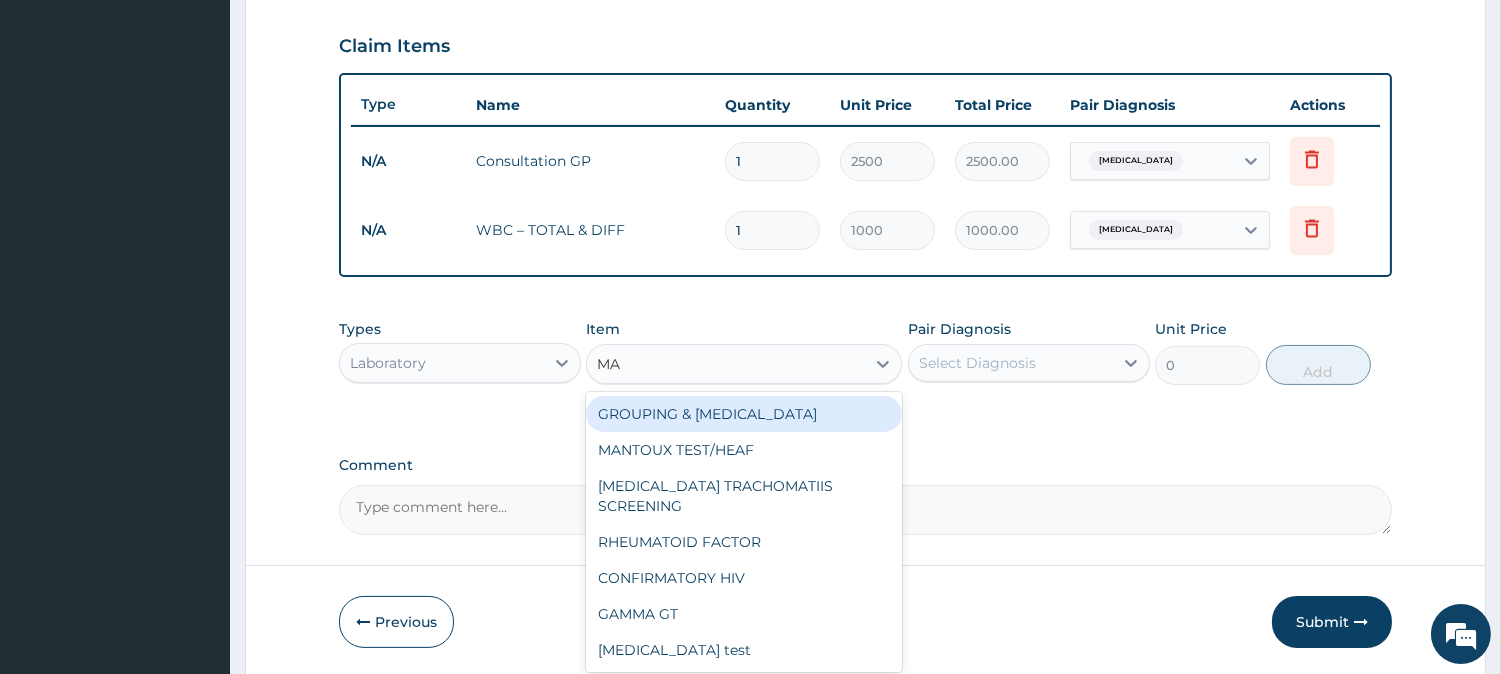 type on "MAL" 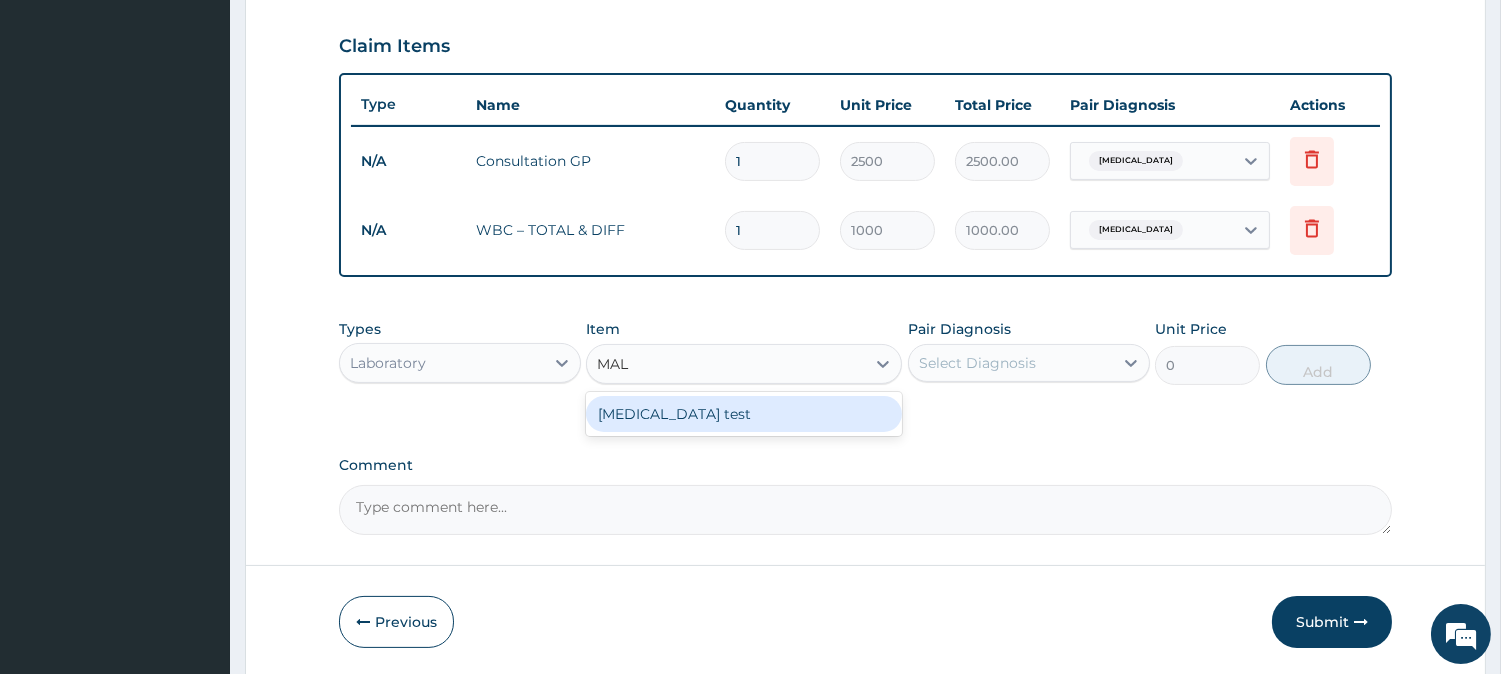 click on "Malaria test" at bounding box center (744, 414) 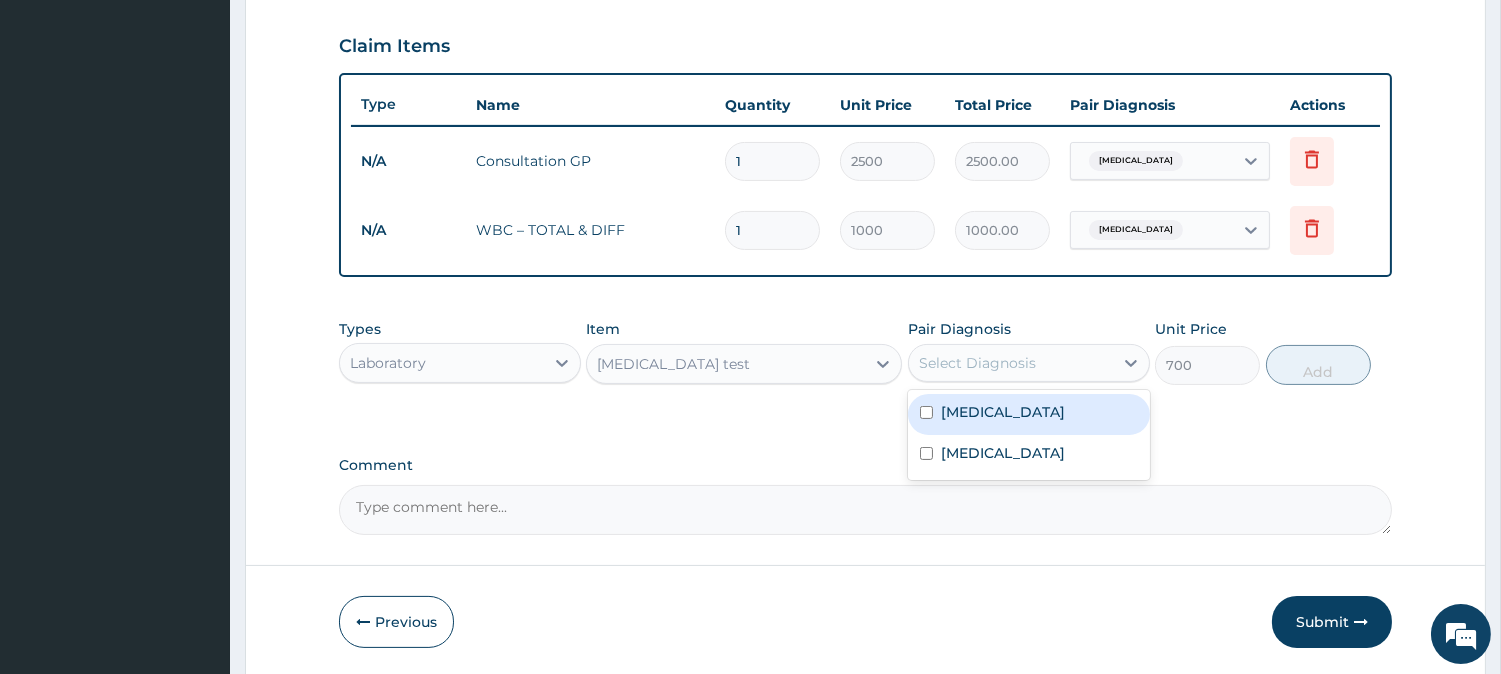 click on "Select Diagnosis" at bounding box center [977, 363] 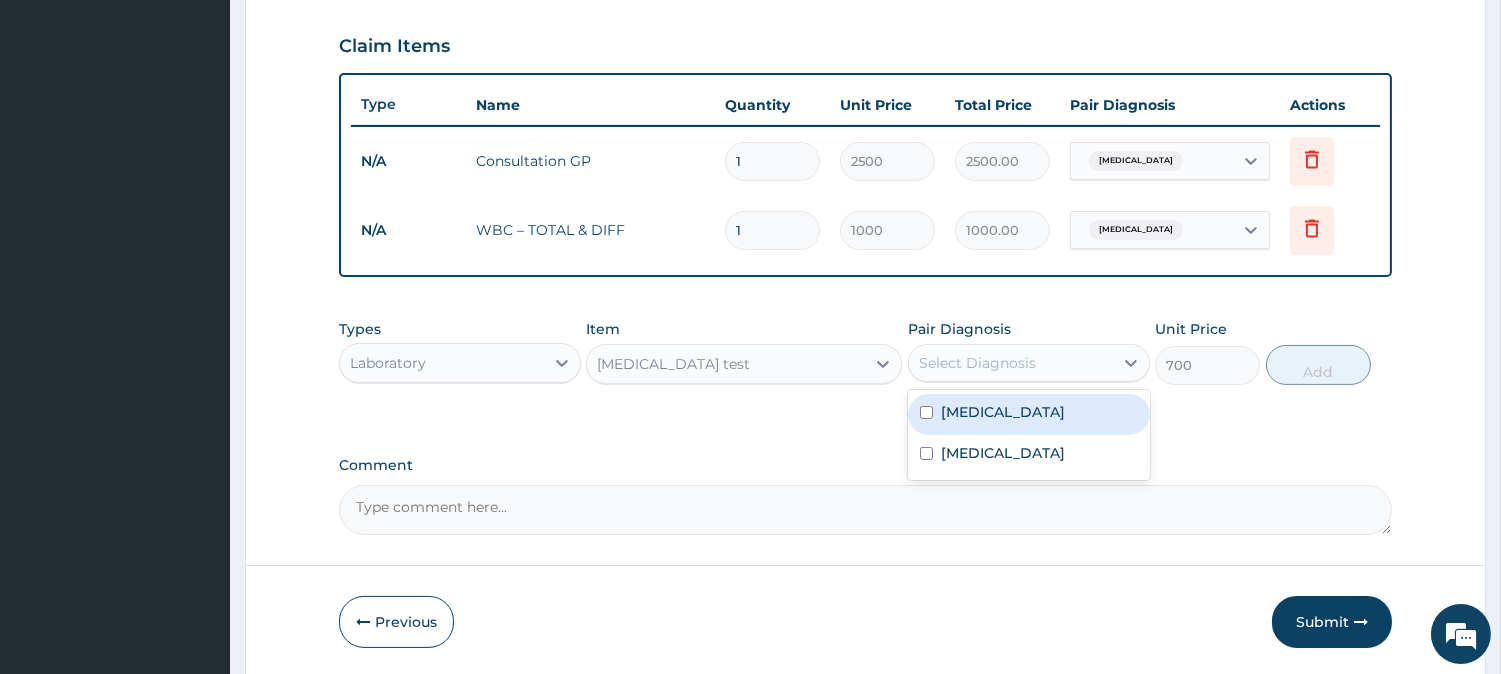 click on "Malaria" at bounding box center [1003, 412] 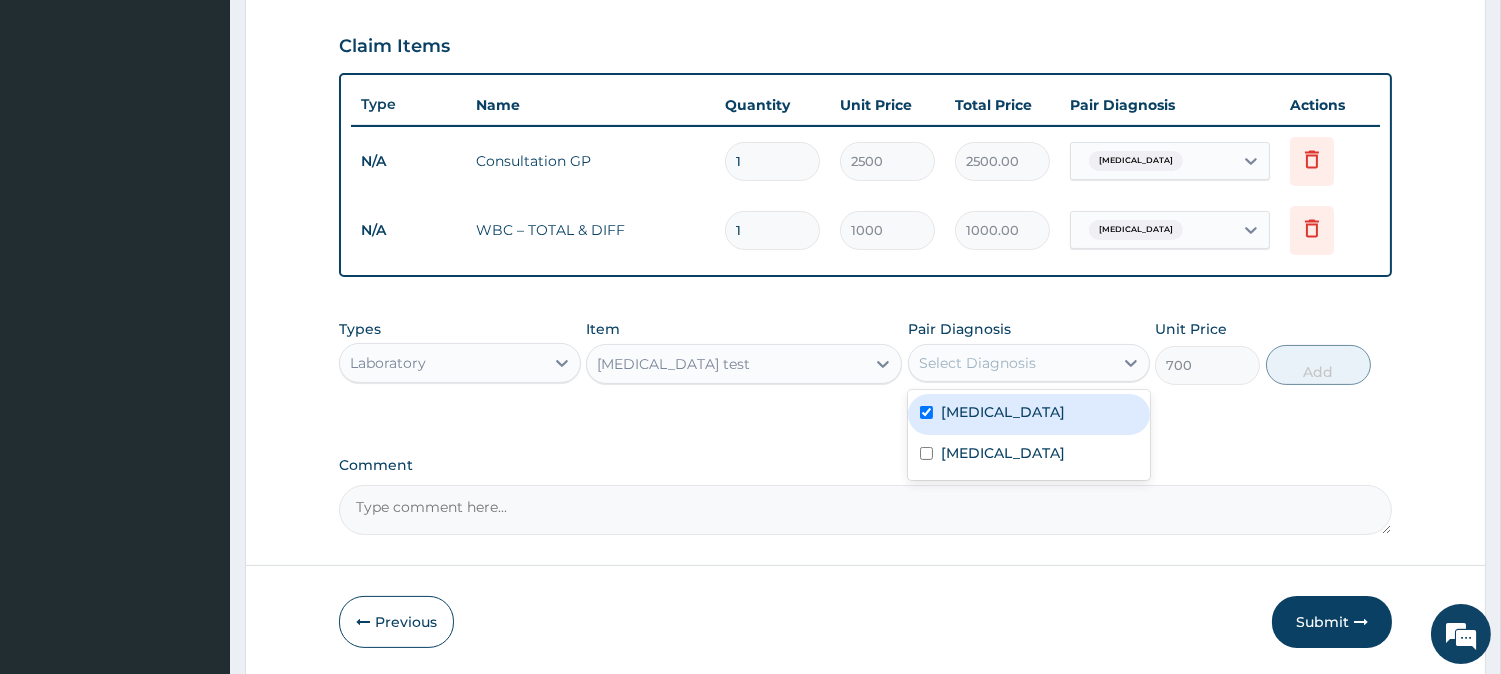 checkbox on "true" 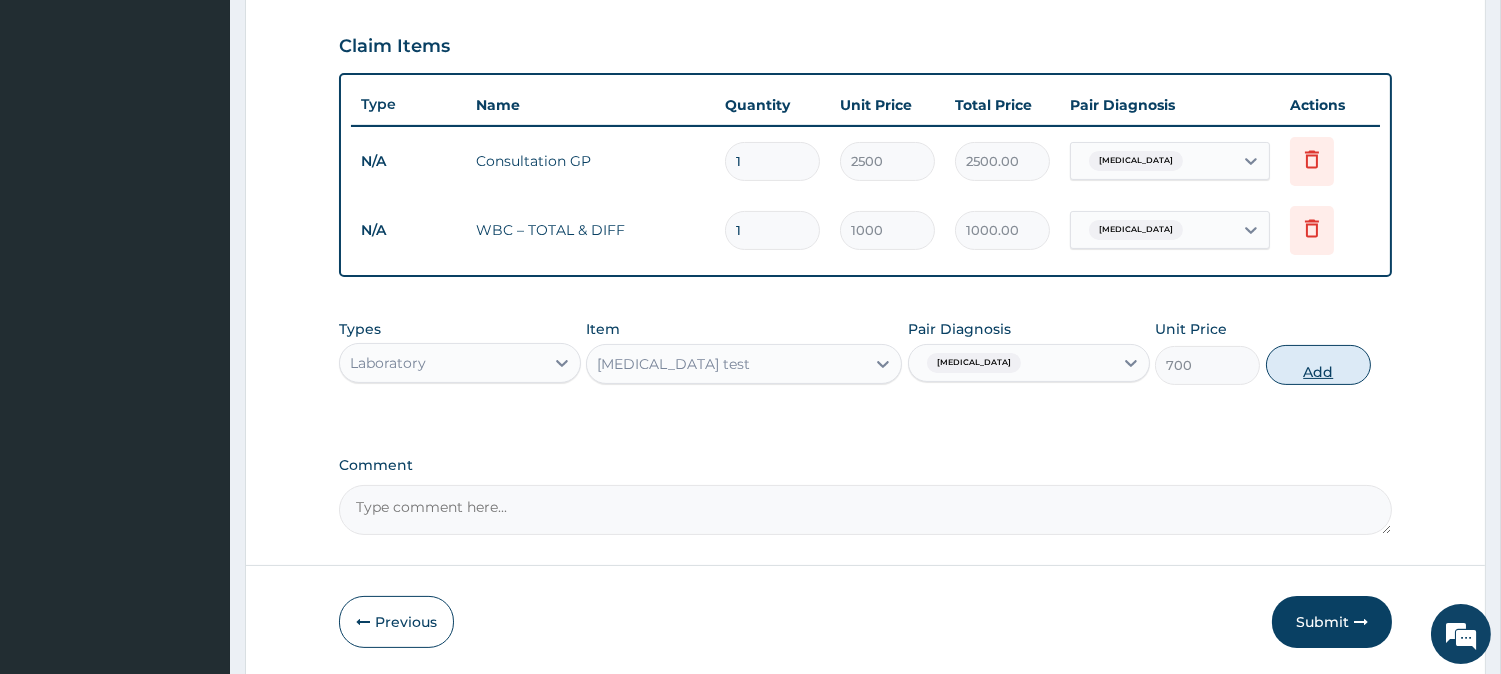 click on "Add" at bounding box center (1318, 365) 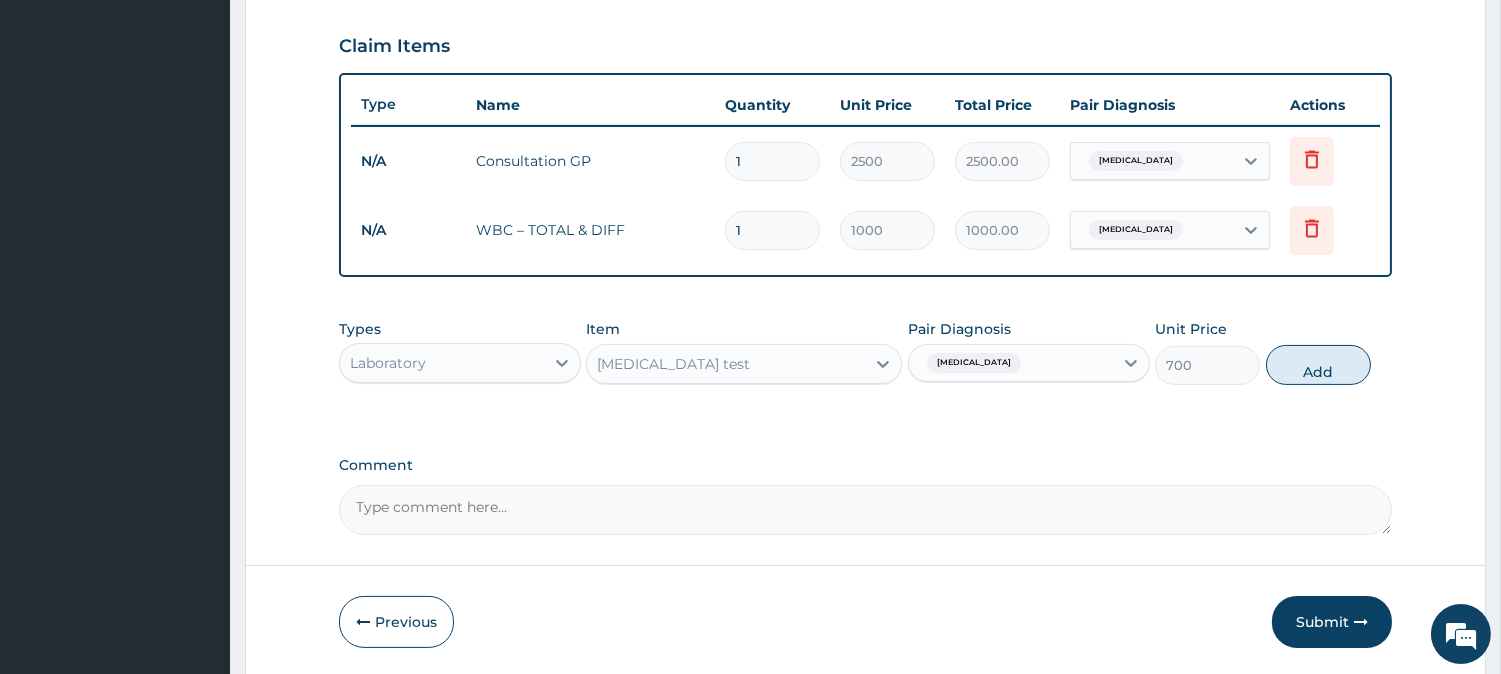 type on "0" 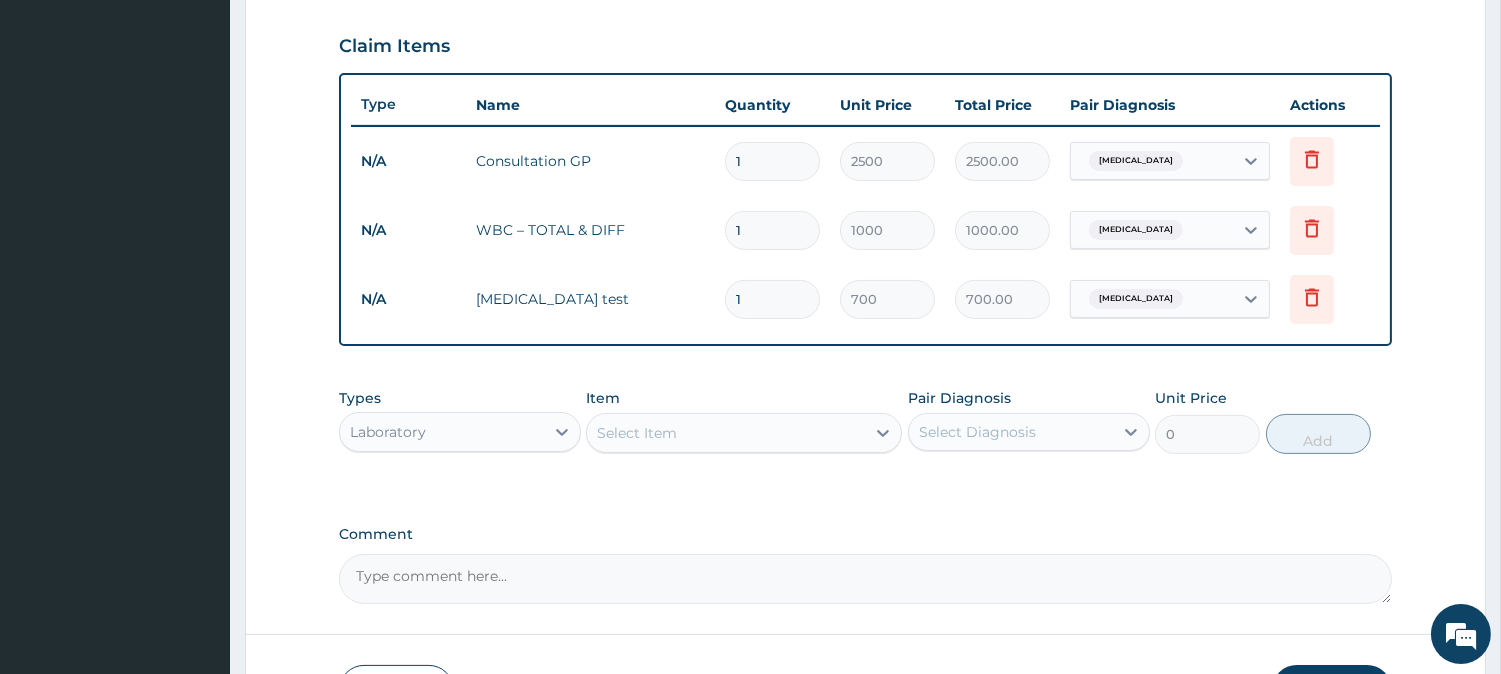 click on "Laboratory" at bounding box center [442, 432] 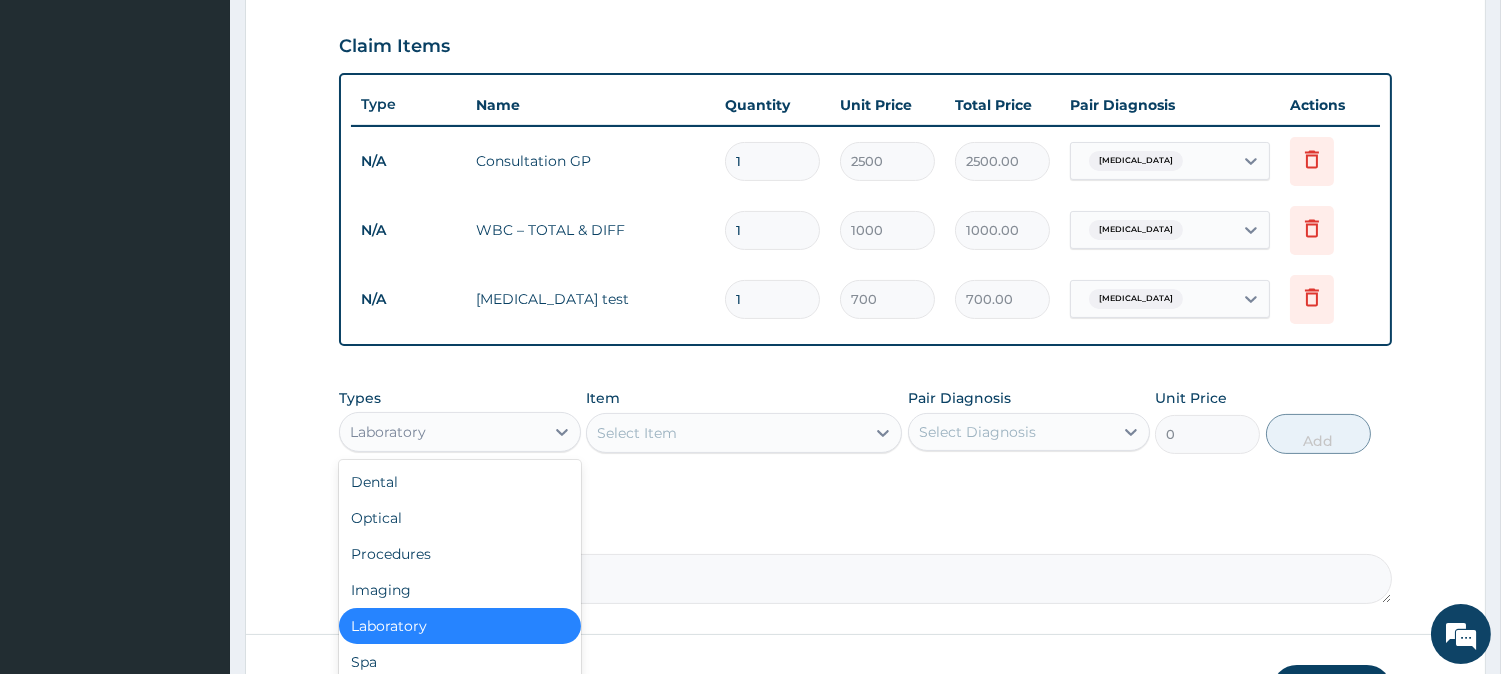 scroll, scrollTop: 67, scrollLeft: 0, axis: vertical 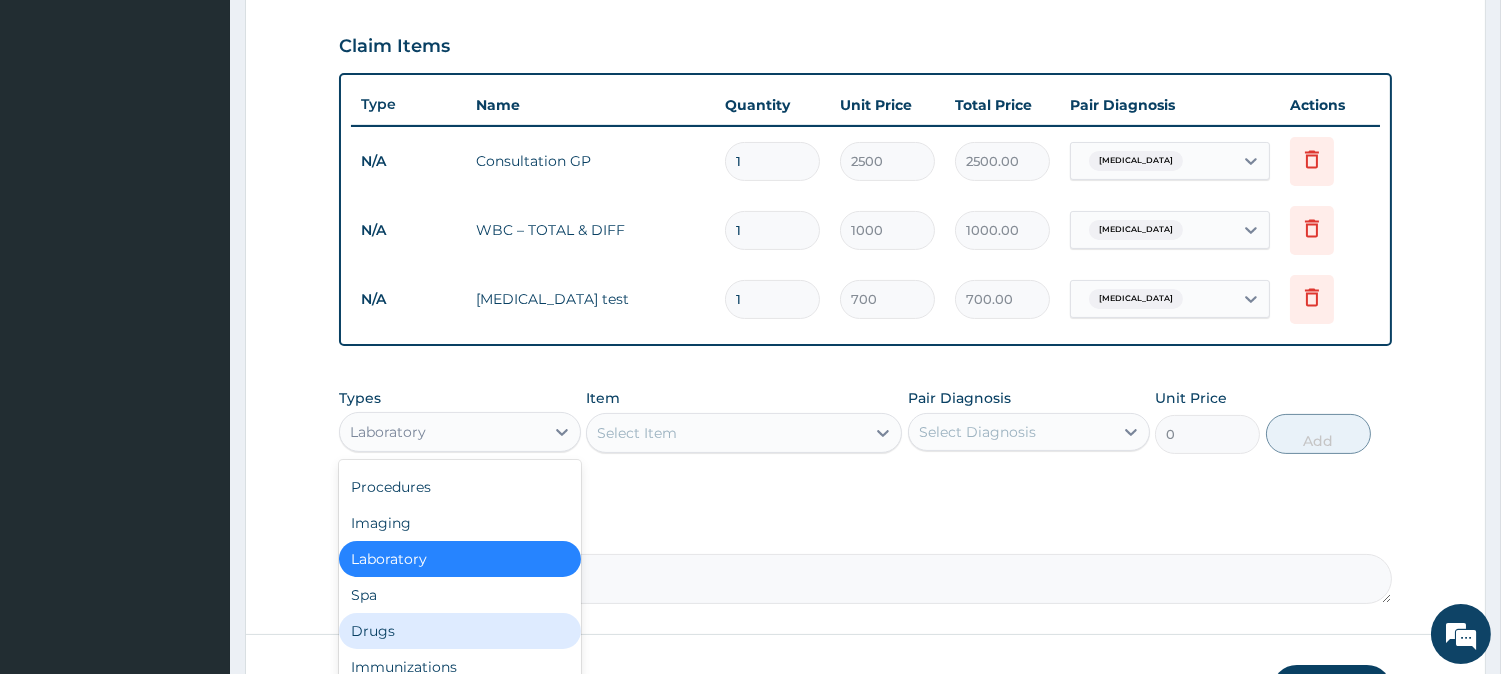 click on "Drugs" at bounding box center [460, 631] 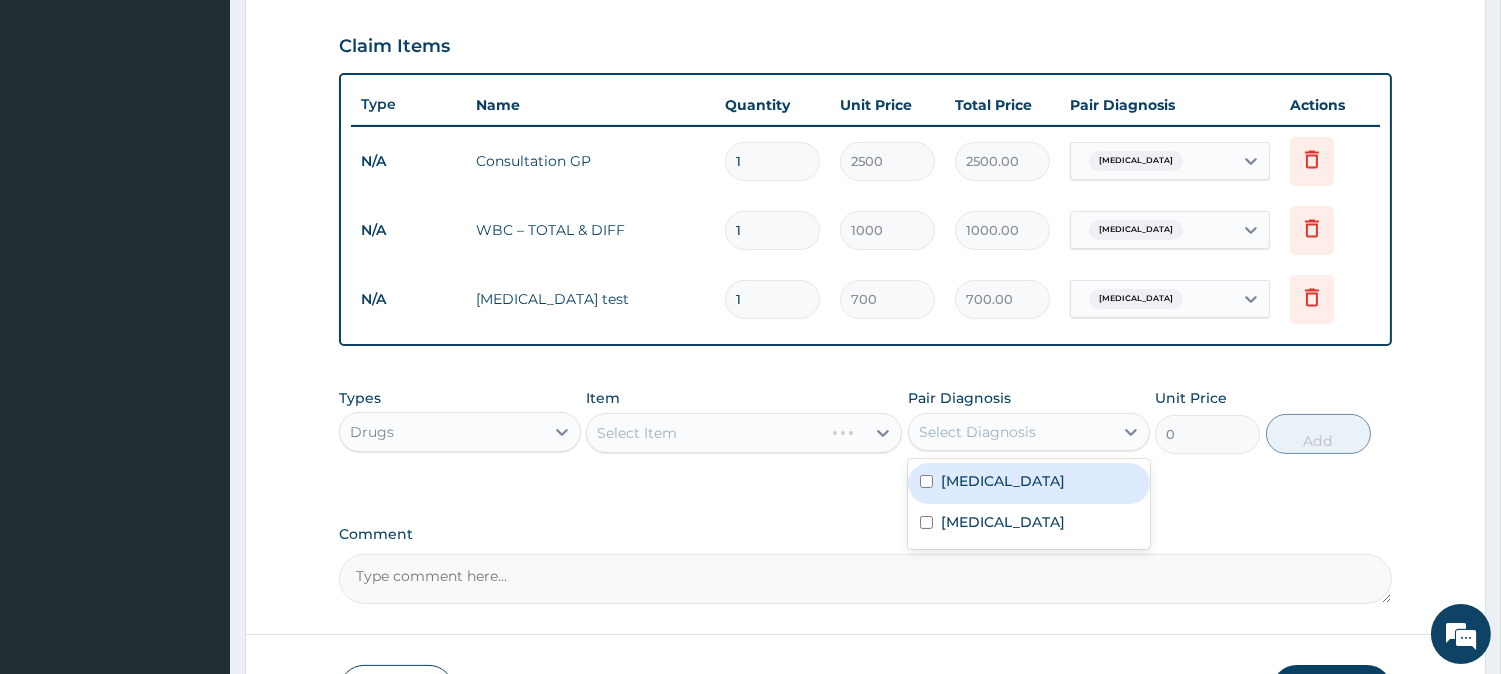 drag, startPoint x: 976, startPoint y: 436, endPoint x: 975, endPoint y: 451, distance: 15.033297 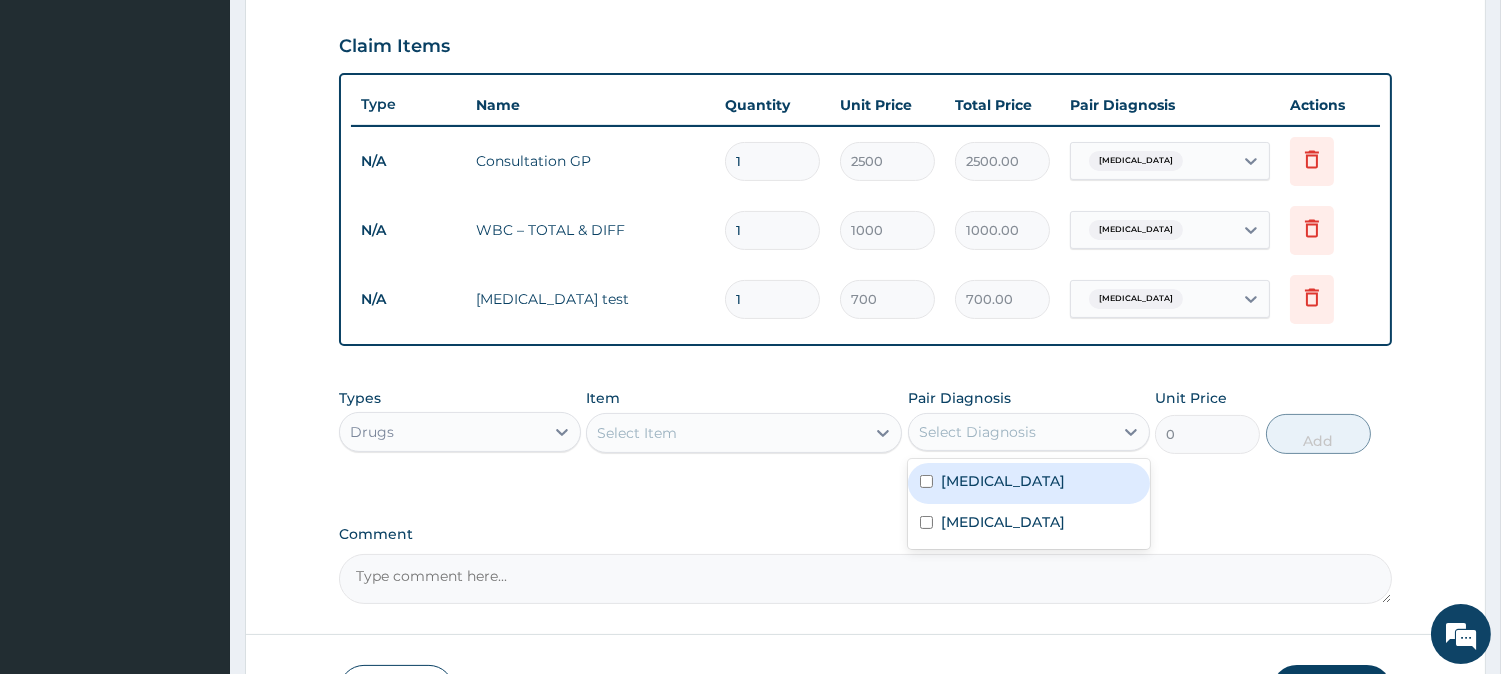 click at bounding box center (926, 481) 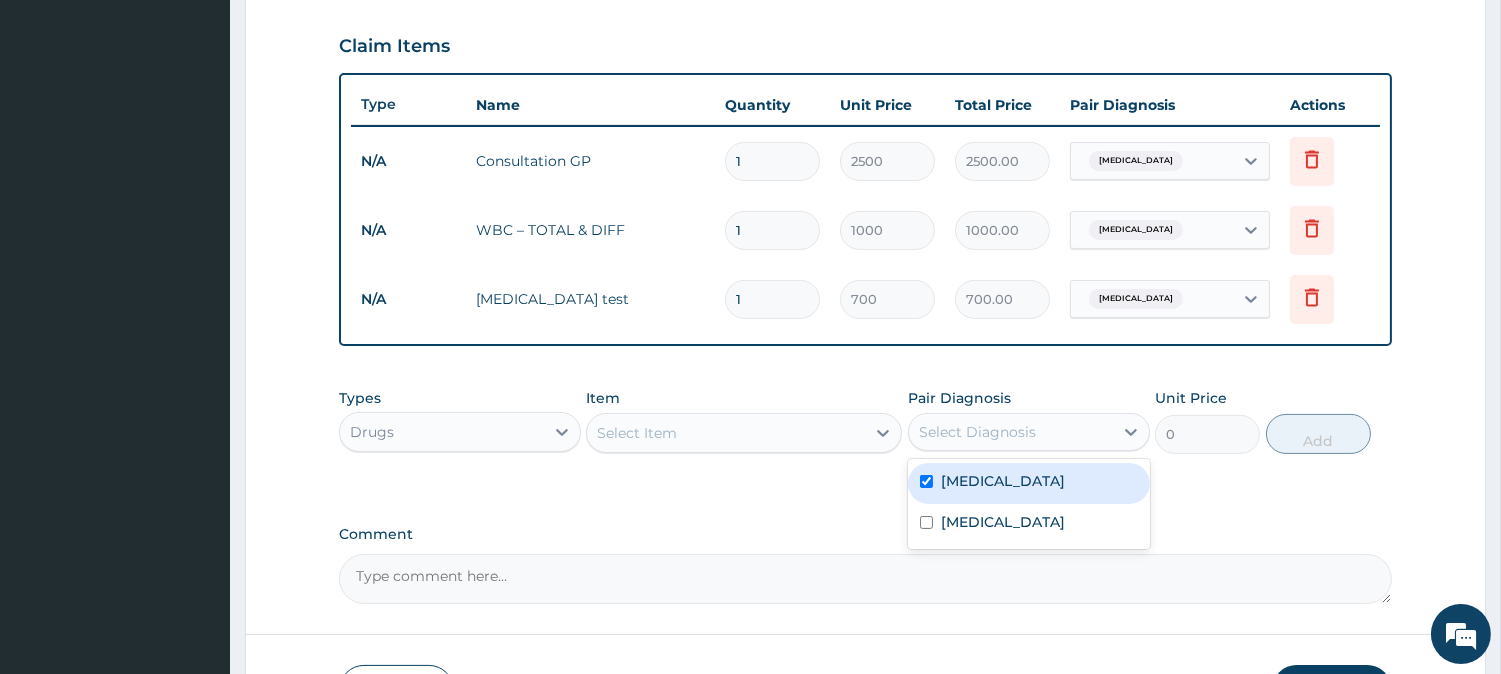 checkbox on "true" 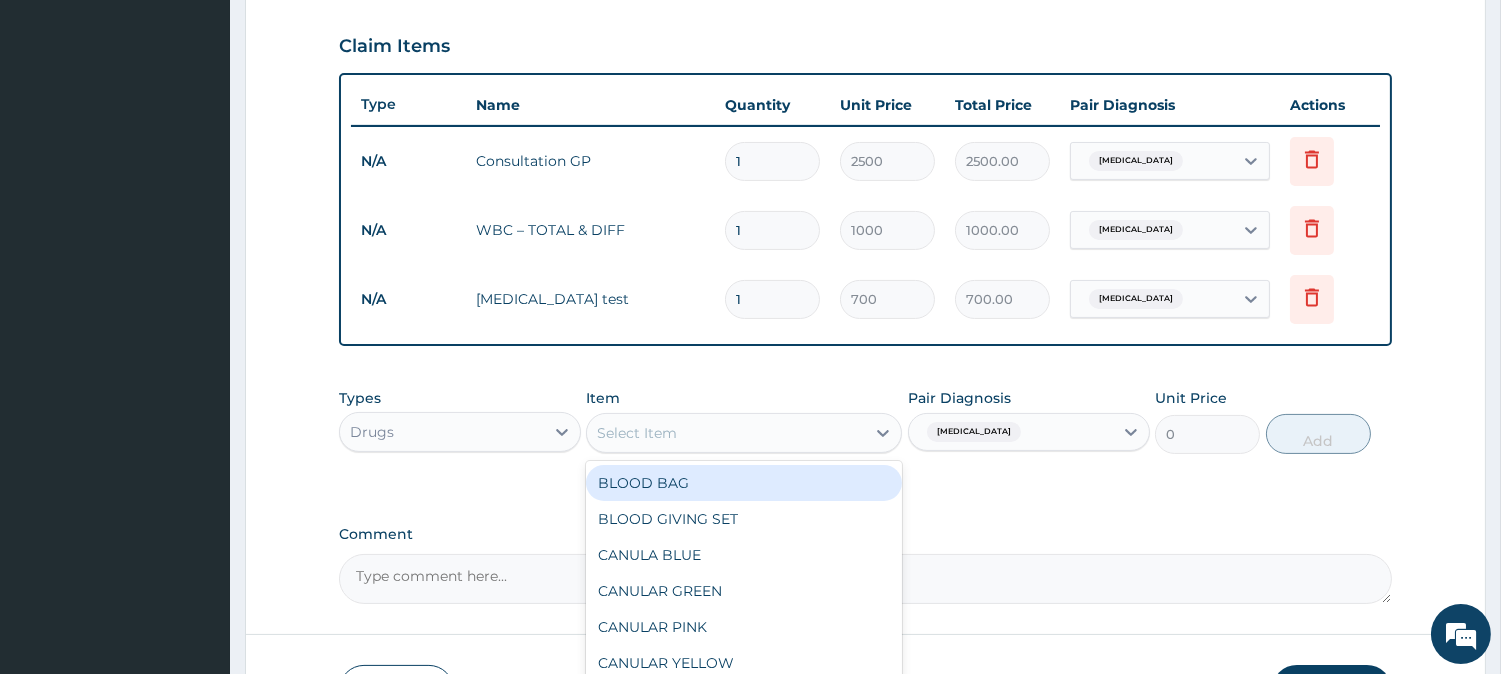 click on "Select Item" at bounding box center (637, 433) 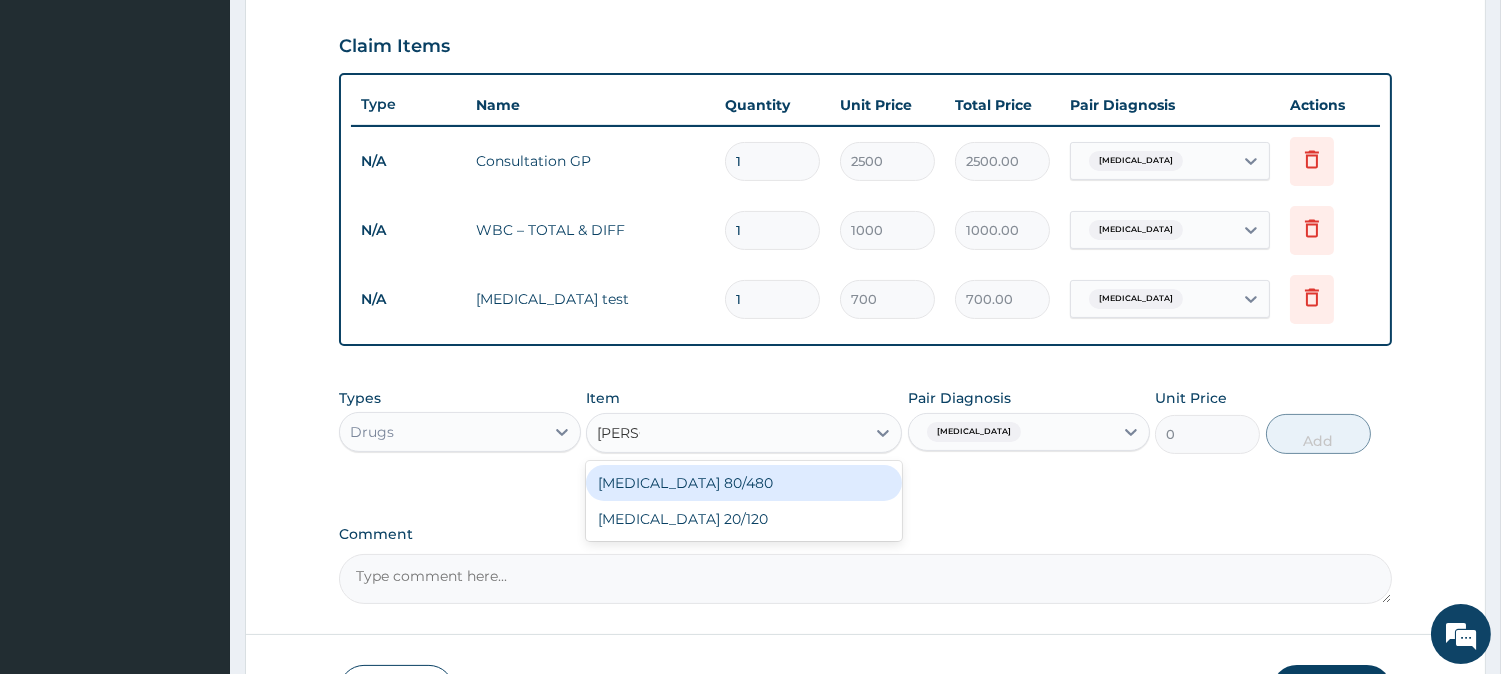 type on "COART" 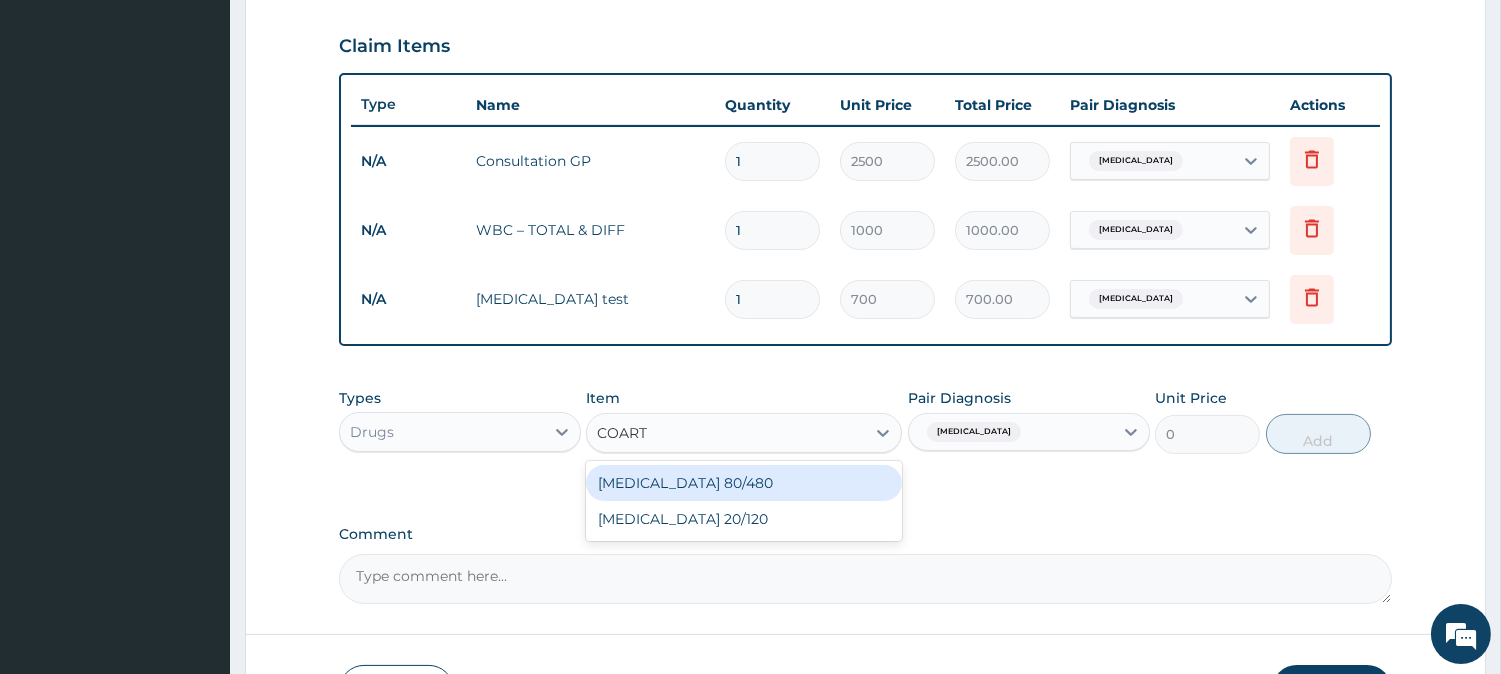click on "Coartem 80/480" at bounding box center (744, 483) 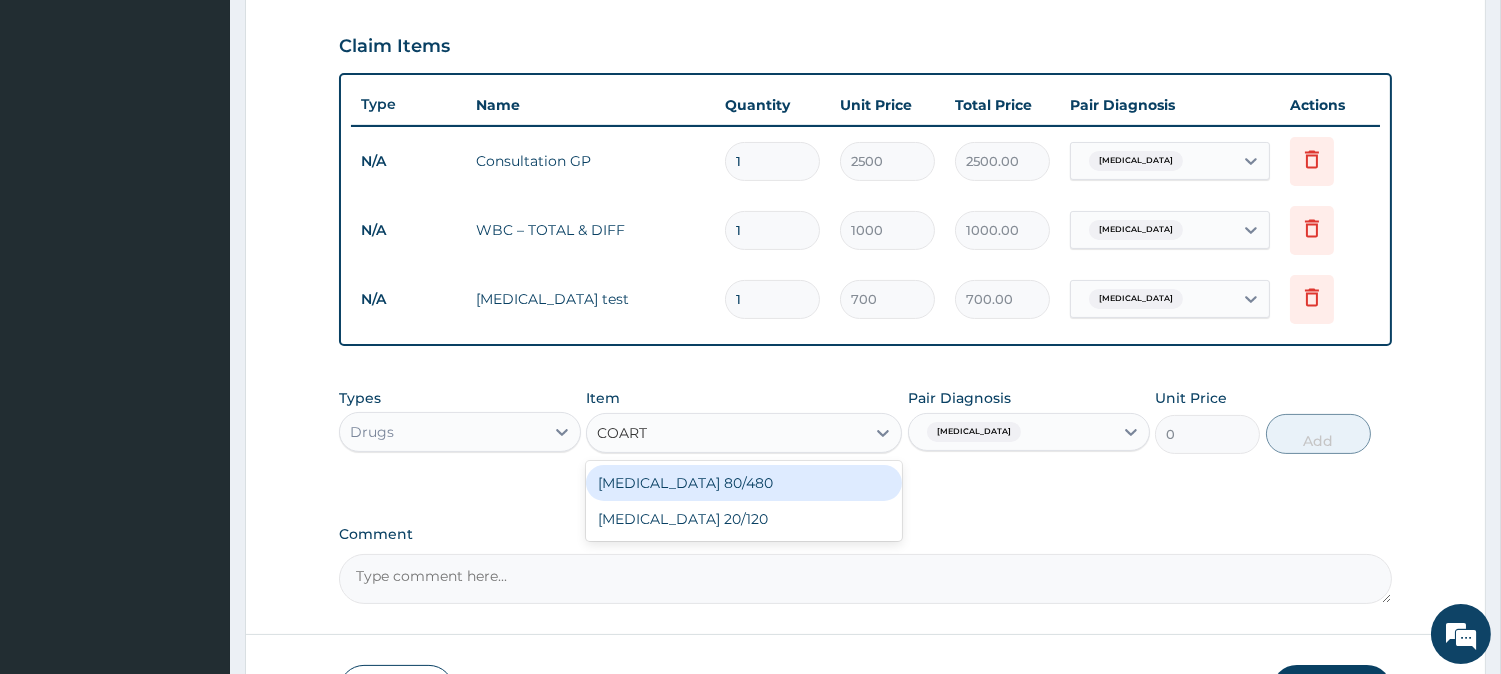 type 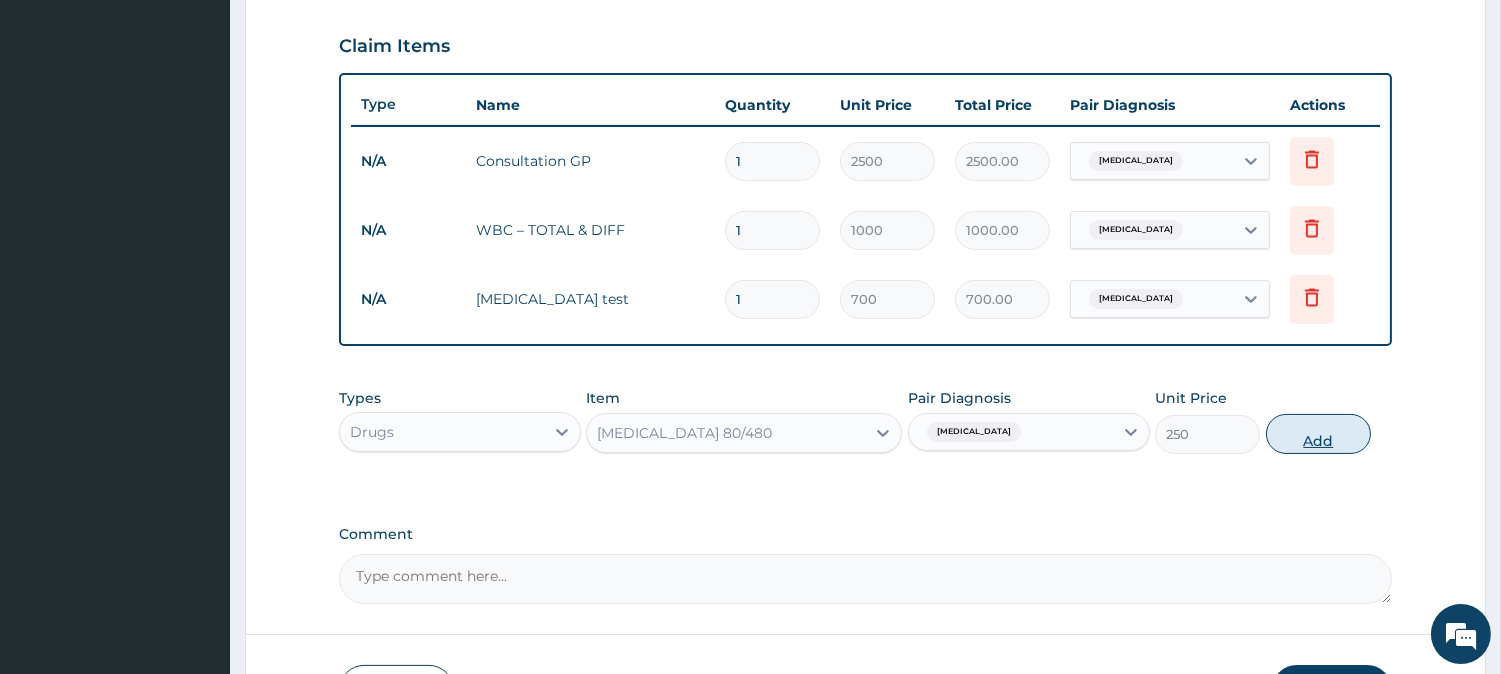 click on "Add" at bounding box center (1318, 434) 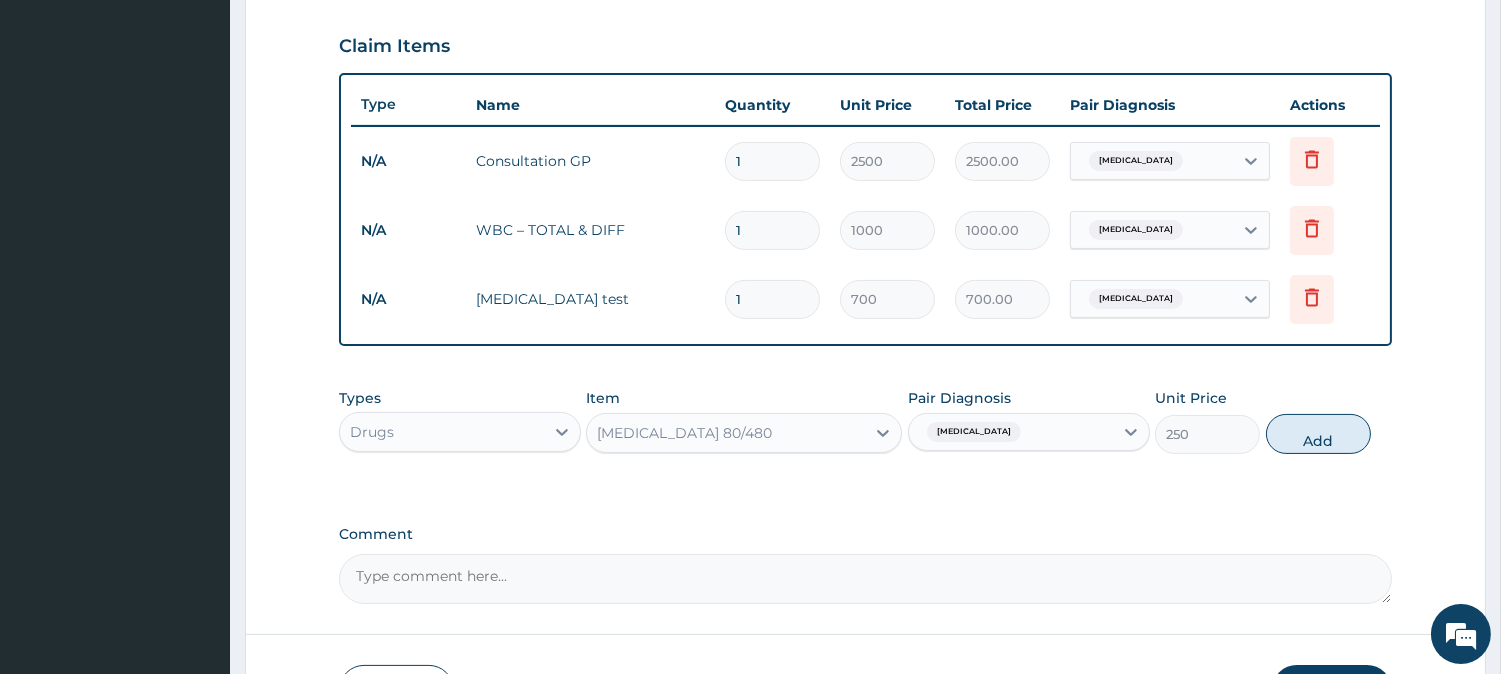 type on "0" 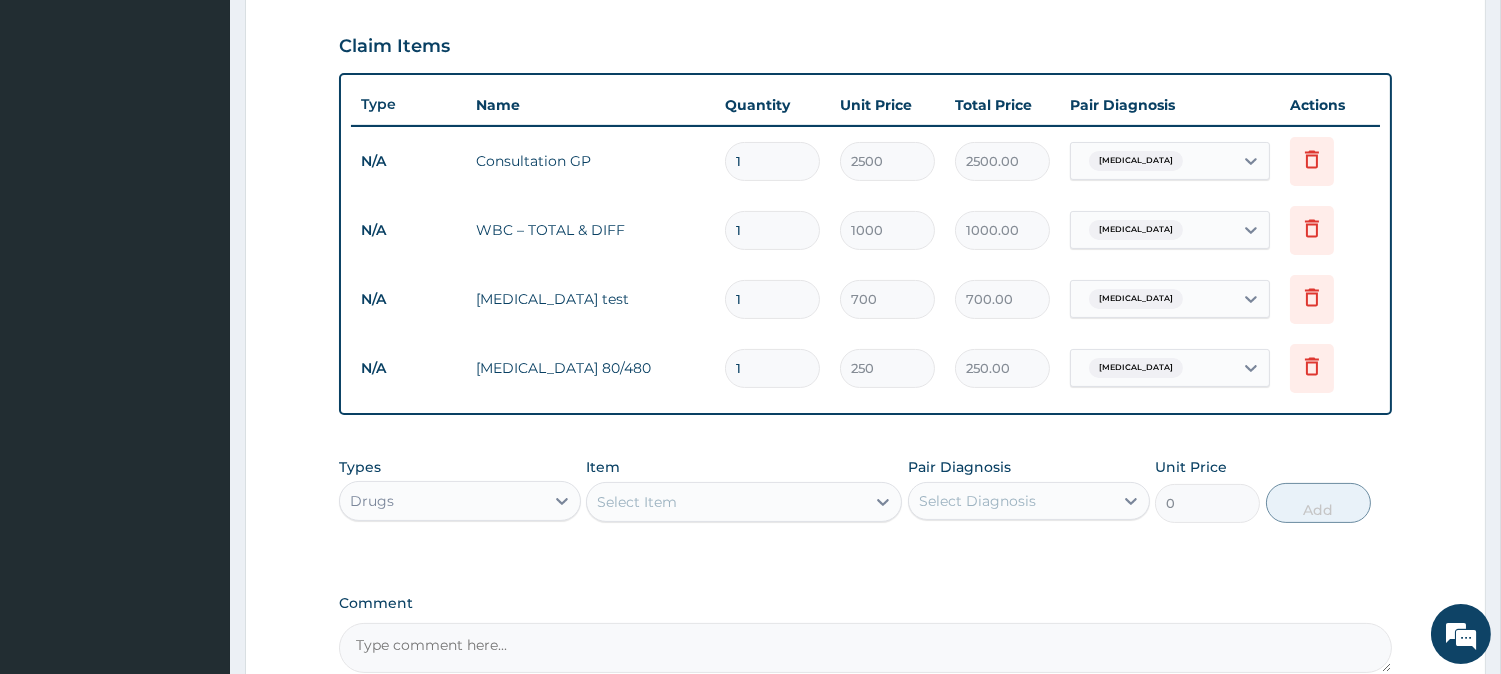 drag, startPoint x: 771, startPoint y: 364, endPoint x: 712, endPoint y: 384, distance: 62.297672 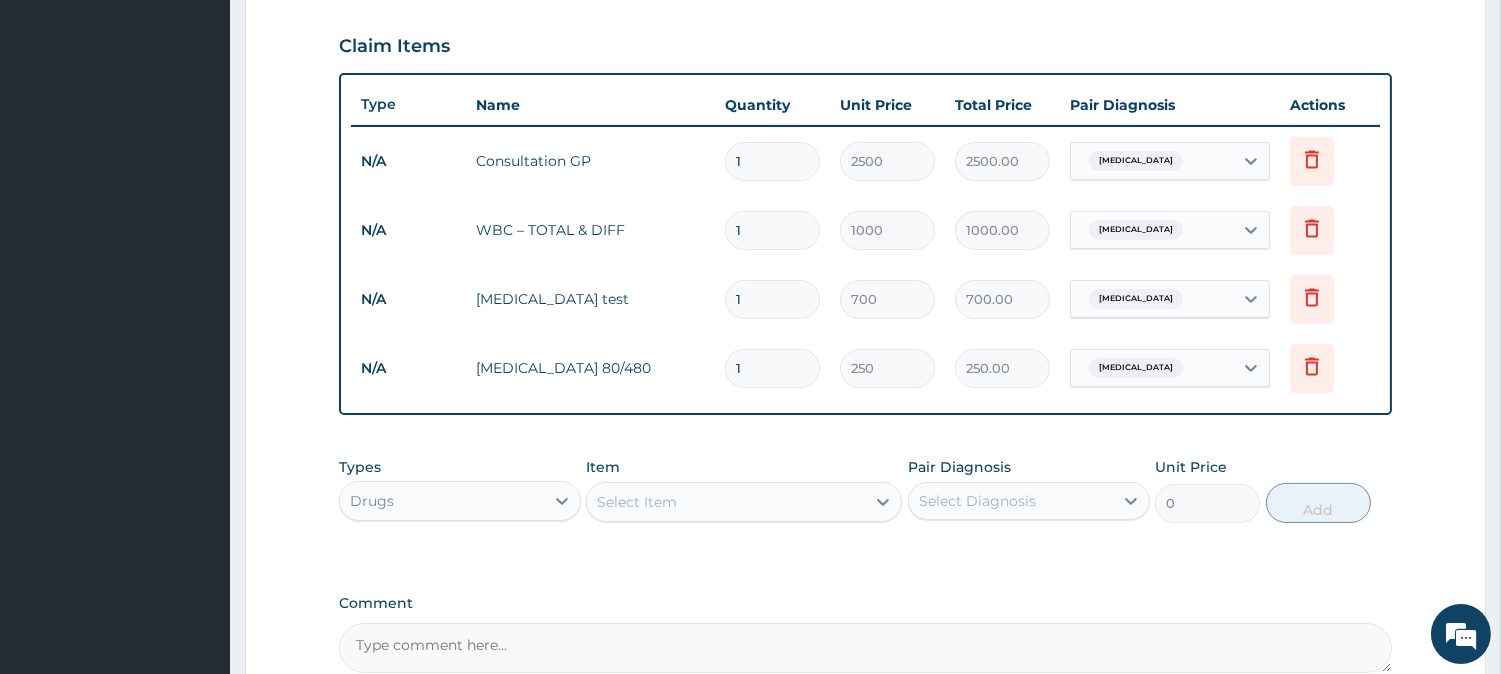click on "1" at bounding box center (772, 368) 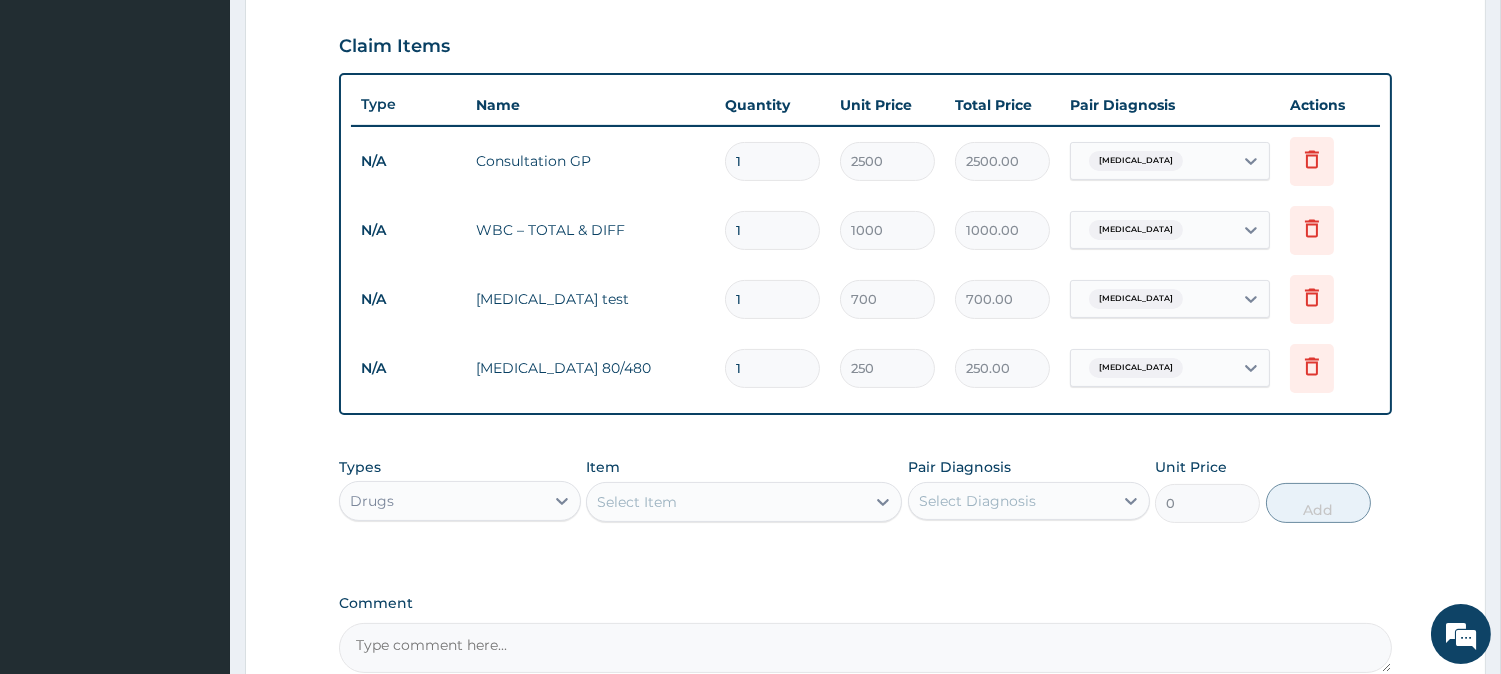 type 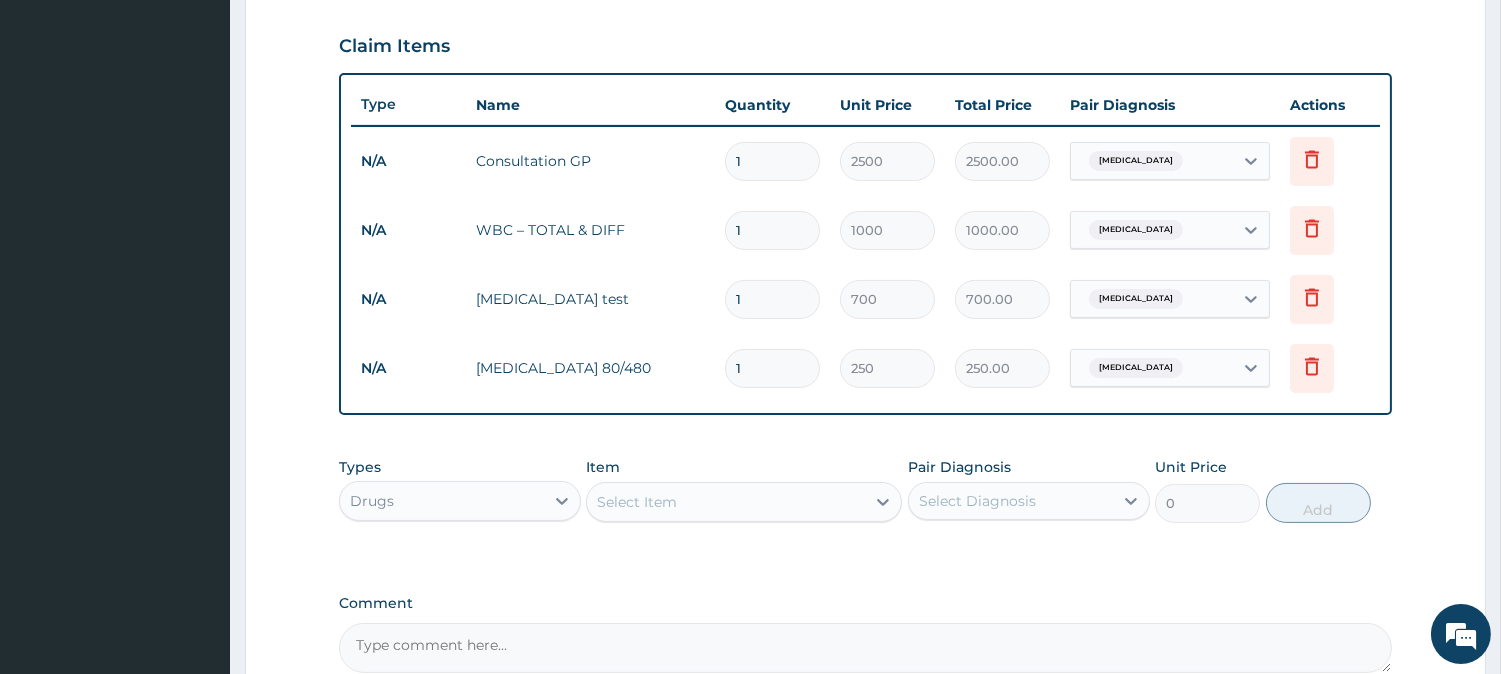 type on "0.00" 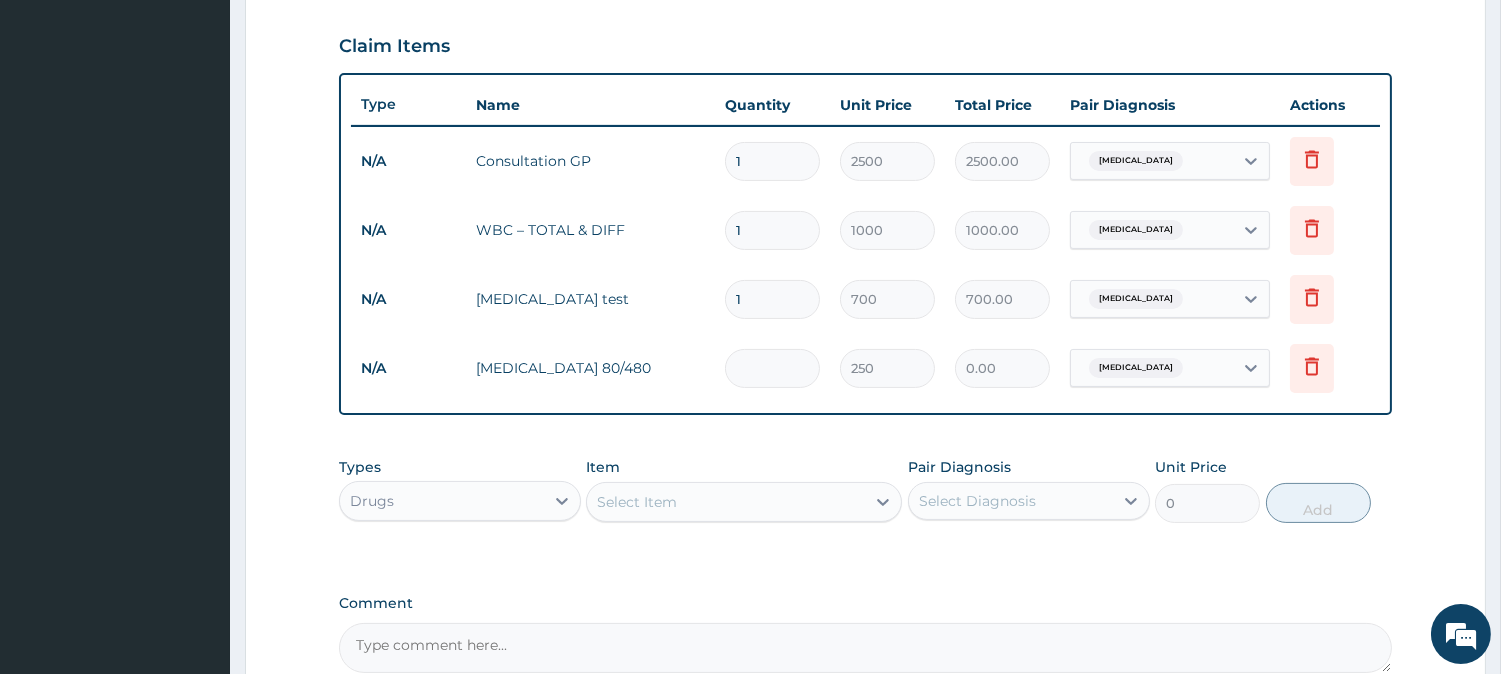 type on "6" 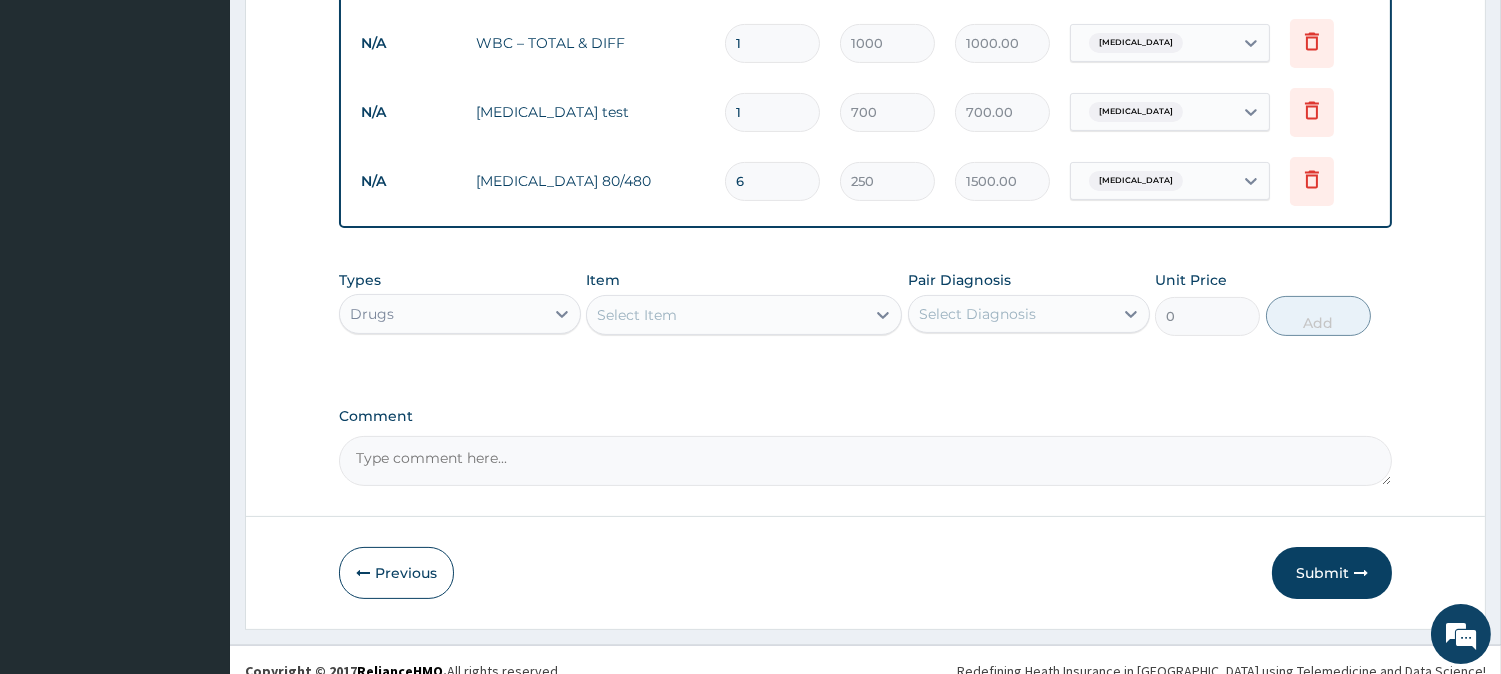 scroll, scrollTop: 880, scrollLeft: 0, axis: vertical 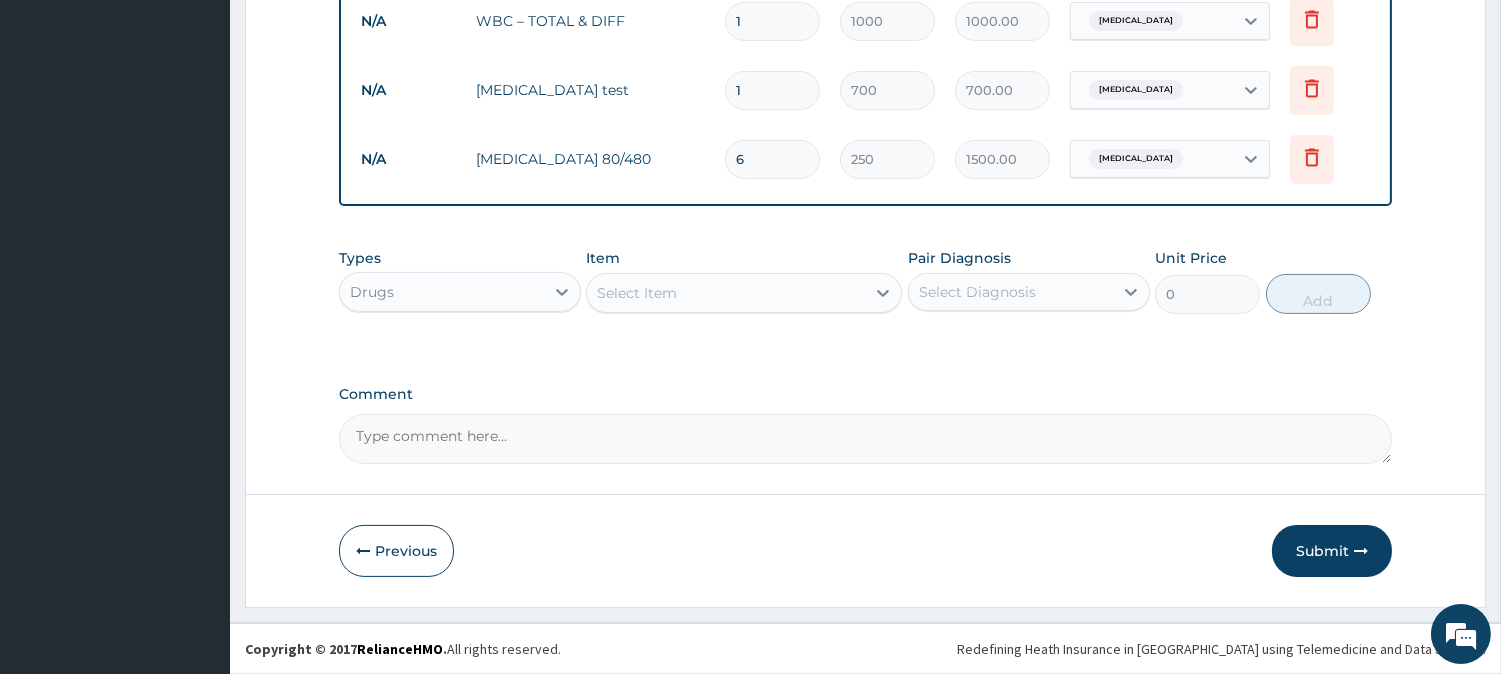 type on "6" 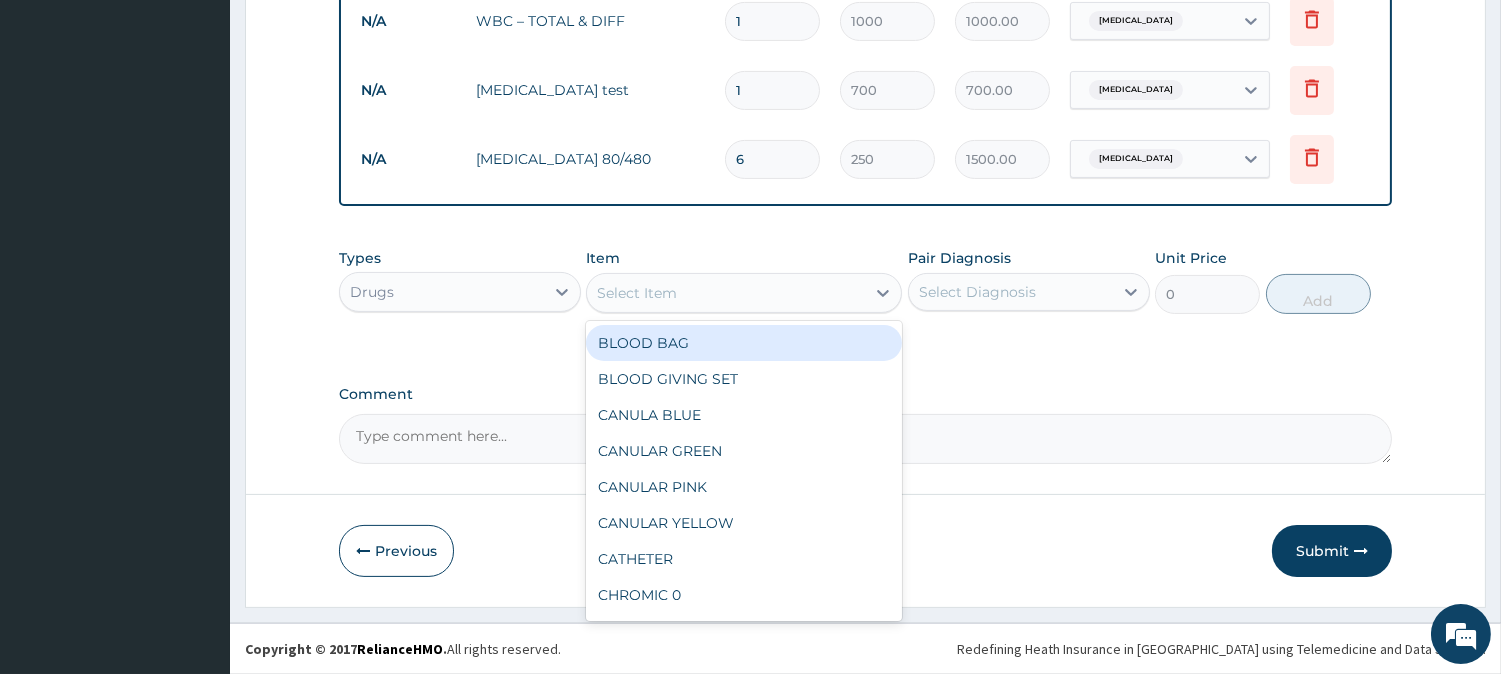 click on "Select Item" at bounding box center [637, 293] 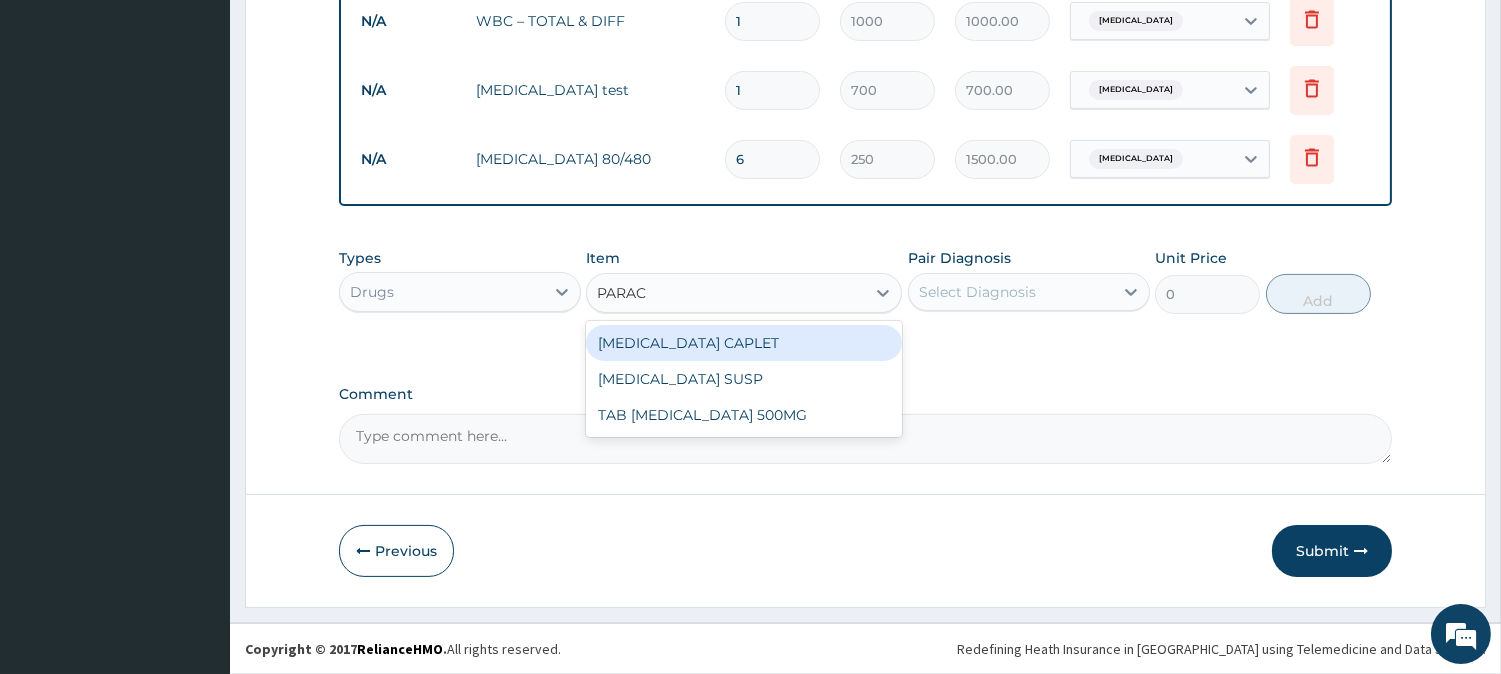 type on "PARACE" 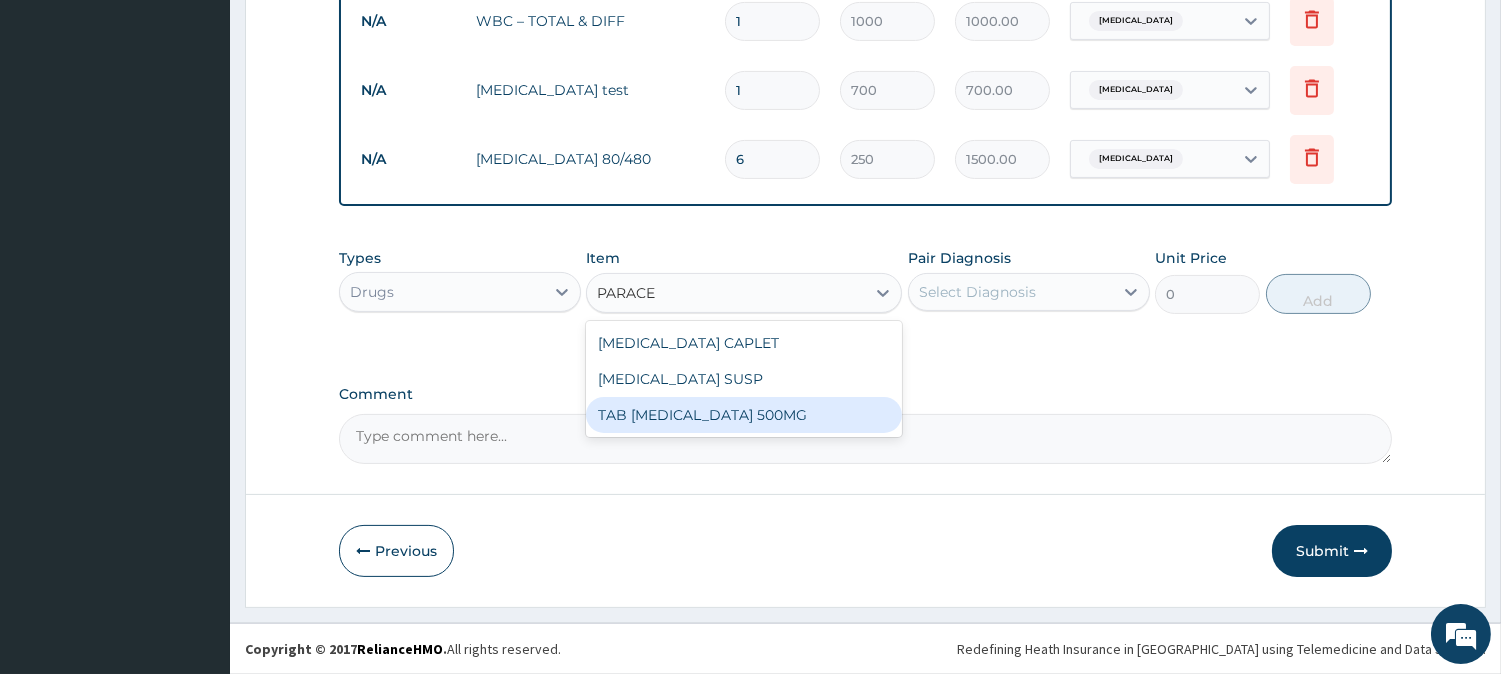 click on "TAB PARACETAMOL 500MG" at bounding box center [744, 415] 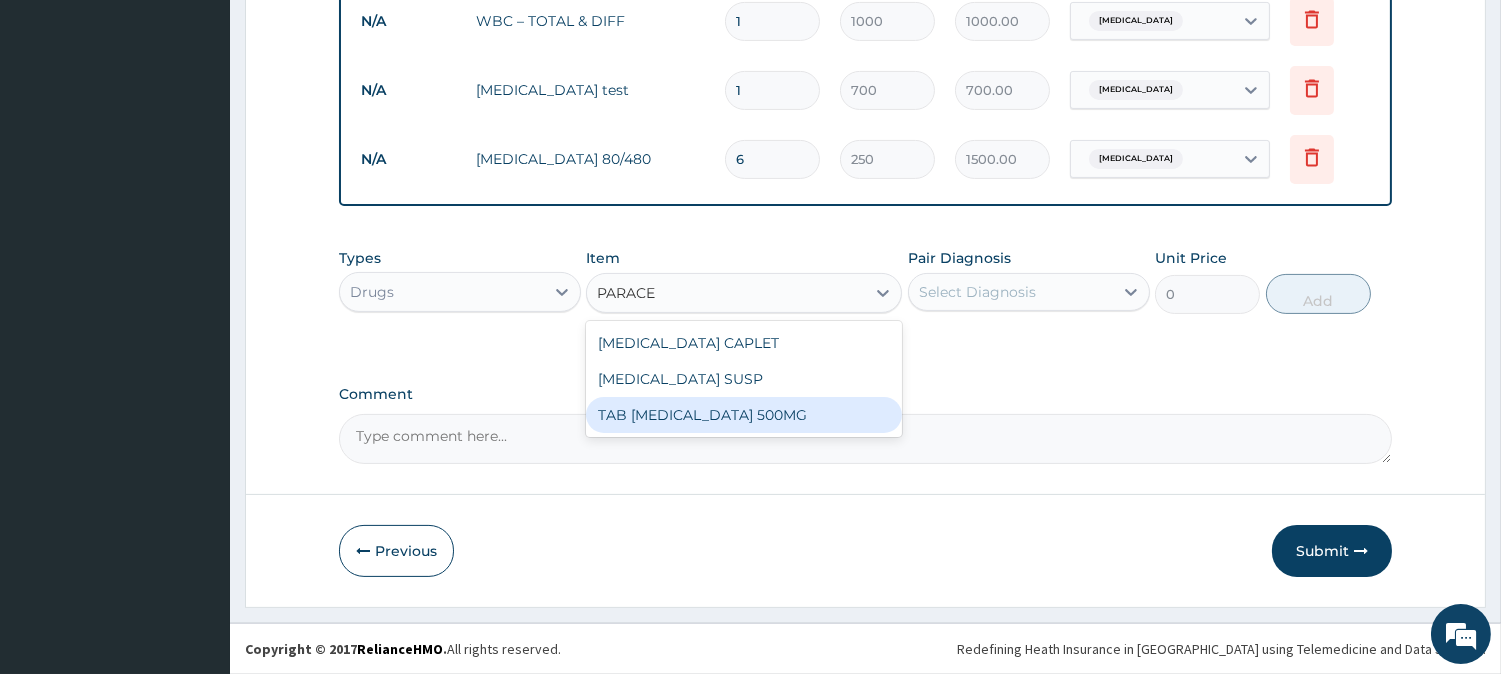 type 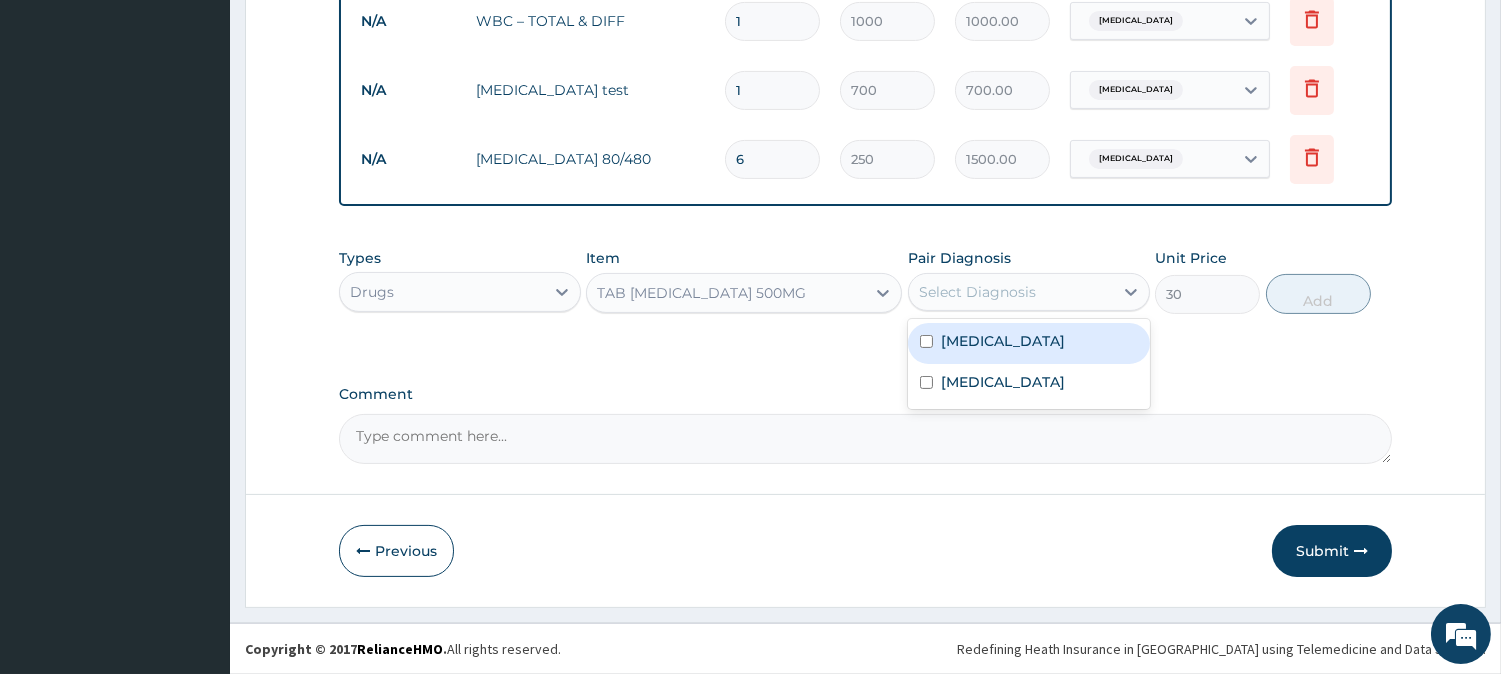 click on "Select Diagnosis" at bounding box center (977, 292) 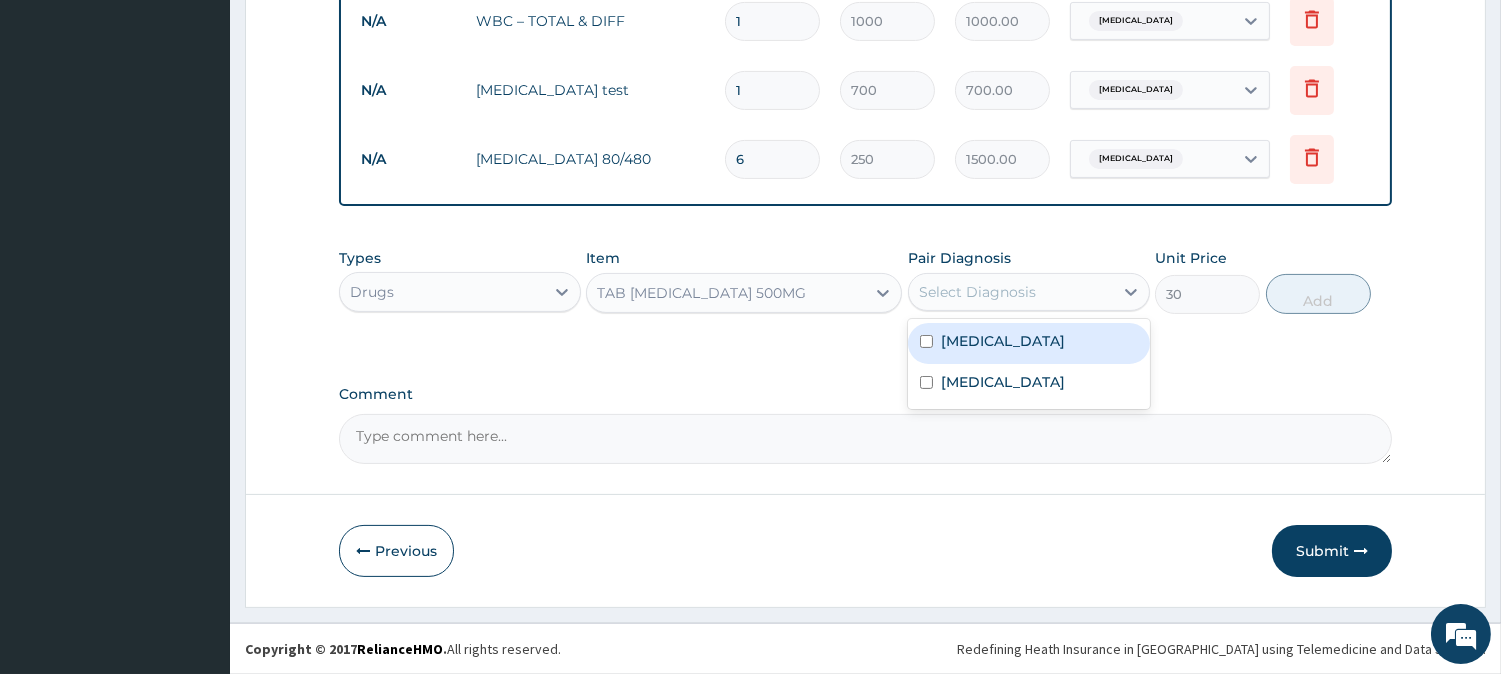click on "Malaria" at bounding box center (1003, 341) 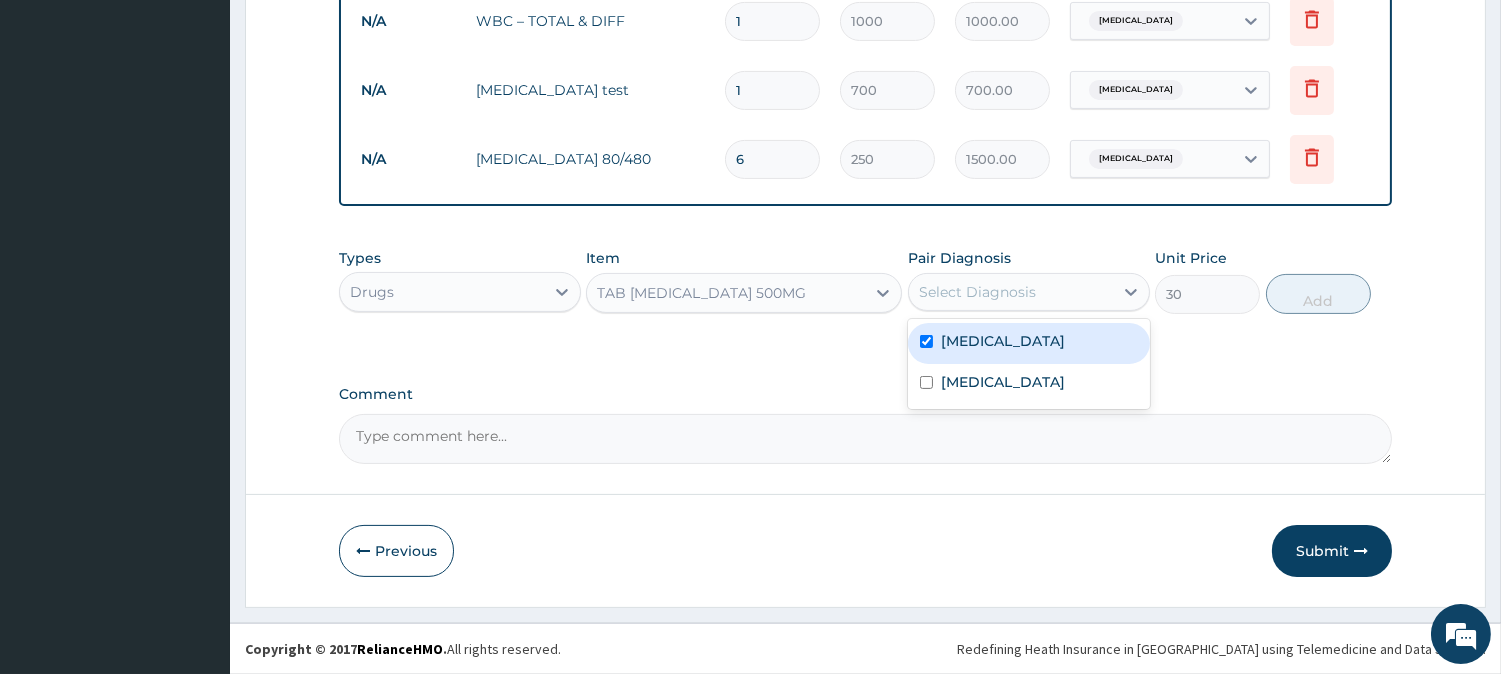 checkbox on "true" 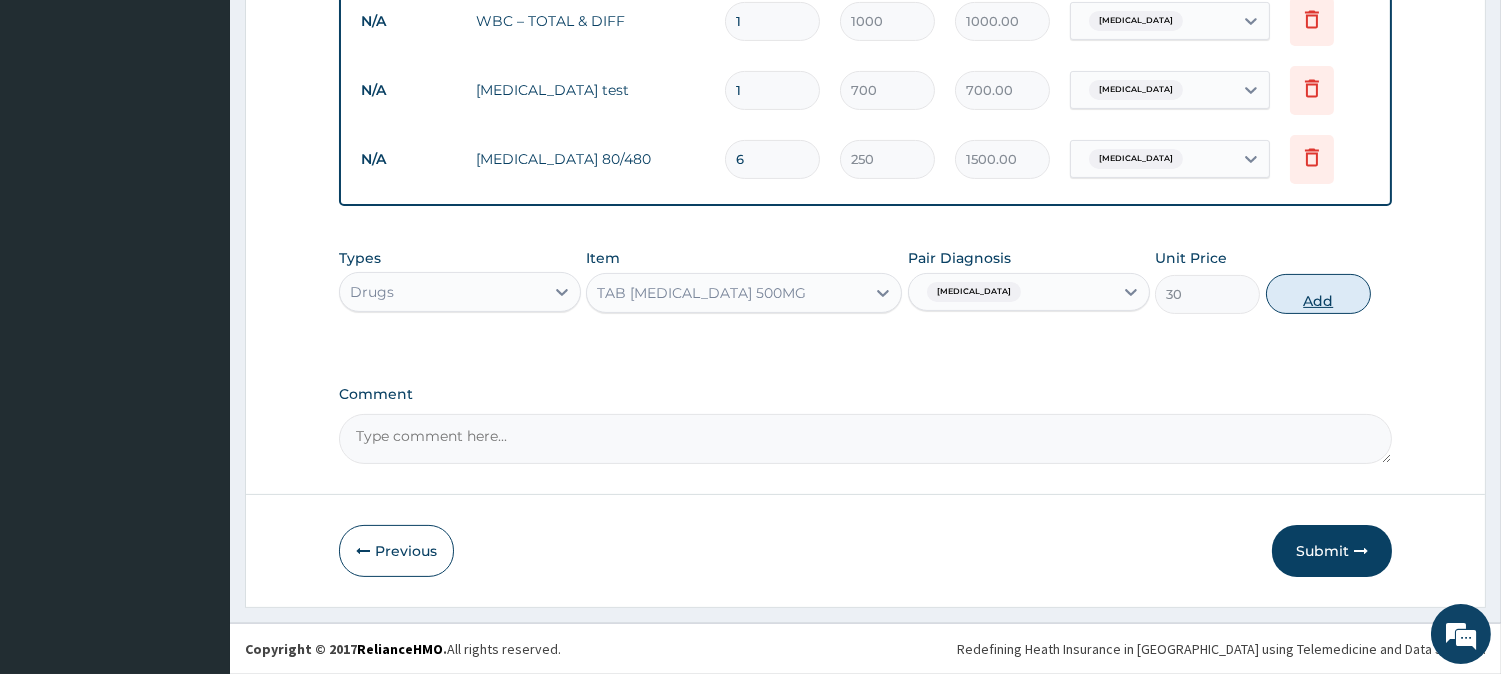 click on "Add" at bounding box center [1318, 294] 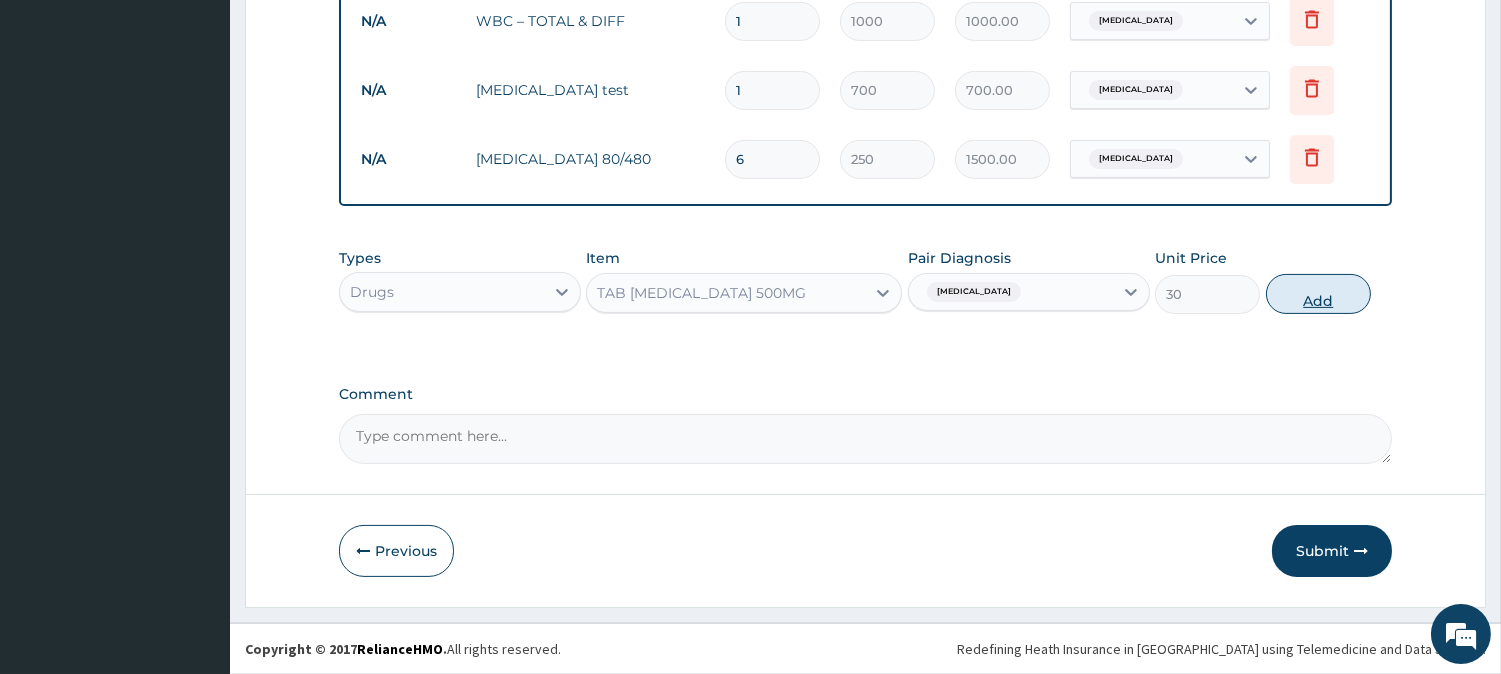 type on "0" 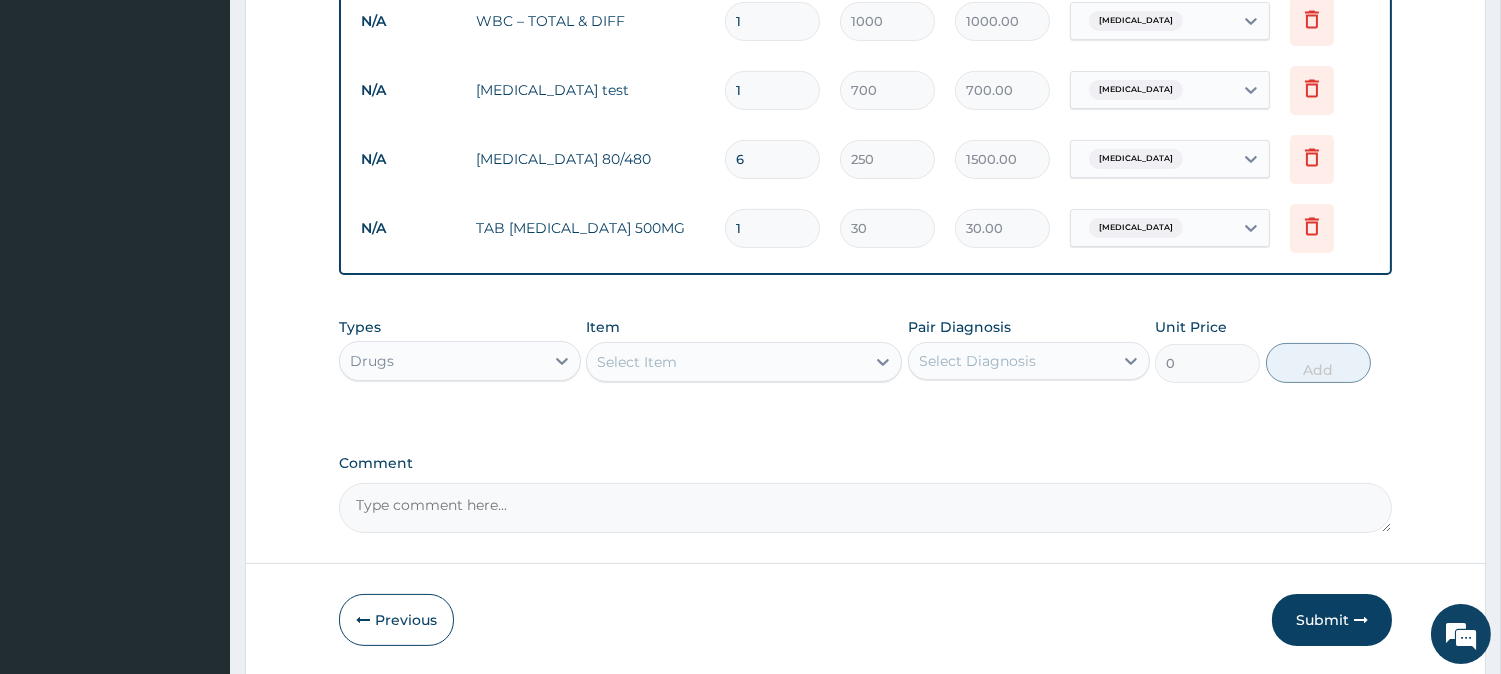 type on "18" 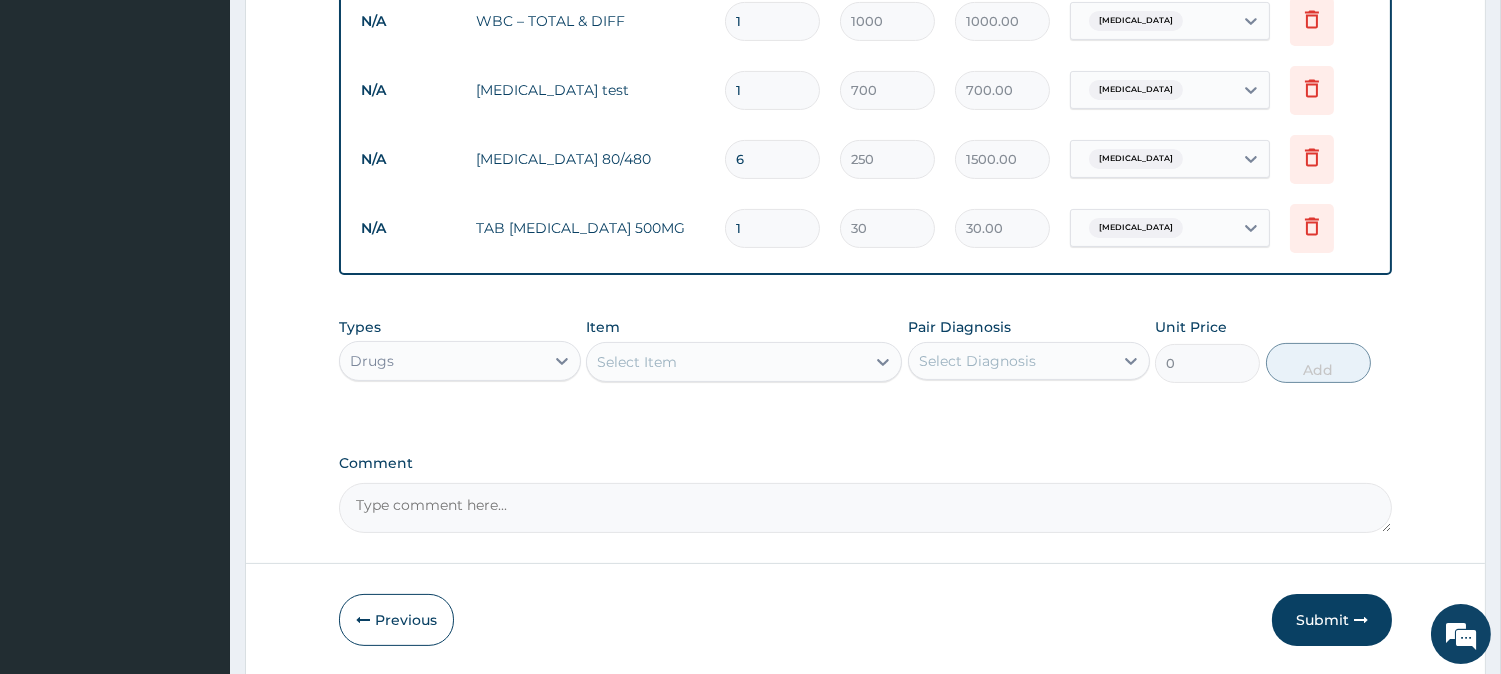 type on "540.00" 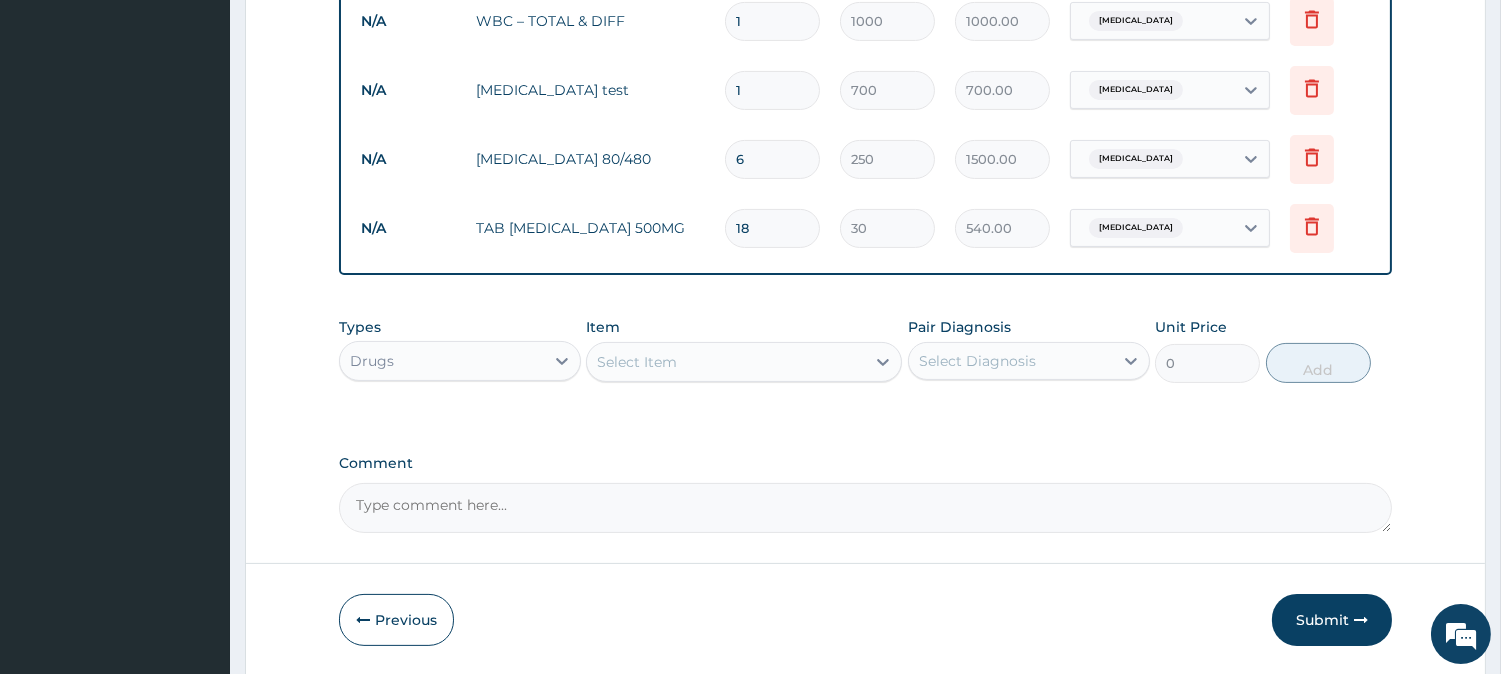 type on "18" 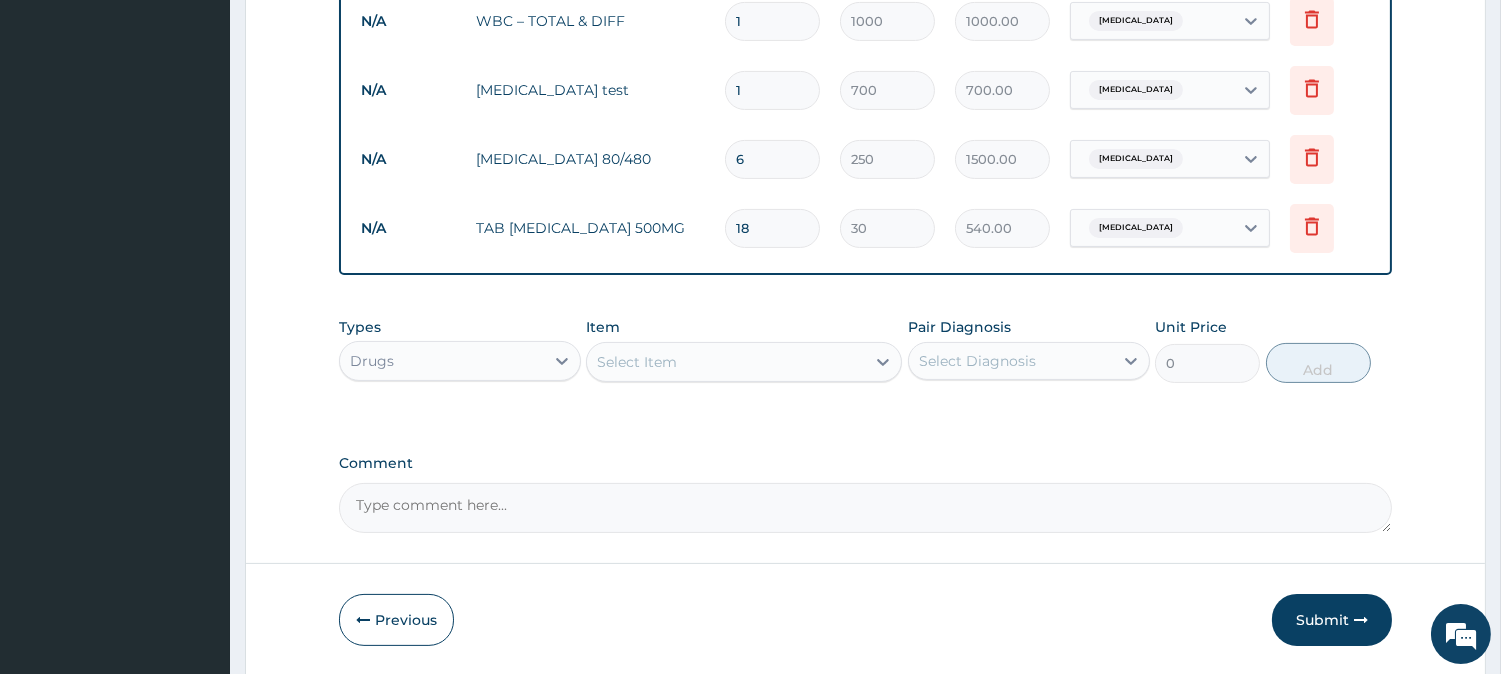click on "Select Item" at bounding box center [726, 362] 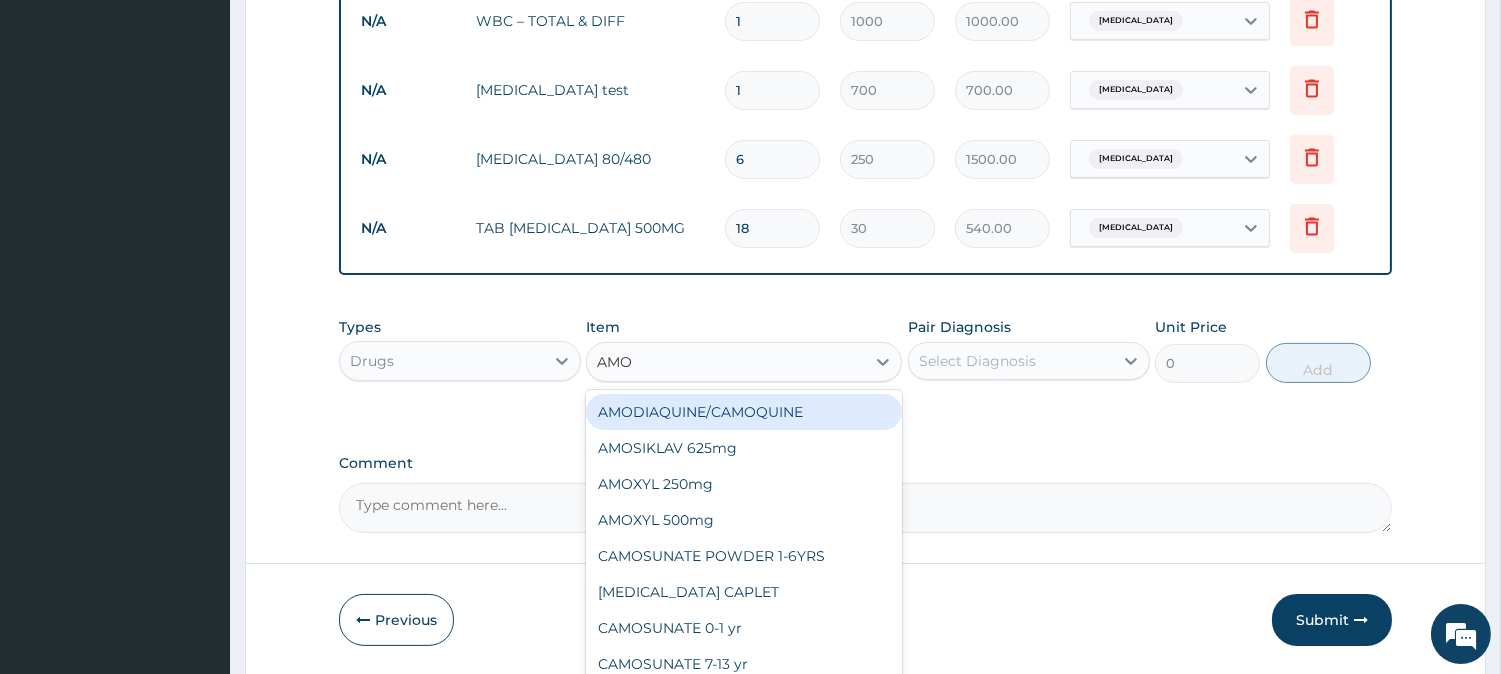 type on "AMOX" 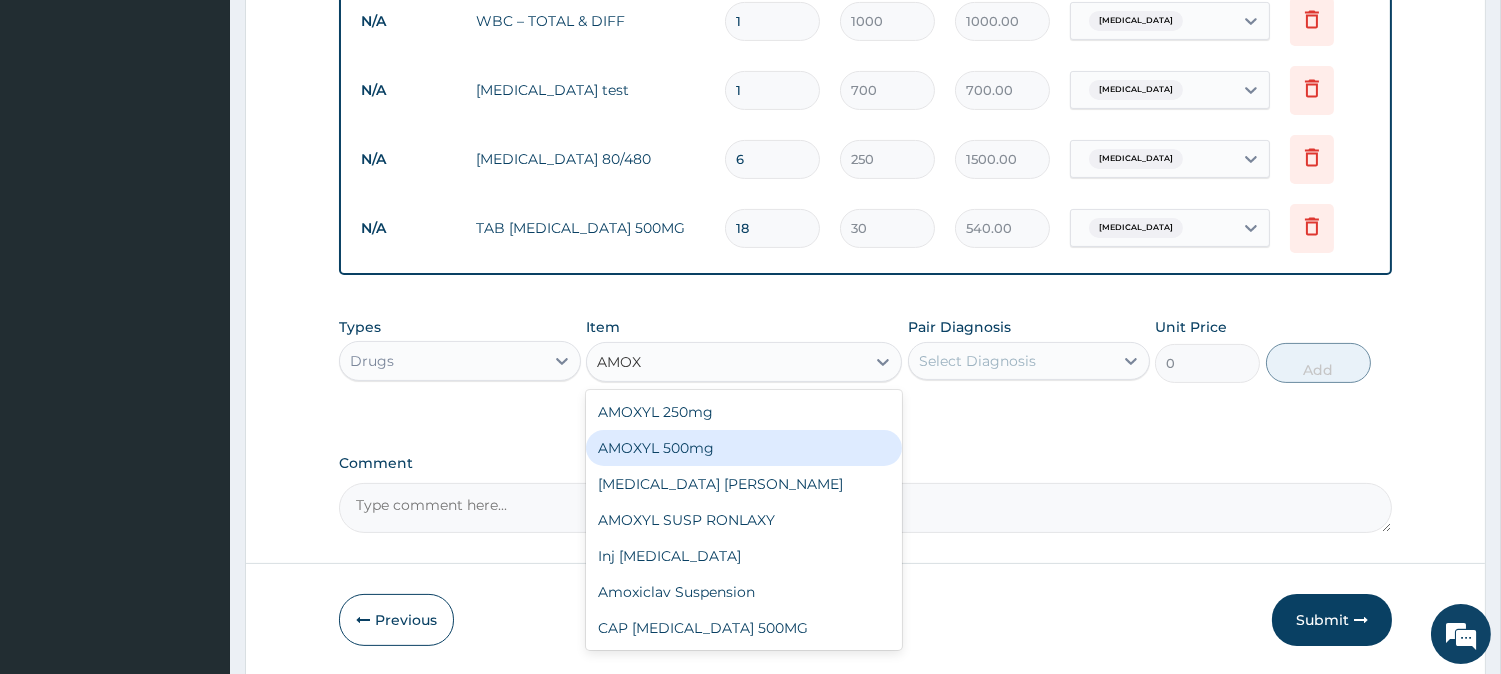 click on "AMOXYL 500mg" at bounding box center [744, 448] 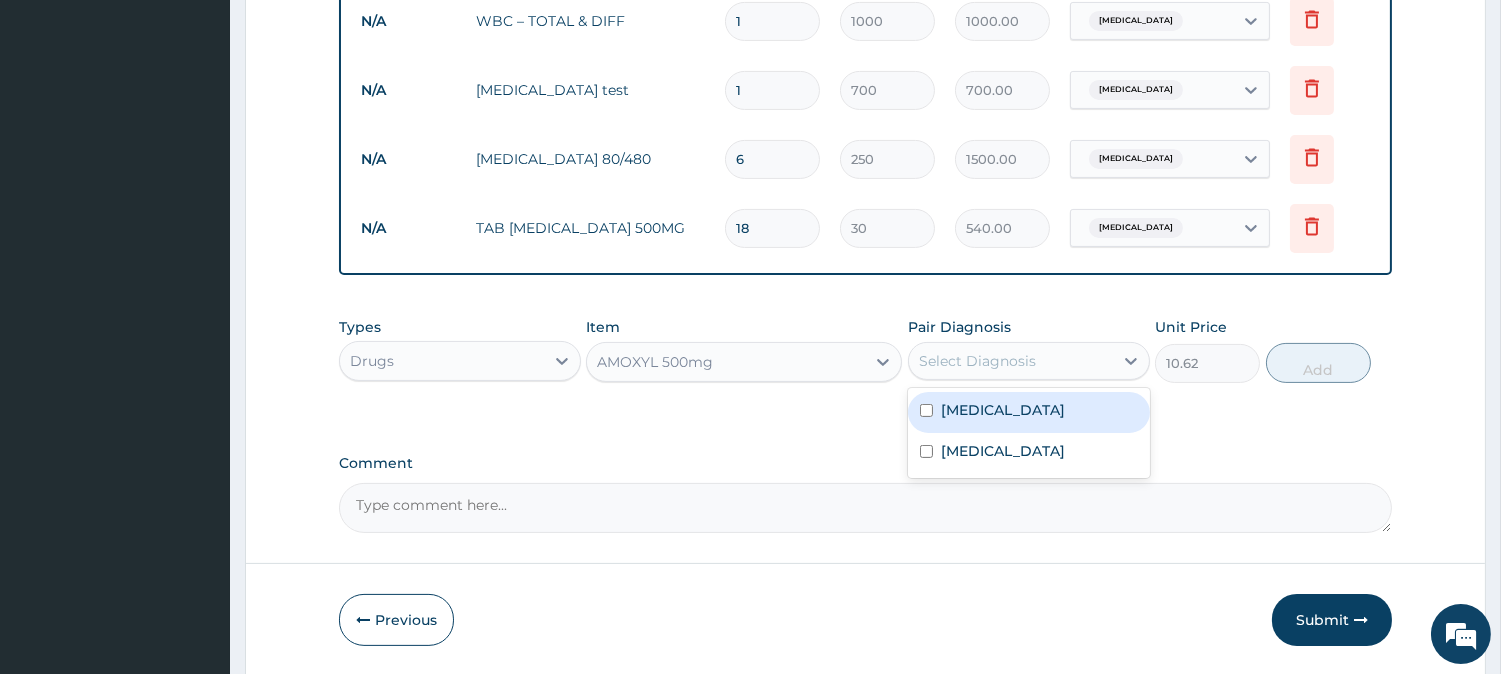click on "Select Diagnosis" at bounding box center (977, 361) 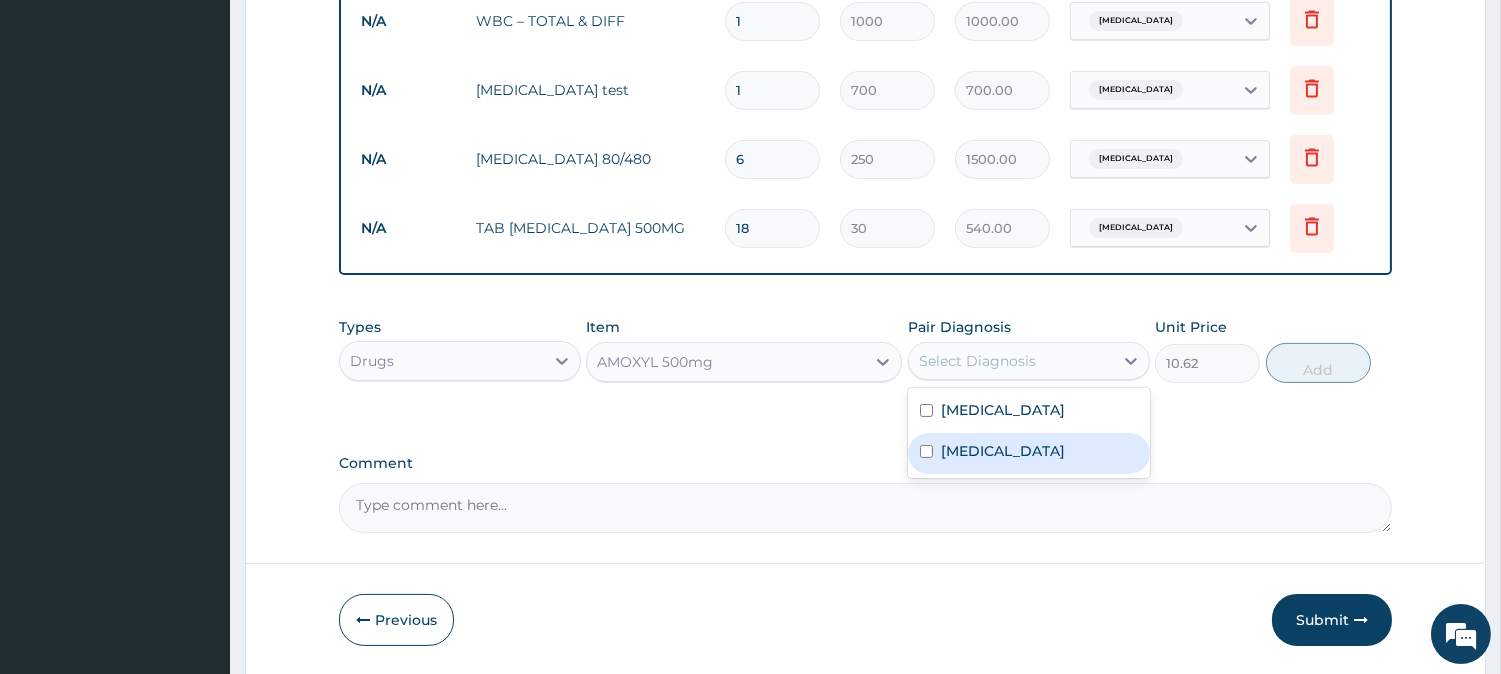 click at bounding box center [926, 451] 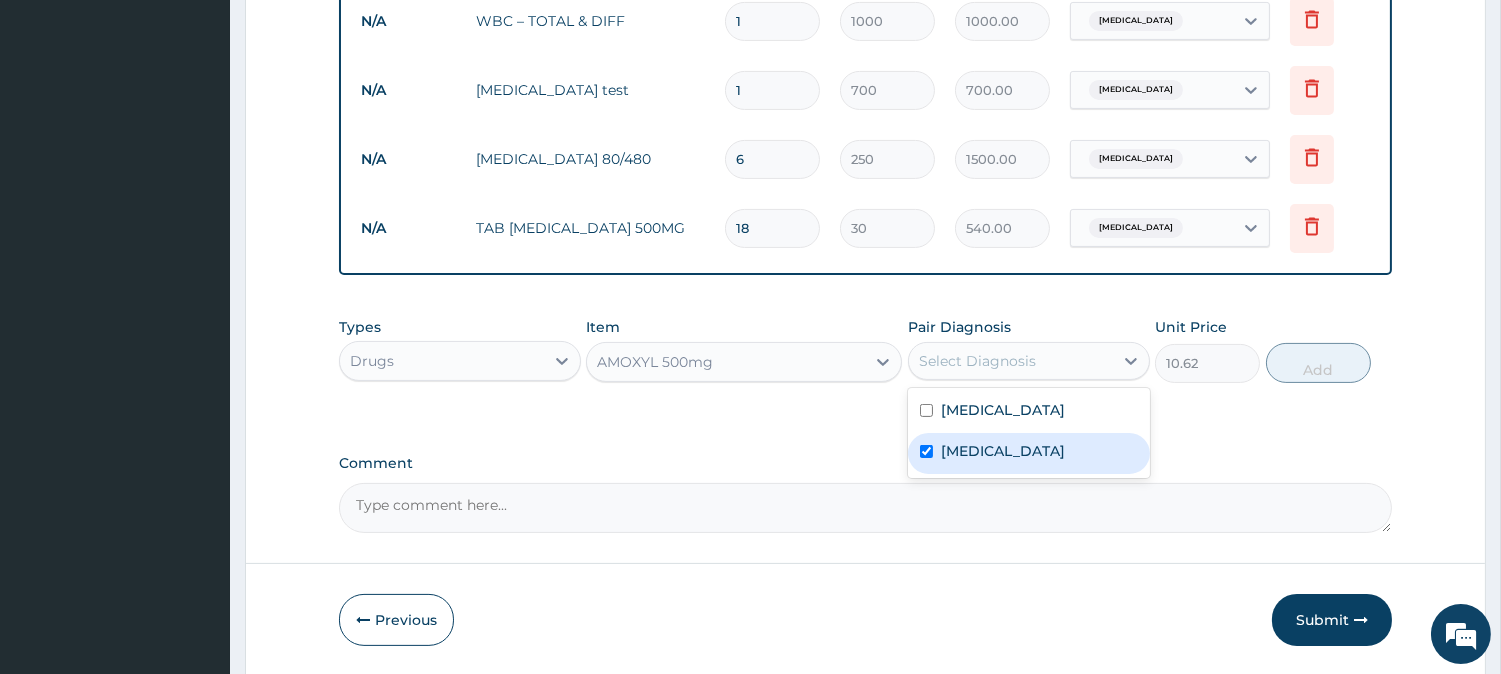 checkbox on "true" 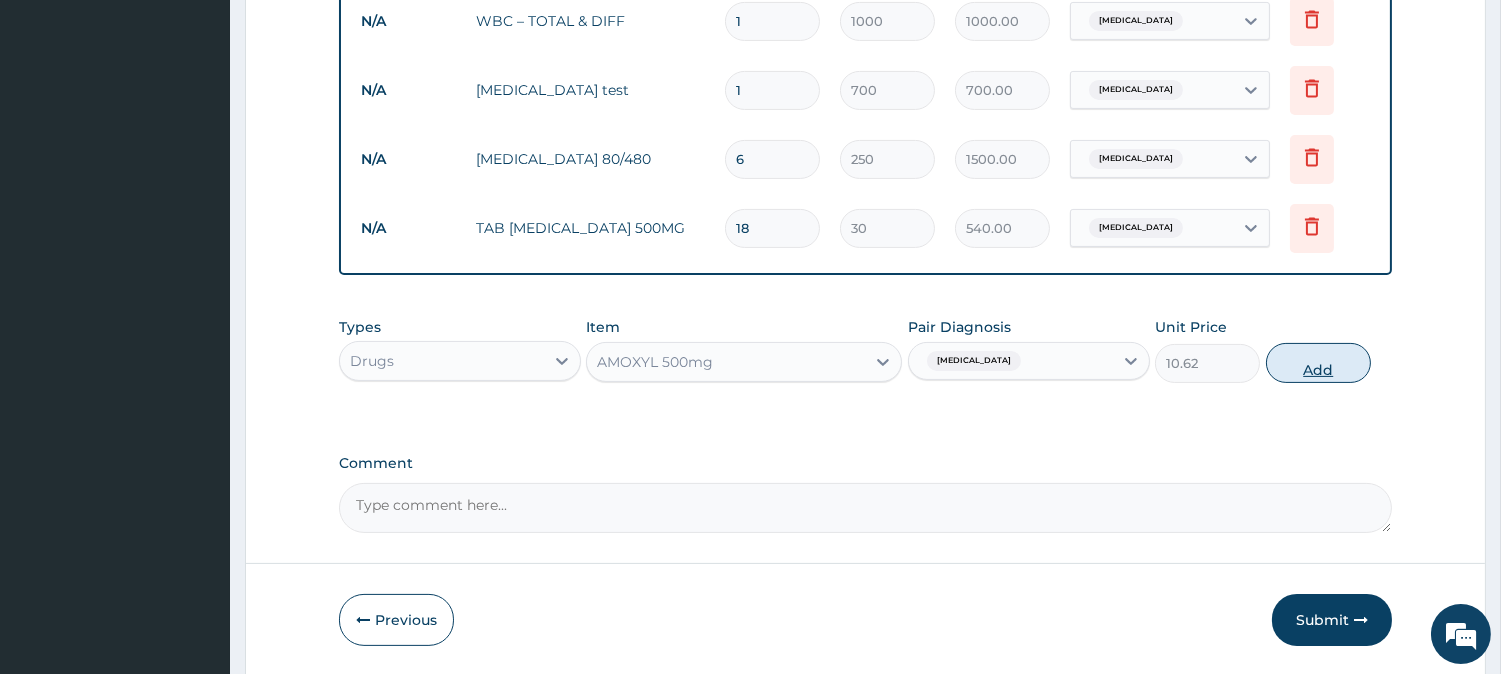 click on "Add" at bounding box center [1318, 363] 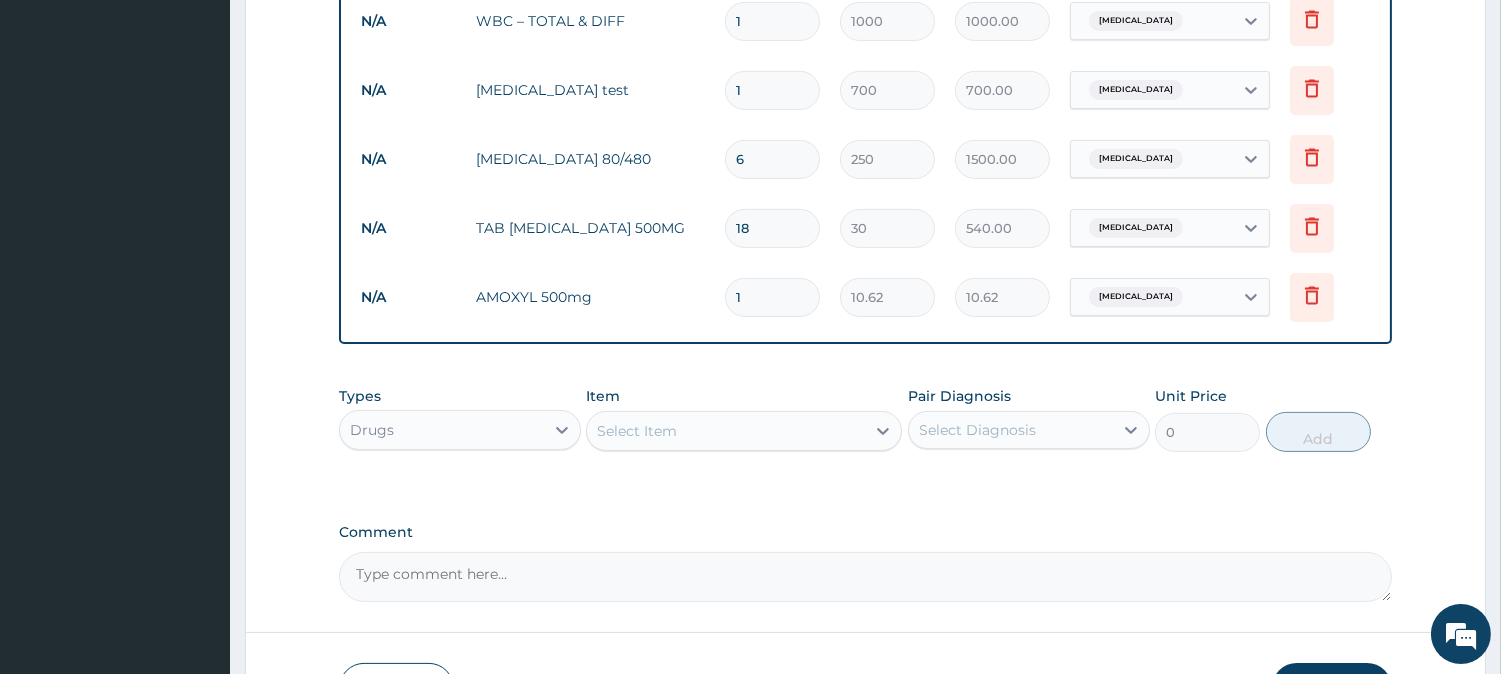 type on "15" 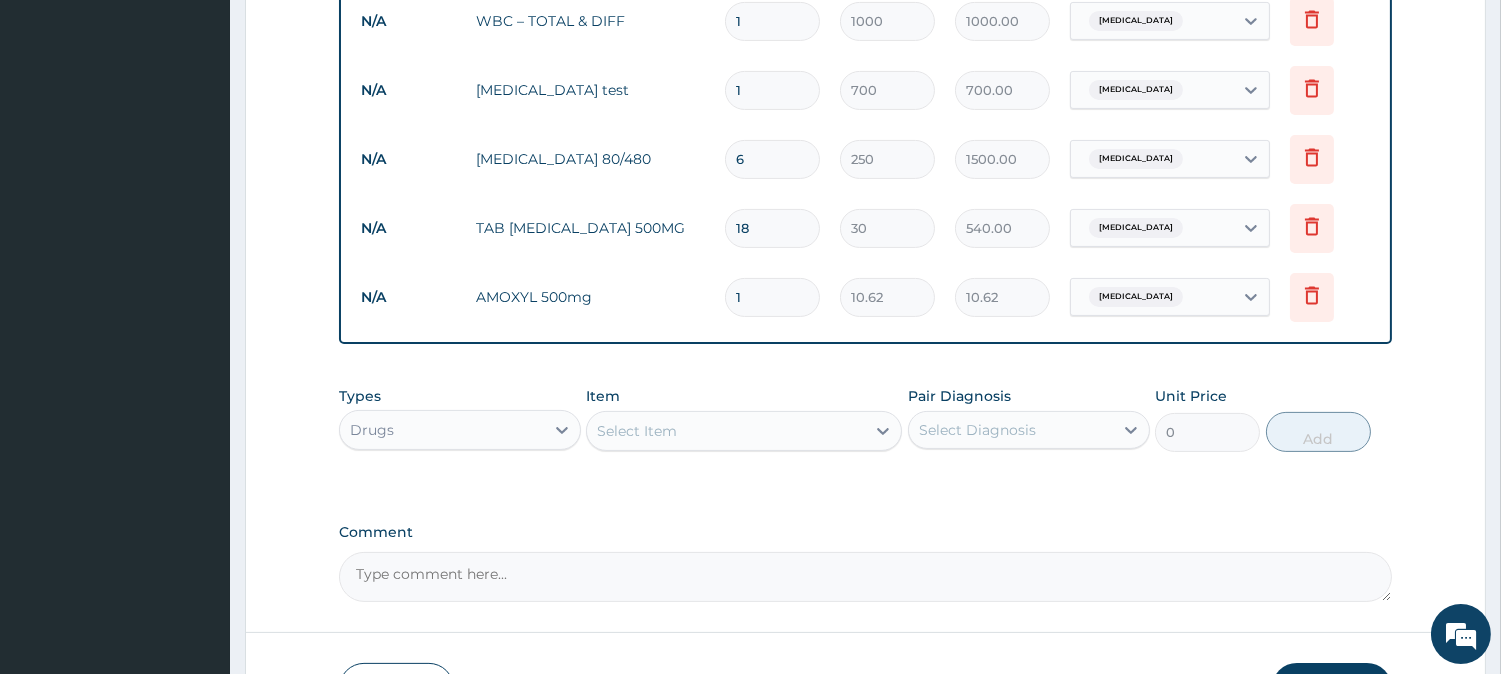 type on "159.30" 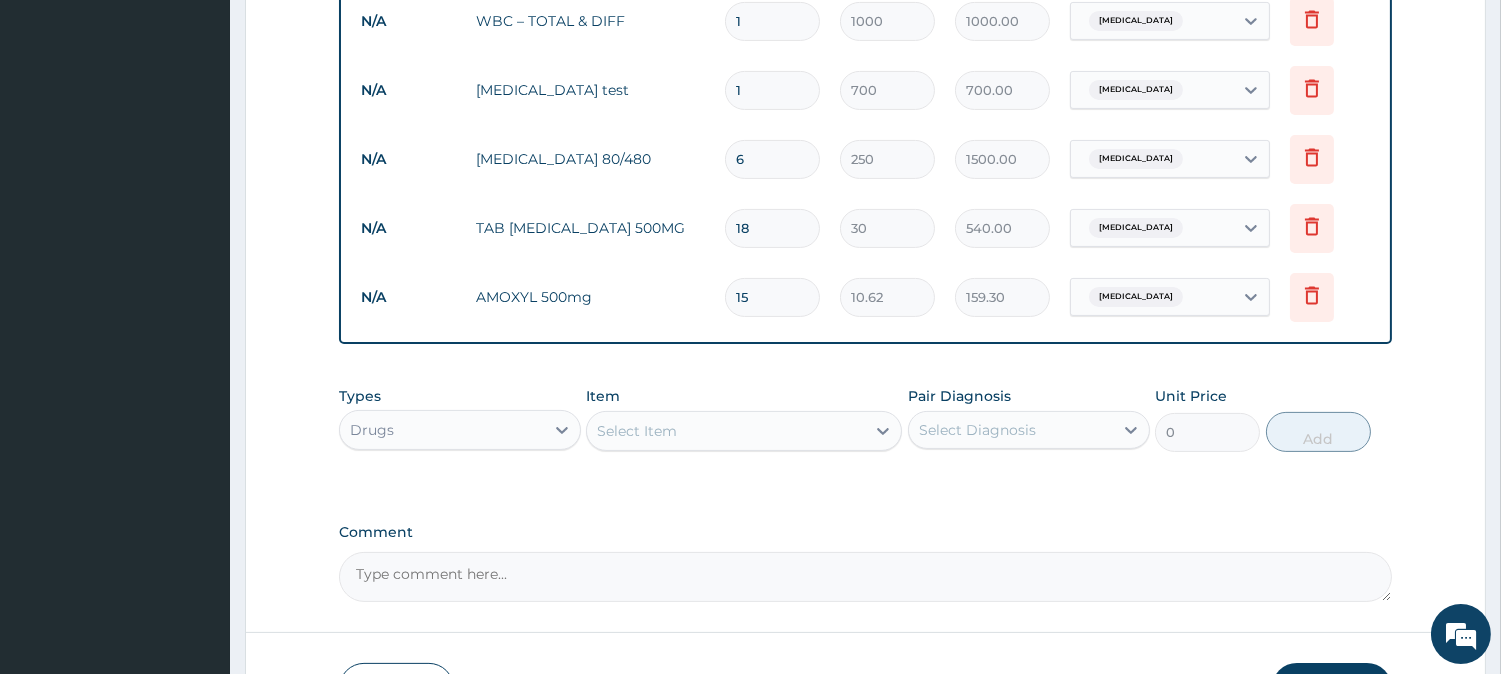 type on "15" 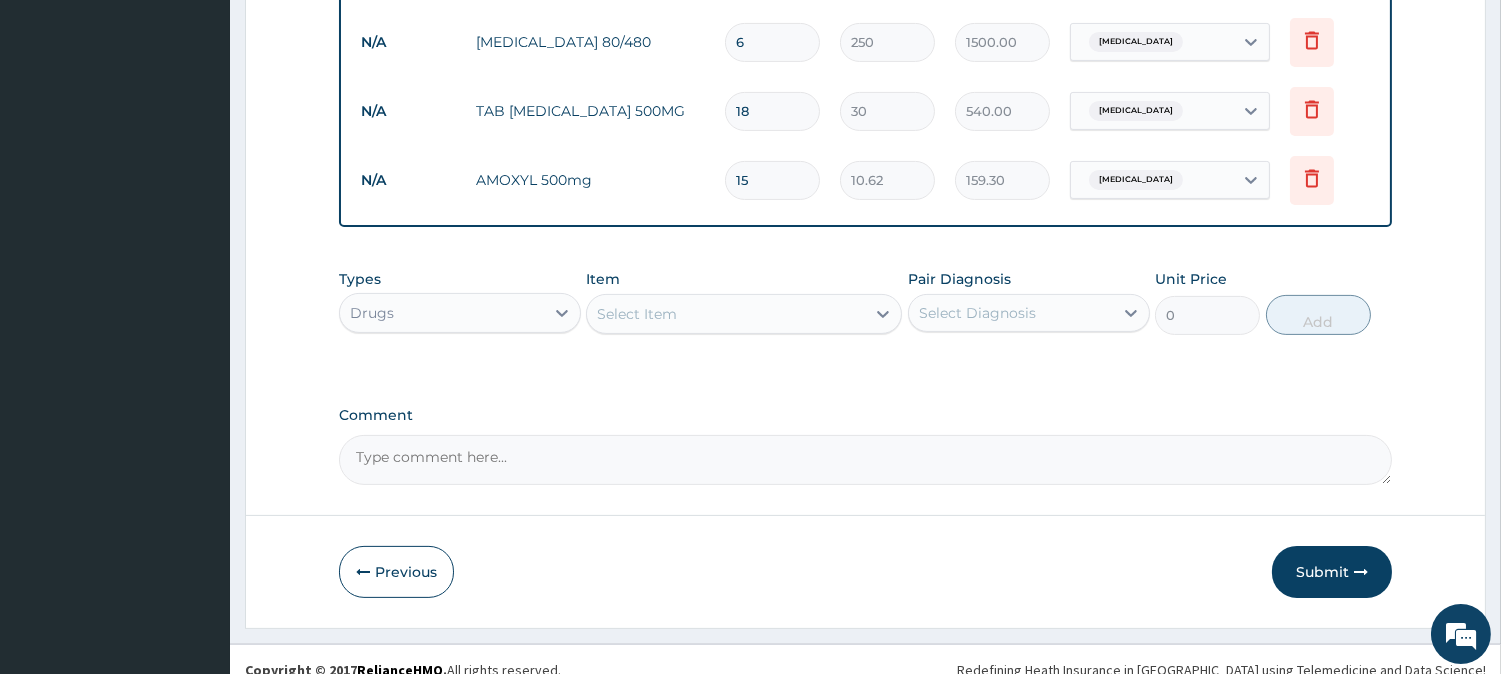 scroll, scrollTop: 1018, scrollLeft: 0, axis: vertical 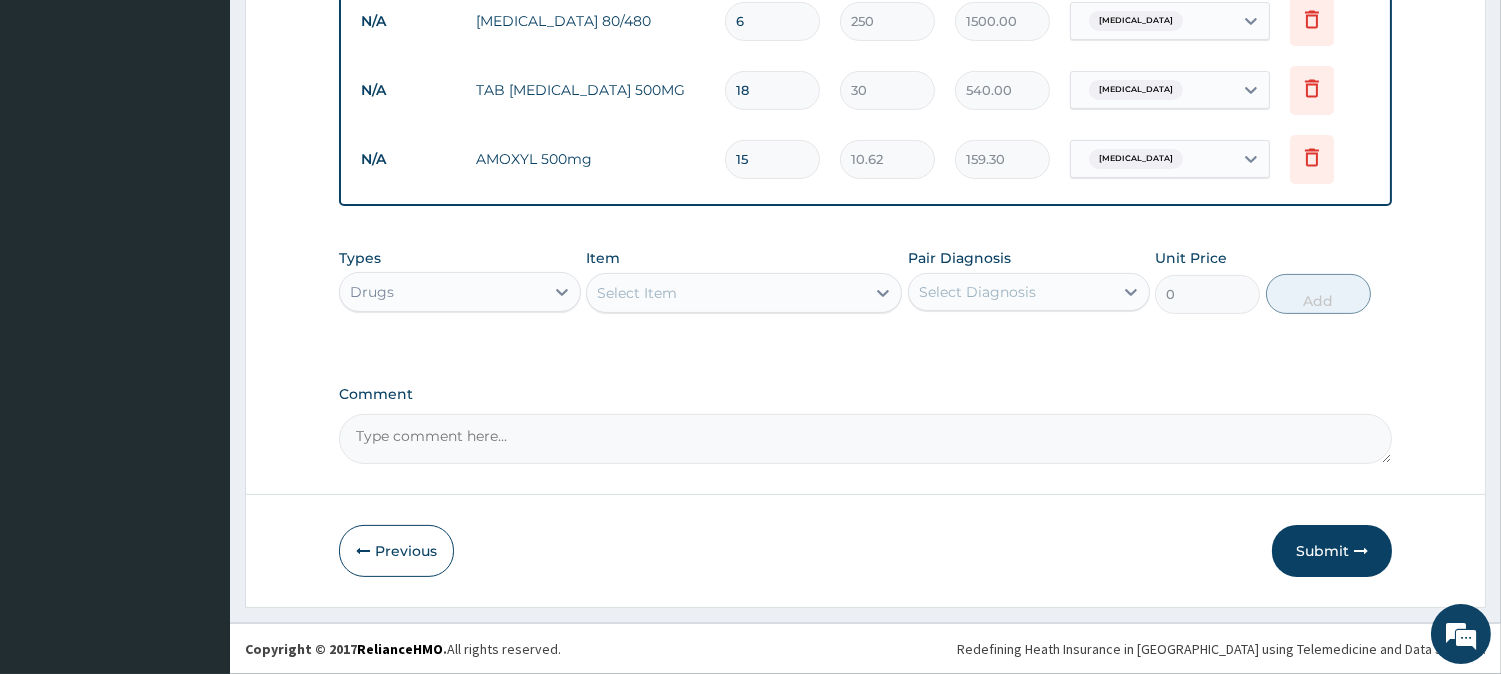 click on "Submit" at bounding box center (1332, 551) 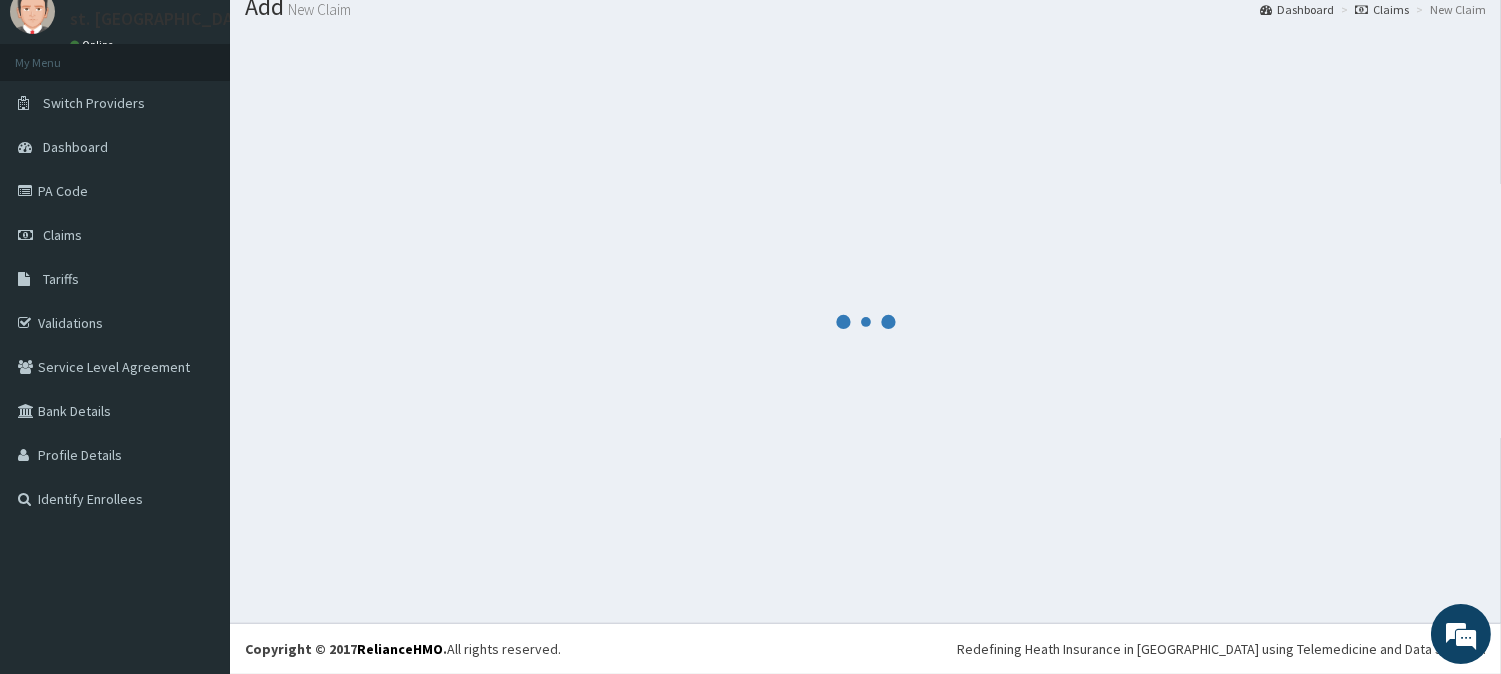 scroll, scrollTop: 1018, scrollLeft: 0, axis: vertical 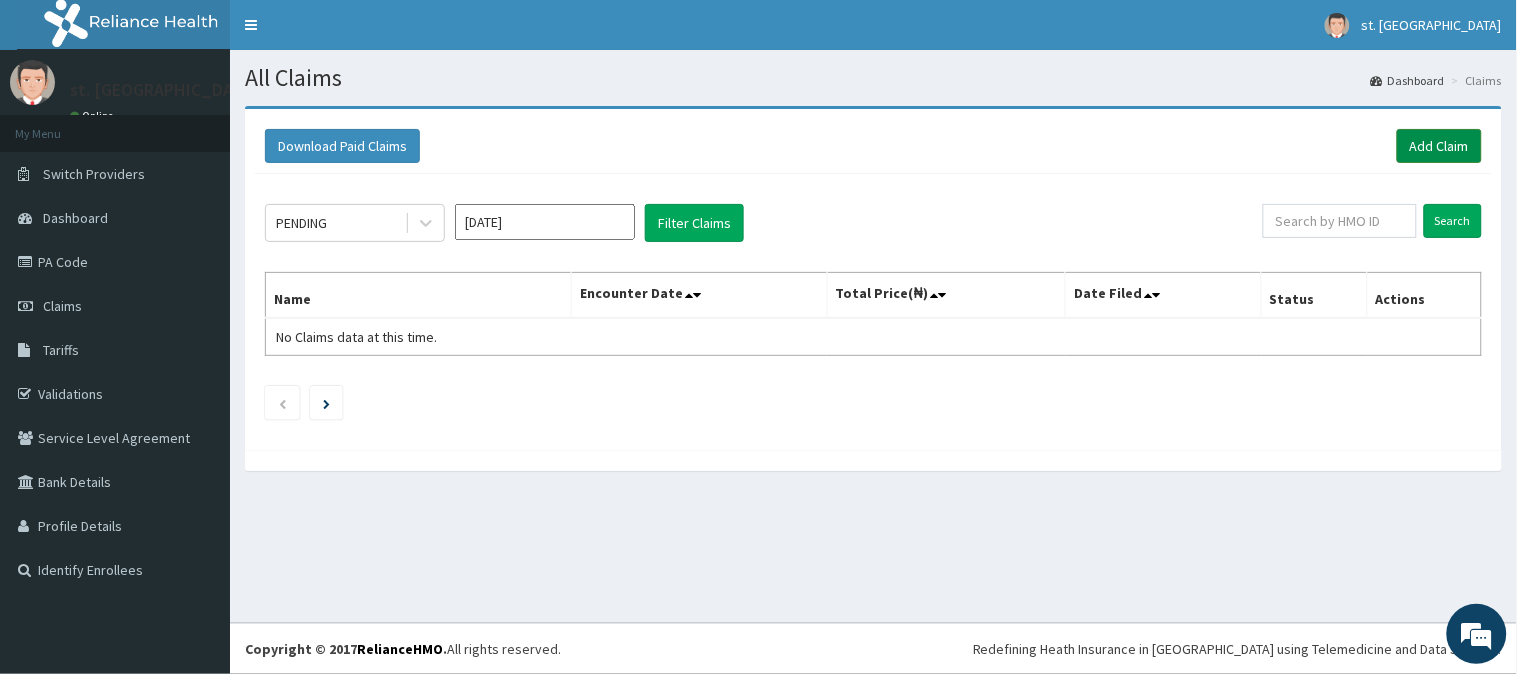 click on "Add Claim" at bounding box center [1439, 146] 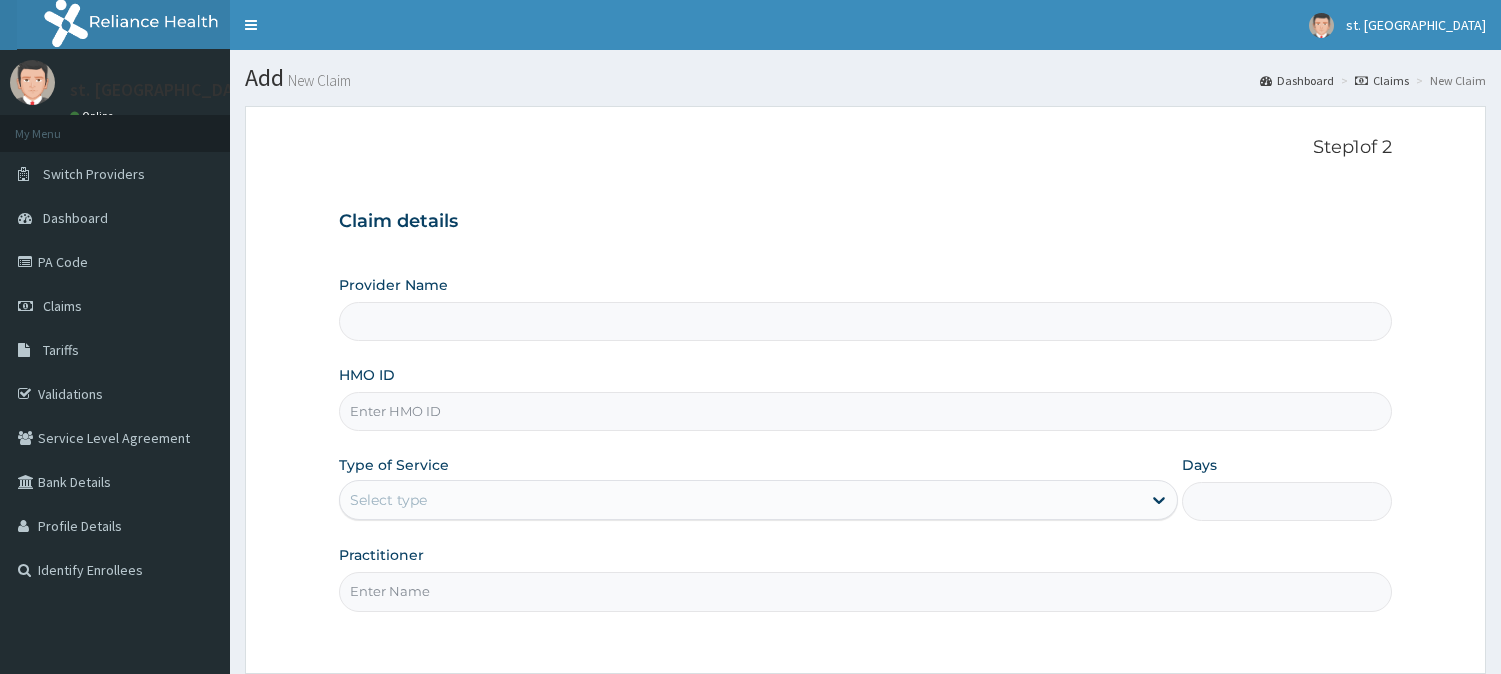 scroll, scrollTop: 0, scrollLeft: 0, axis: both 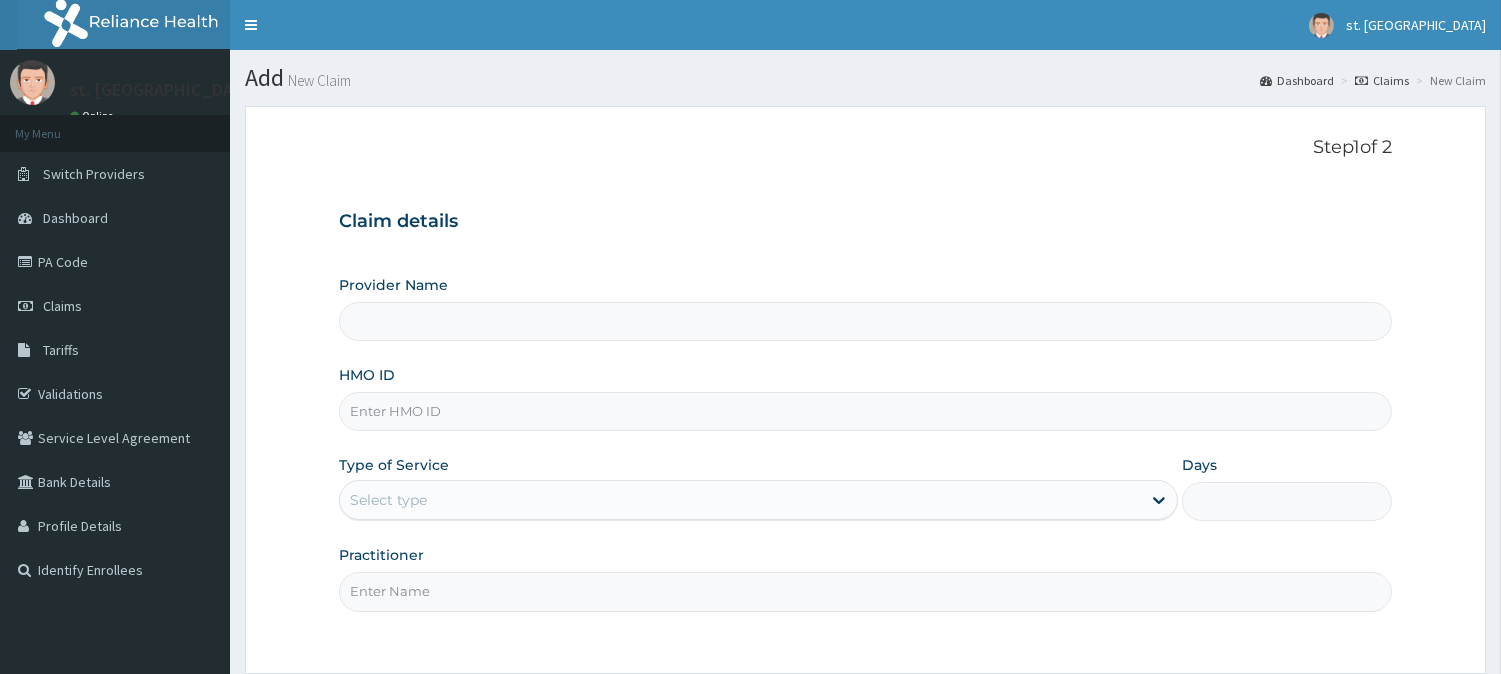 type on "St. Shiloh Medical Centre" 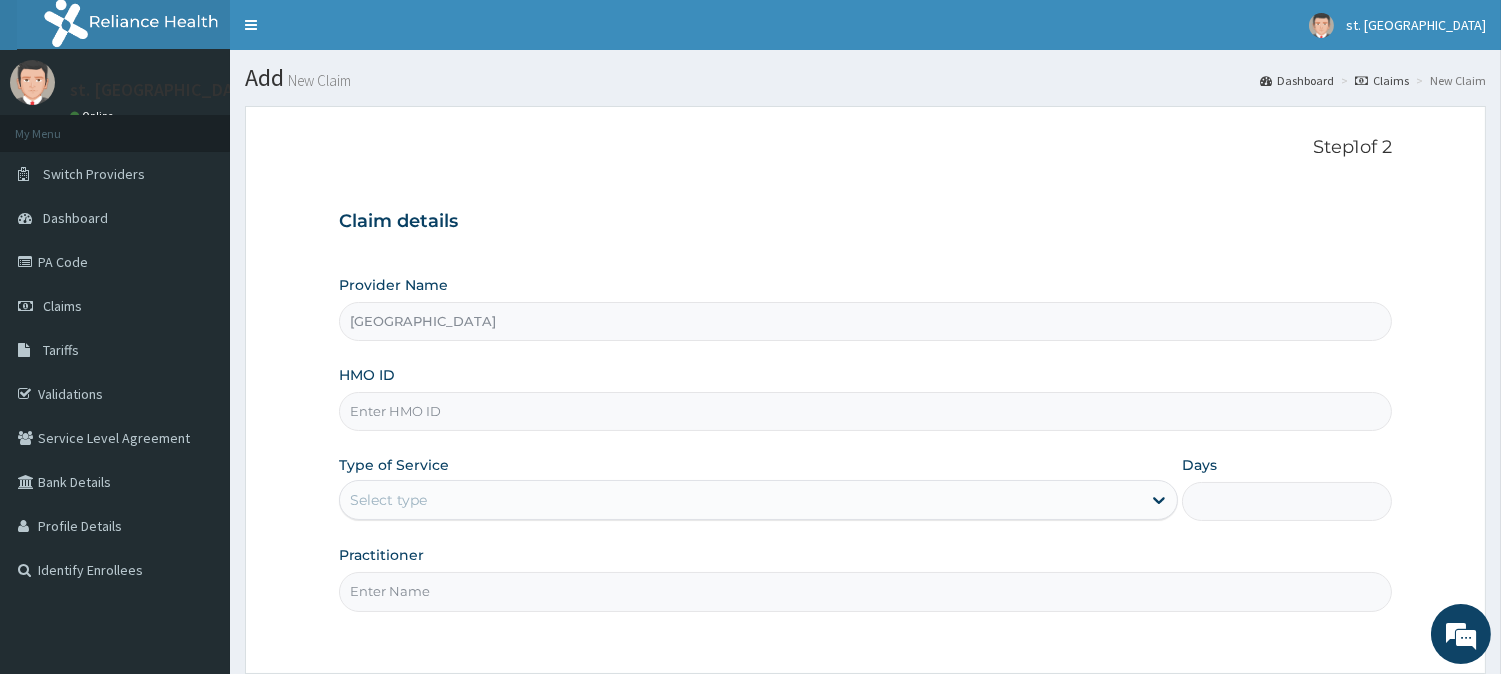 scroll, scrollTop: 0, scrollLeft: 0, axis: both 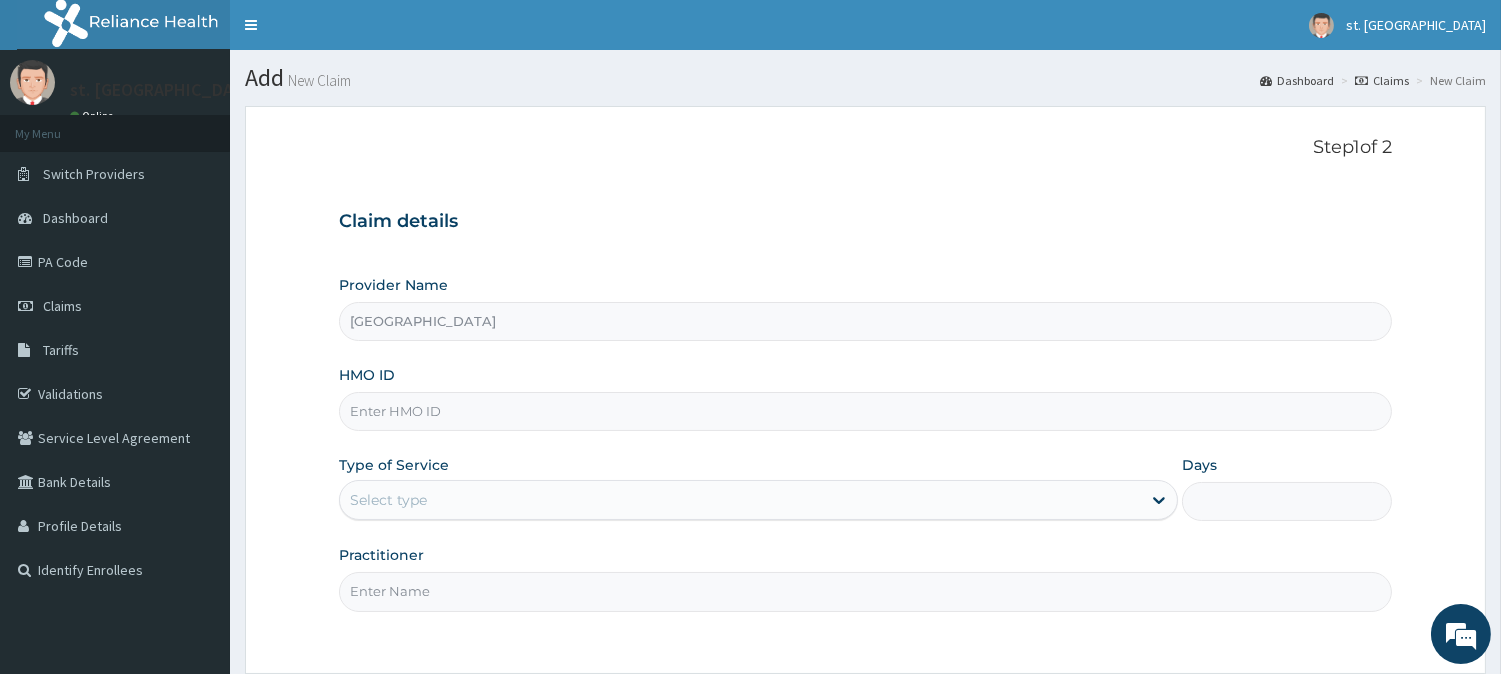 click on "HMO ID" at bounding box center (865, 411) 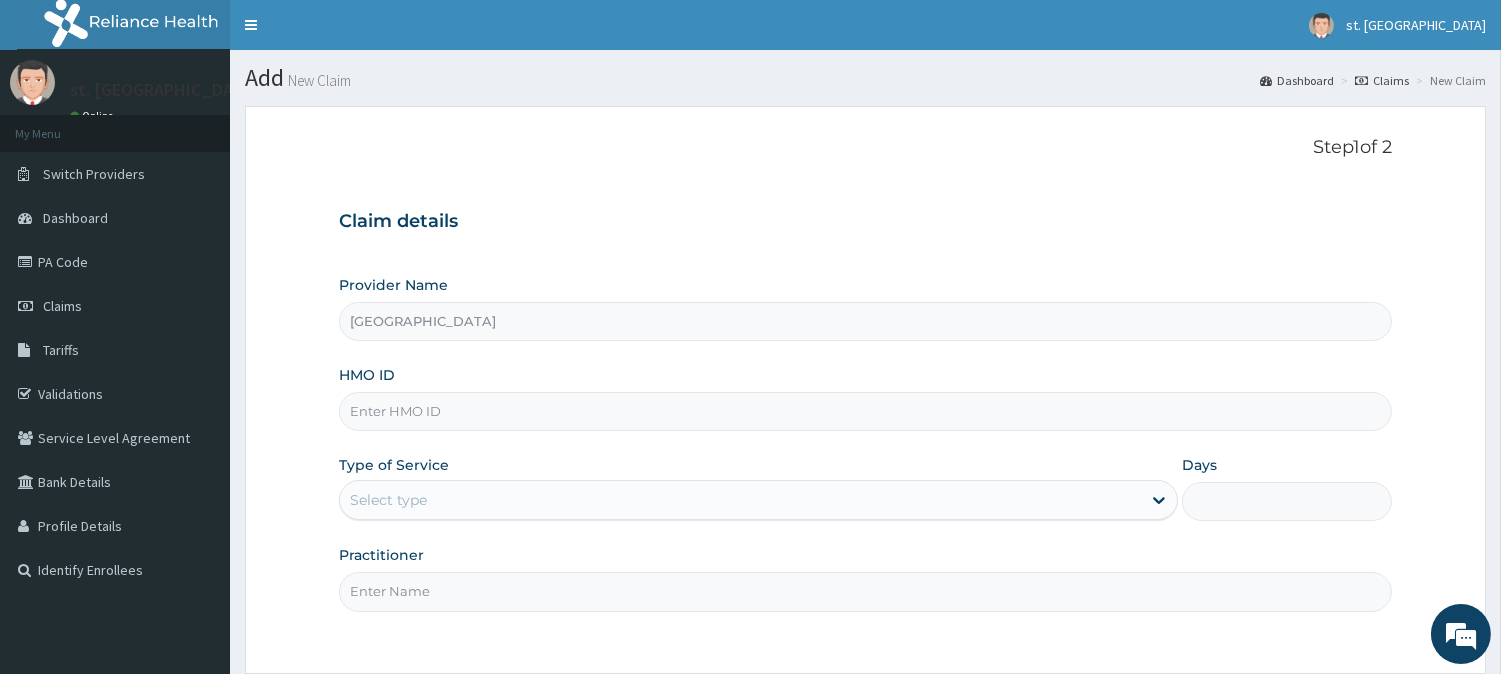 paste on "BTR/10267/A" 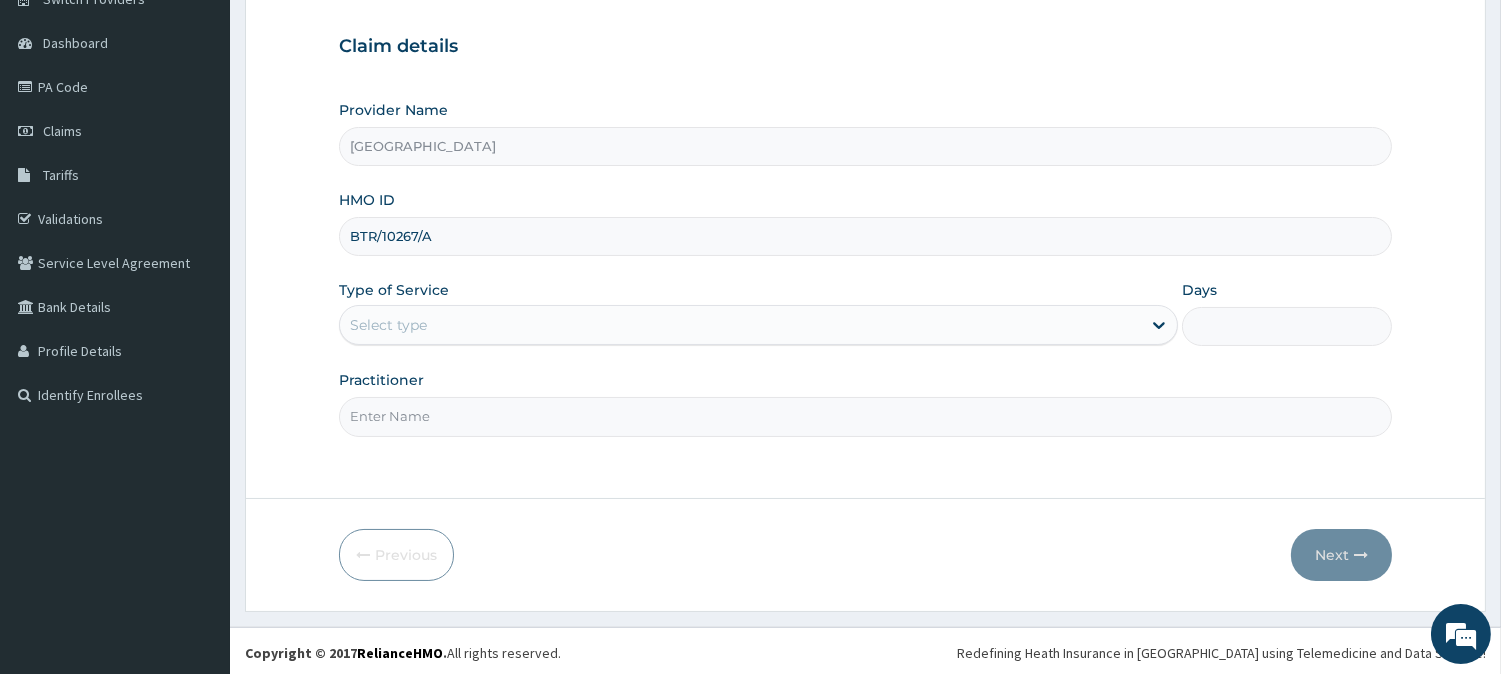 scroll, scrollTop: 178, scrollLeft: 0, axis: vertical 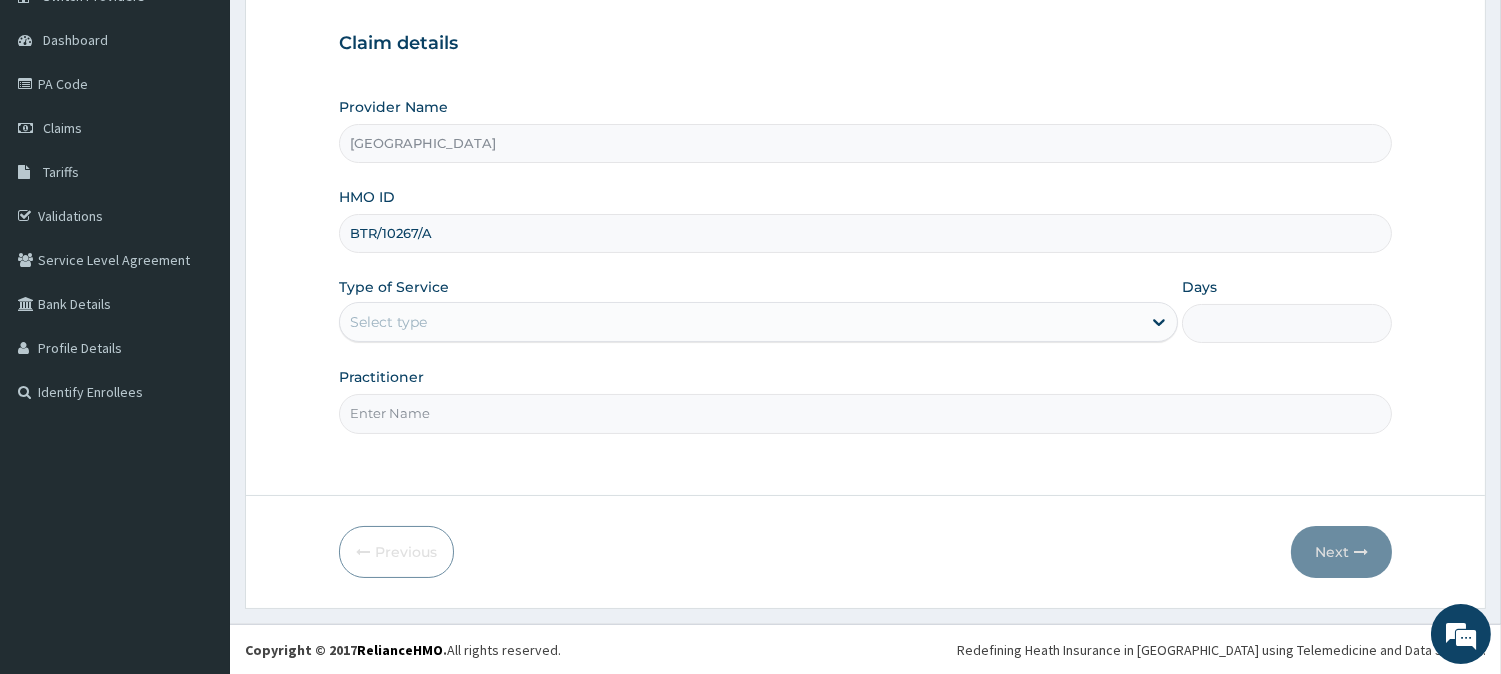 type on "BTR/10267/A" 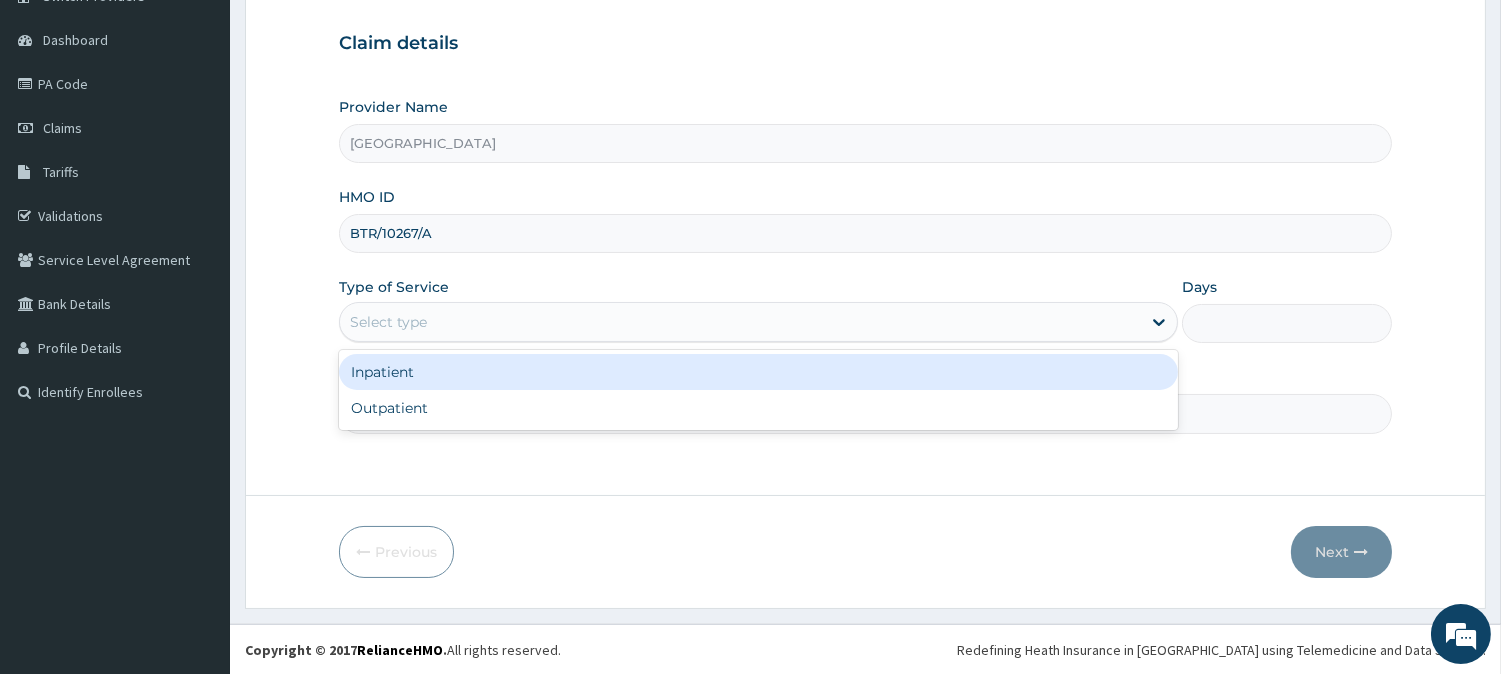click on "Select type" at bounding box center (740, 322) 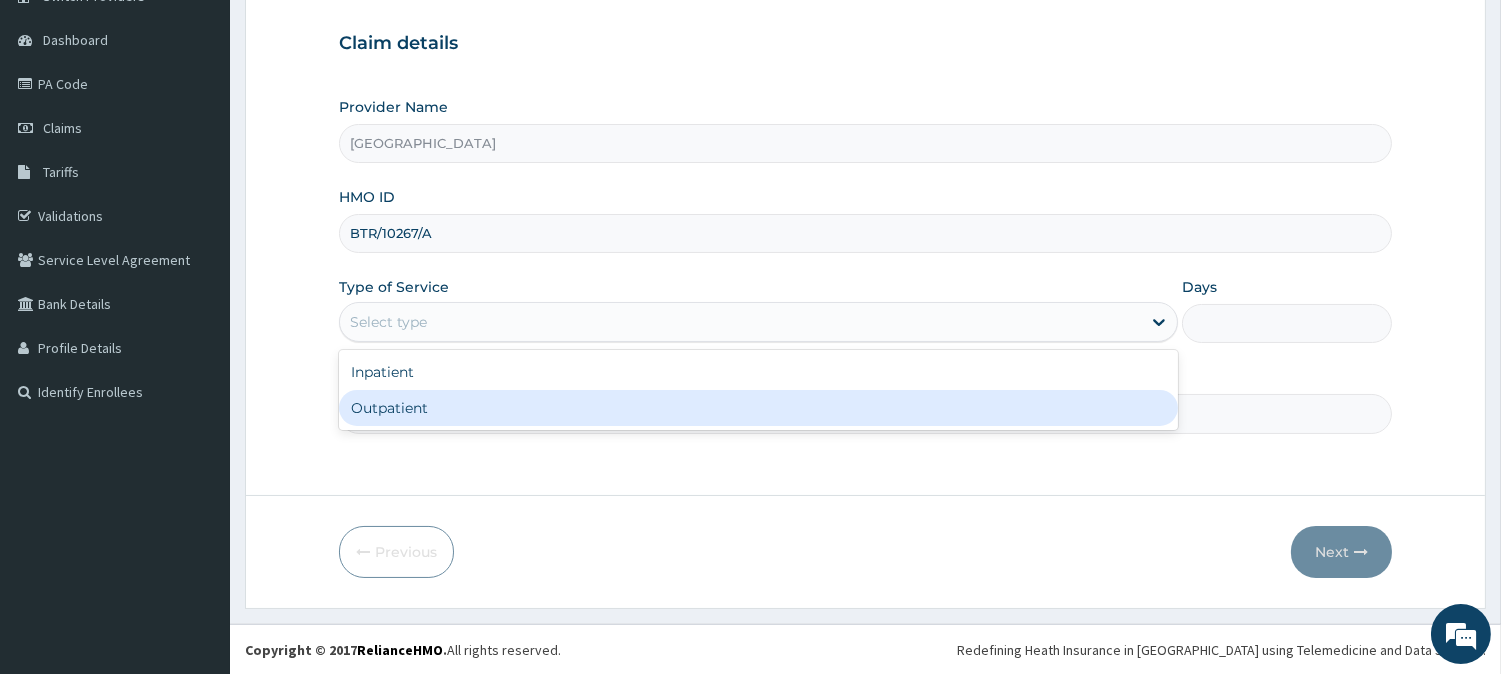 click on "Inpatient Outpatient" at bounding box center (758, 390) 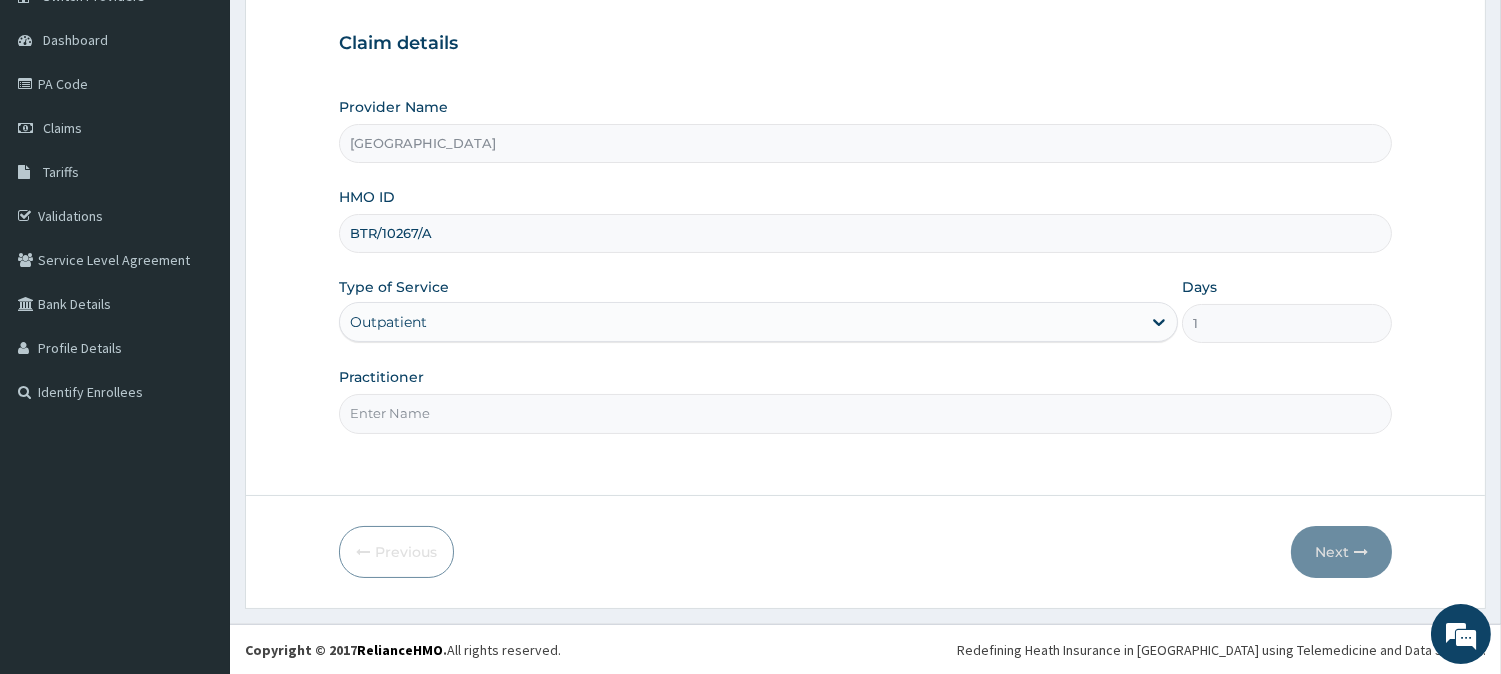 click on "Practitioner" at bounding box center (865, 413) 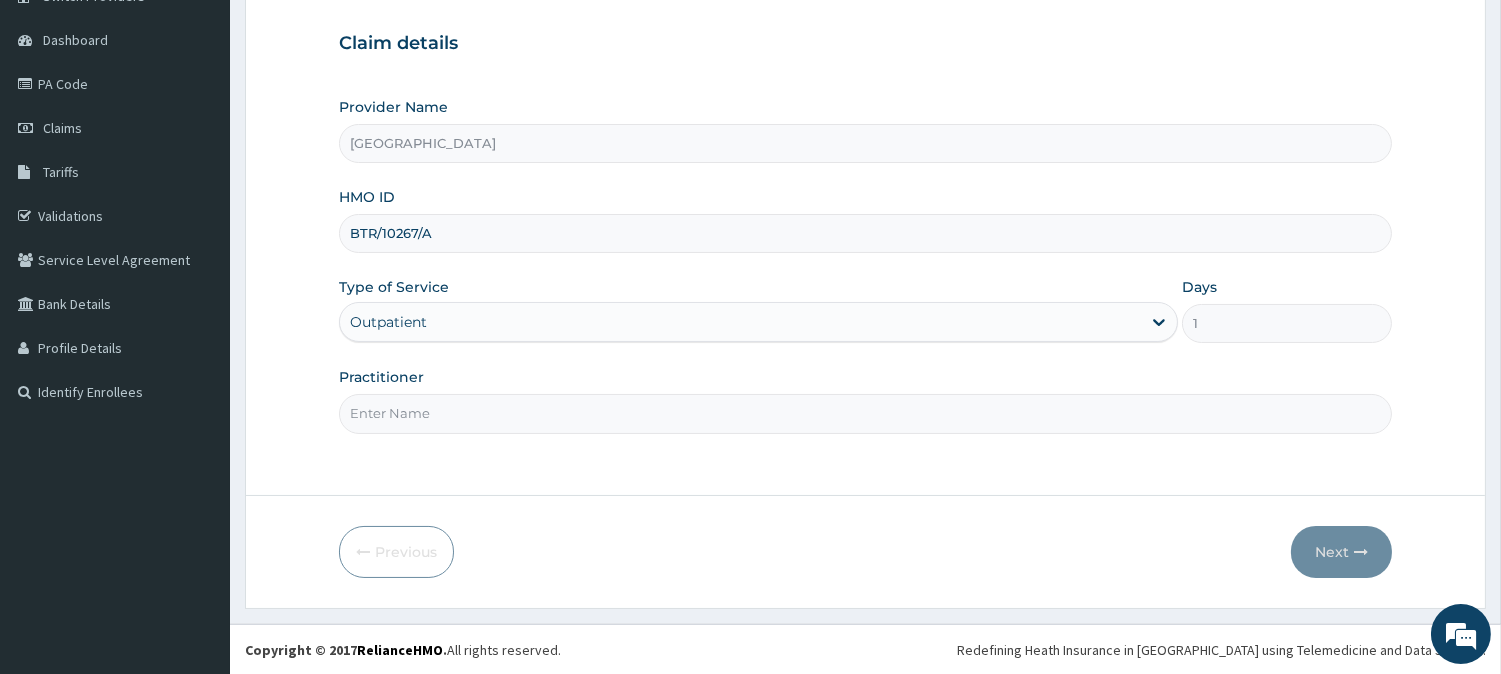 type on "DR OLUFUNSO" 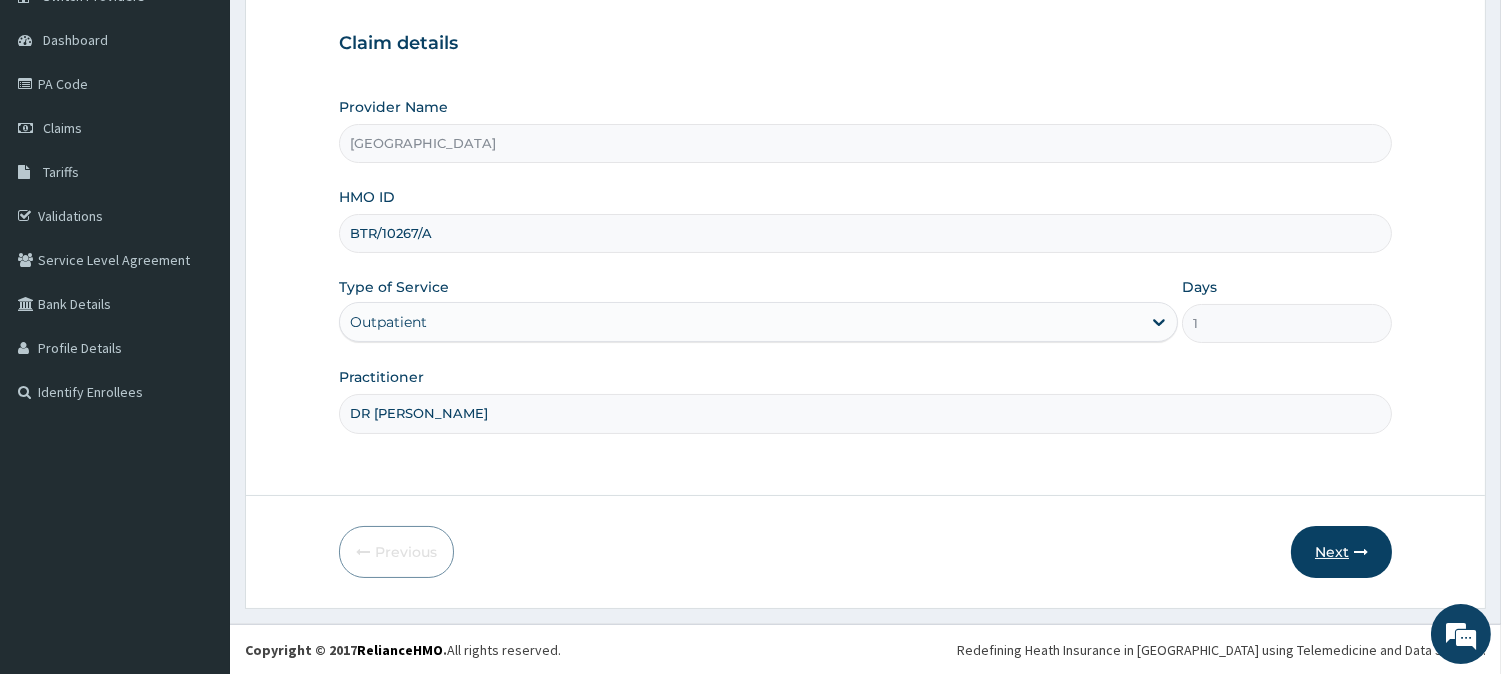click on "Next" at bounding box center (1341, 552) 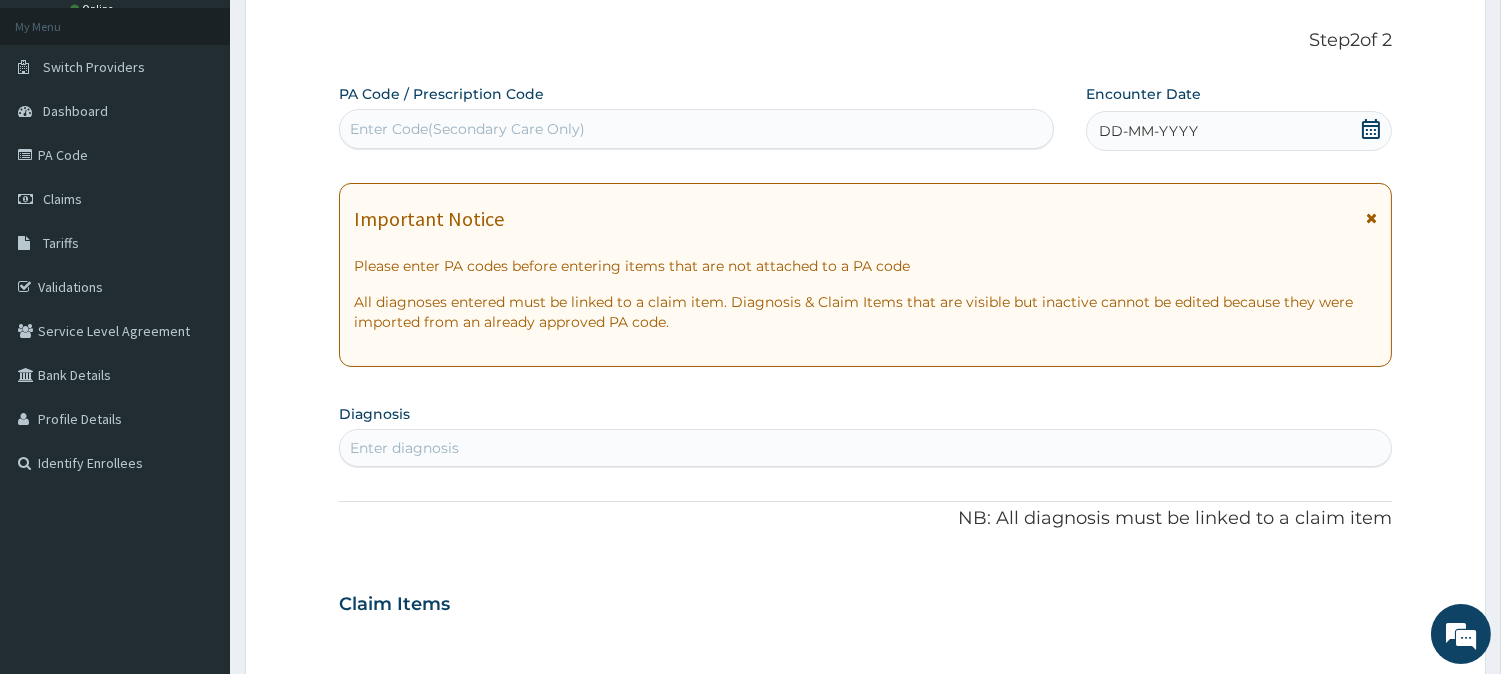 scroll, scrollTop: 67, scrollLeft: 0, axis: vertical 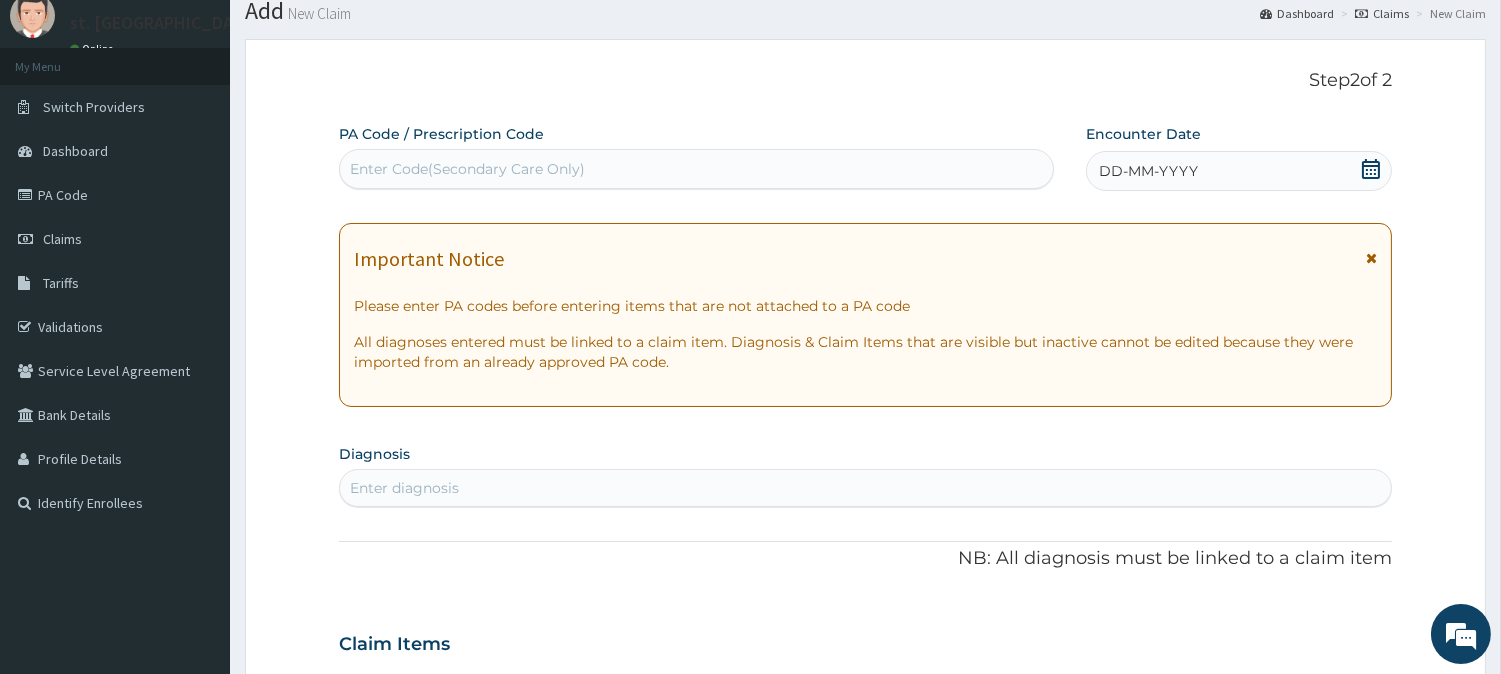 click 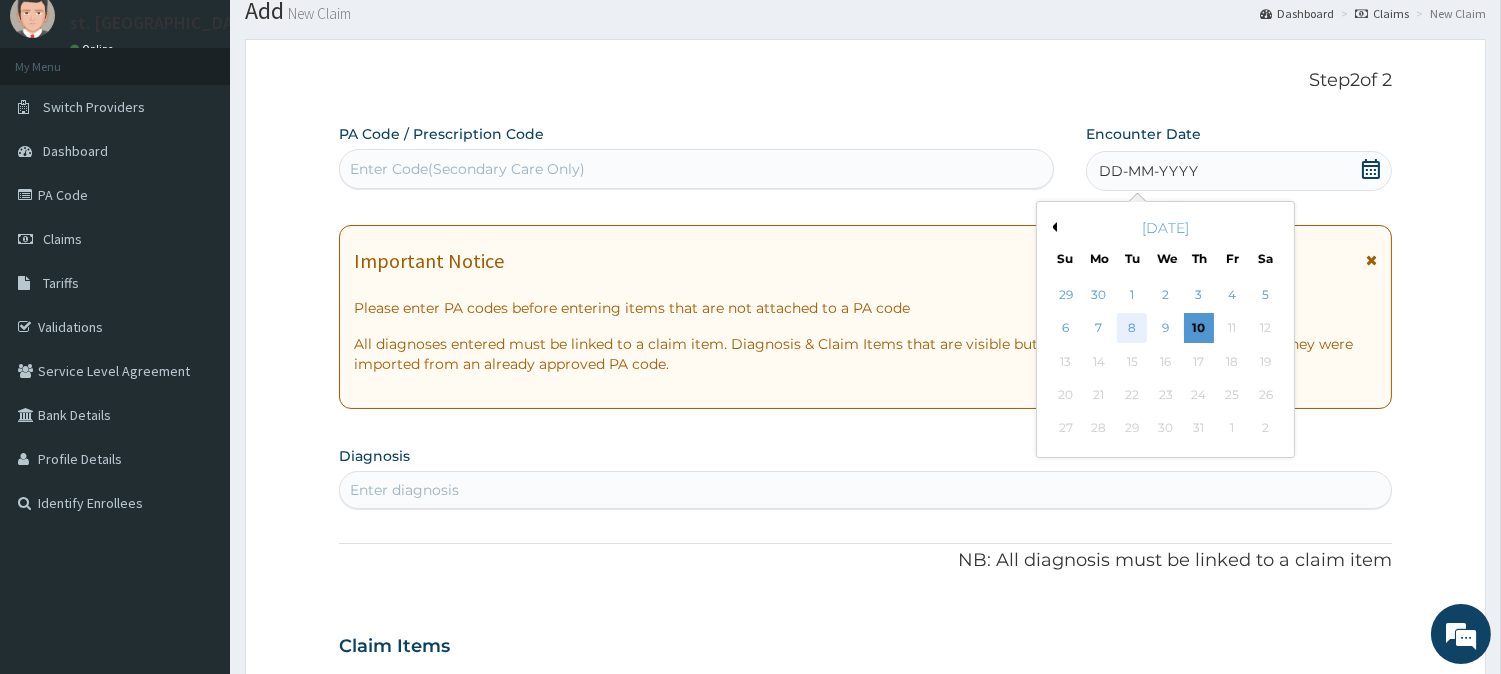 click on "8" at bounding box center [1132, 329] 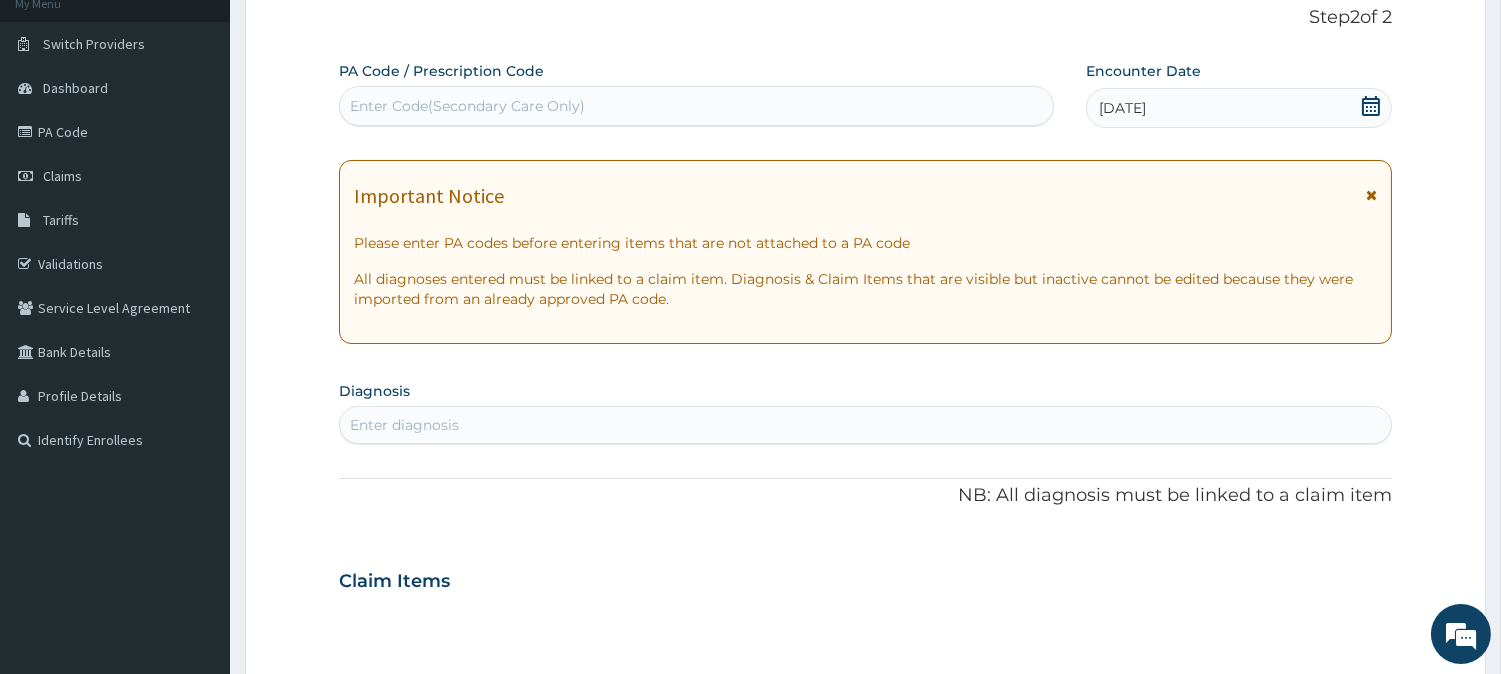 scroll, scrollTop: 178, scrollLeft: 0, axis: vertical 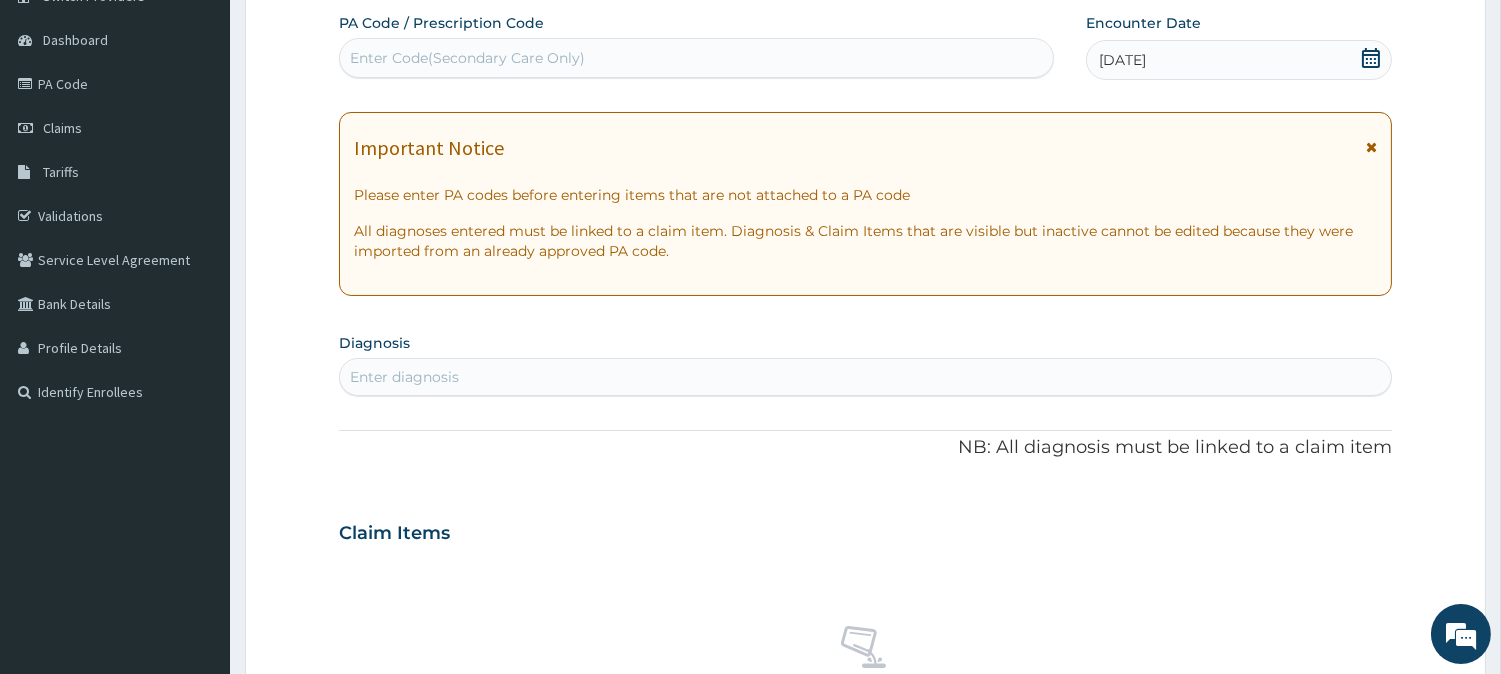 click on "Enter diagnosis" at bounding box center [404, 377] 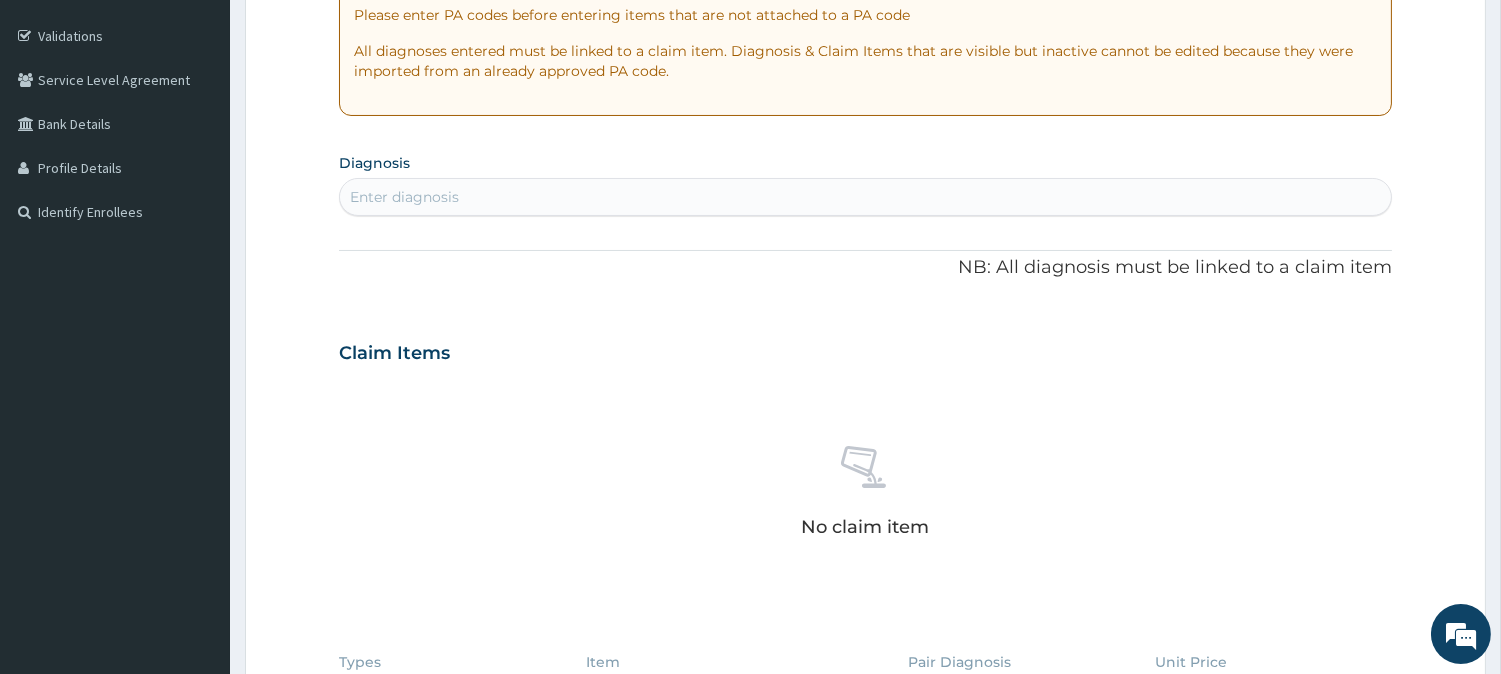 scroll, scrollTop: 401, scrollLeft: 0, axis: vertical 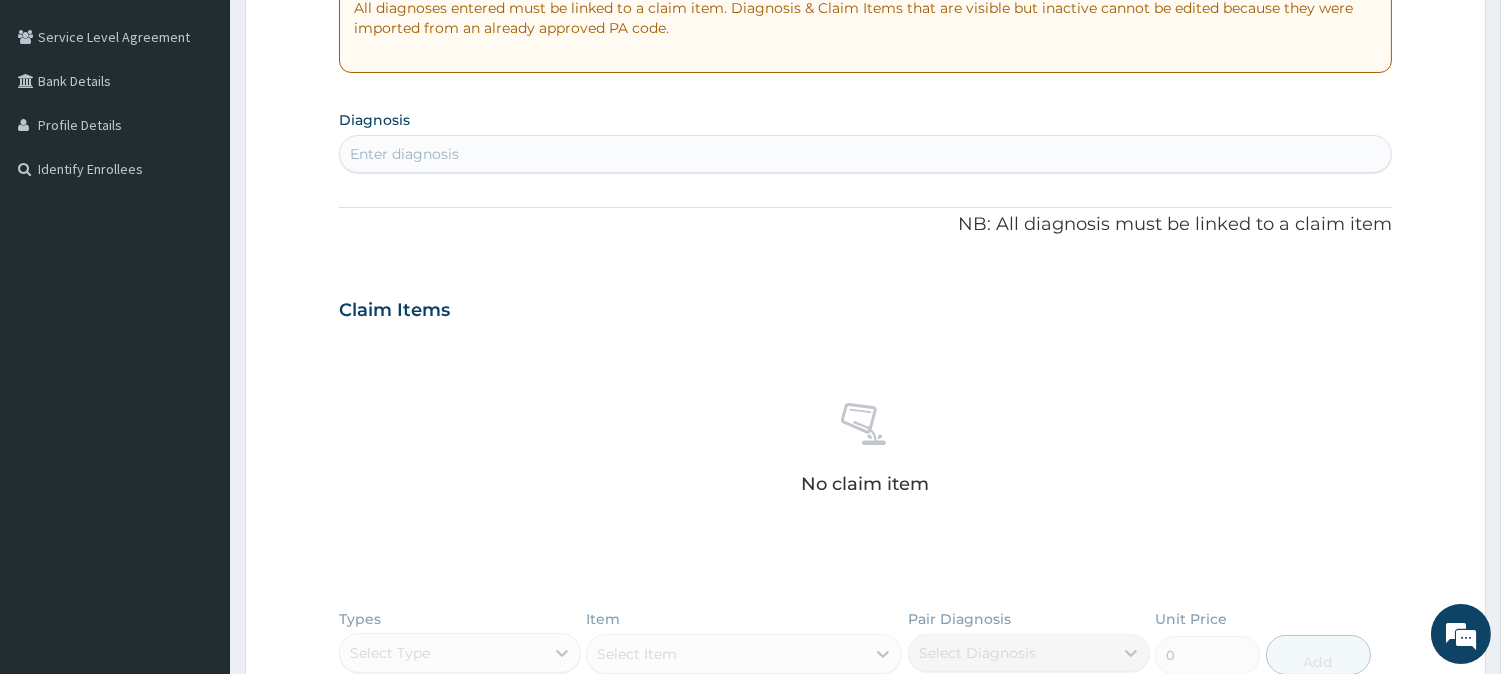 click on "Enter diagnosis" at bounding box center (404, 154) 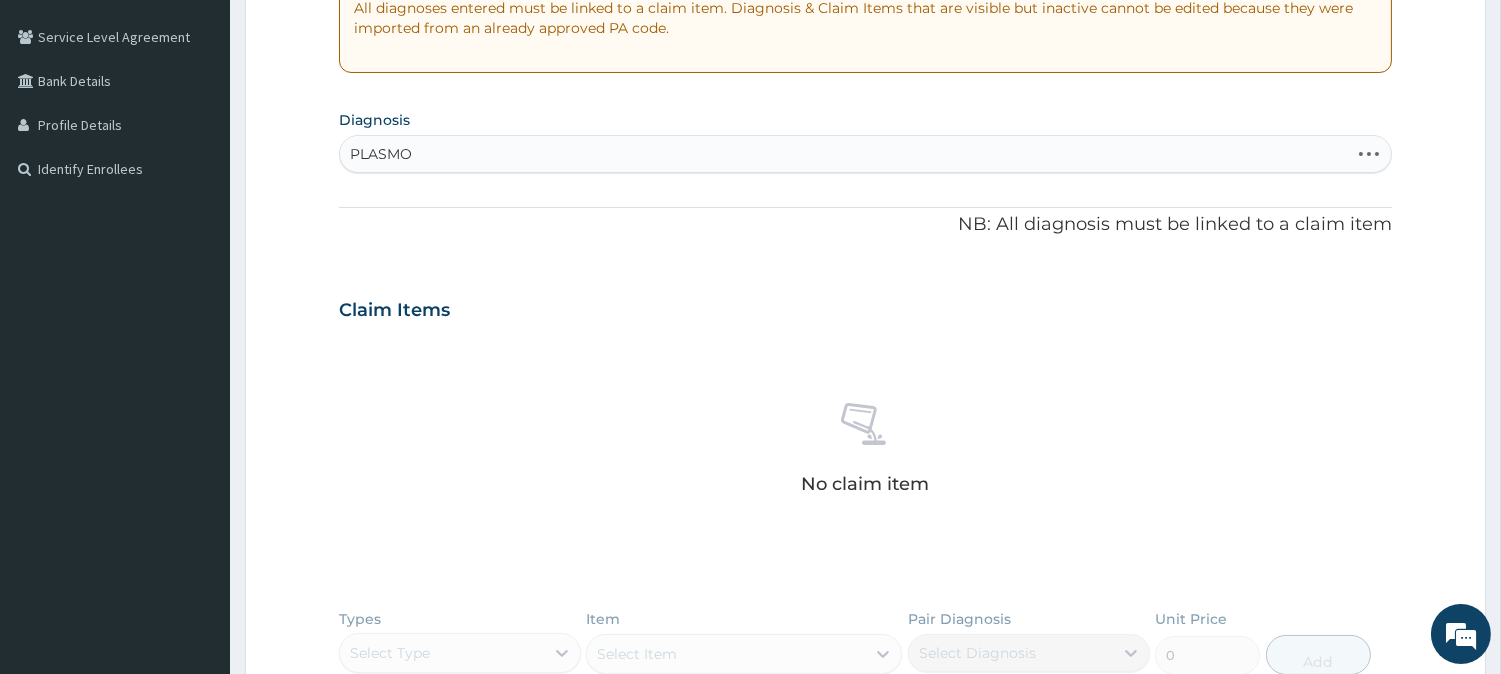 type on "PLASMOD" 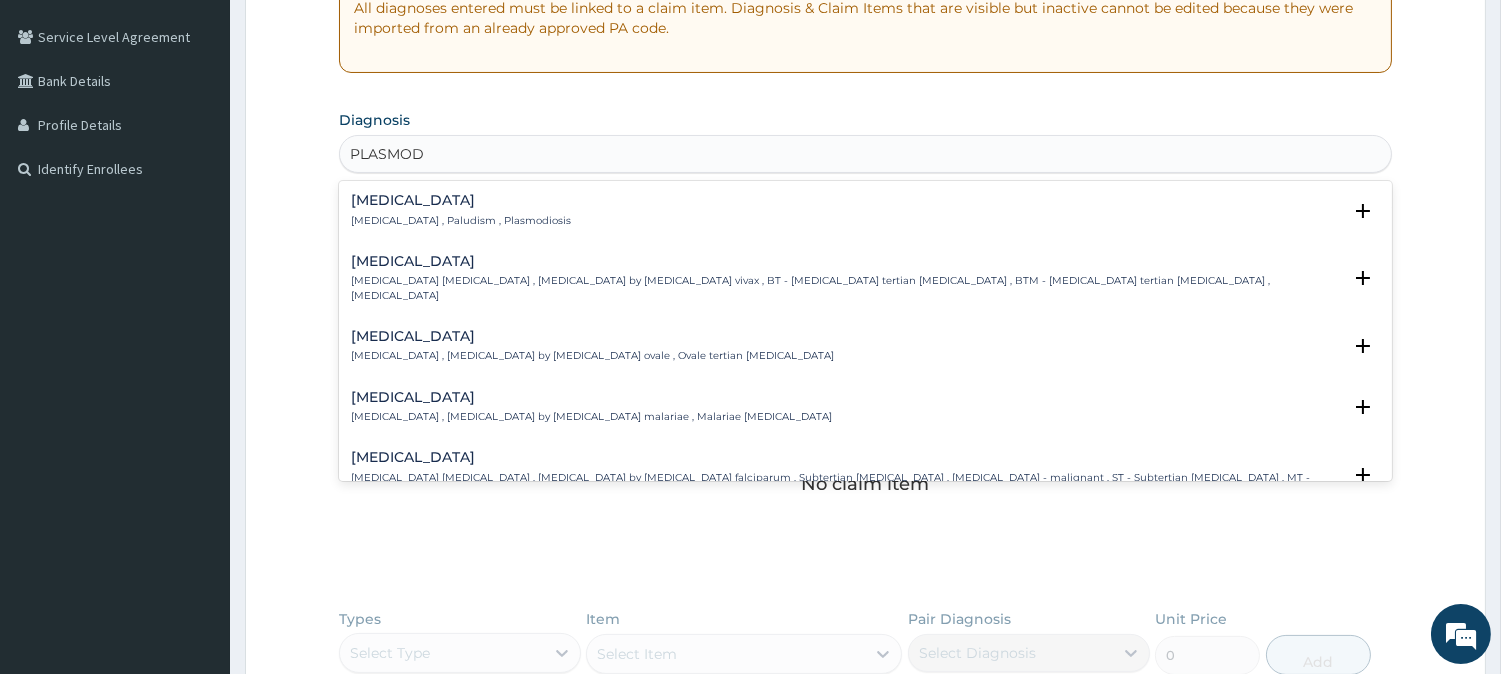click on "Malaria" at bounding box center (461, 200) 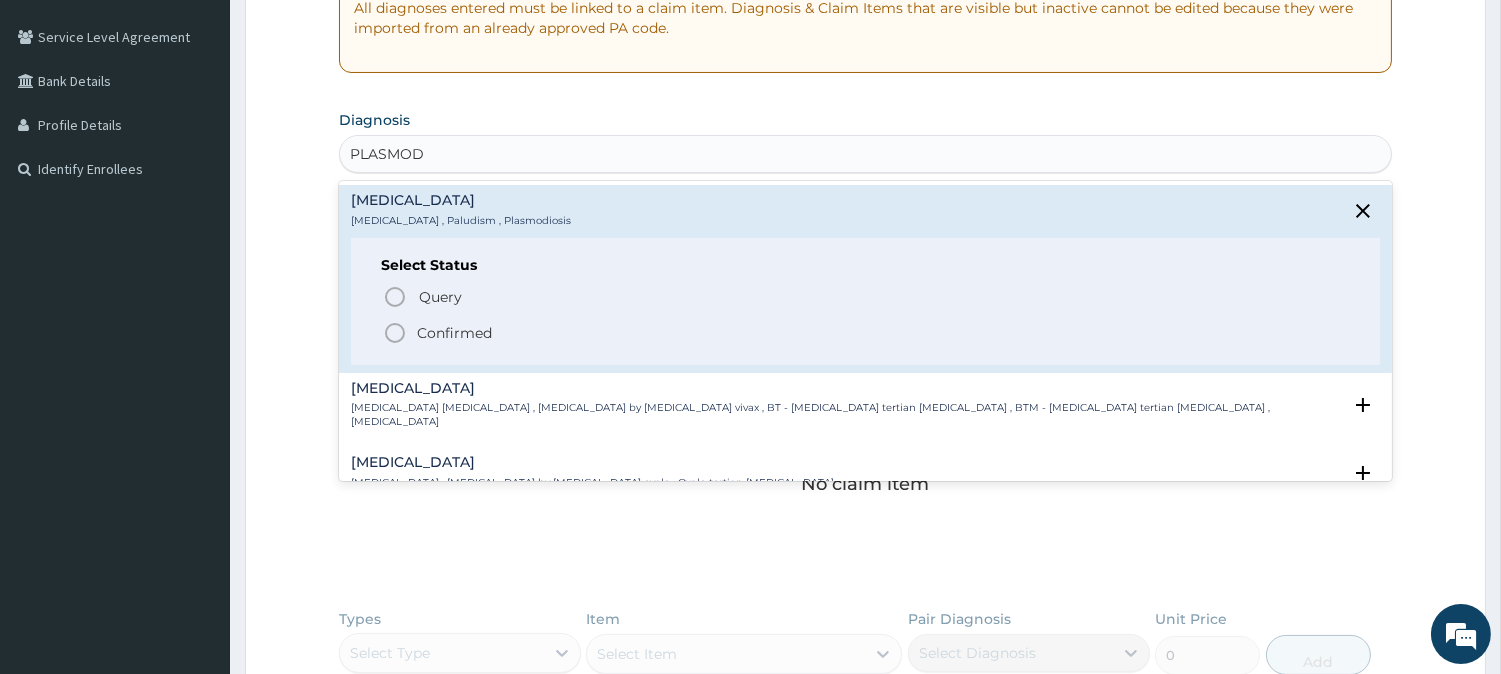 click 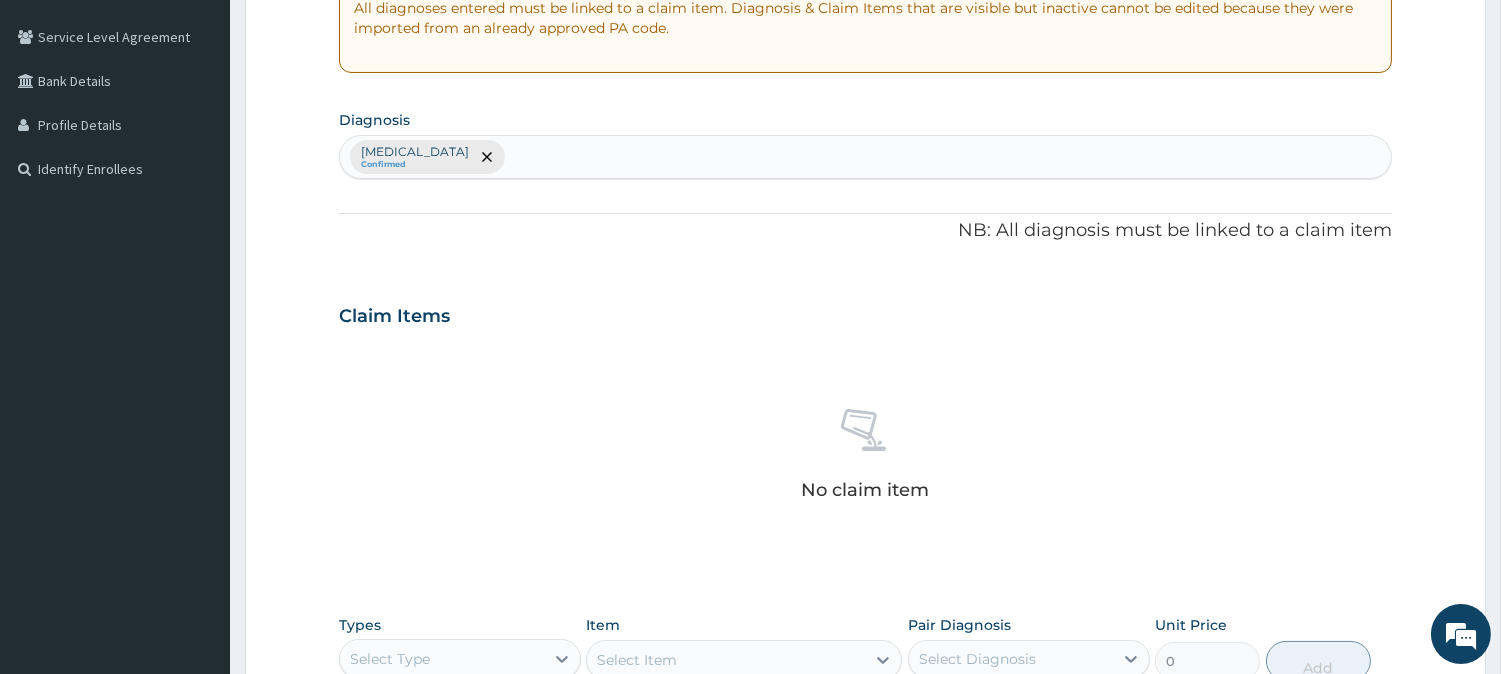 click on "Malaria Confirmed" at bounding box center [865, 157] 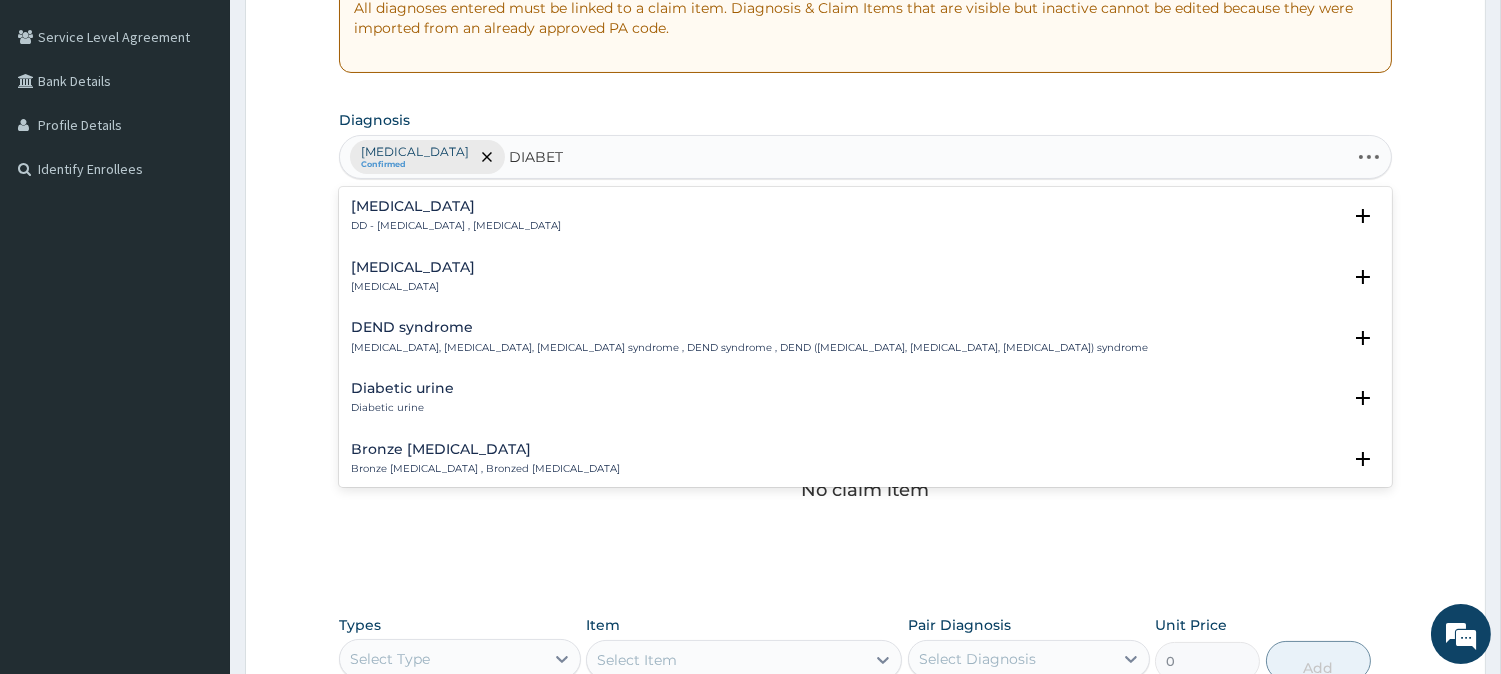 type on "DIABETE" 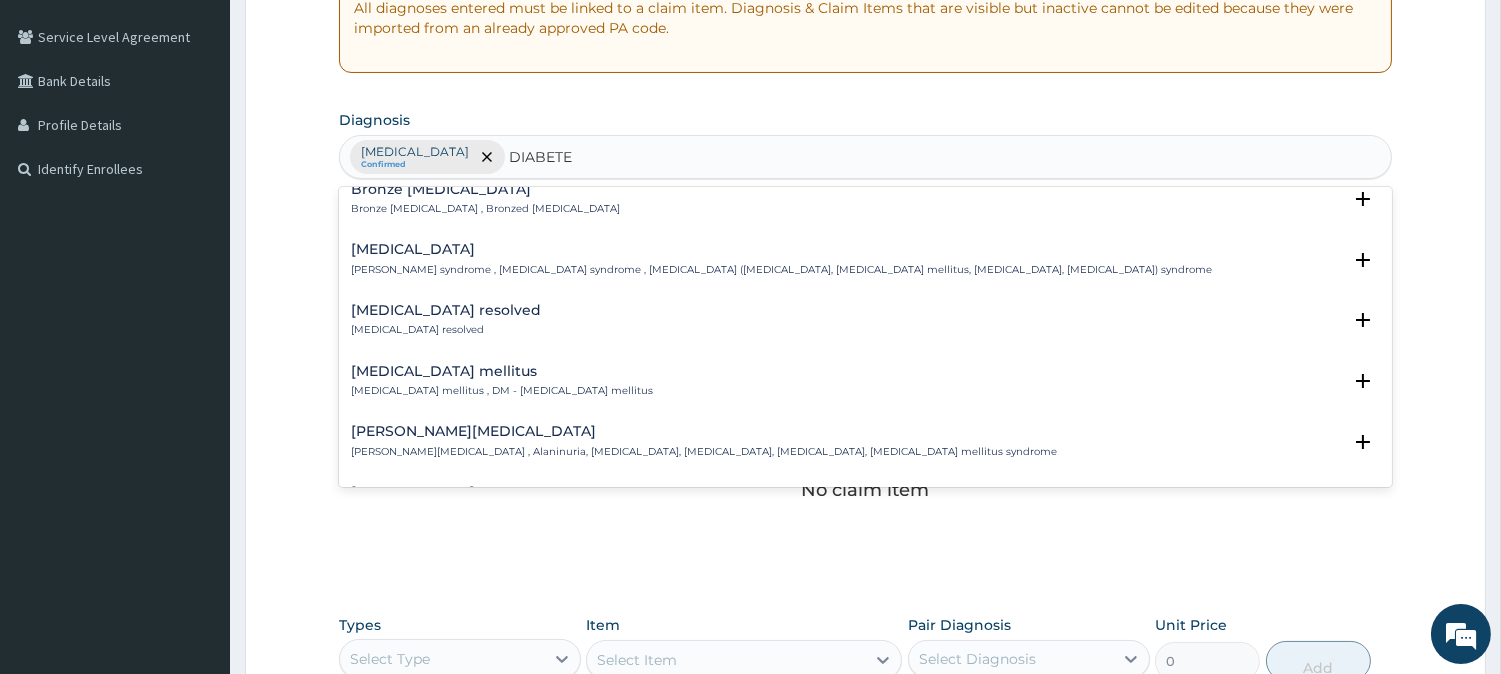 scroll, scrollTop: 111, scrollLeft: 0, axis: vertical 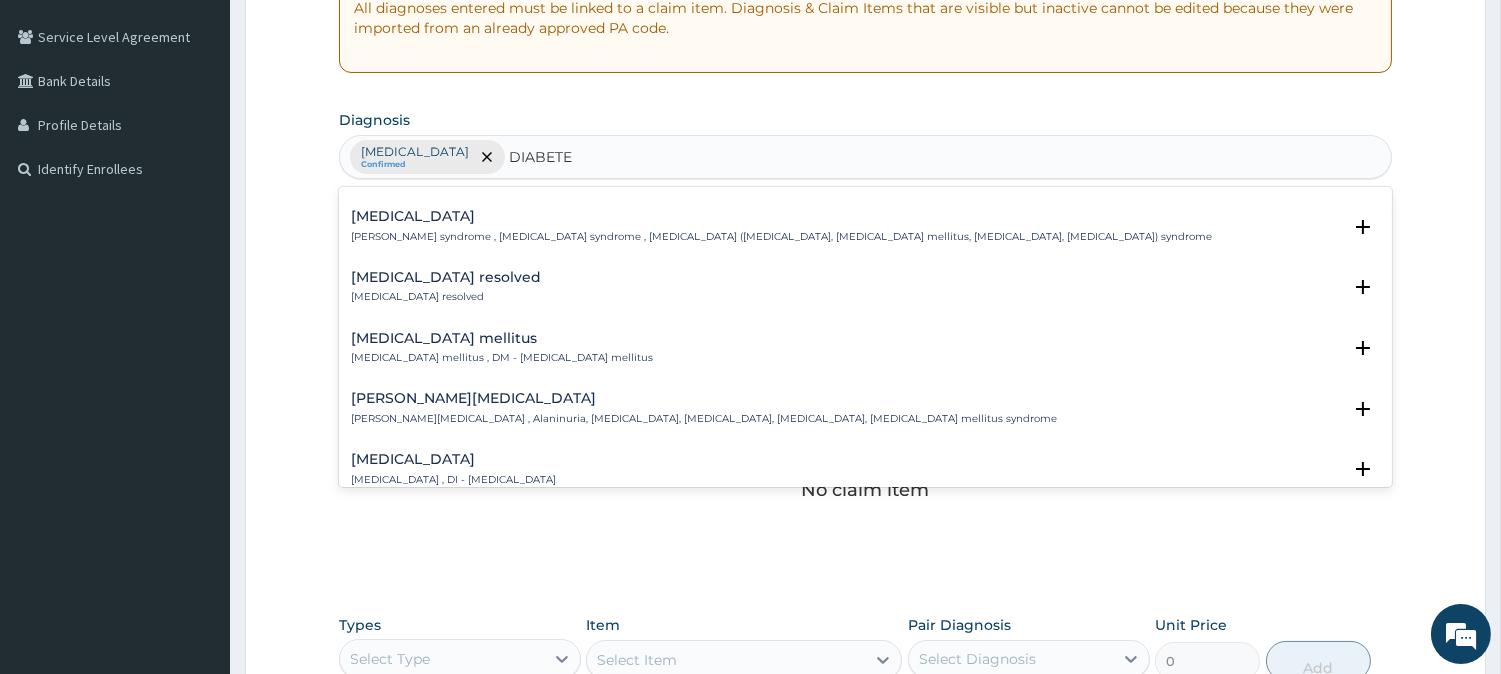 click on "Diabetes mellitus" at bounding box center (502, 338) 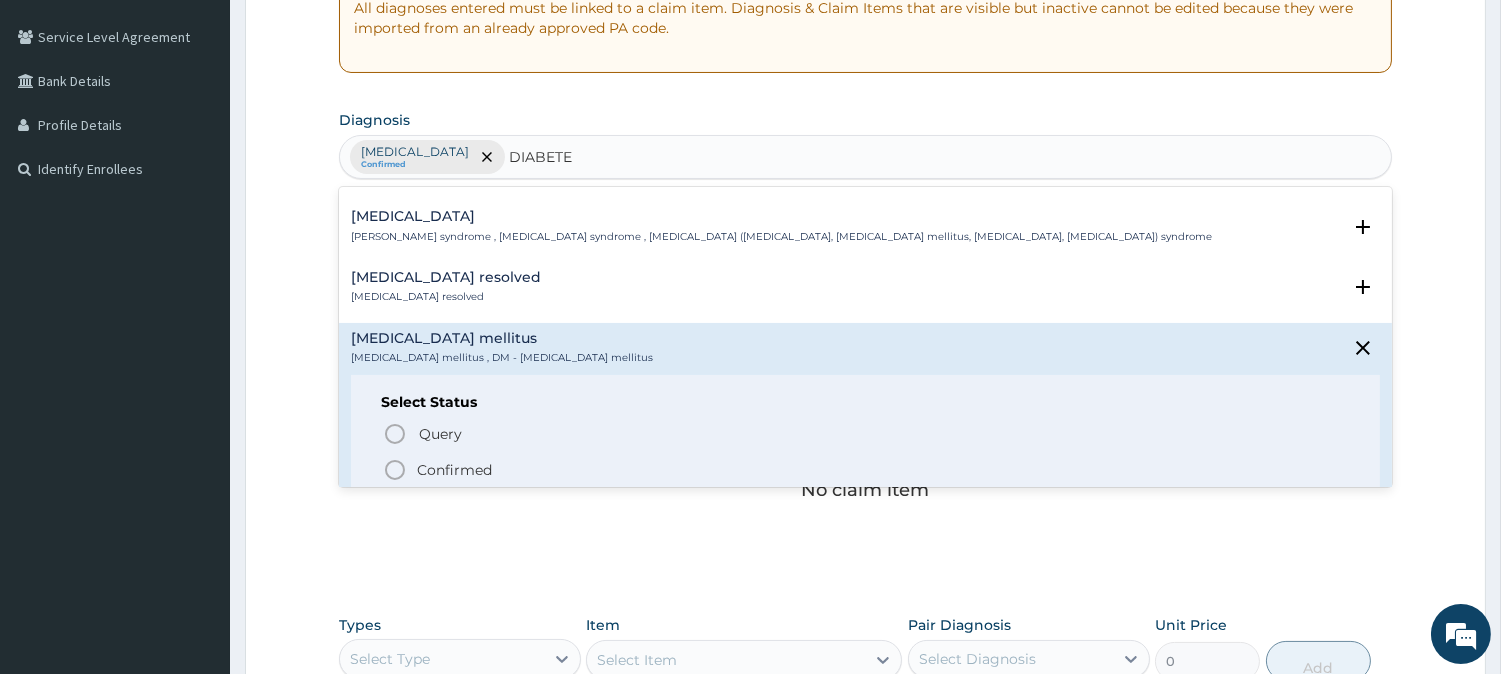 click 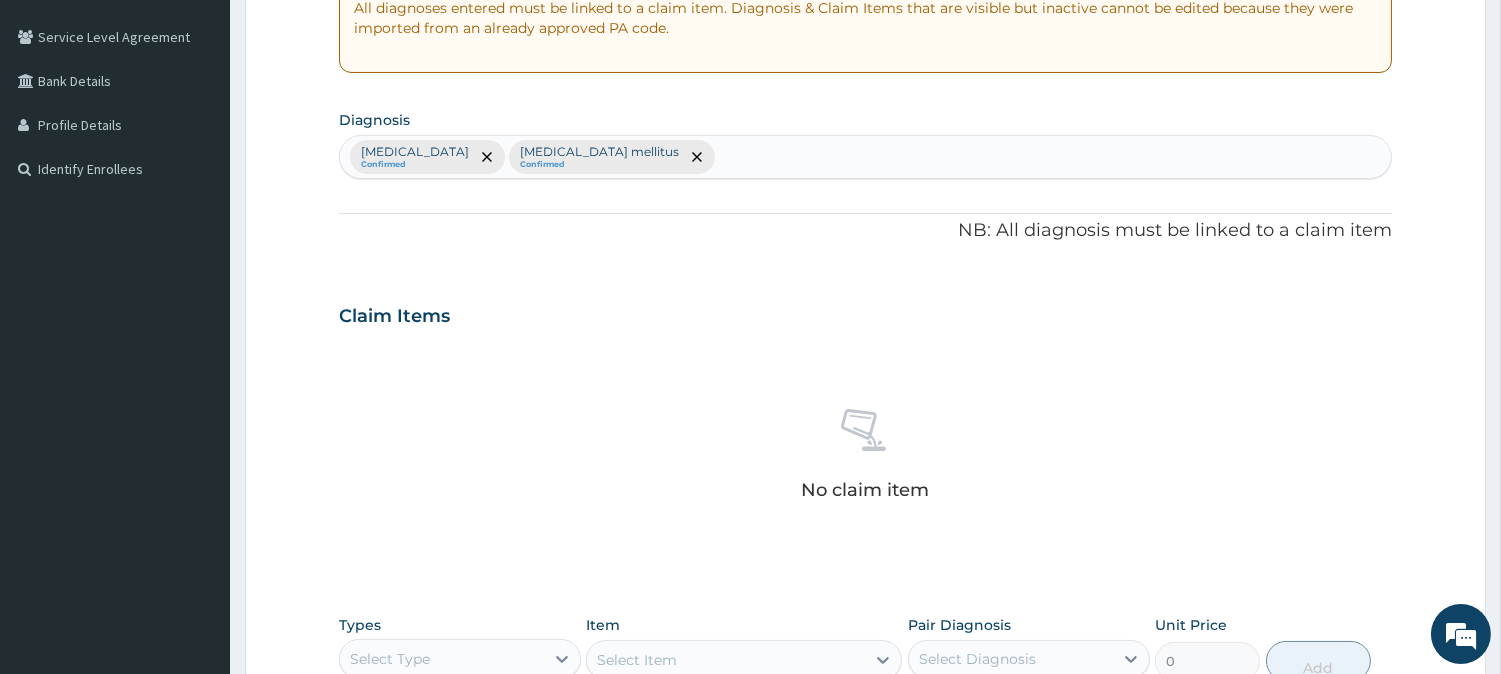 click on "Malaria Confirmed Diabetes mellitus Confirmed" at bounding box center [865, 157] 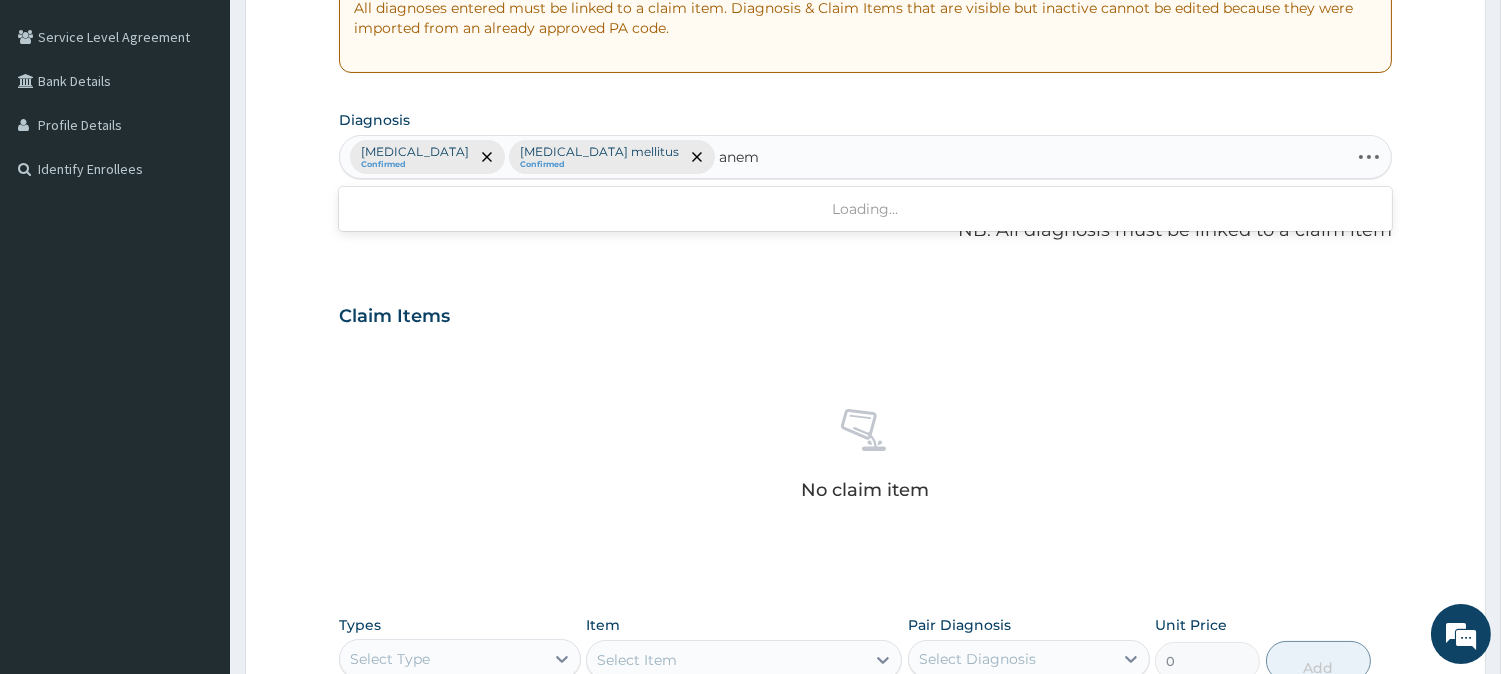 type on "anemi" 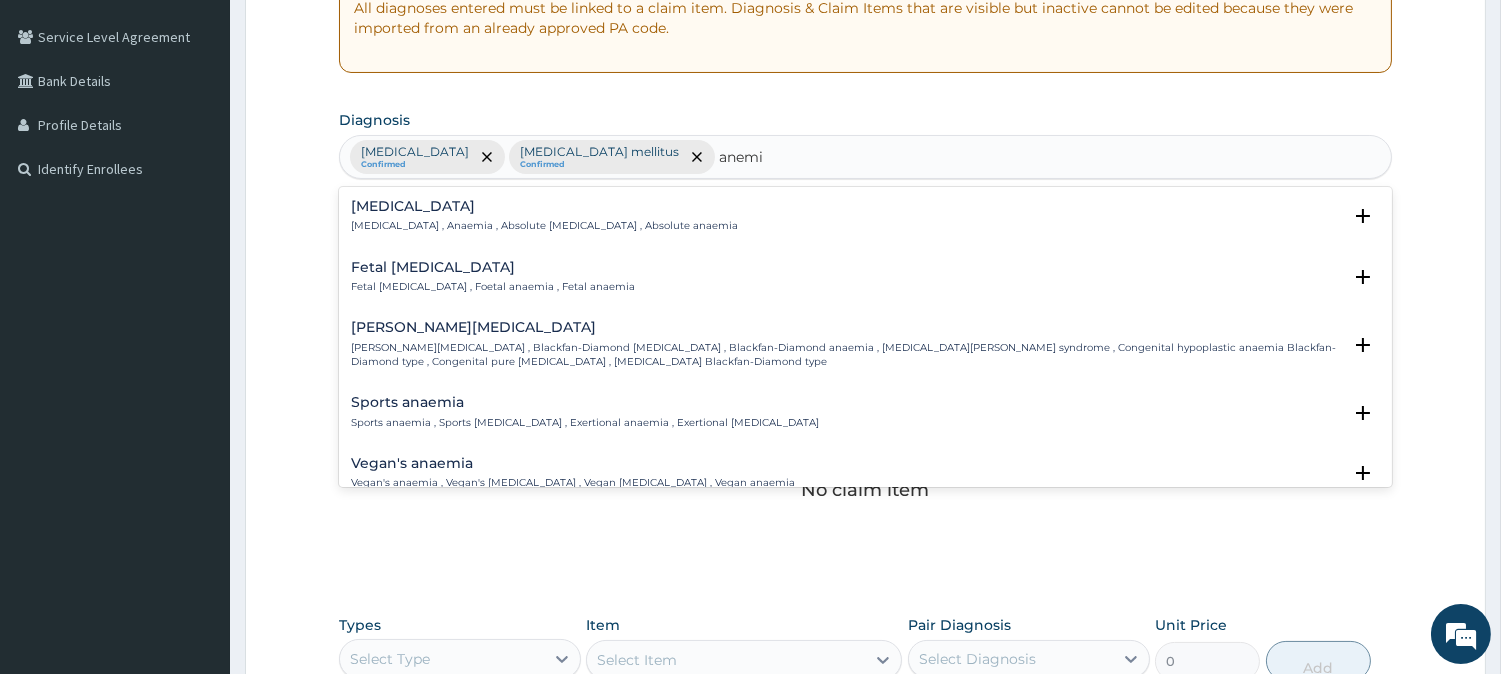 click on "Anemia , Anaemia , Absolute anemia , Absolute anaemia" at bounding box center (544, 226) 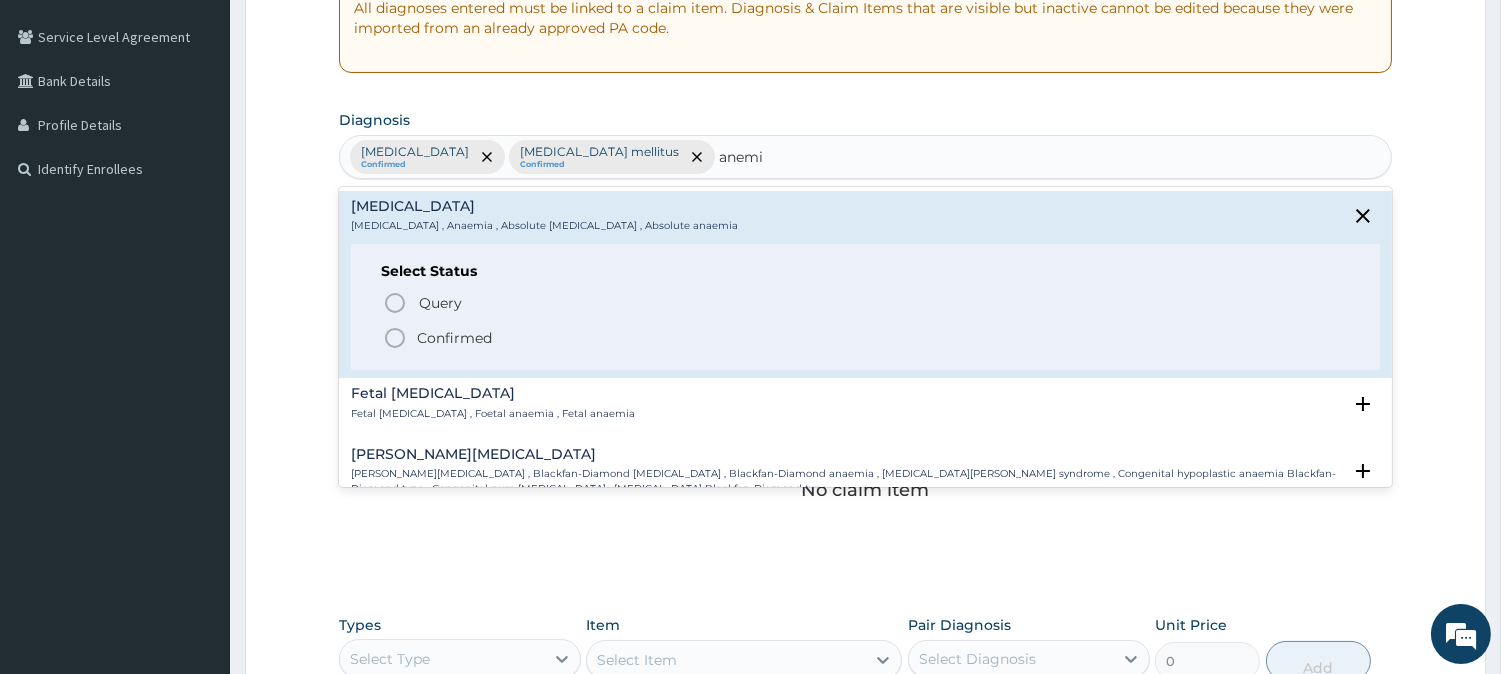 click 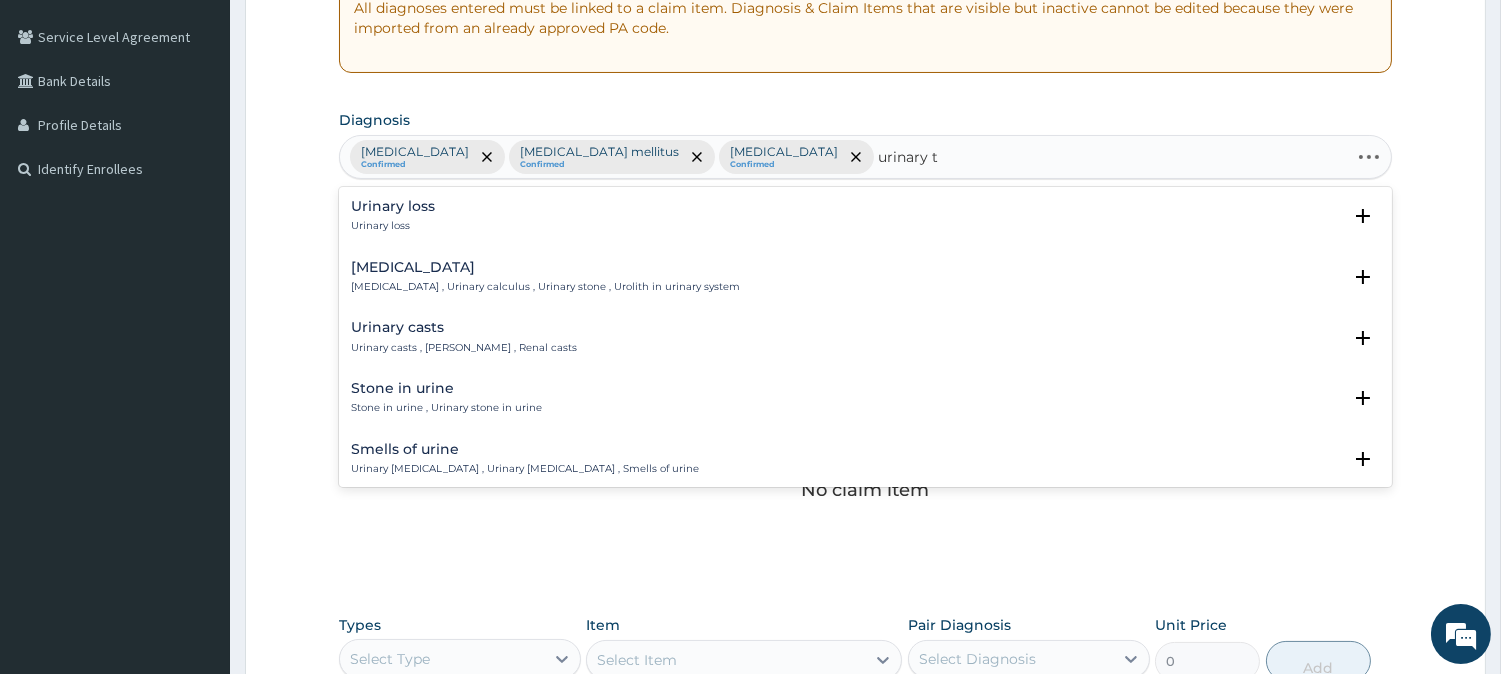 type on "urinary tr" 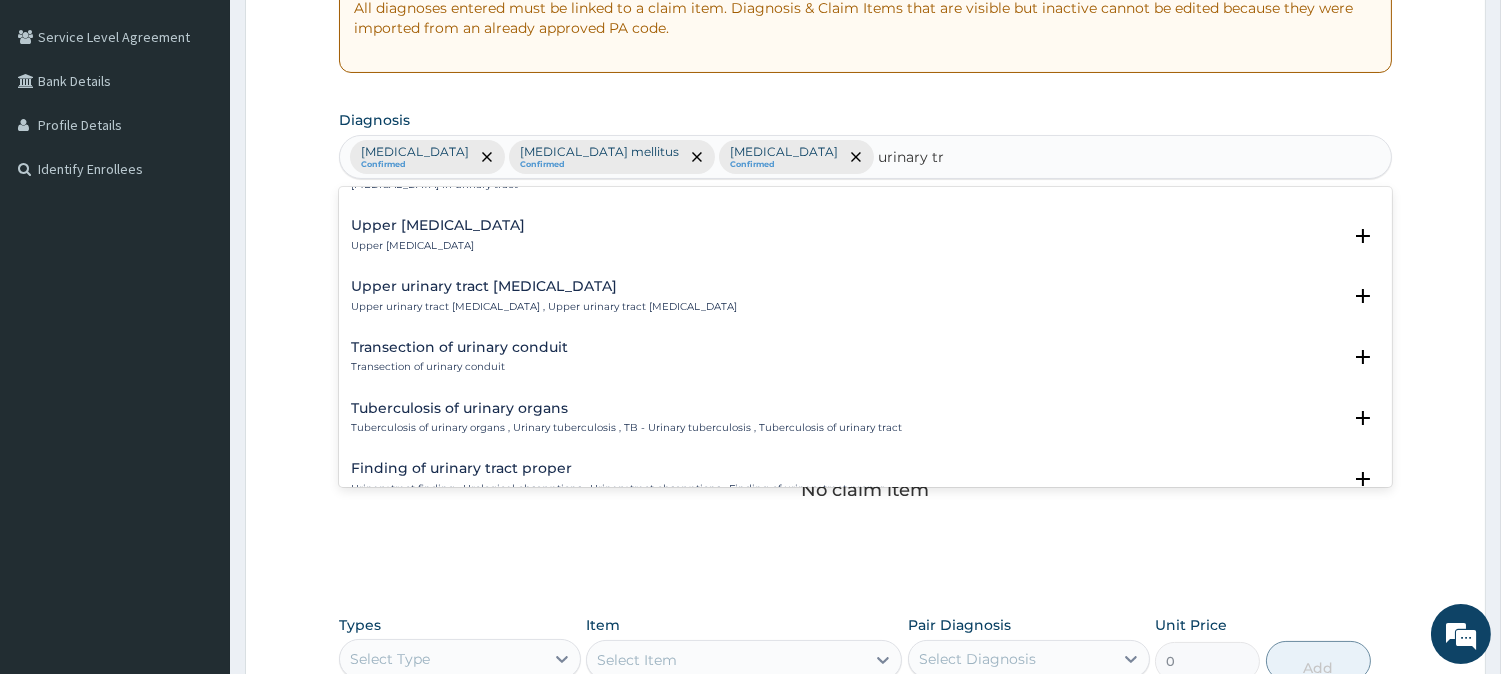 scroll, scrollTop: 777, scrollLeft: 0, axis: vertical 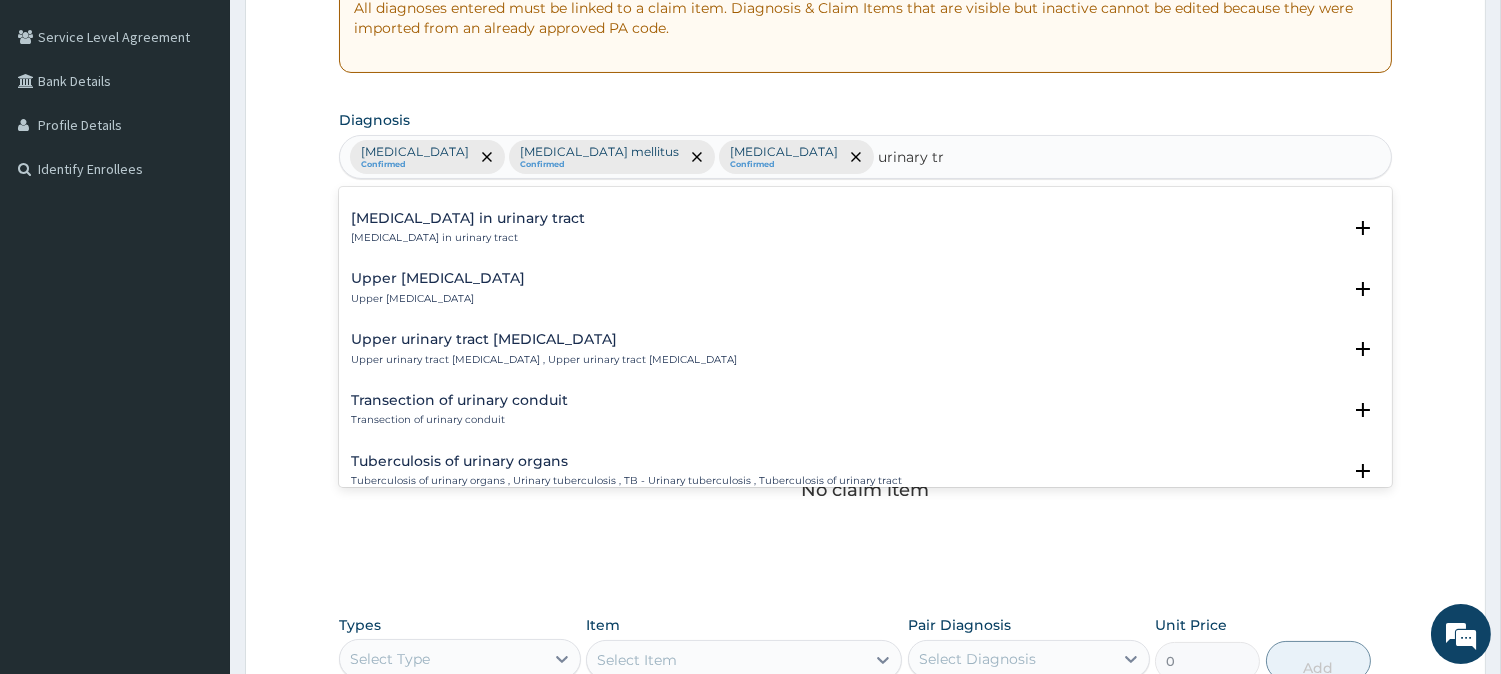 click on "Upper urinary tract infection" at bounding box center (438, 278) 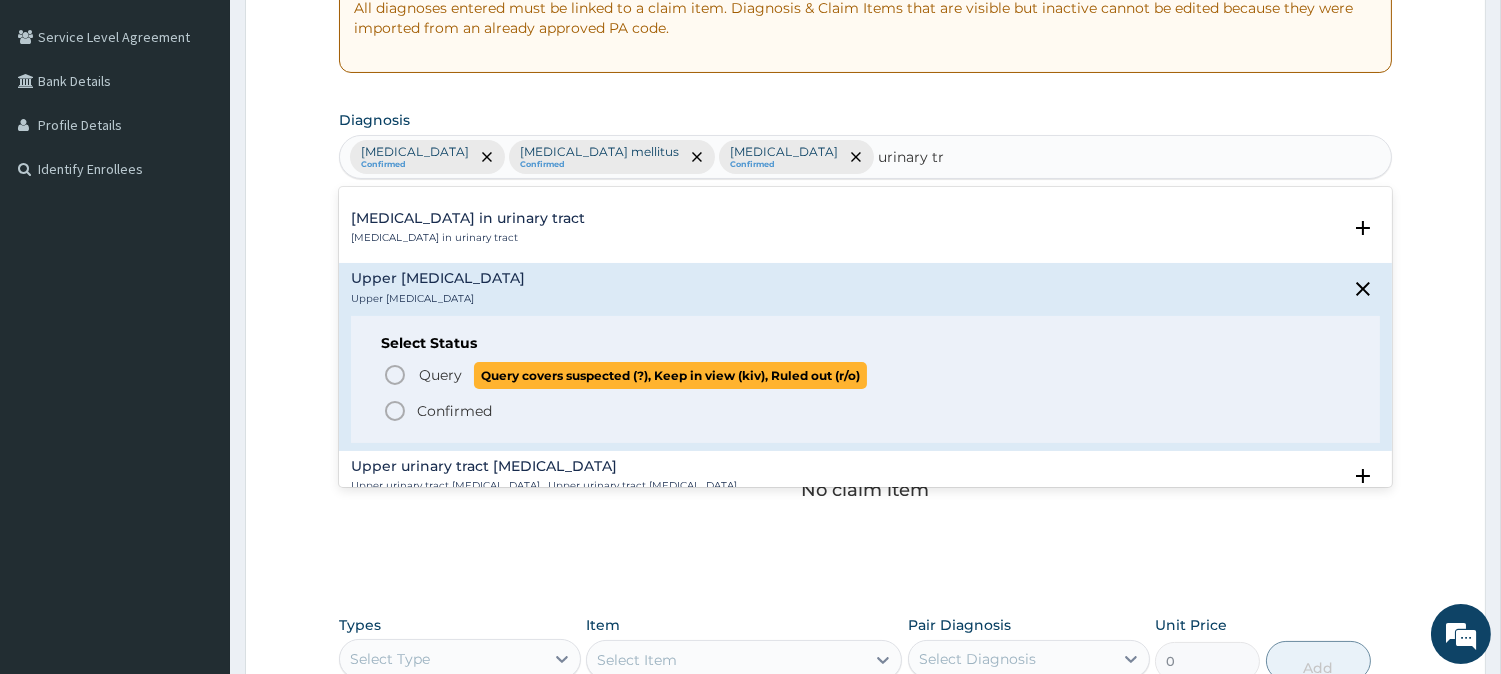 click 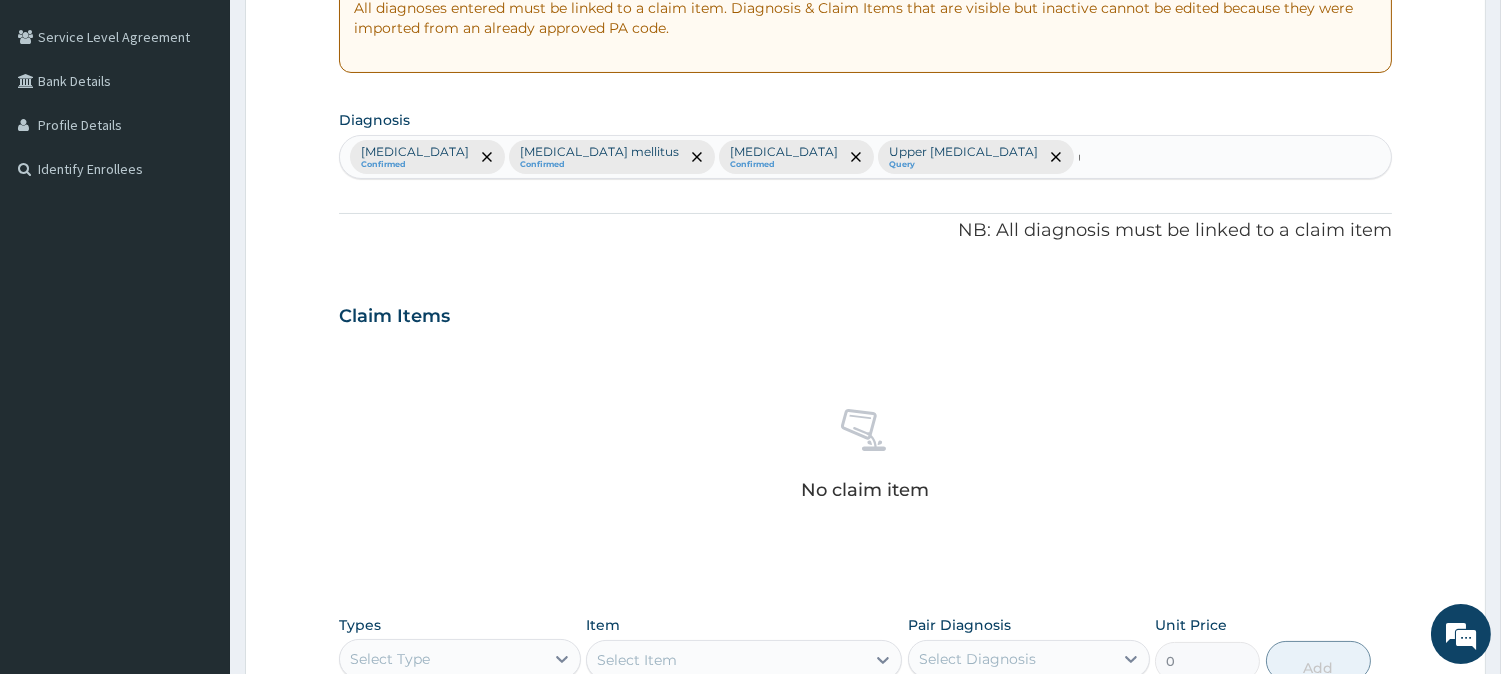type 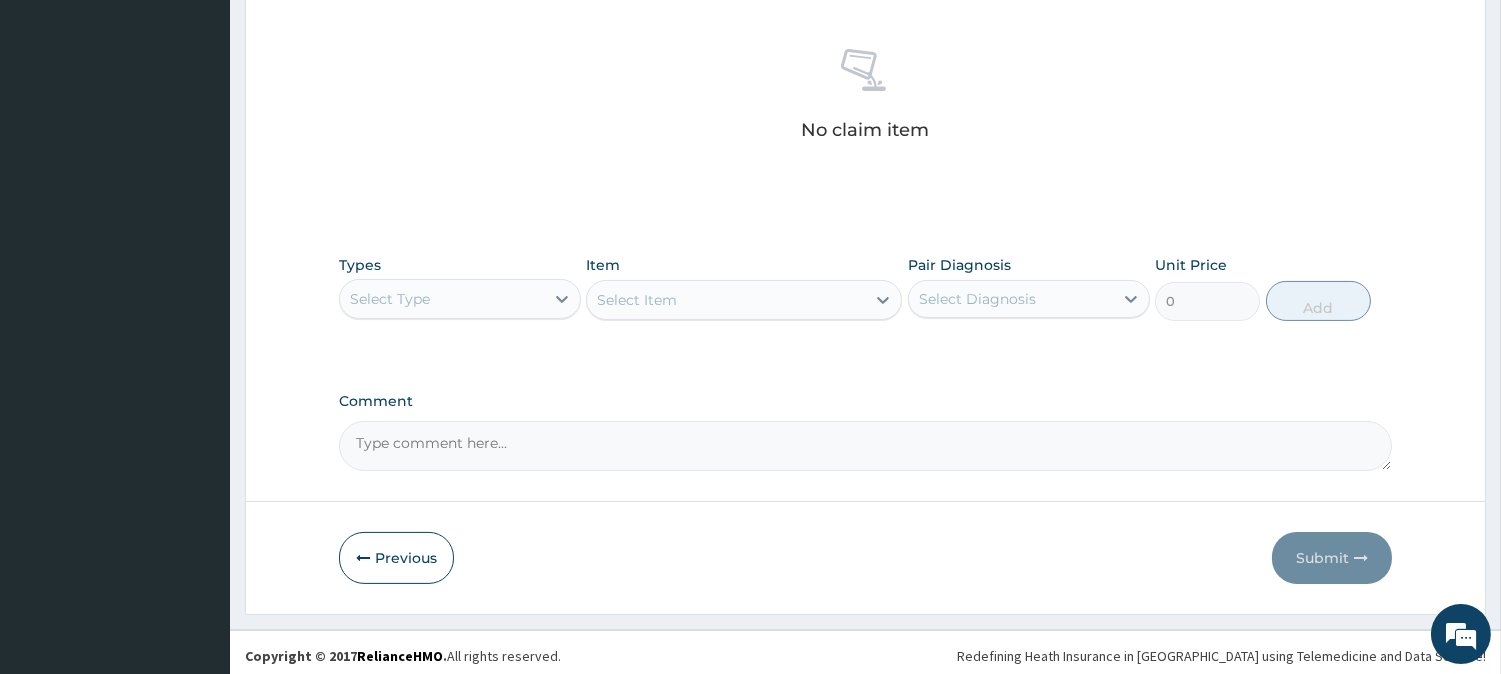 scroll, scrollTop: 767, scrollLeft: 0, axis: vertical 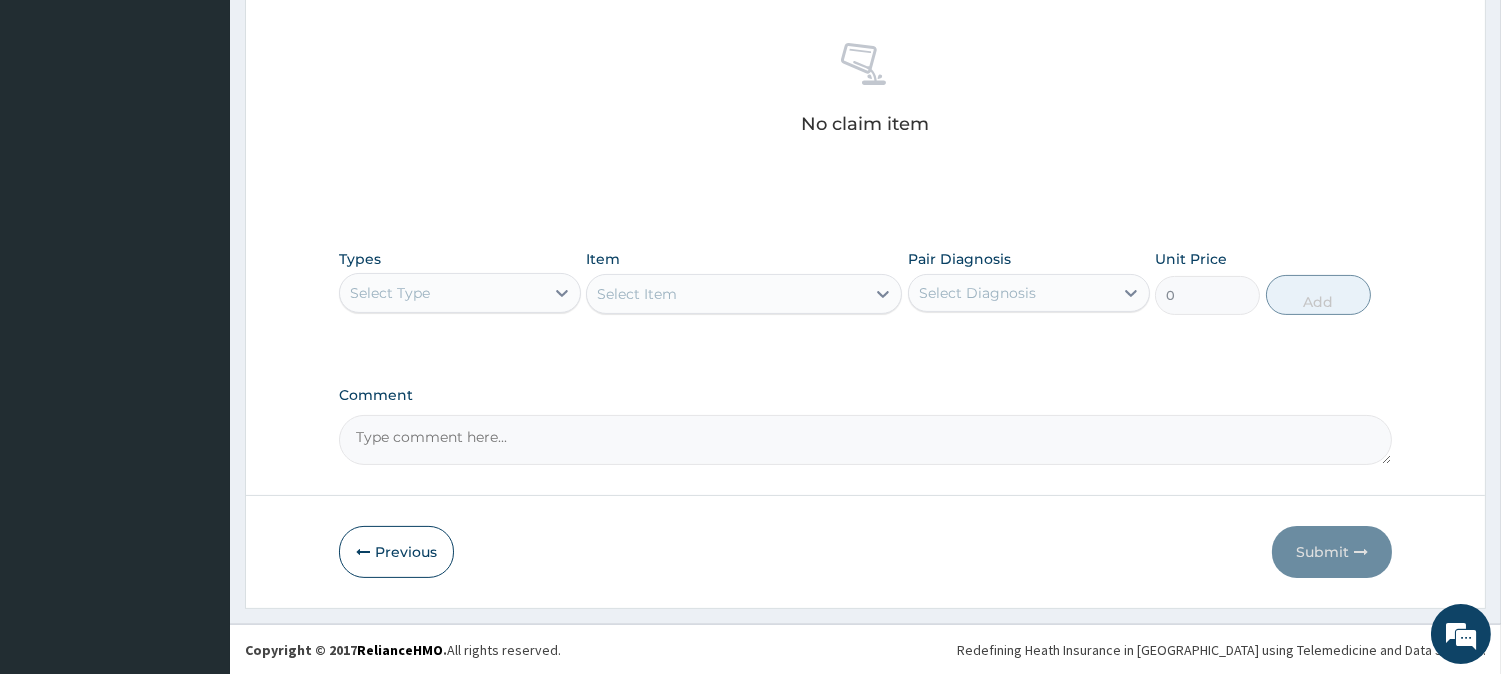 click on "Select Type" at bounding box center (442, 293) 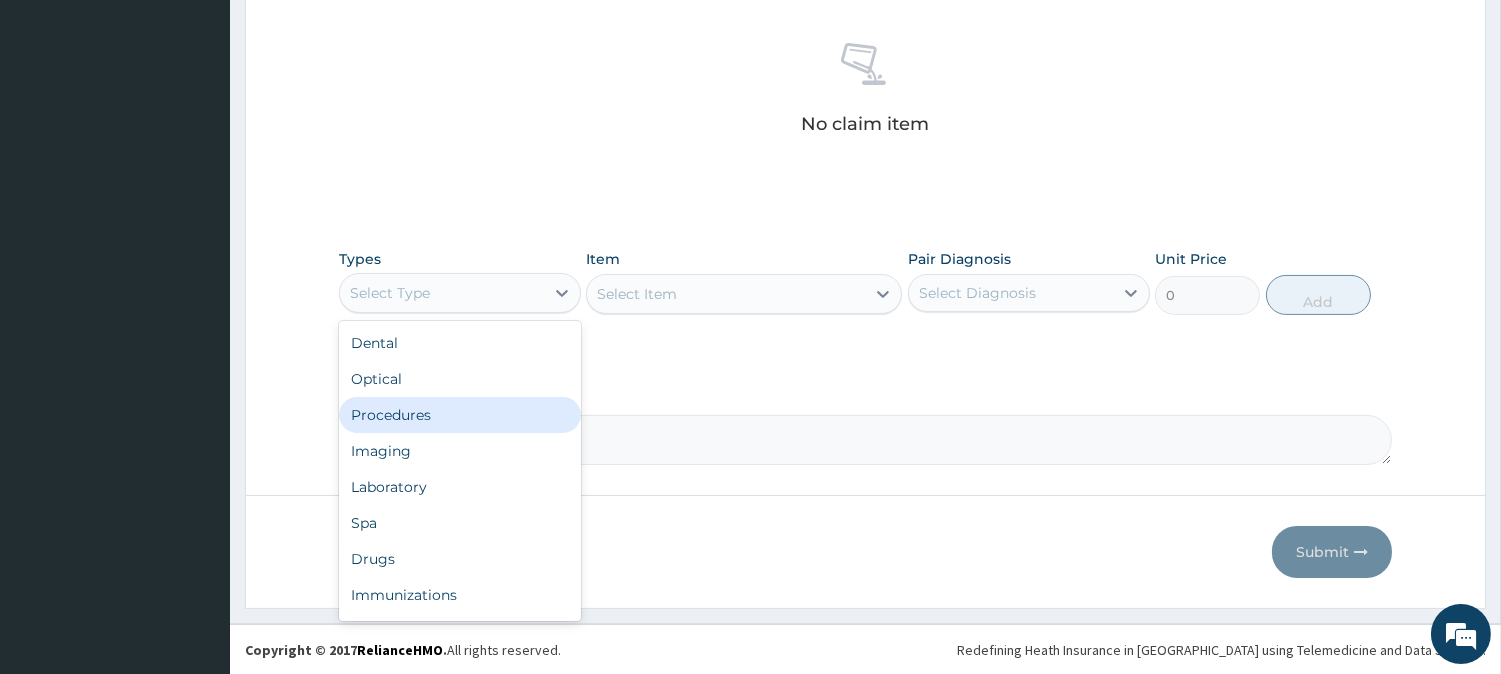 click on "Procedures" at bounding box center (460, 415) 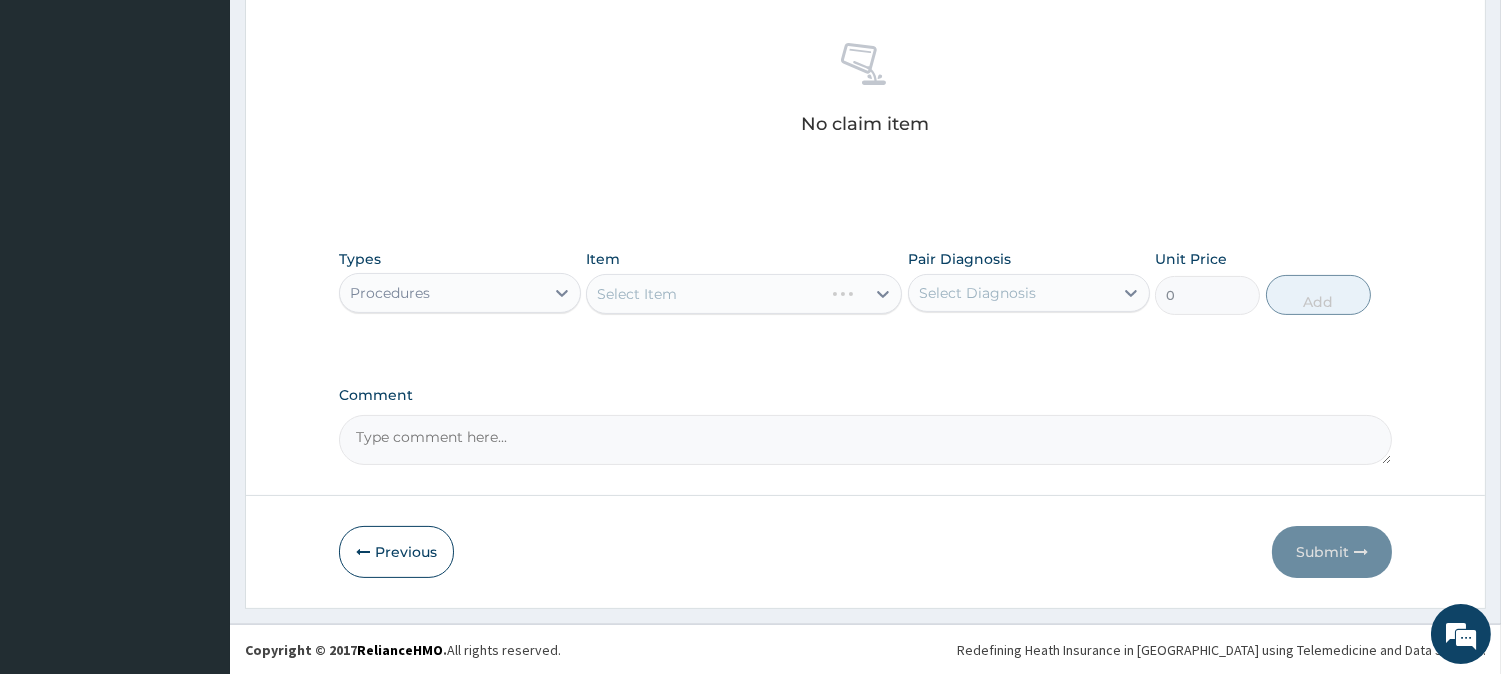 click on "Select Diagnosis" at bounding box center [1011, 293] 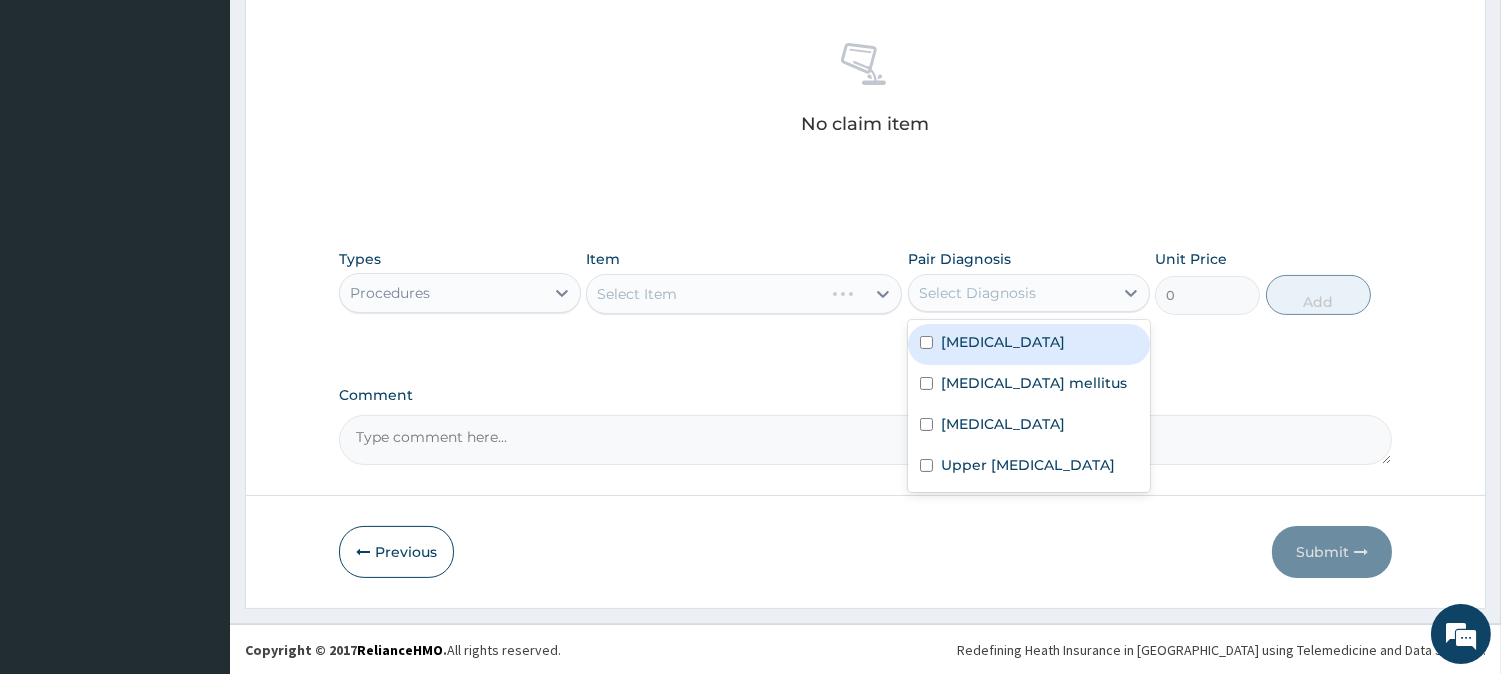 click on "Malaria" at bounding box center [1003, 342] 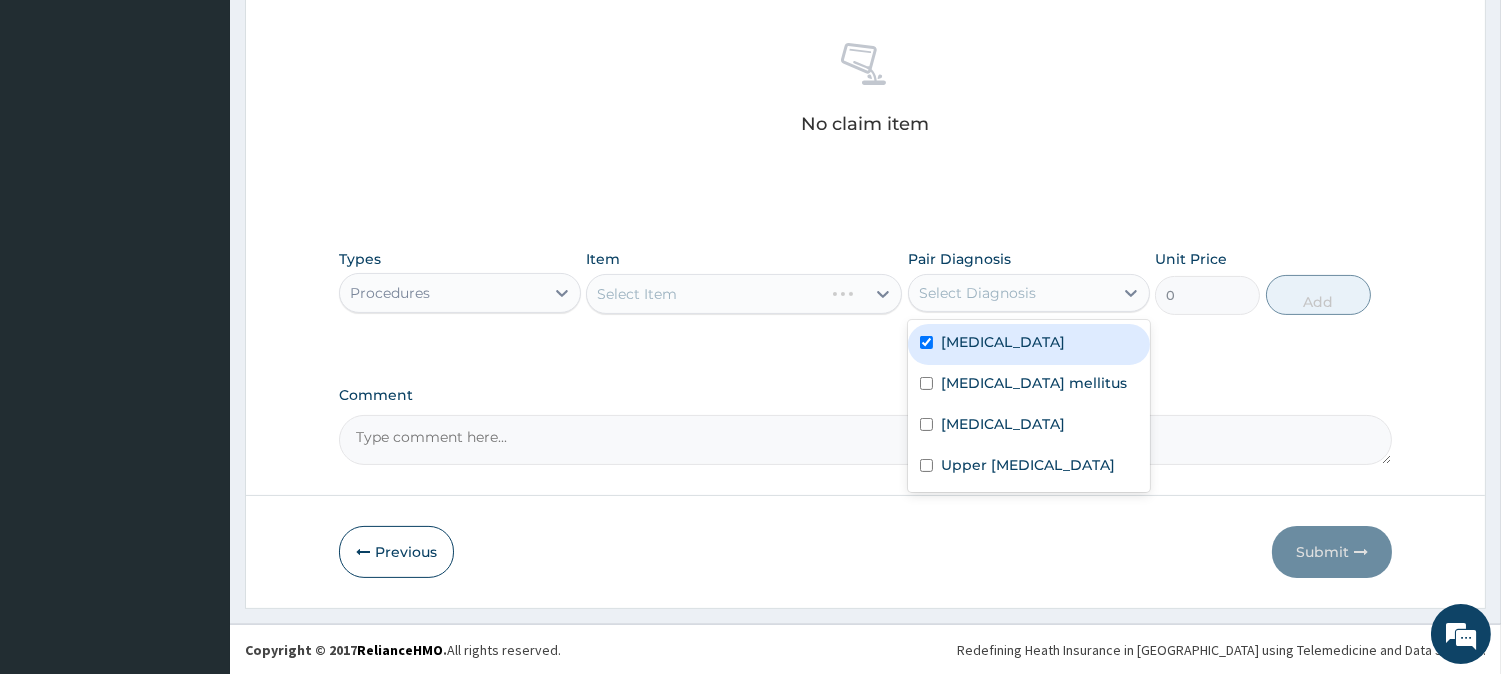 checkbox on "true" 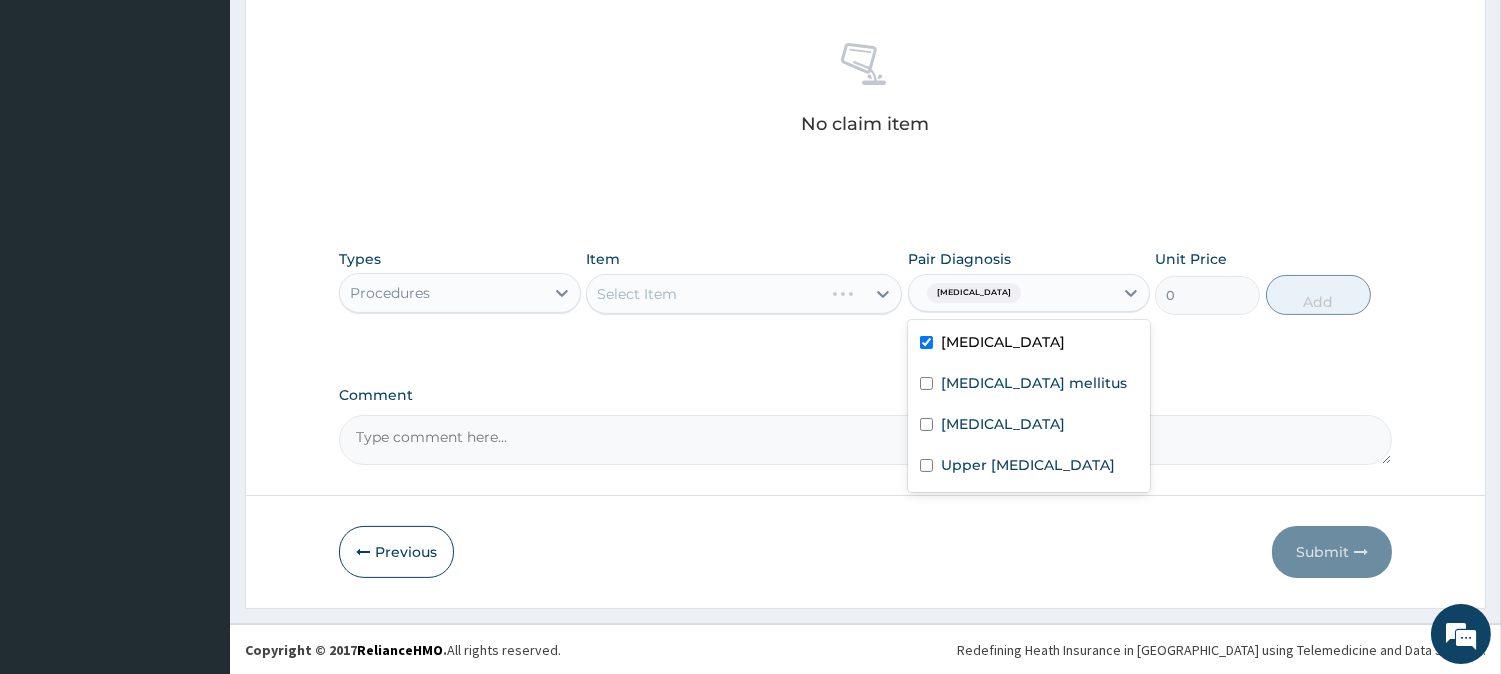 click on "Select Item" at bounding box center (744, 294) 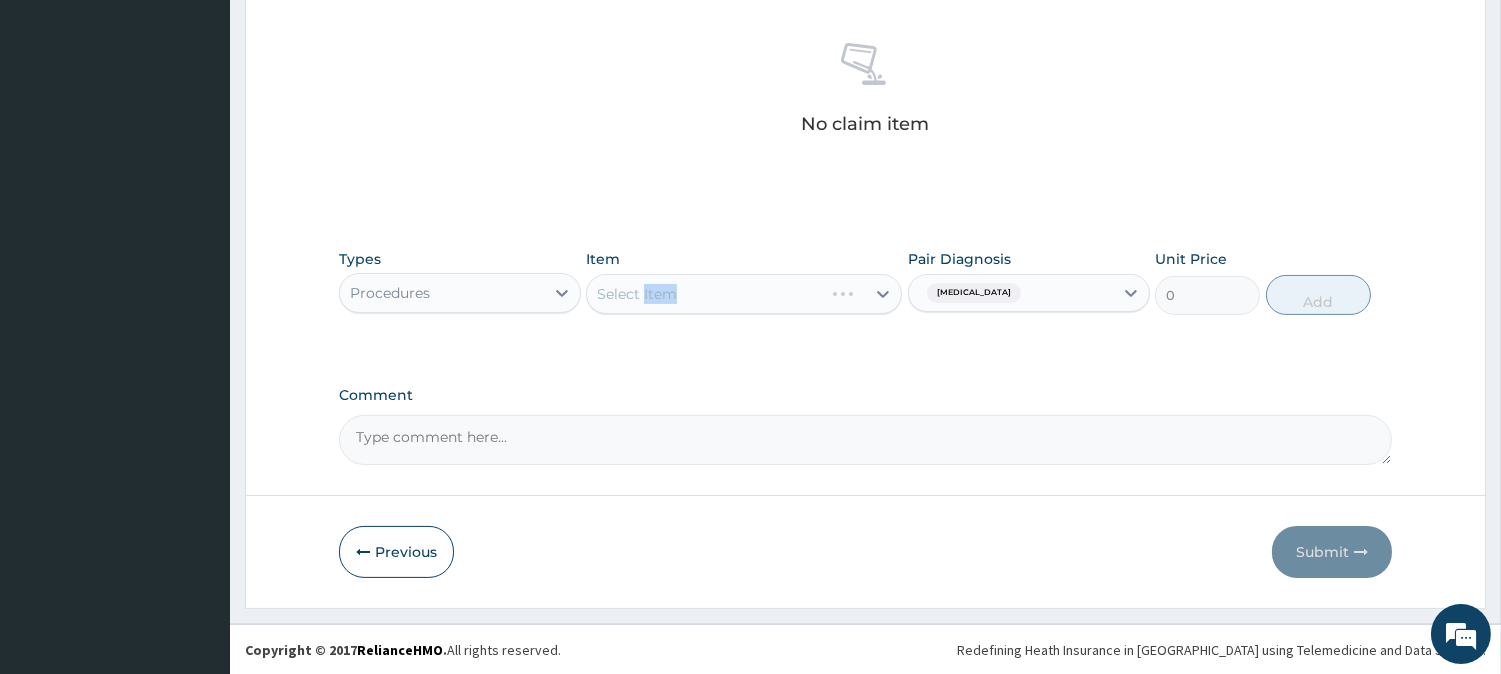 click on "Select Item" at bounding box center (744, 294) 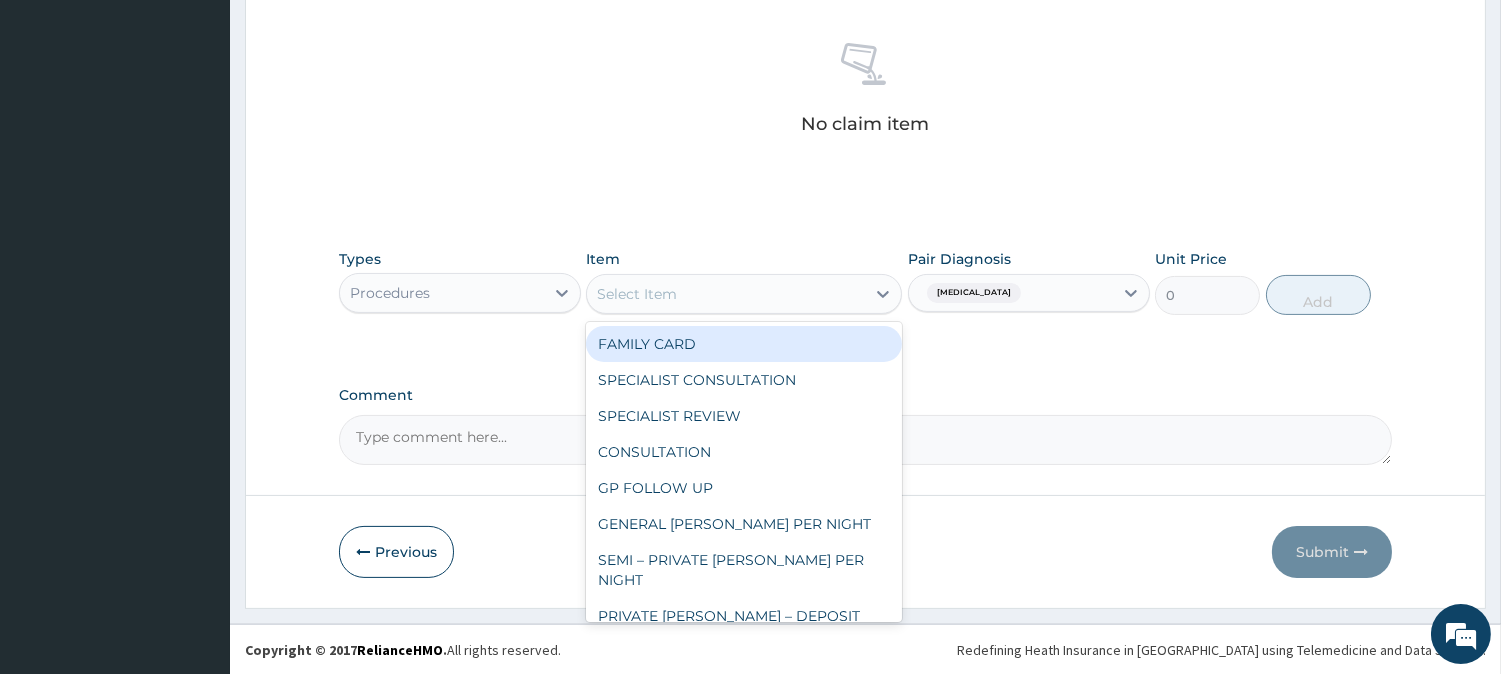 click on "Select Item" at bounding box center [637, 294] 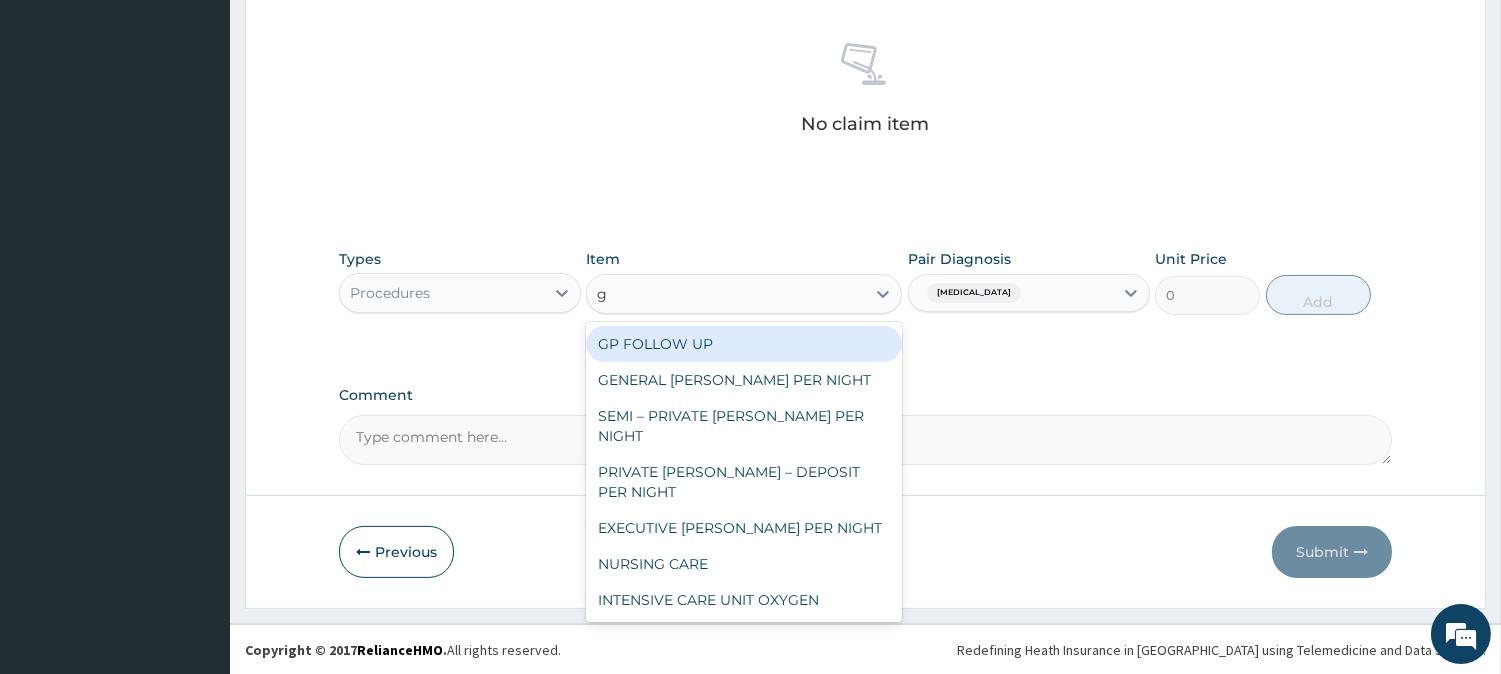type on "gp" 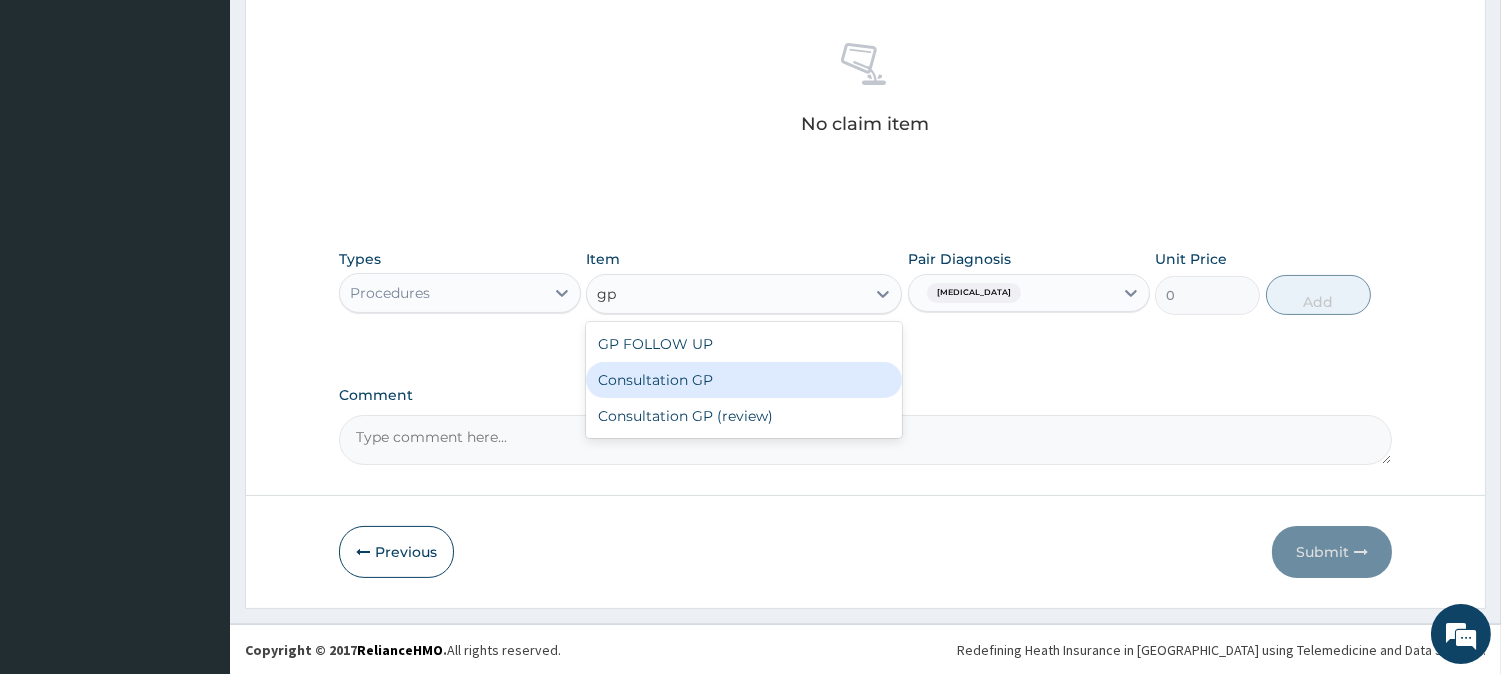 click on "Consultation GP" at bounding box center (744, 380) 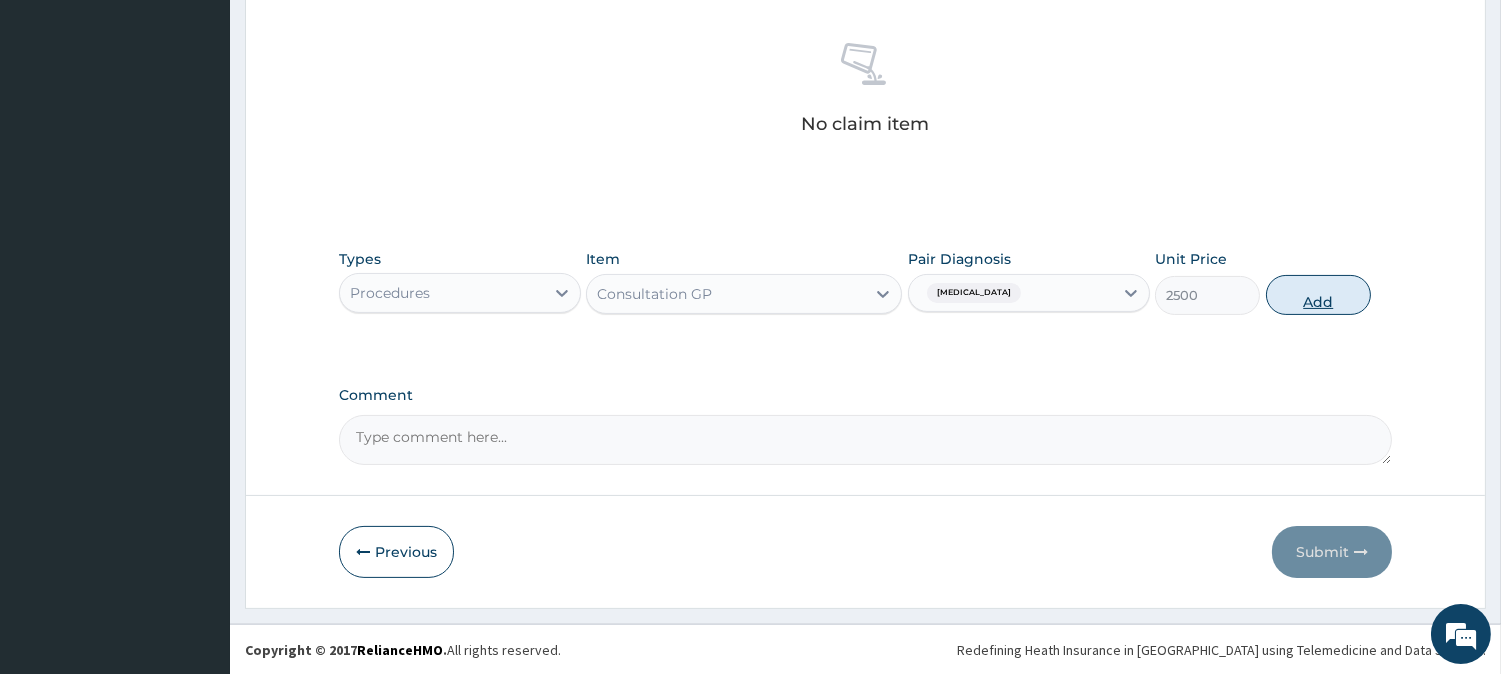 drag, startPoint x: 1324, startPoint y: 295, endPoint x: 1295, endPoint y: 293, distance: 29.068884 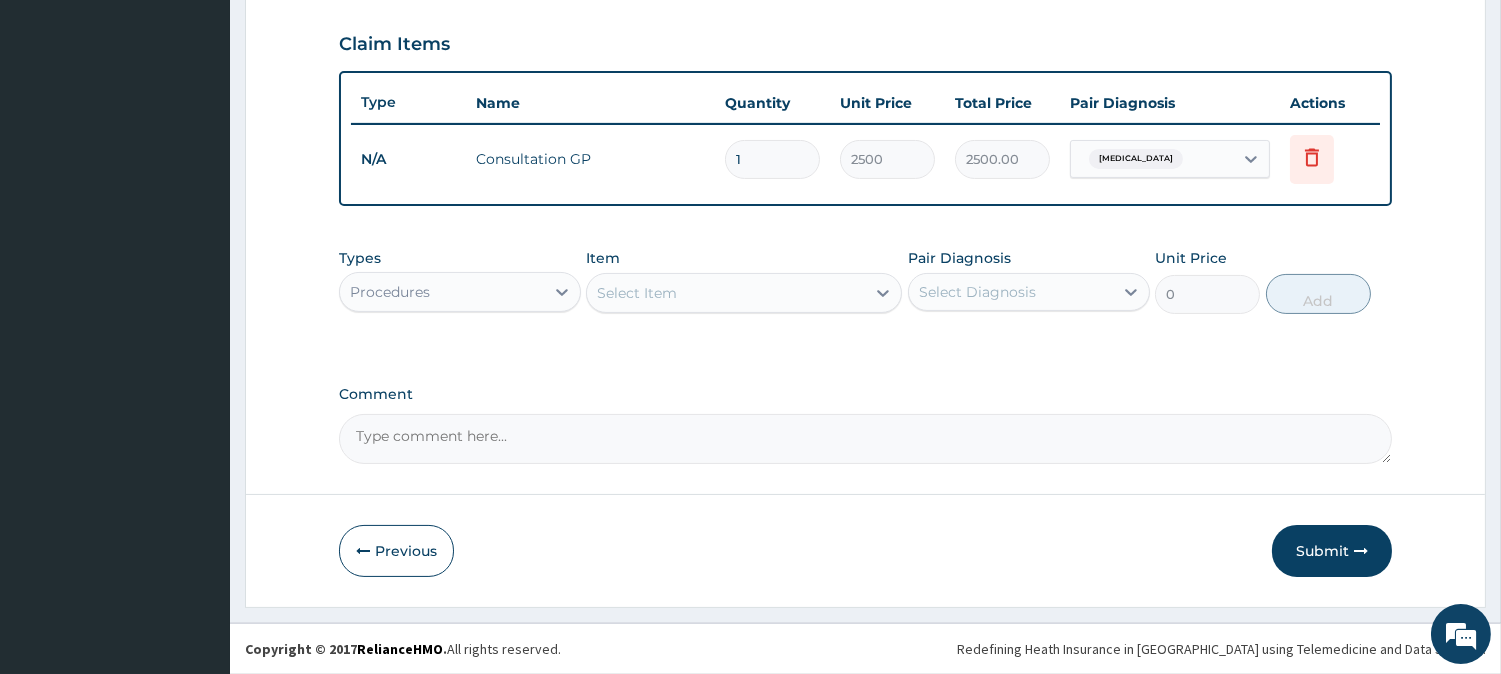 scroll, scrollTop: 671, scrollLeft: 0, axis: vertical 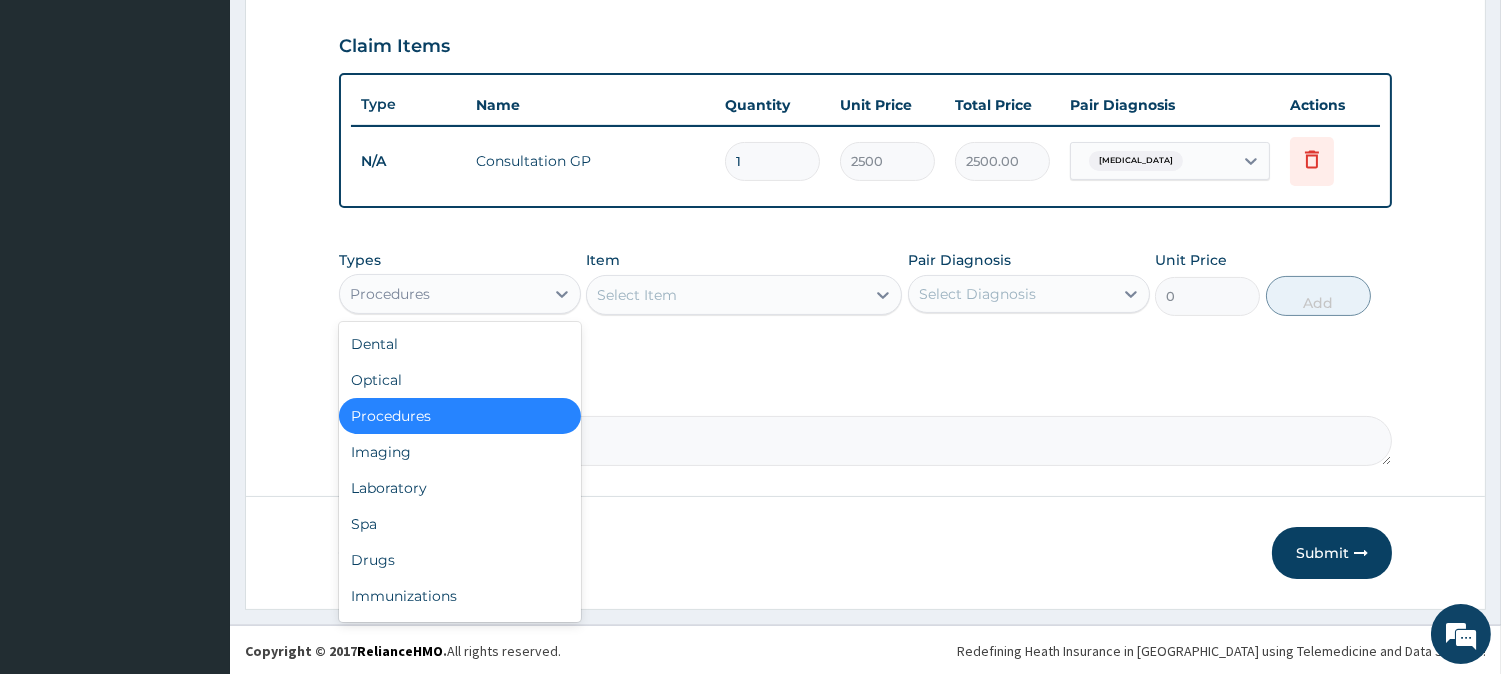 click on "Procedures" at bounding box center [442, 294] 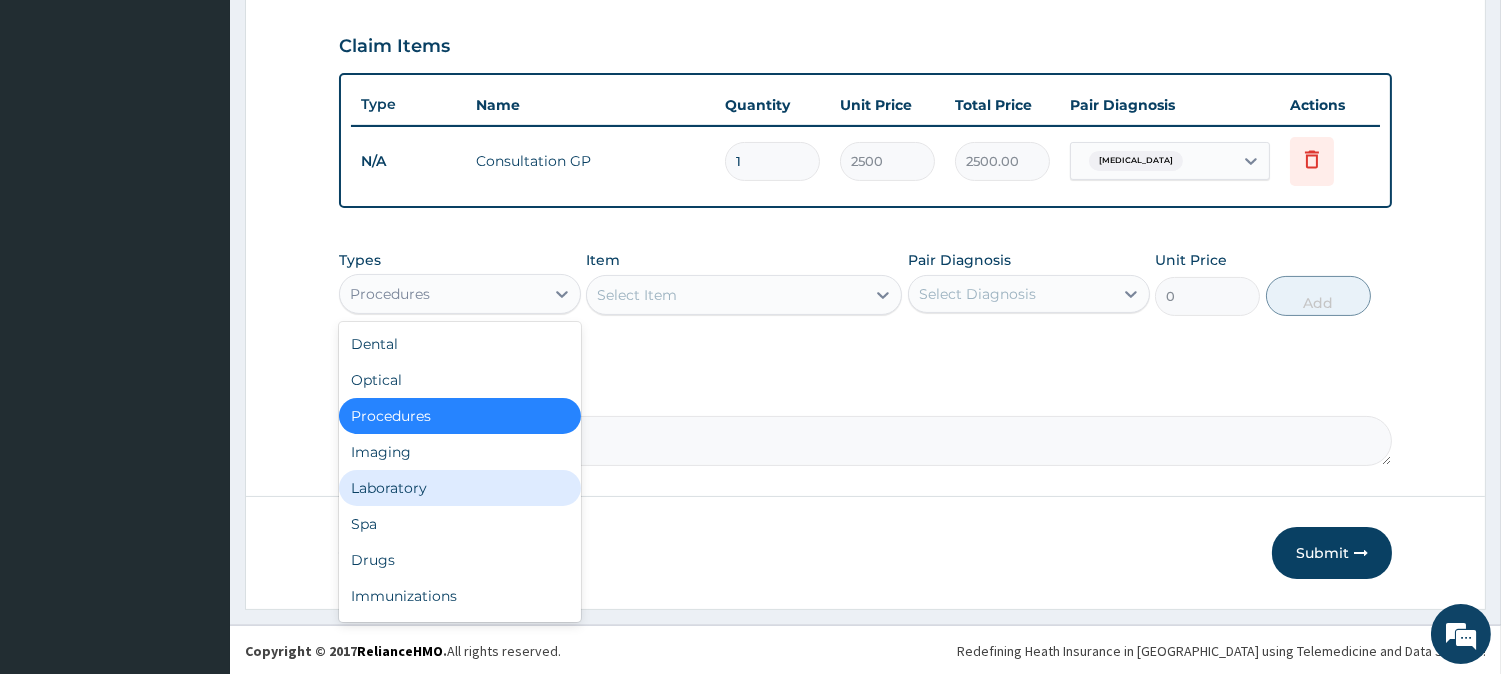 click on "Laboratory" at bounding box center (460, 488) 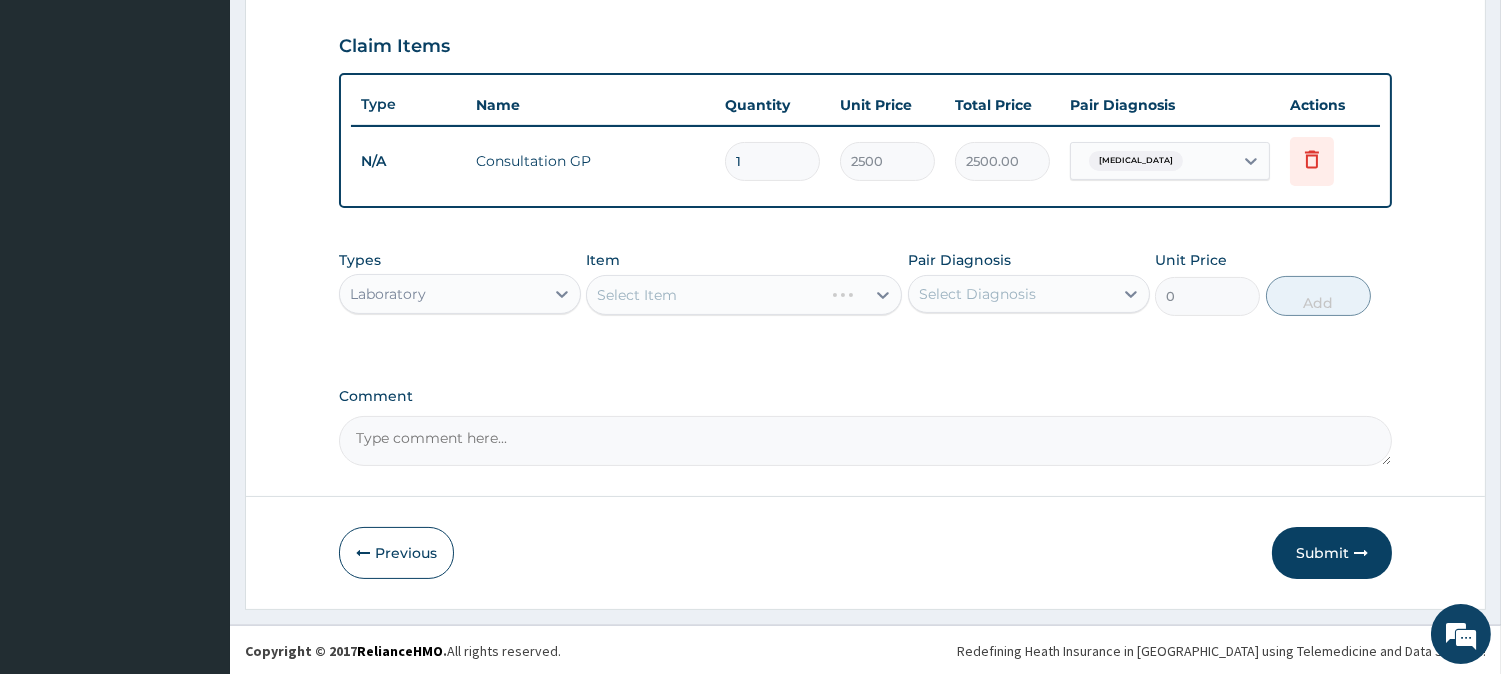click on "Select Diagnosis" at bounding box center (977, 294) 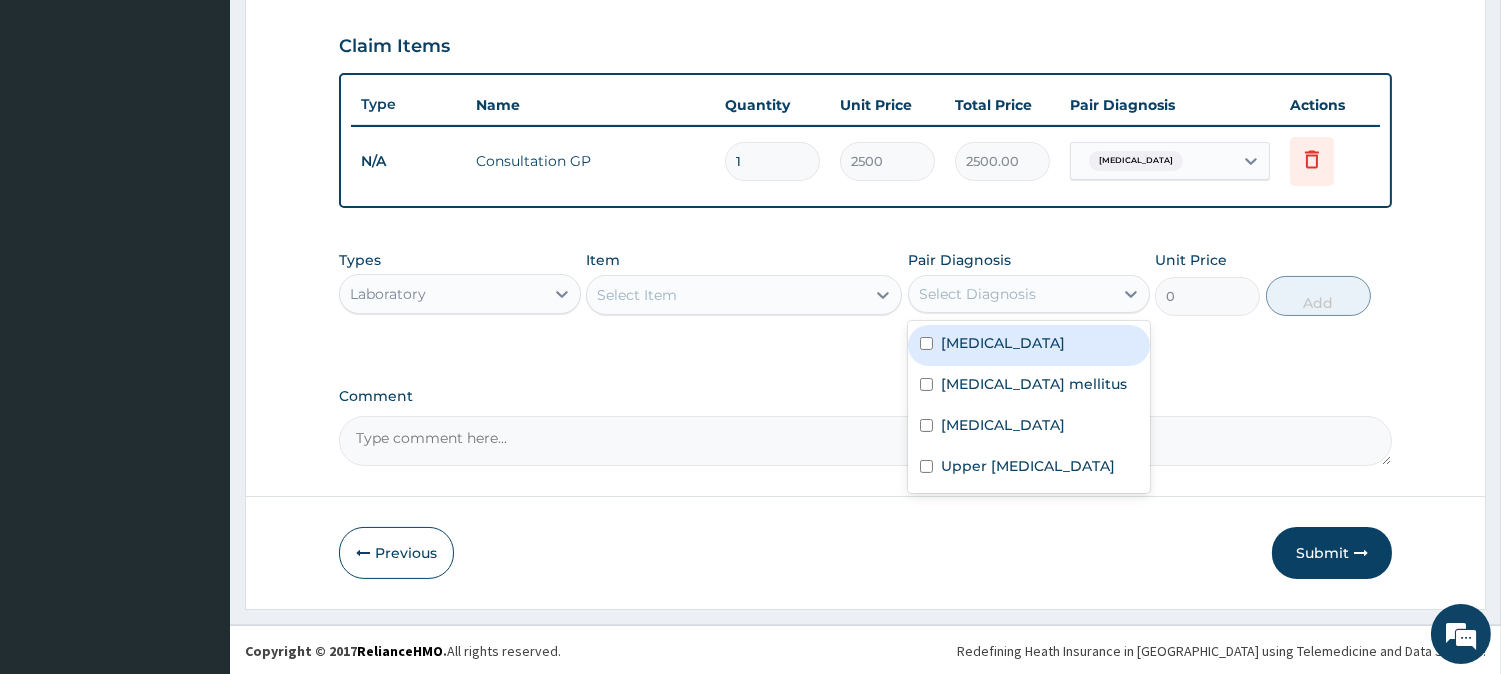click on "Malaria" at bounding box center [1003, 343] 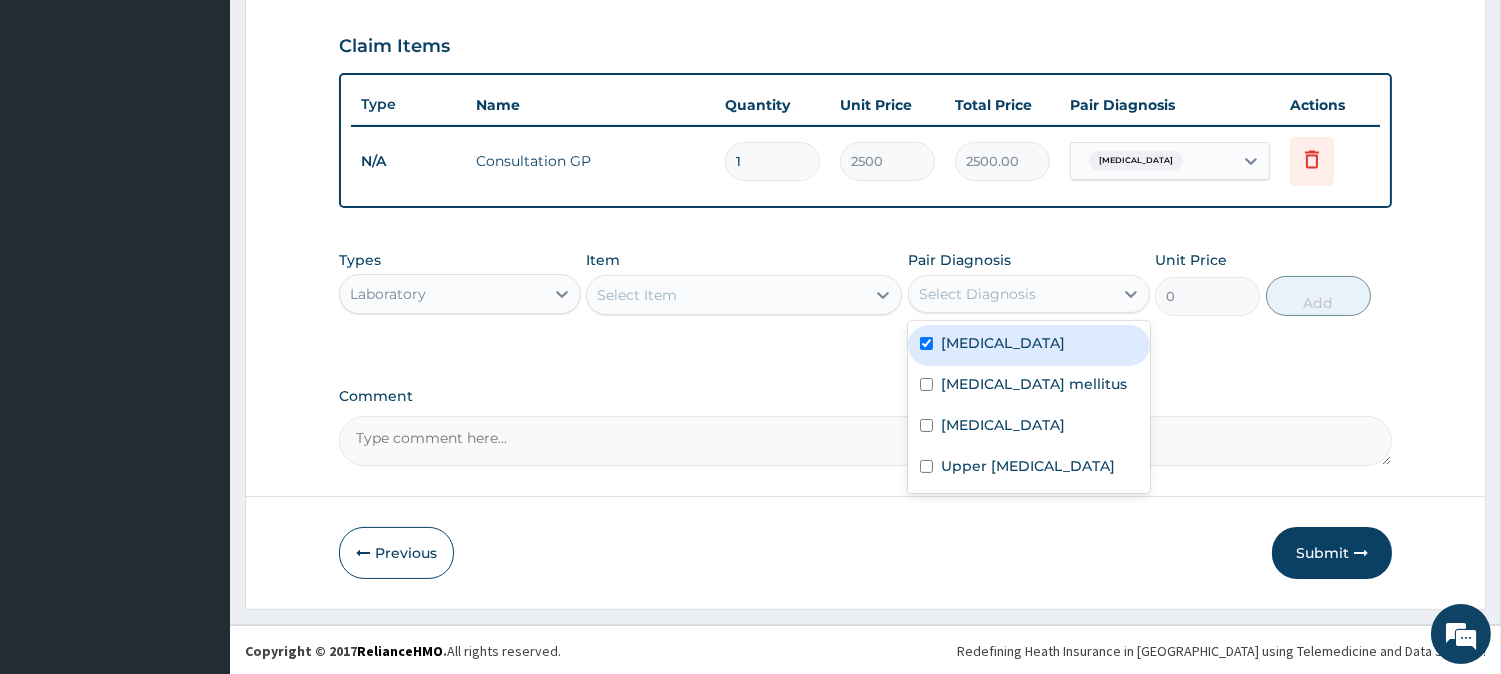 checkbox on "true" 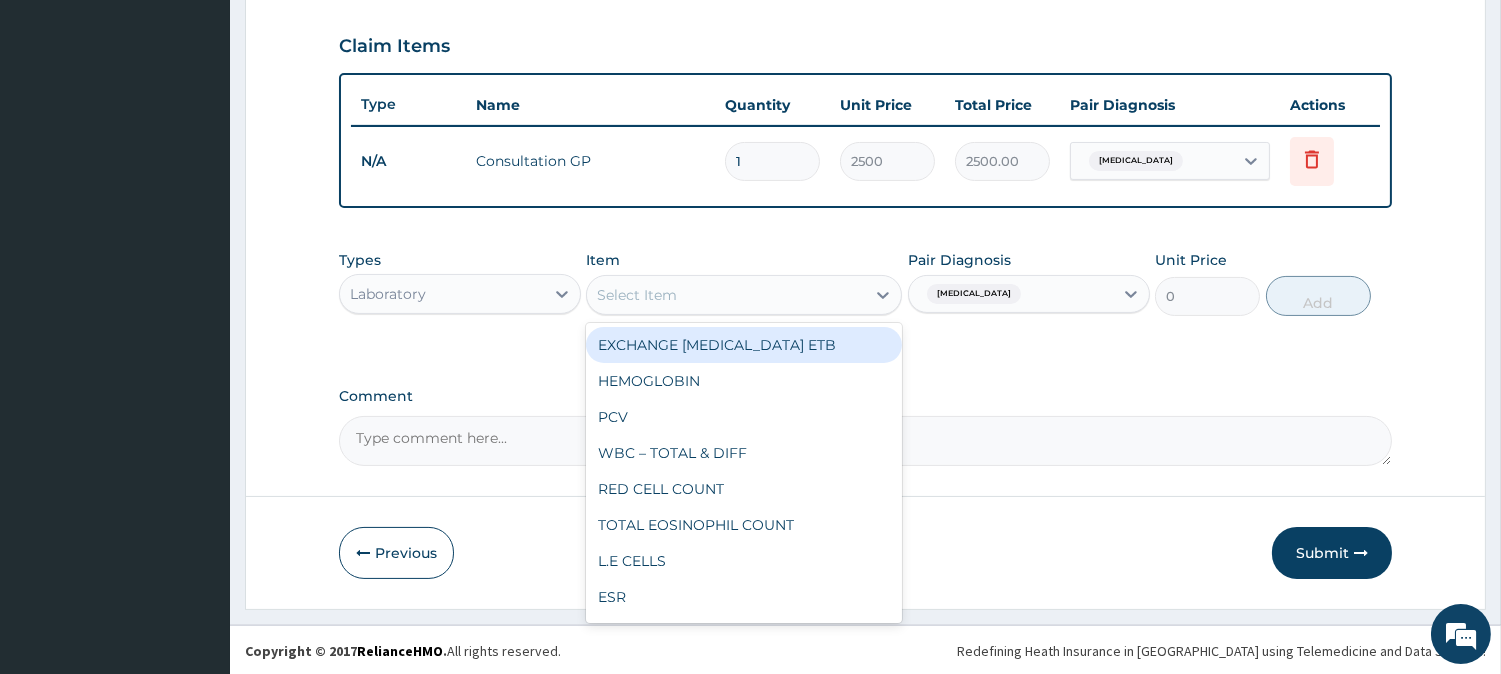 click on "Select Item" at bounding box center (726, 295) 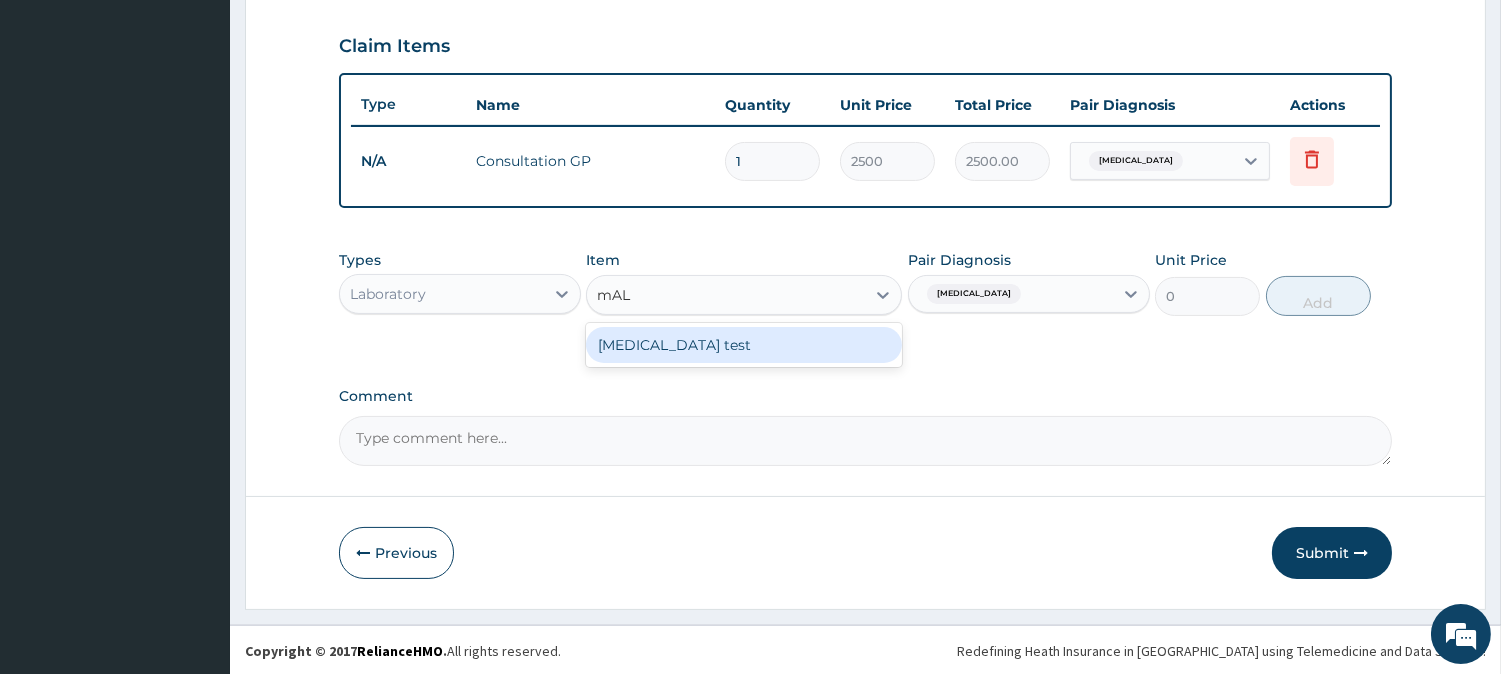 type on "mALA" 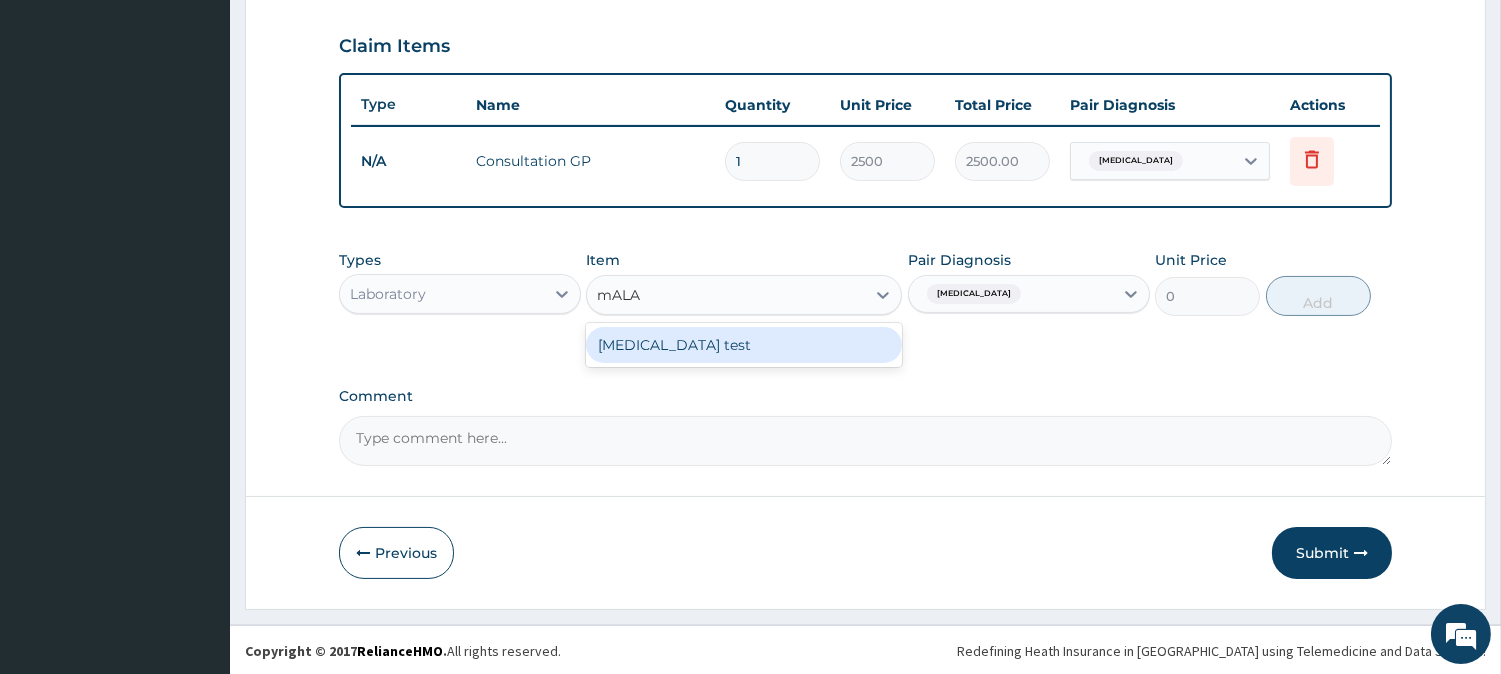 click on "Malaria test" at bounding box center (744, 345) 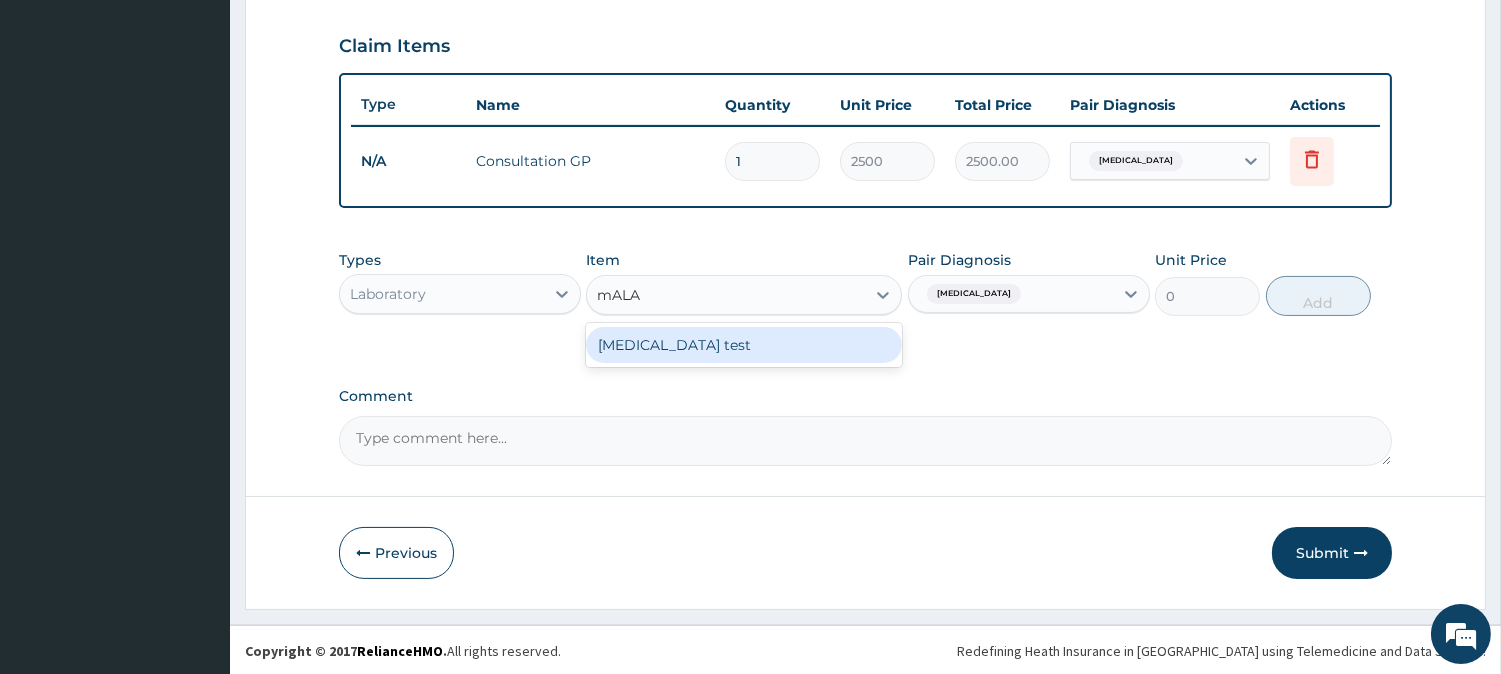 type 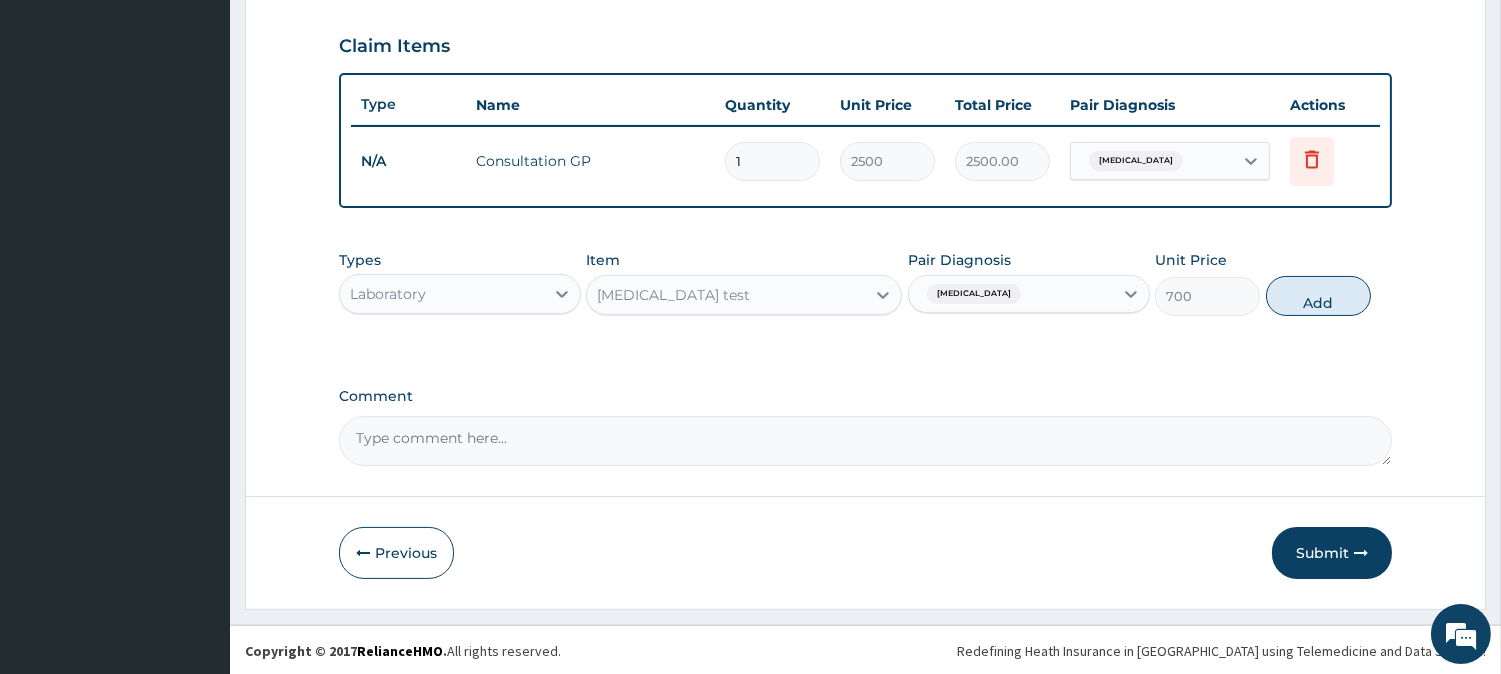 click on "Add" at bounding box center [1318, 296] 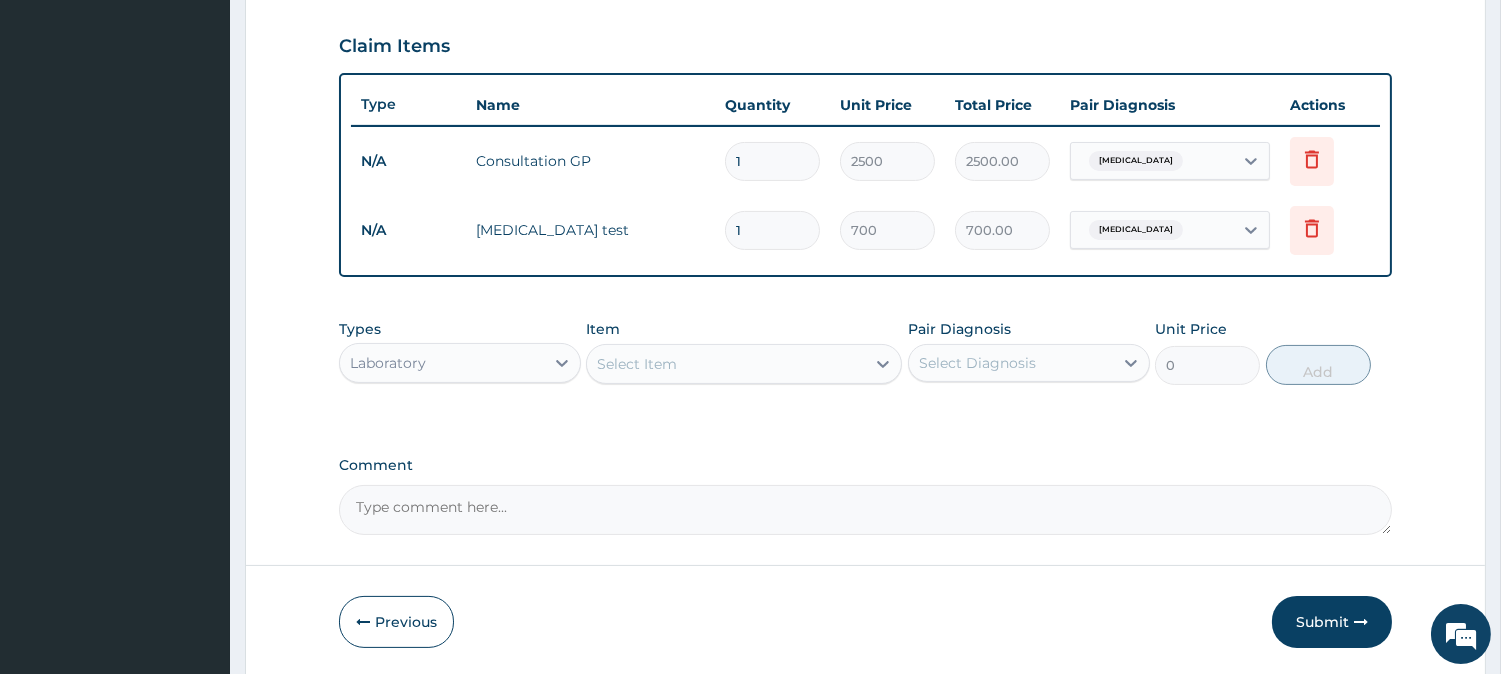 click on "Select Item" at bounding box center (637, 364) 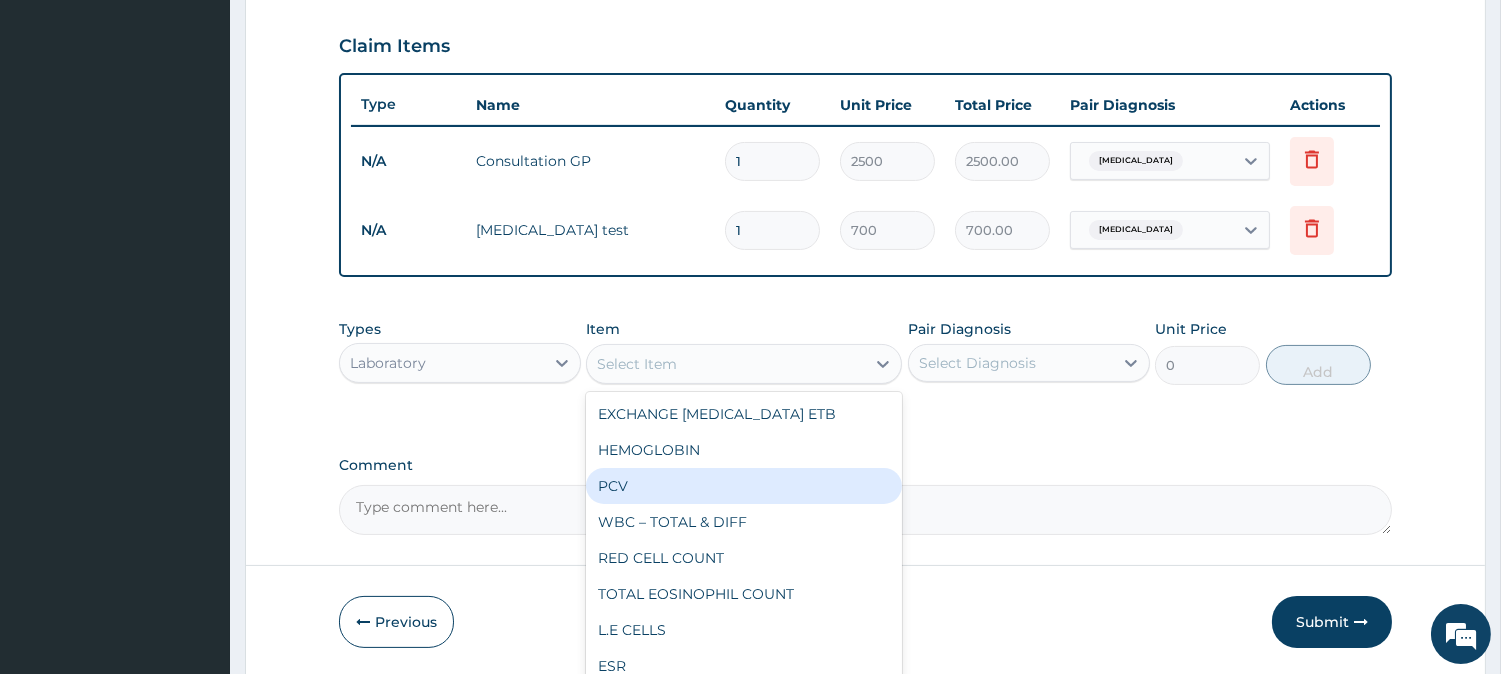 click on "PCV" at bounding box center [744, 486] 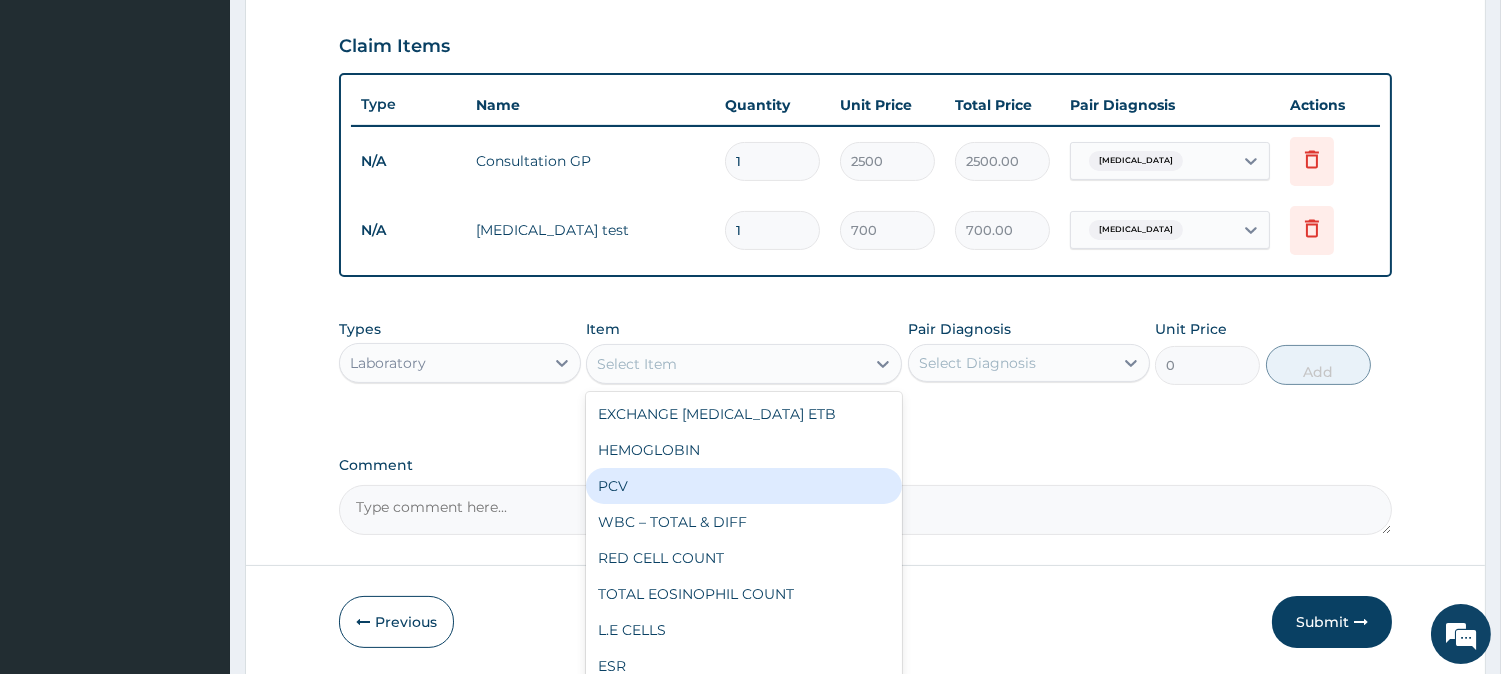type on "500" 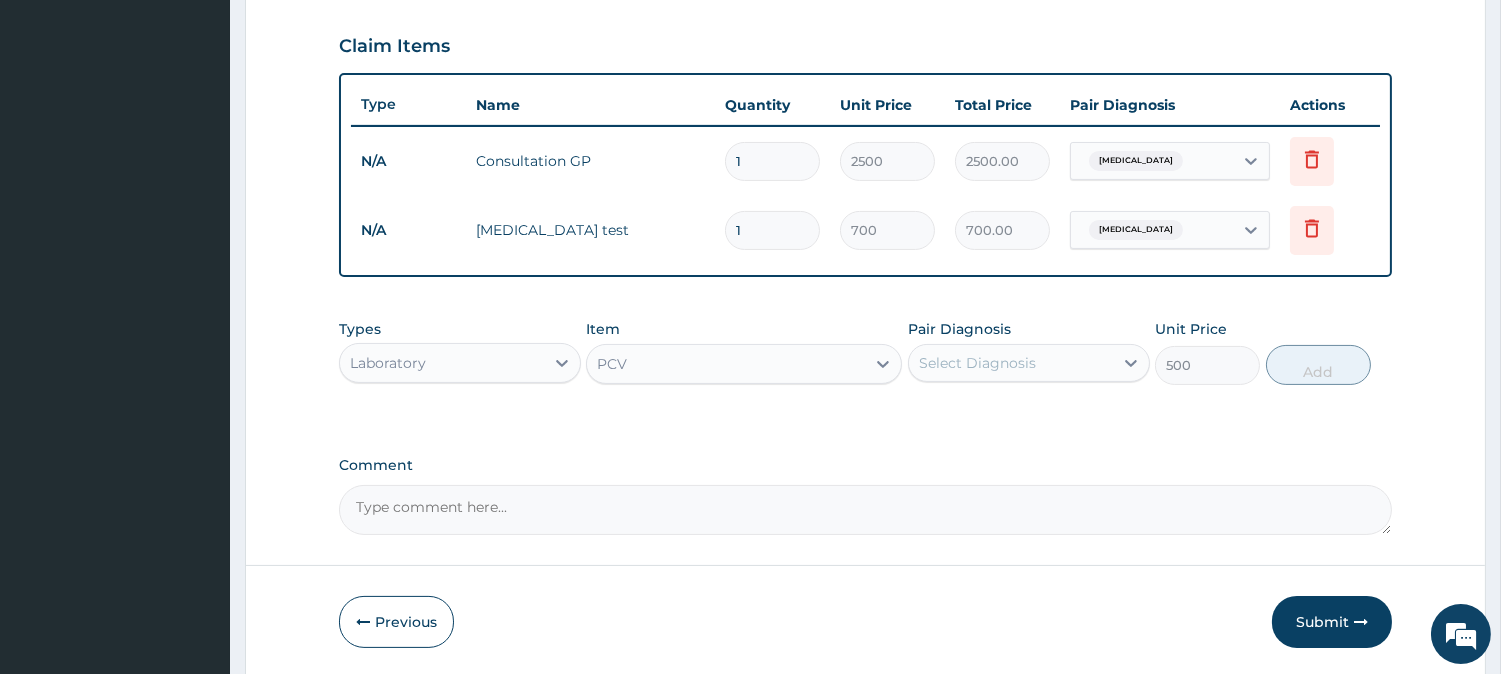 click on "Select Diagnosis" at bounding box center (977, 363) 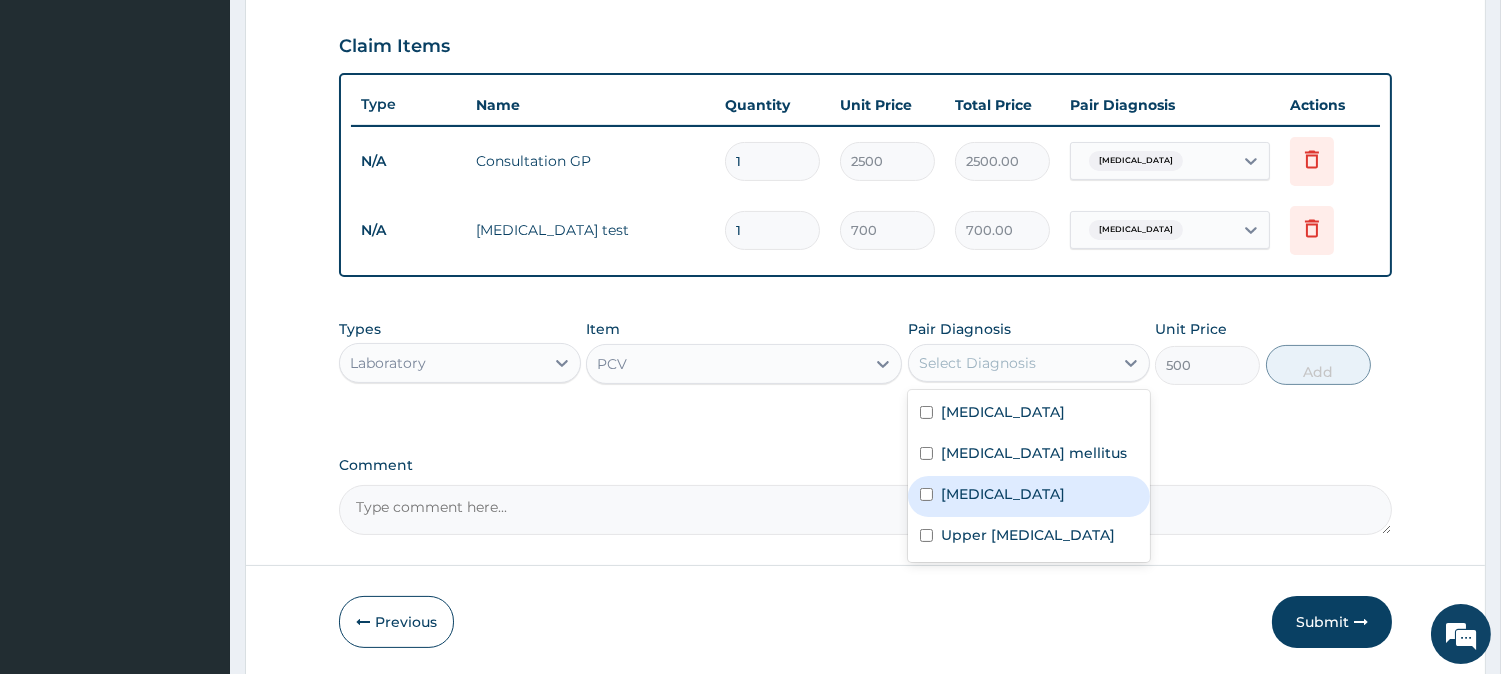 drag, startPoint x: 947, startPoint y: 483, endPoint x: 971, endPoint y: 473, distance: 26 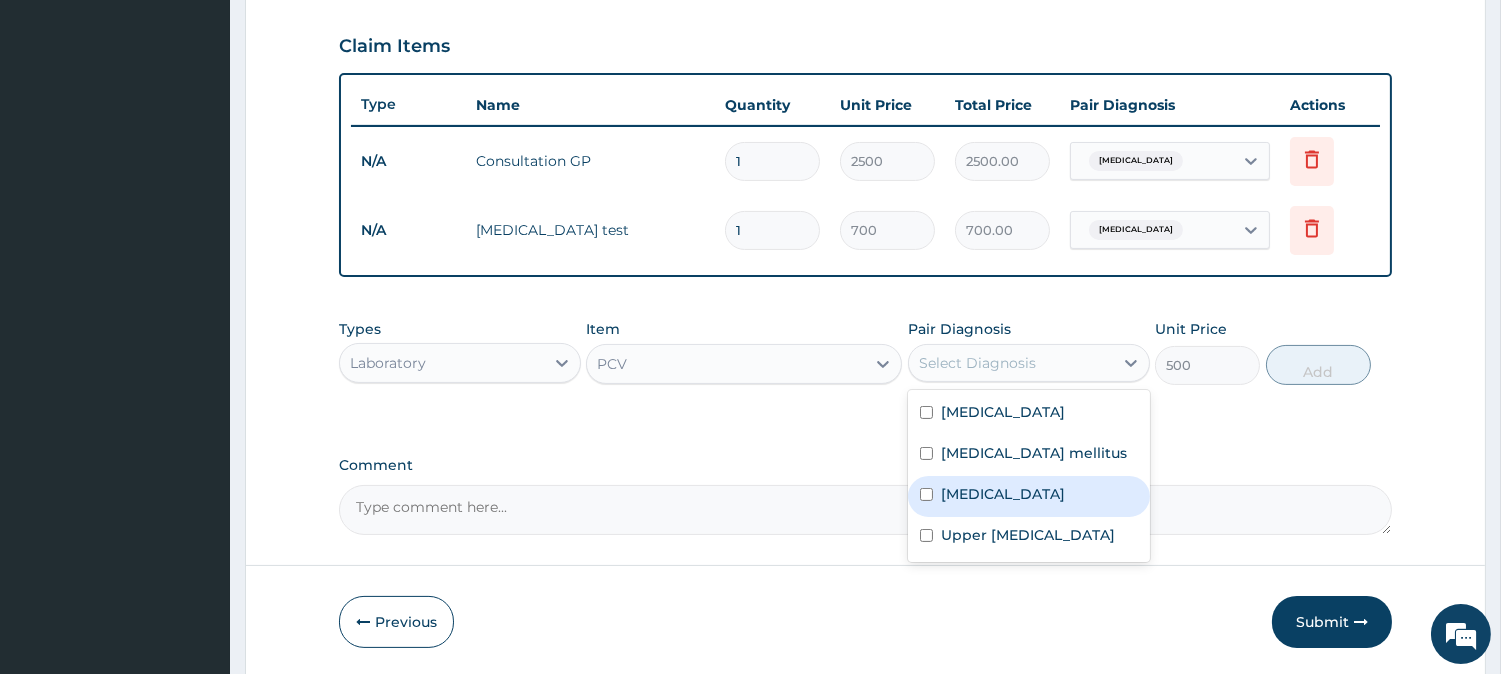 click on "Anemia" at bounding box center (1029, 496) 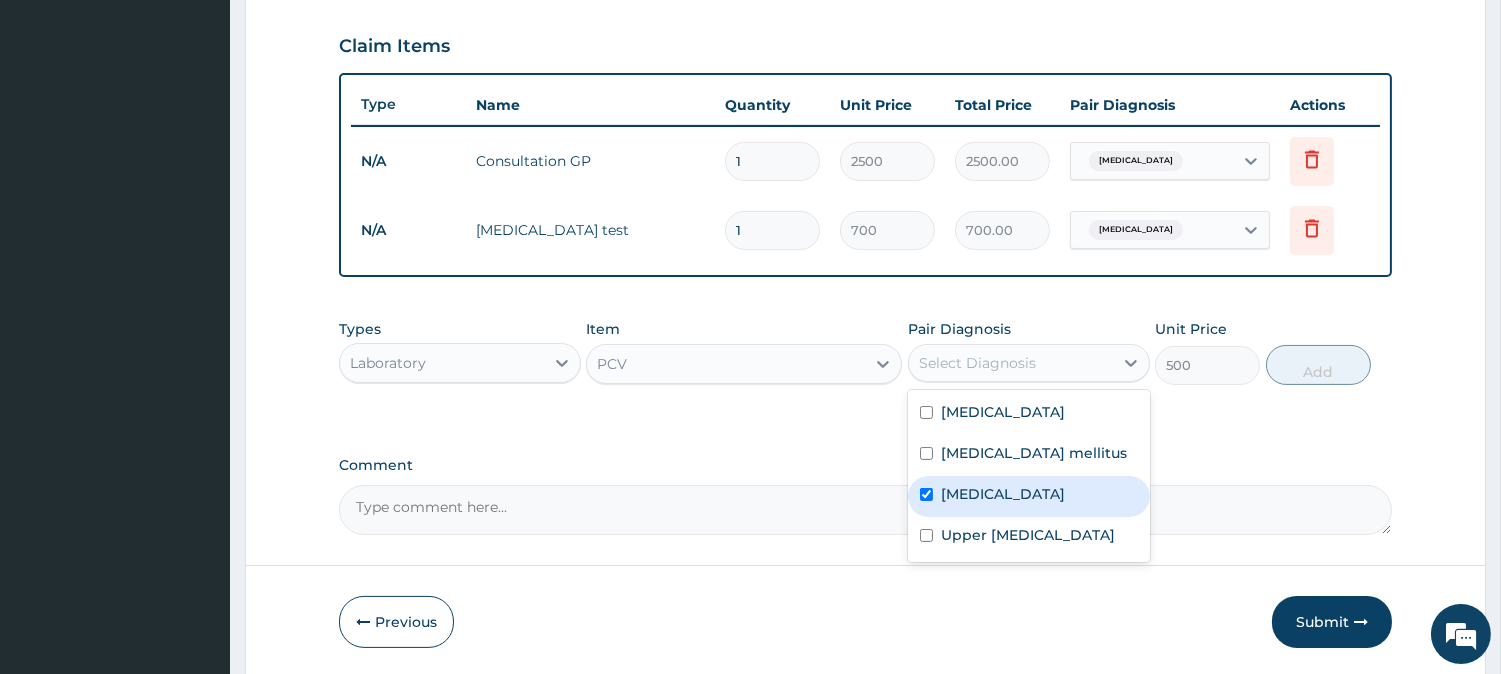 checkbox on "true" 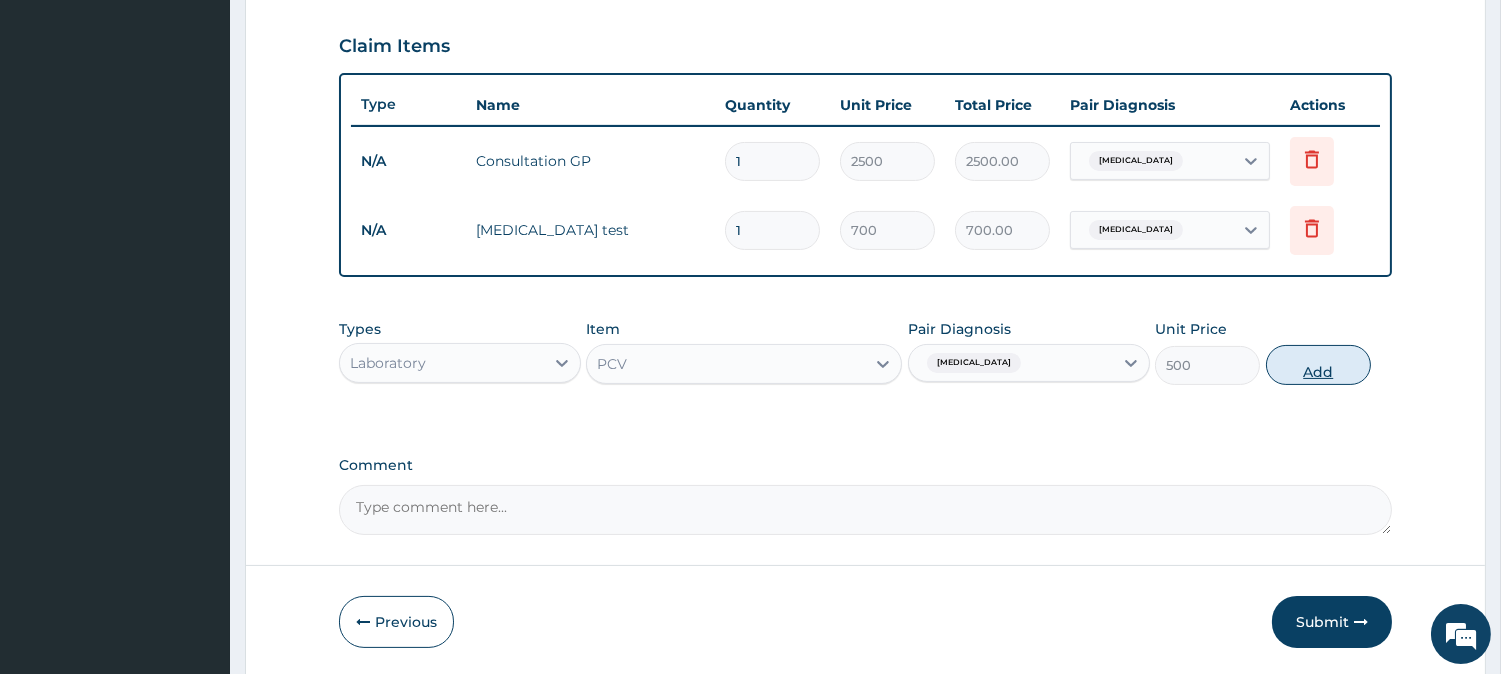 click on "Add" at bounding box center [1318, 365] 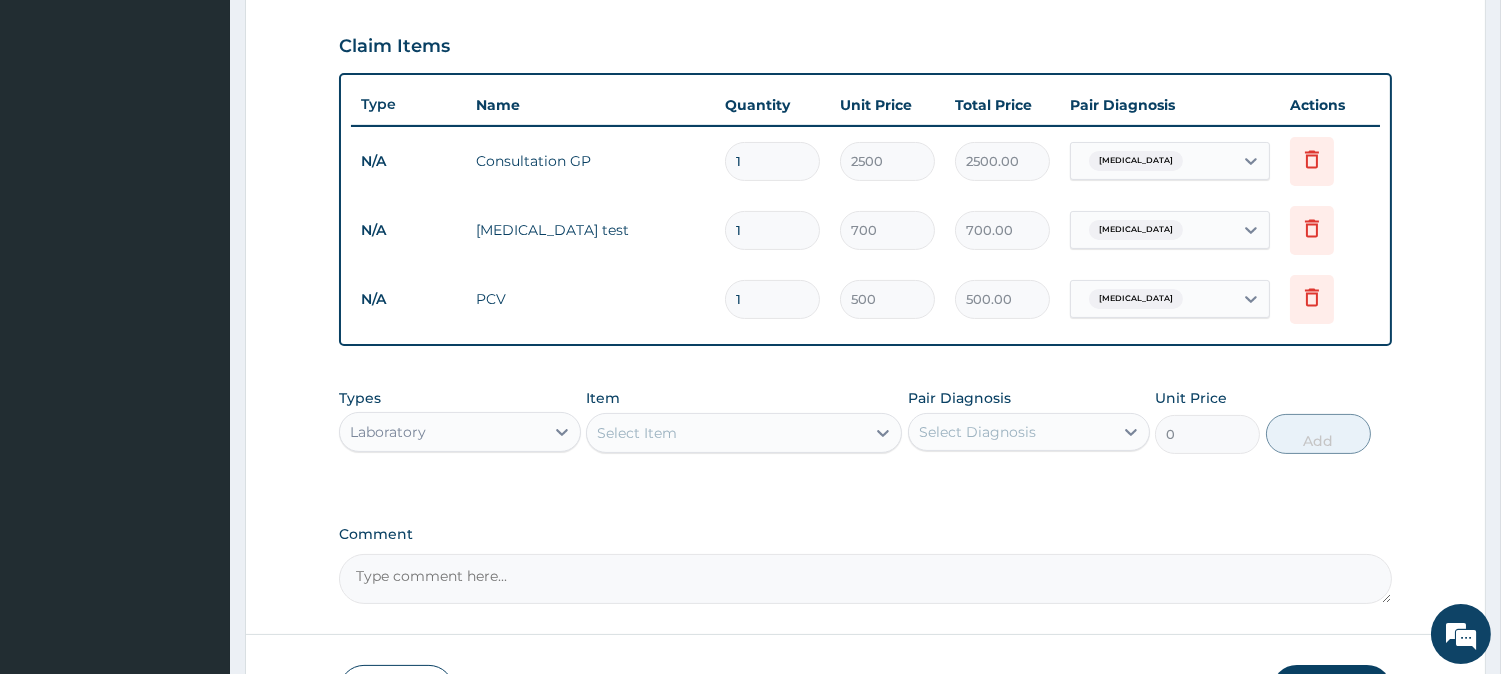 click on "Select Item" at bounding box center (726, 433) 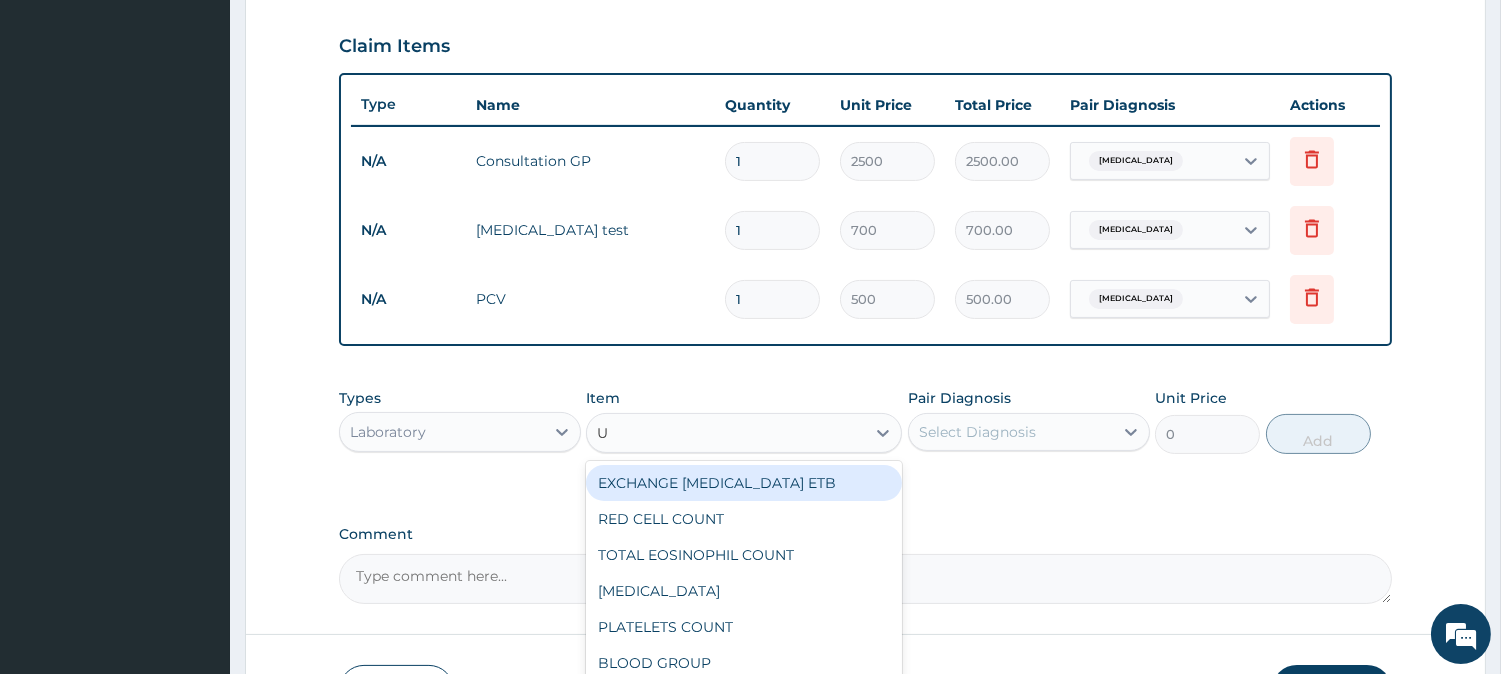 type on "UR" 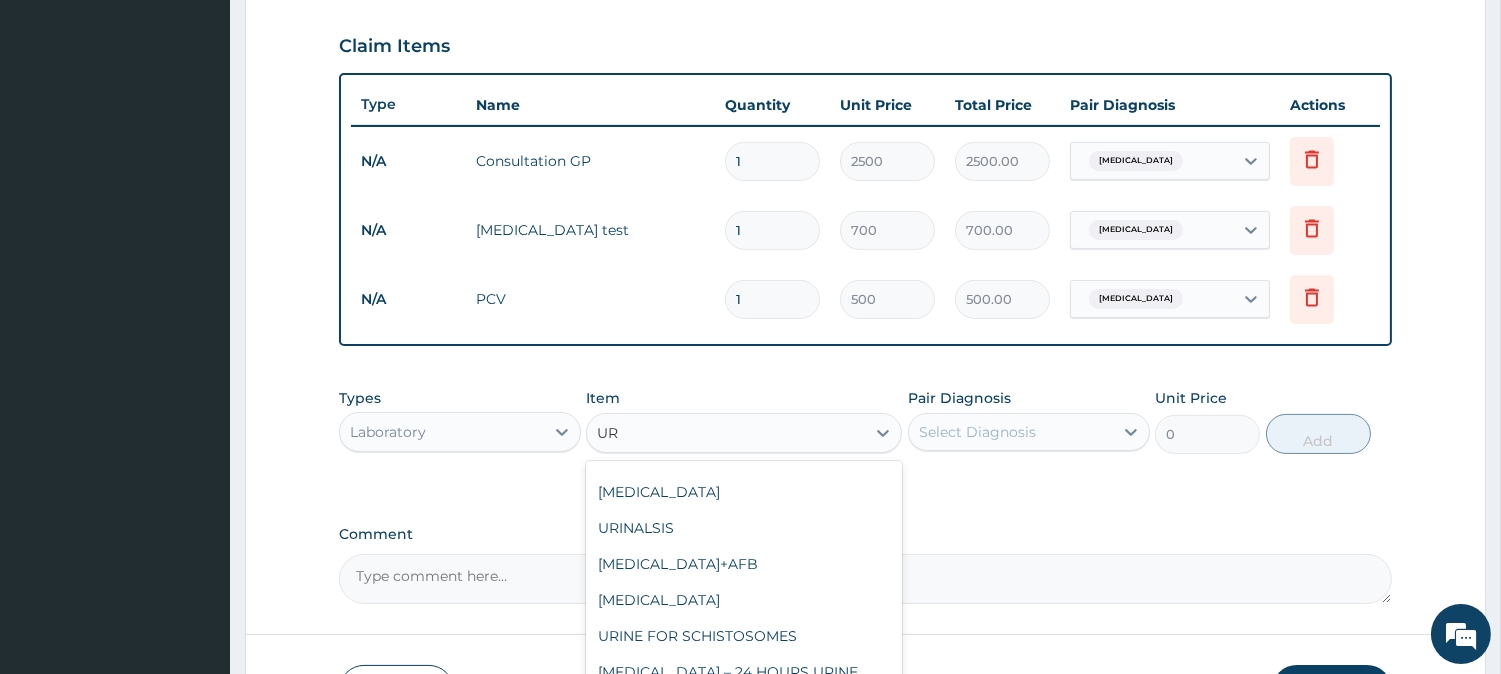scroll, scrollTop: 61, scrollLeft: 0, axis: vertical 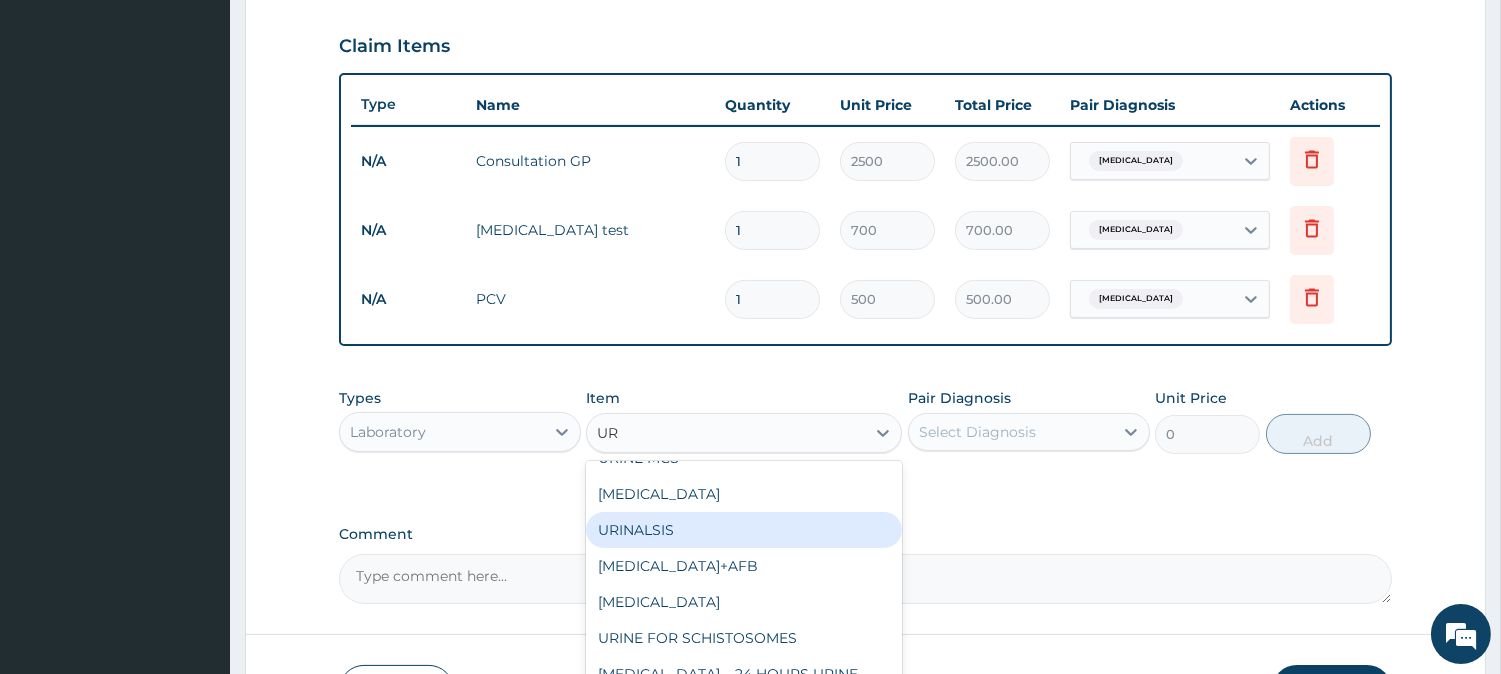 click on "URINALSIS" at bounding box center [744, 530] 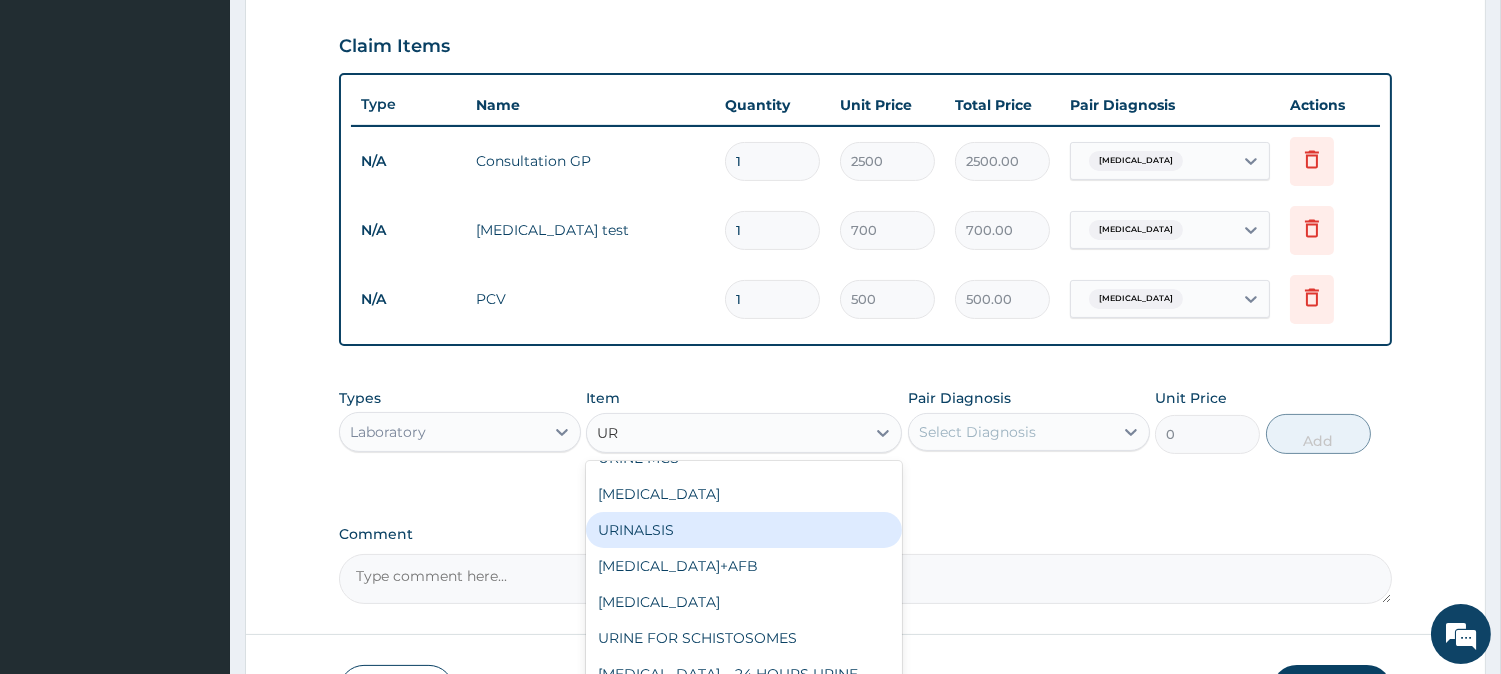 type 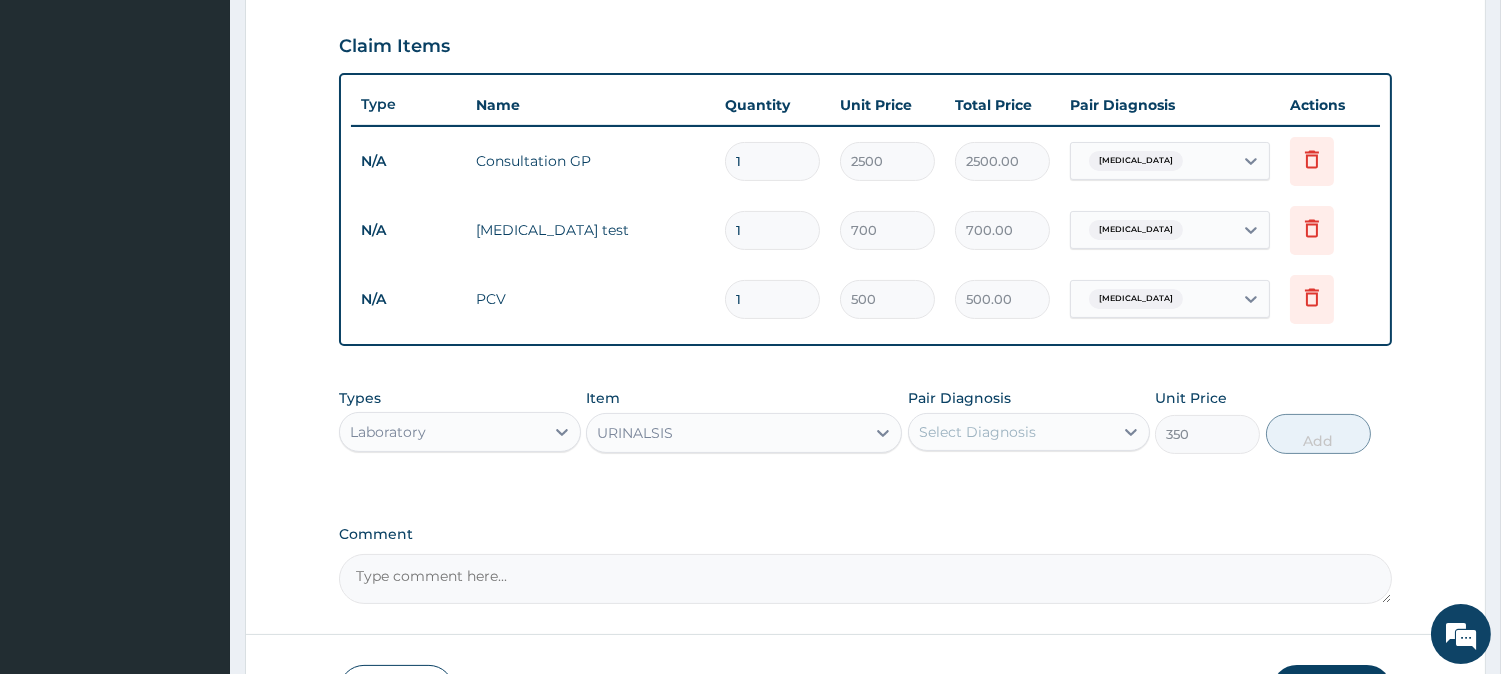 click on "URINALSIS" at bounding box center [726, 433] 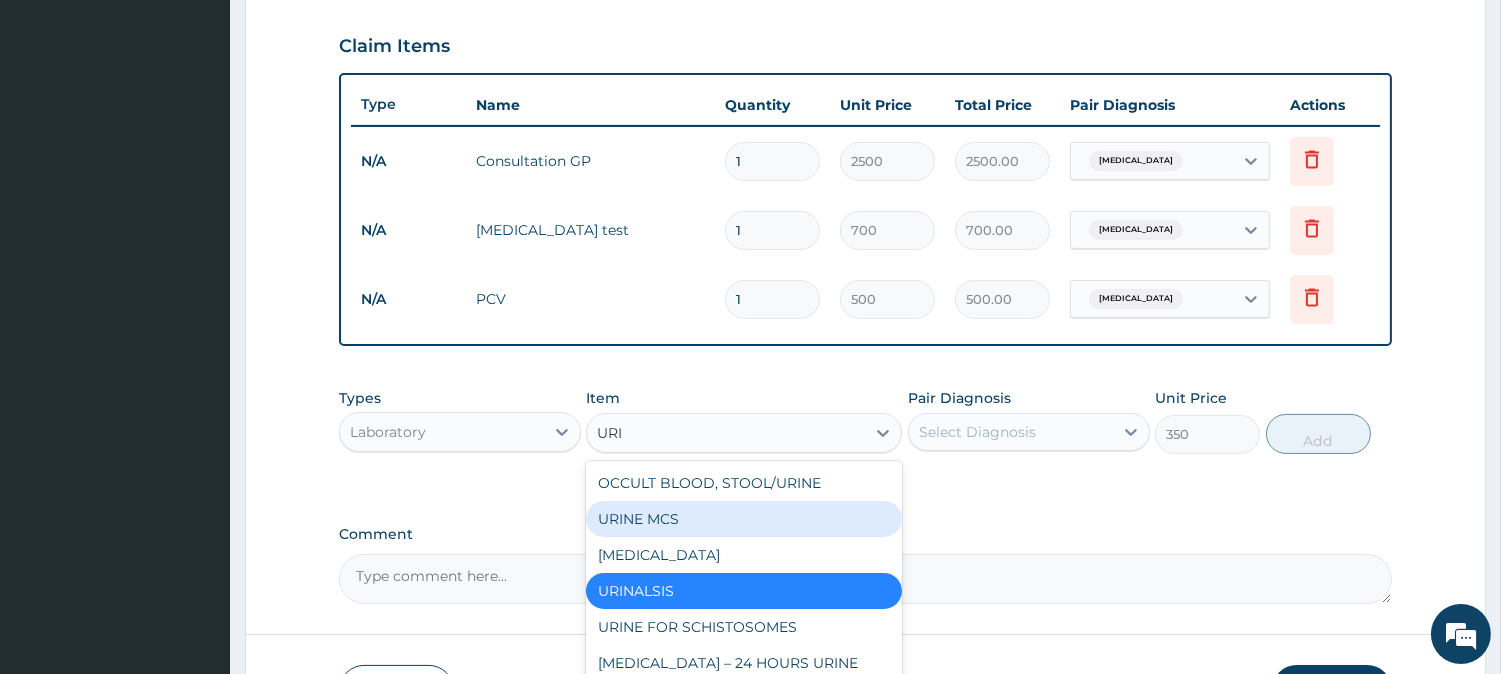 scroll, scrollTop: 67, scrollLeft: 0, axis: vertical 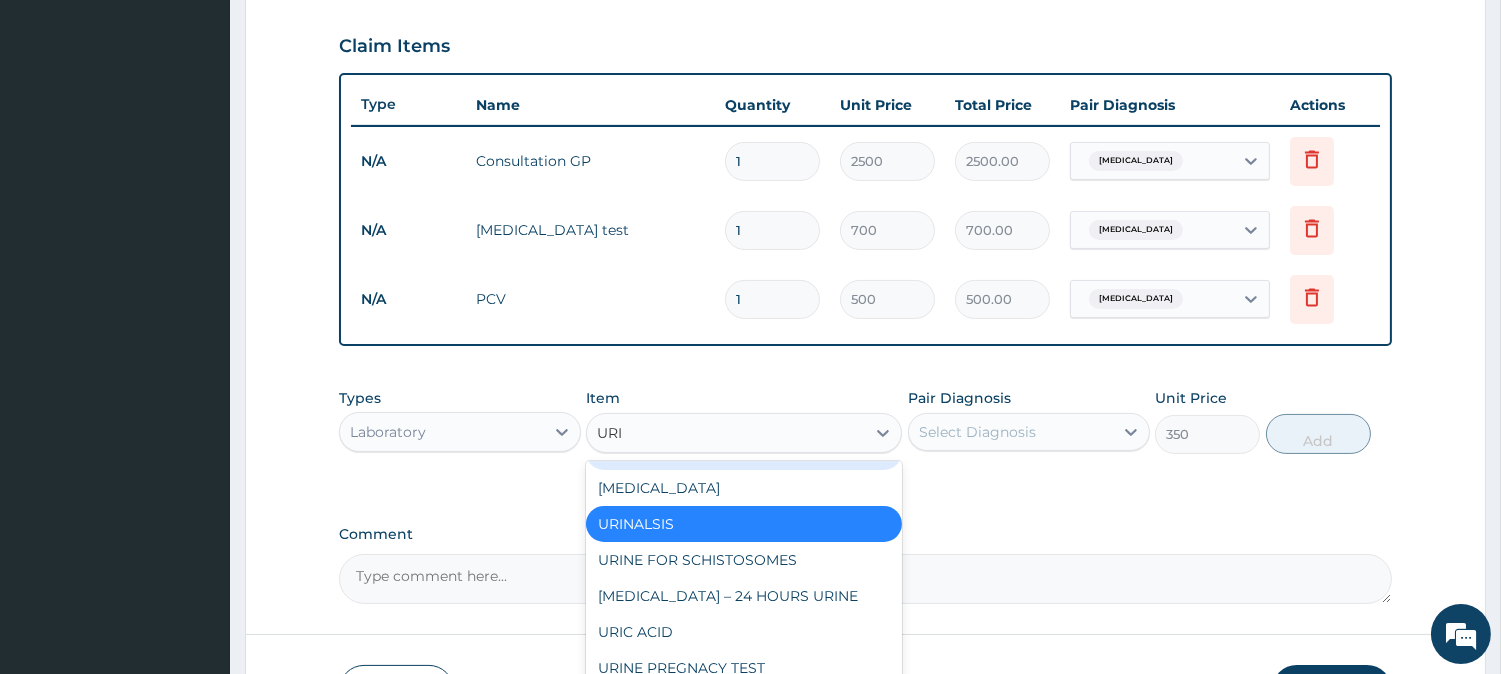 type on "URIN" 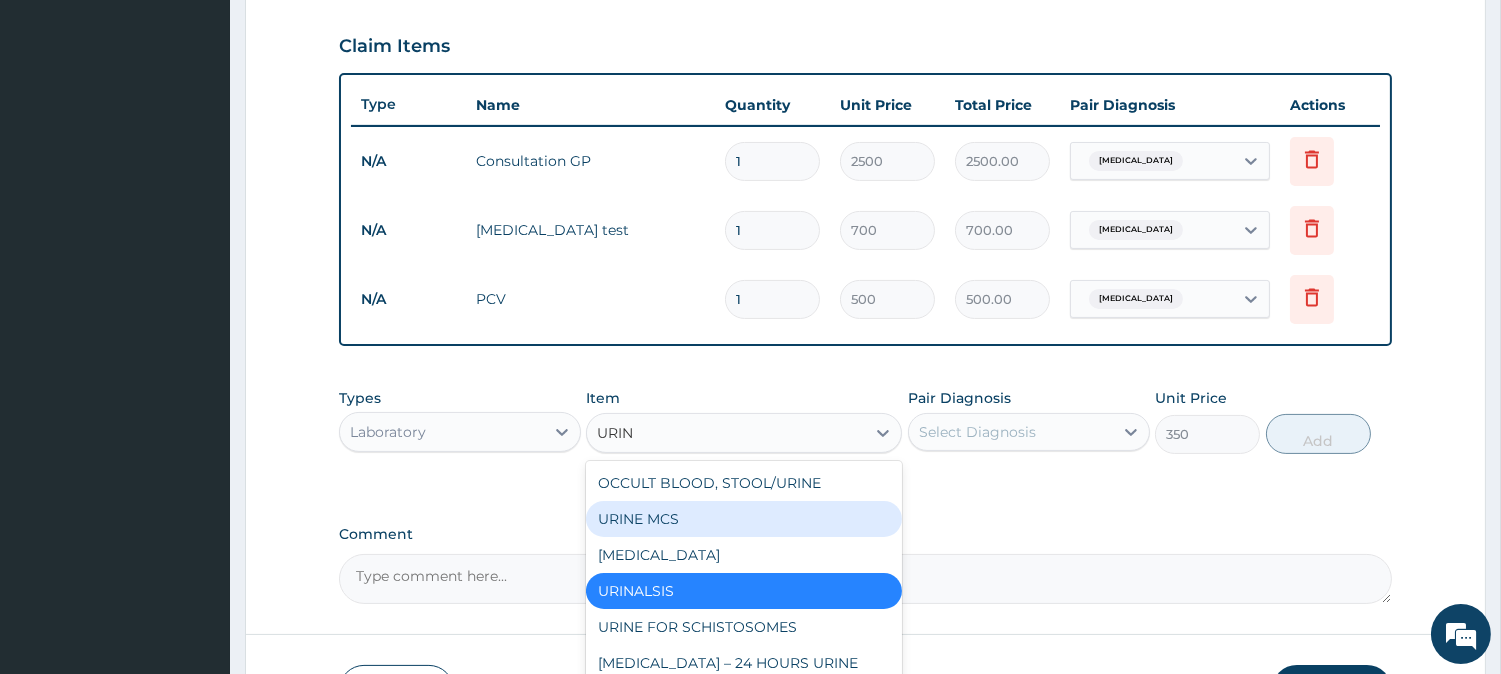 scroll, scrollTop: 31, scrollLeft: 0, axis: vertical 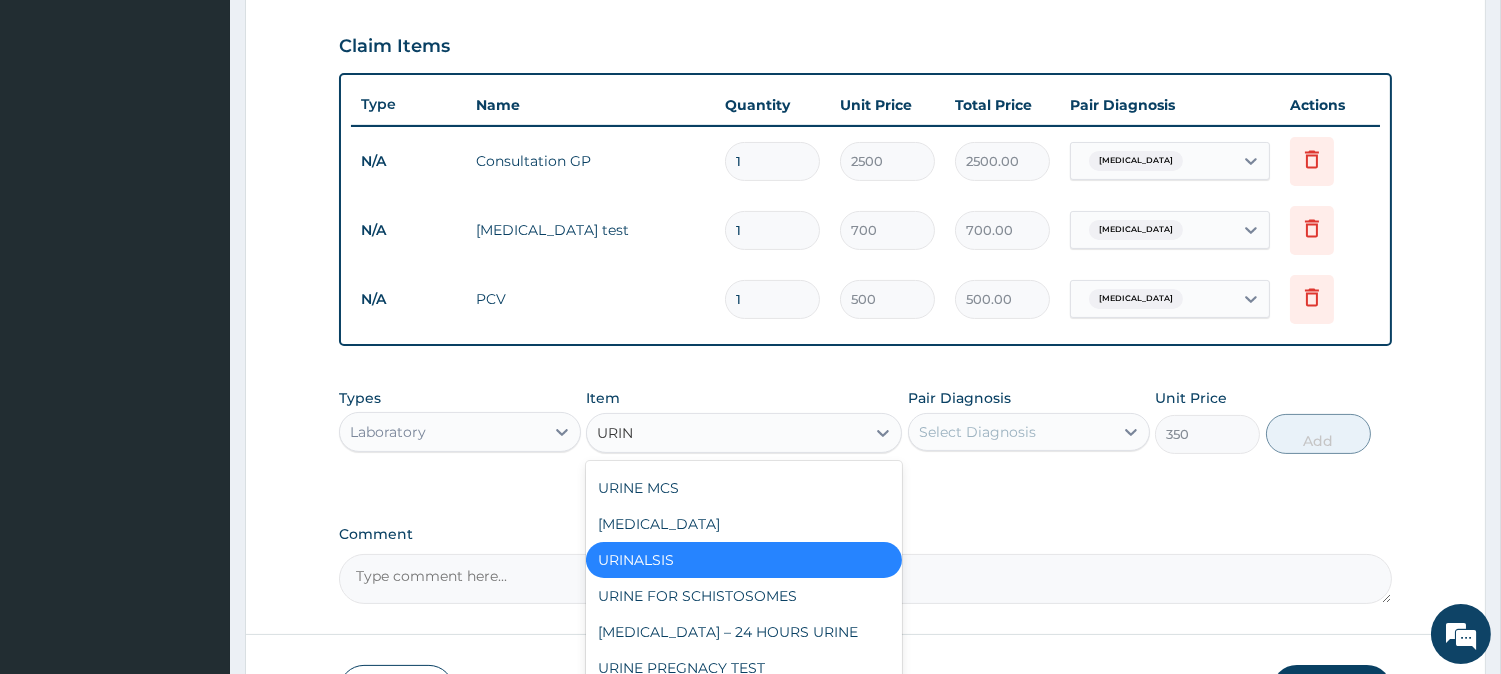 click on "URINALSIS" at bounding box center [744, 560] 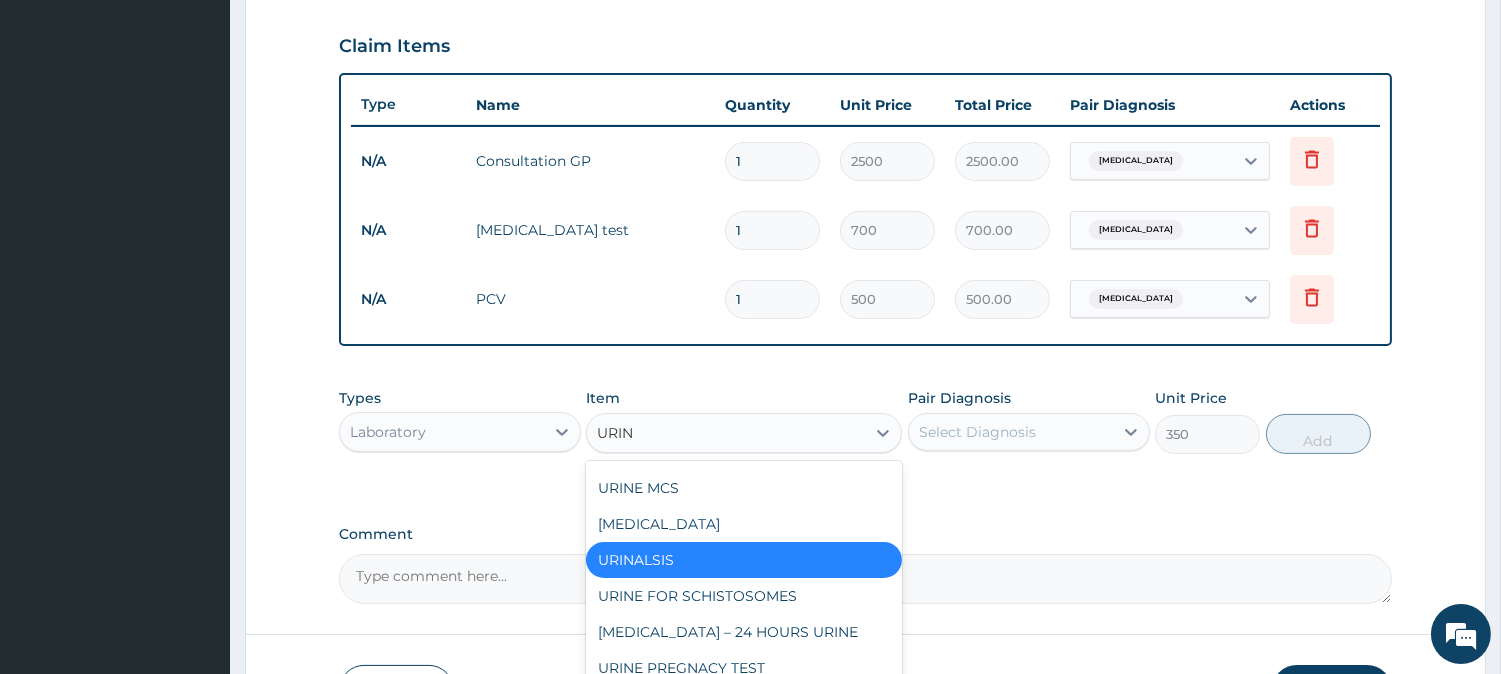 type 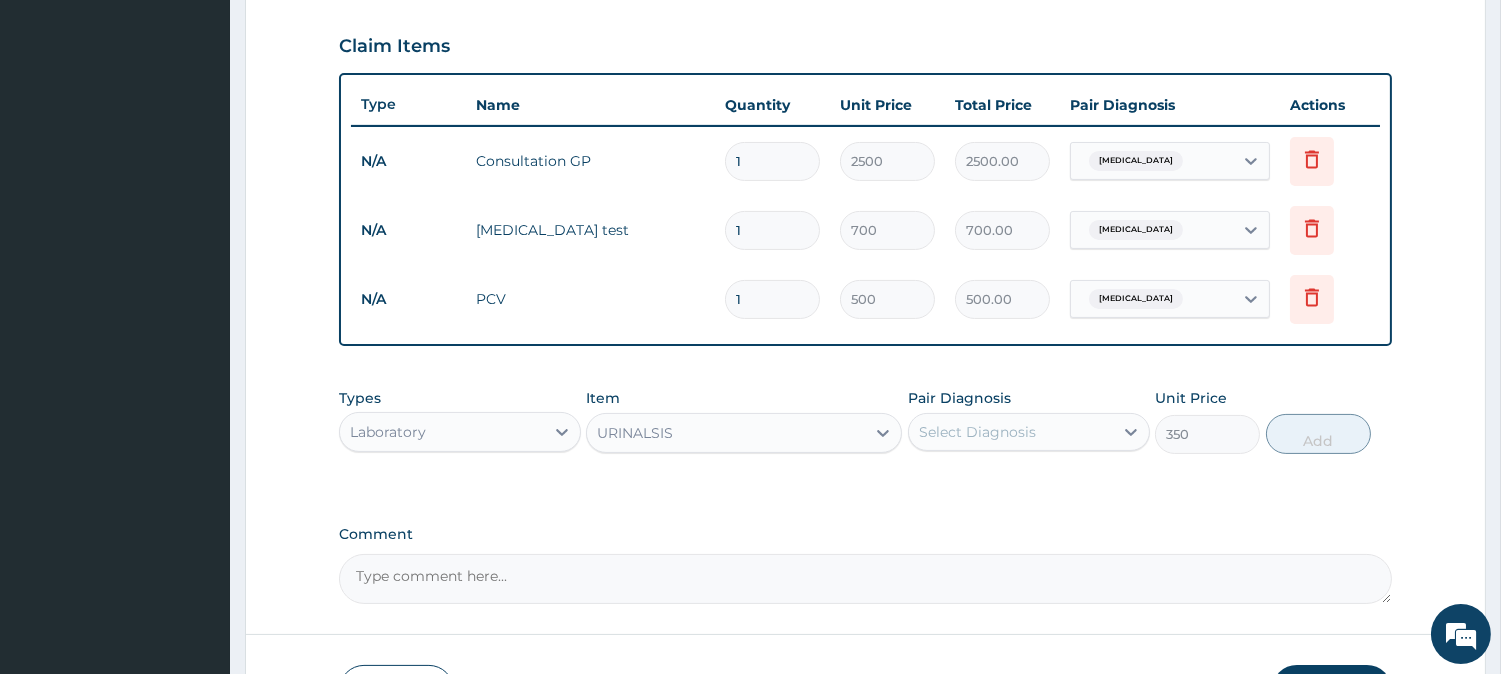 click on "Comment" at bounding box center (865, 579) 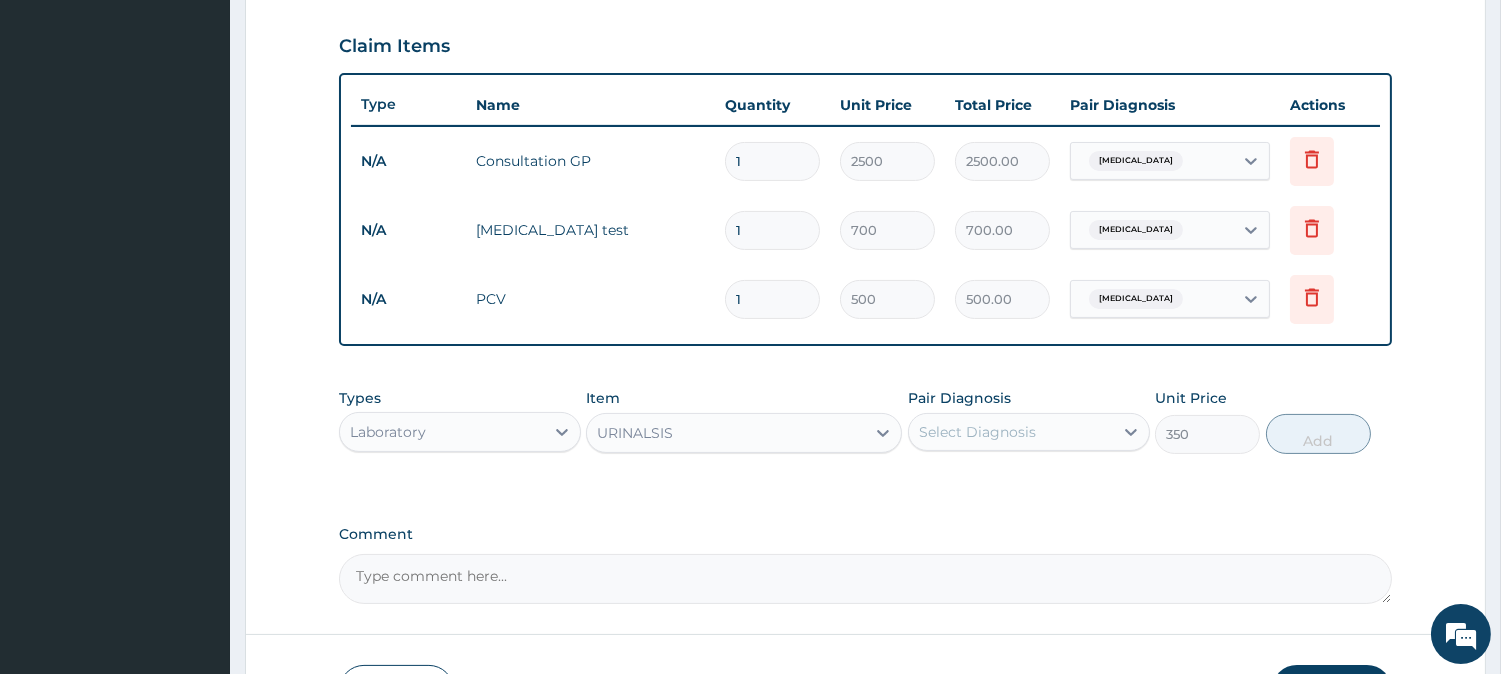 click on "Select Diagnosis" at bounding box center [977, 432] 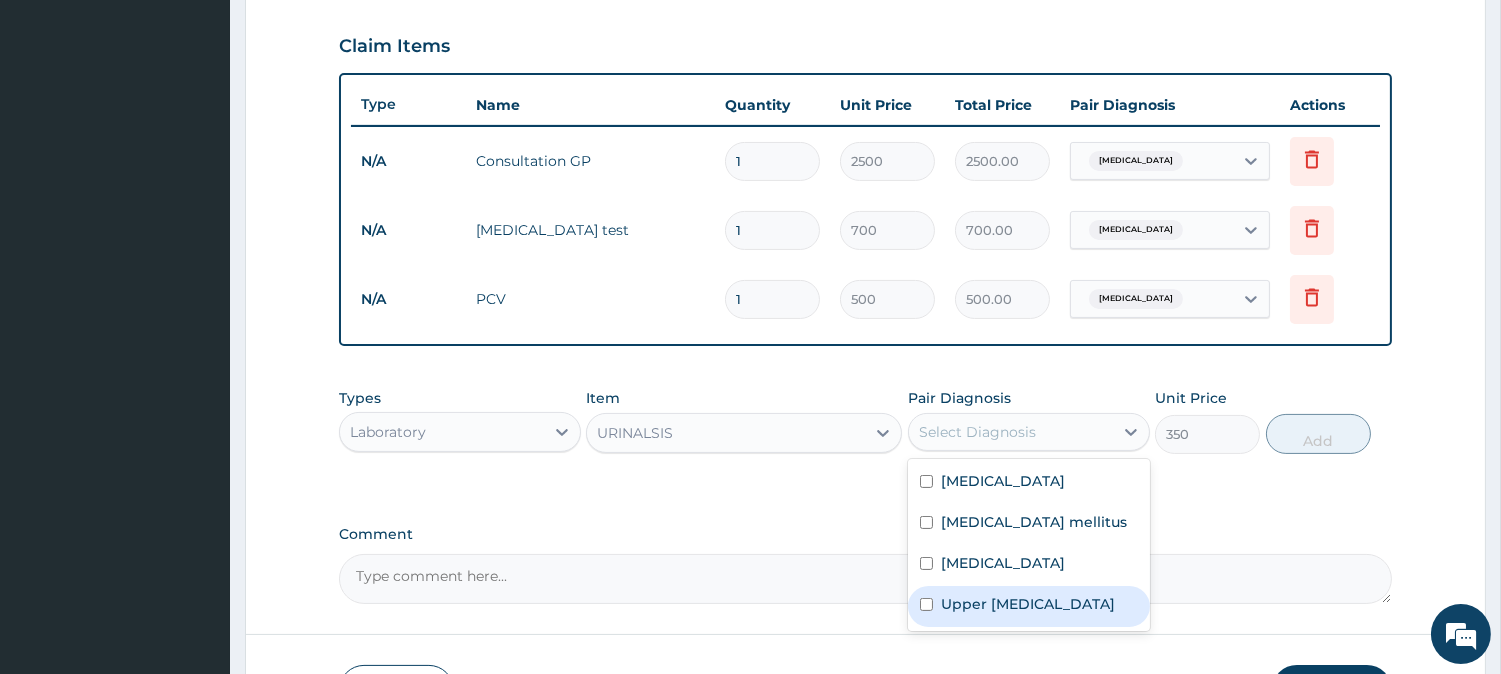 drag, startPoint x: 912, startPoint y: 623, endPoint x: 922, endPoint y: 605, distance: 20.59126 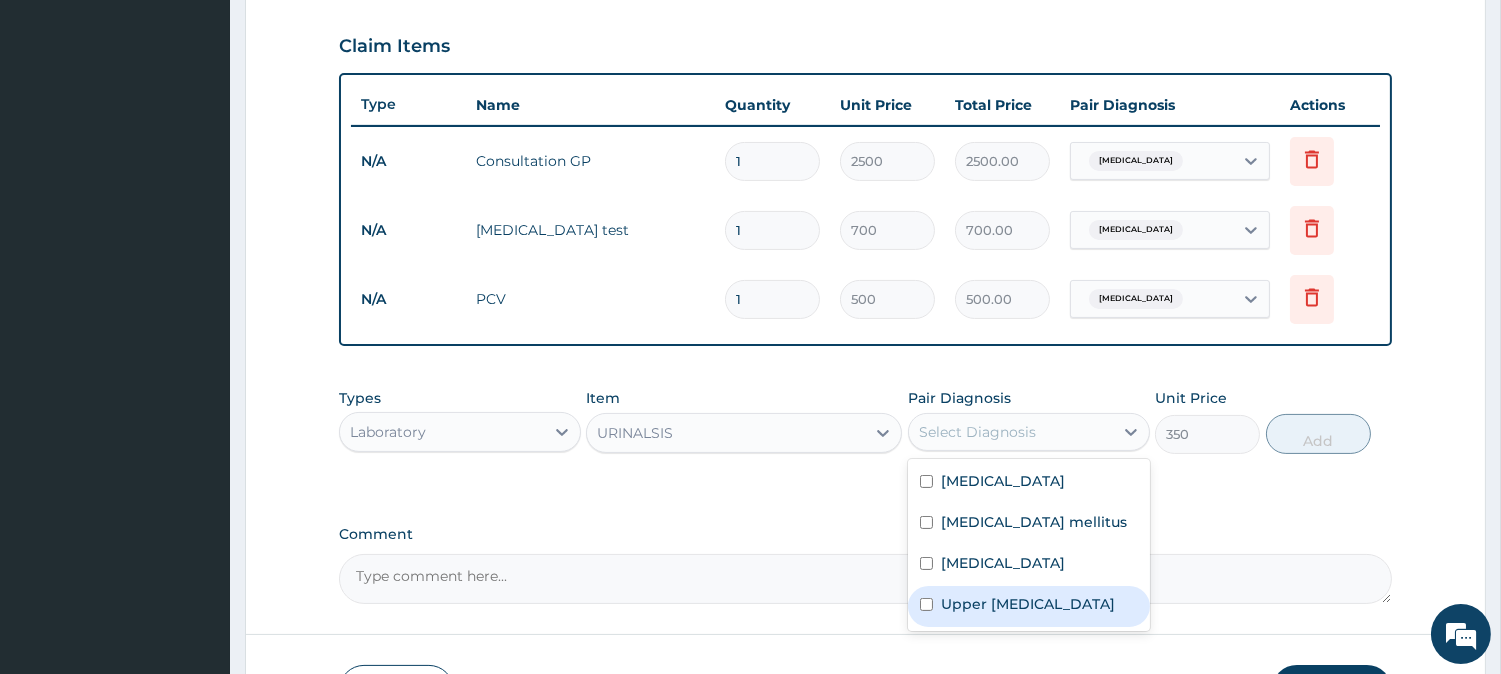 click on "Upper urinary tract infection" at bounding box center (1029, 606) 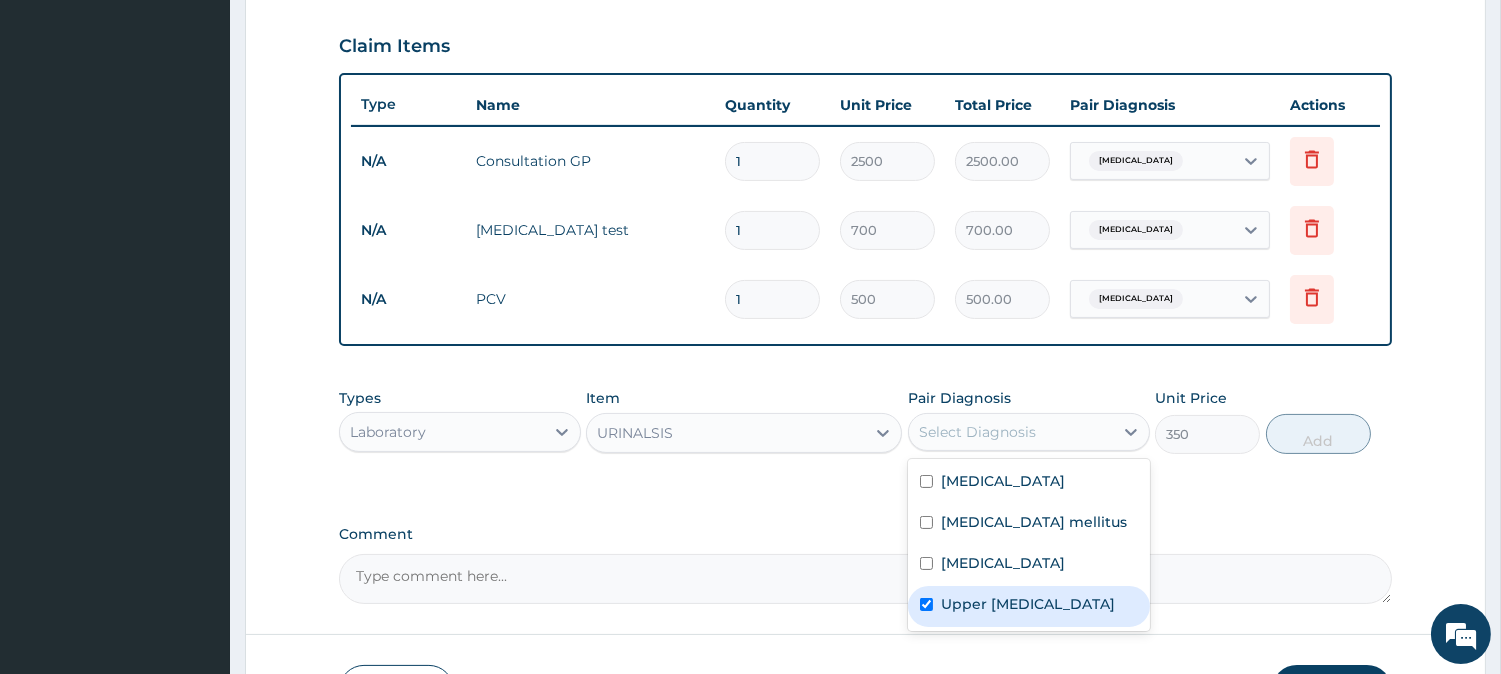 checkbox on "true" 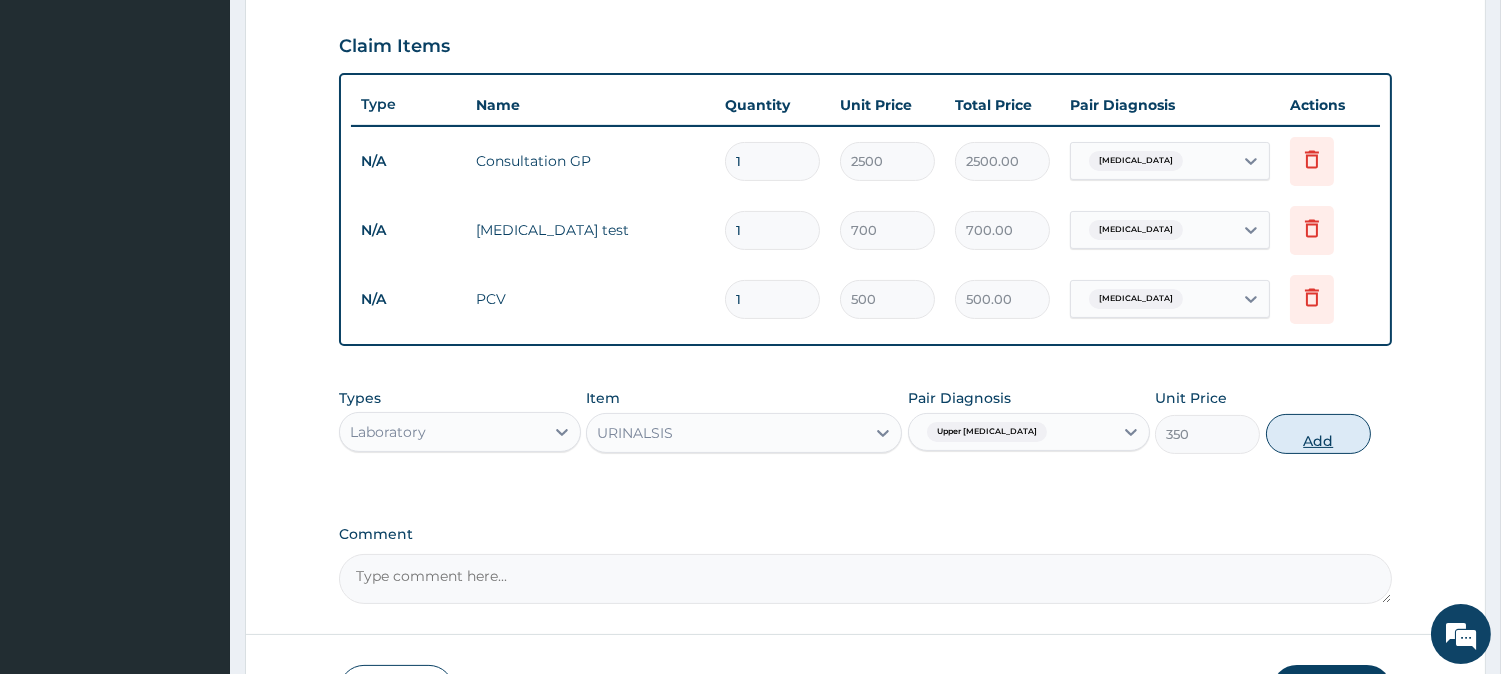 click on "Add" at bounding box center [1318, 434] 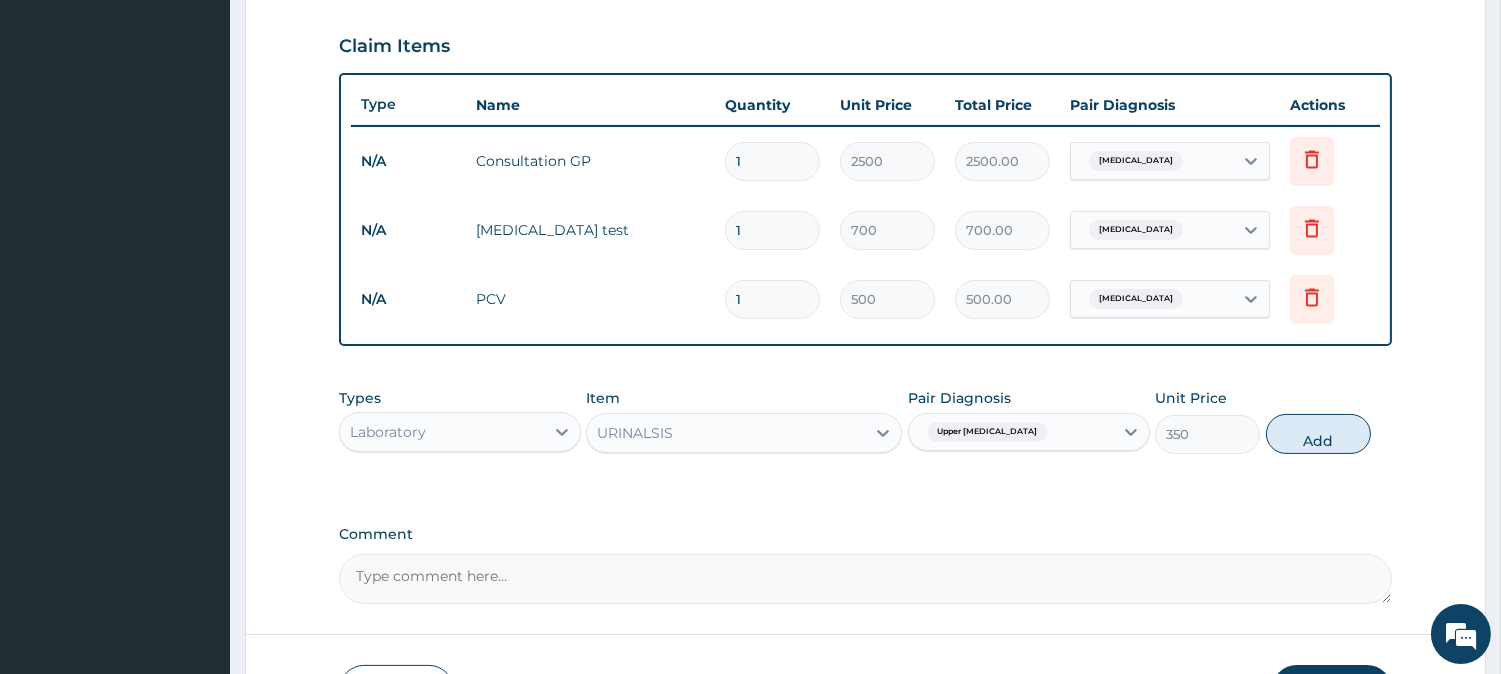 type on "0" 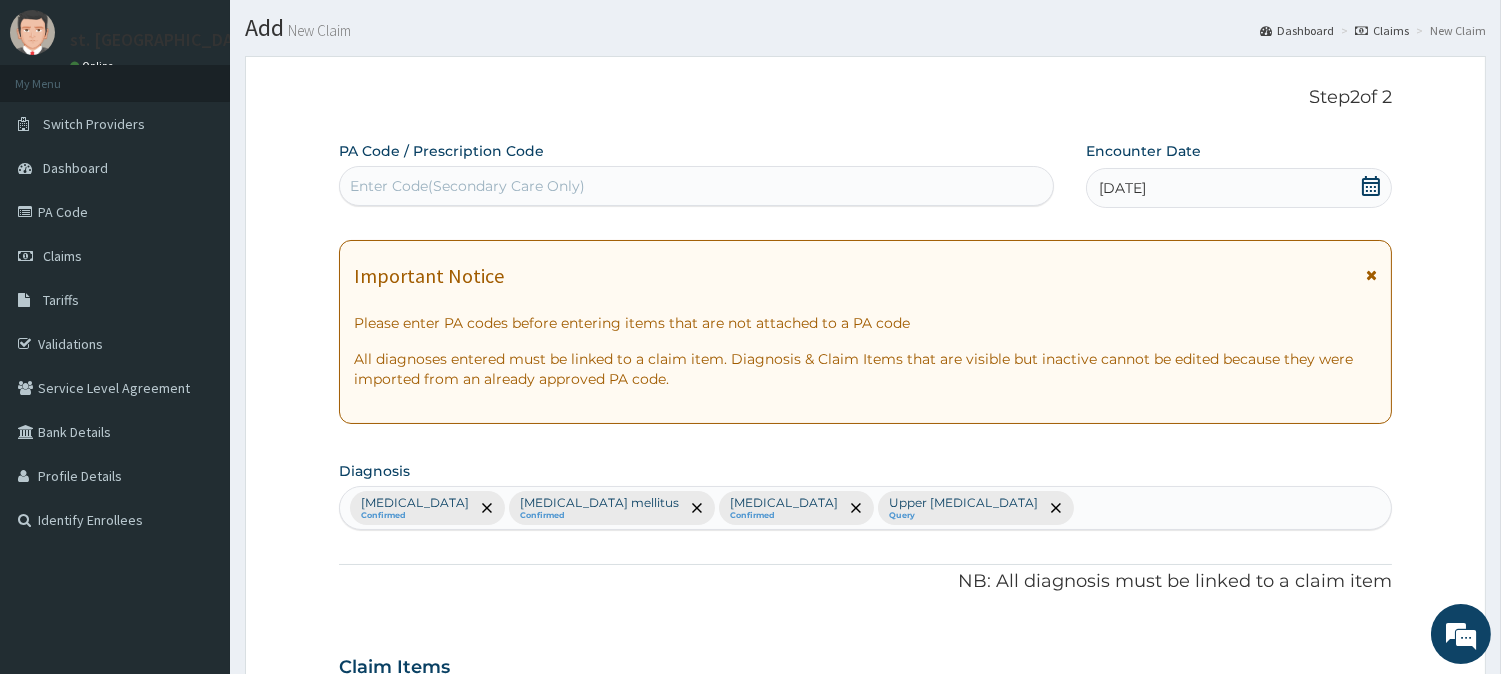 scroll, scrollTop: 0, scrollLeft: 0, axis: both 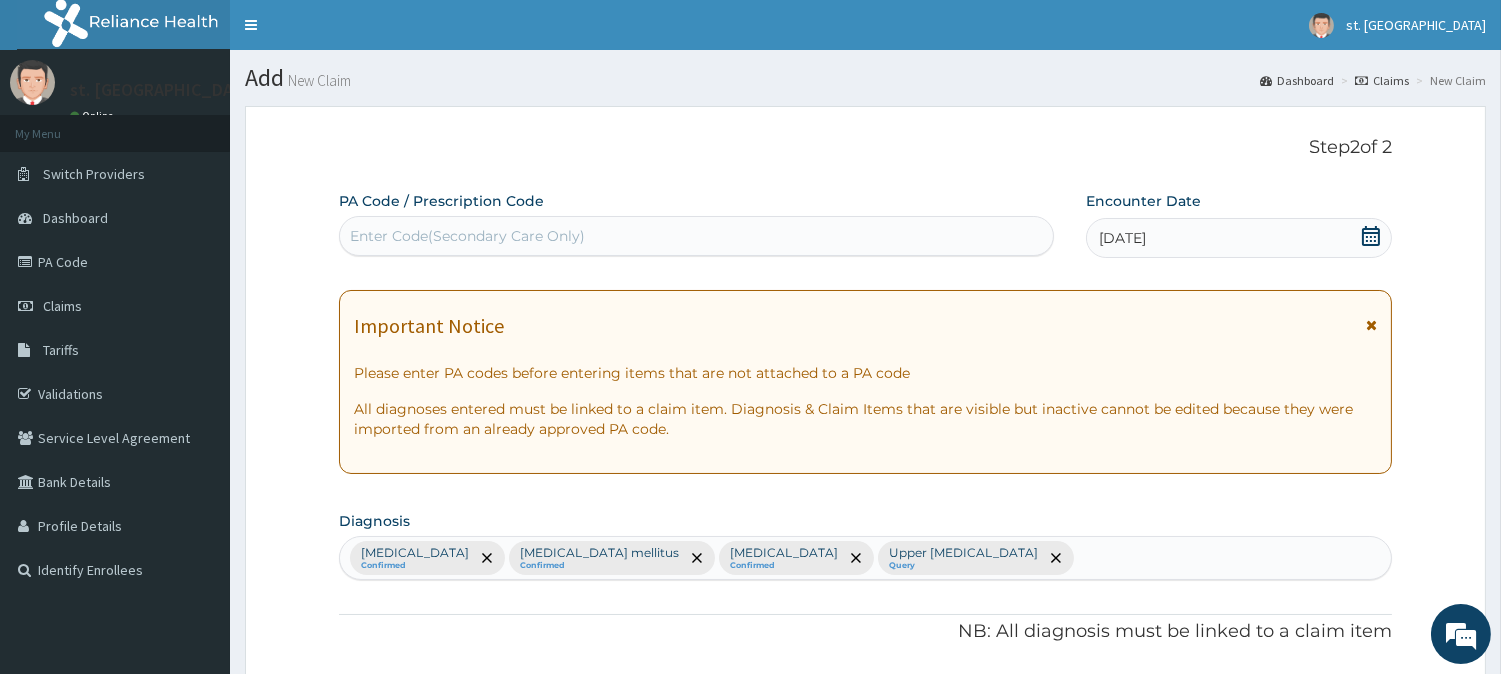 drag, startPoint x: 620, startPoint y: 208, endPoint x: 612, endPoint y: 220, distance: 14.422205 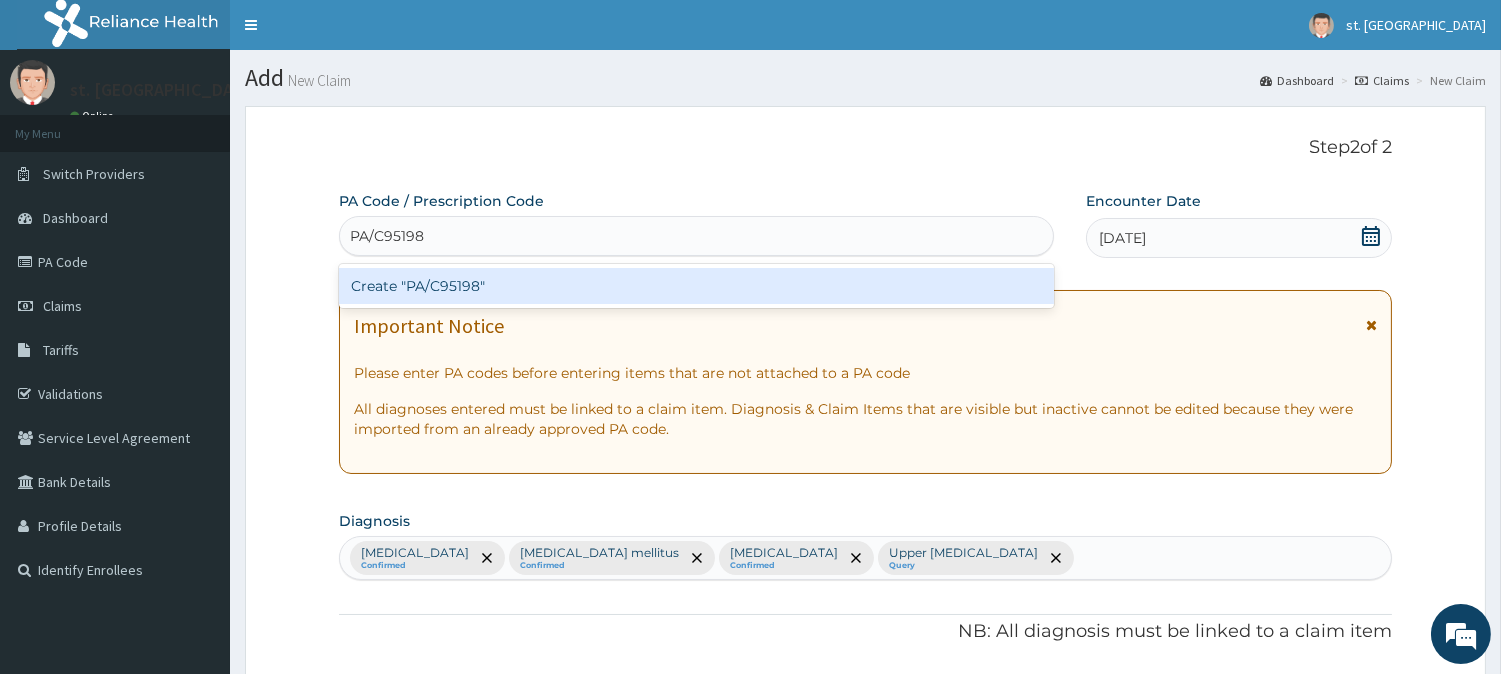 click on "Create "PA/C95198"" at bounding box center (696, 286) 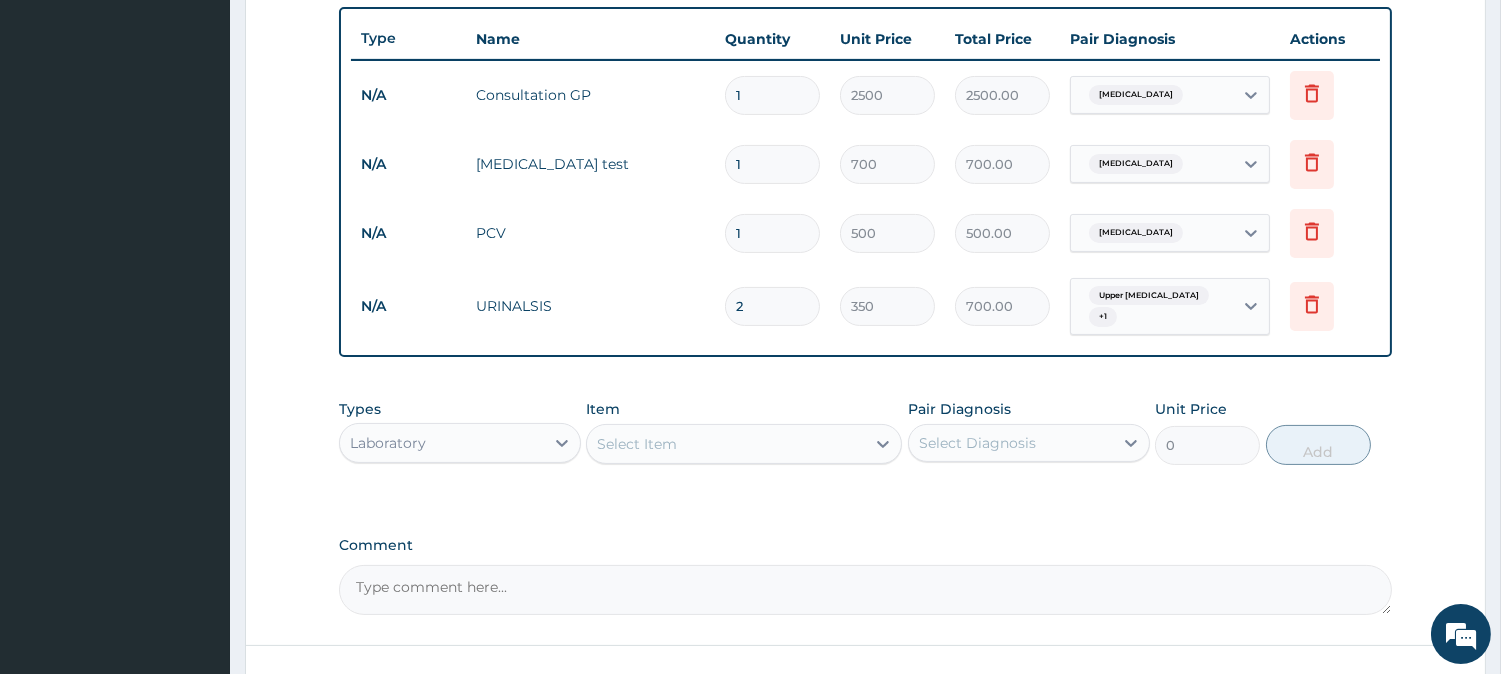 scroll, scrollTop: 776, scrollLeft: 0, axis: vertical 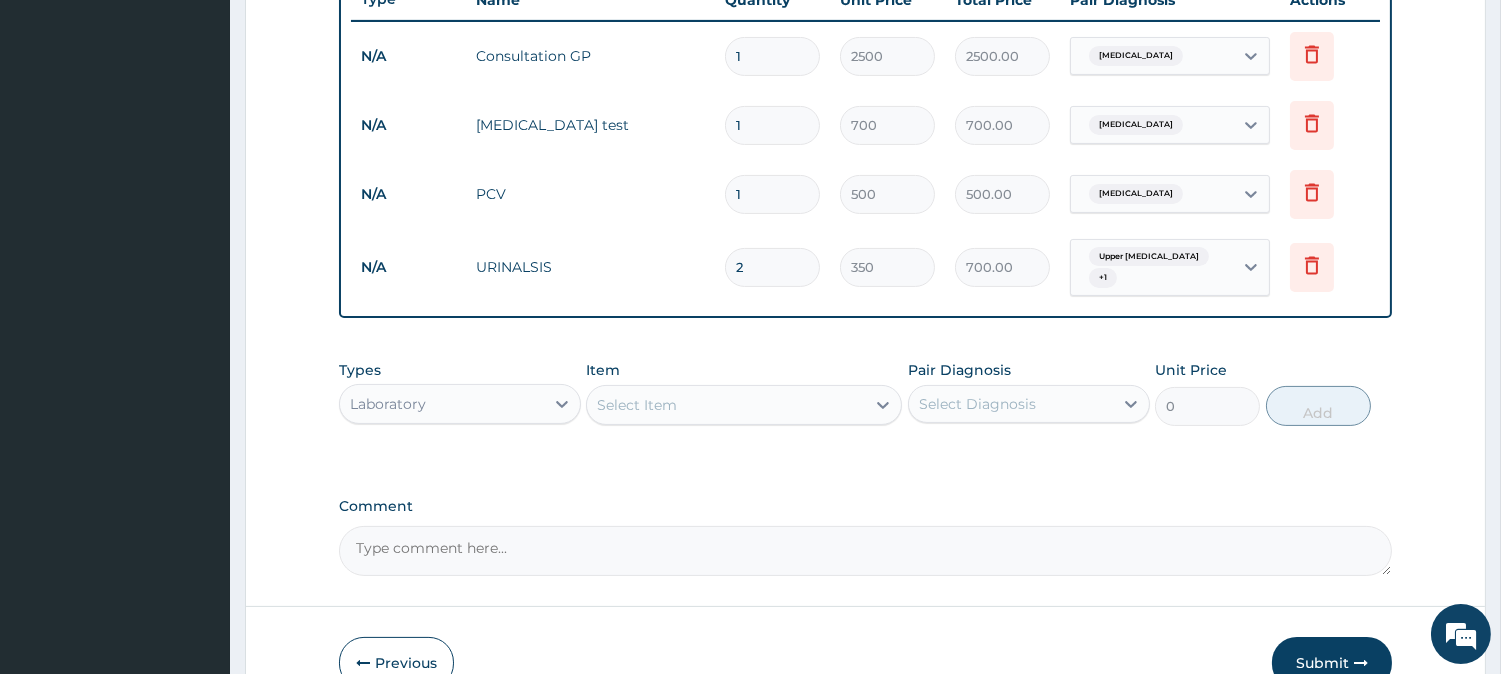 type 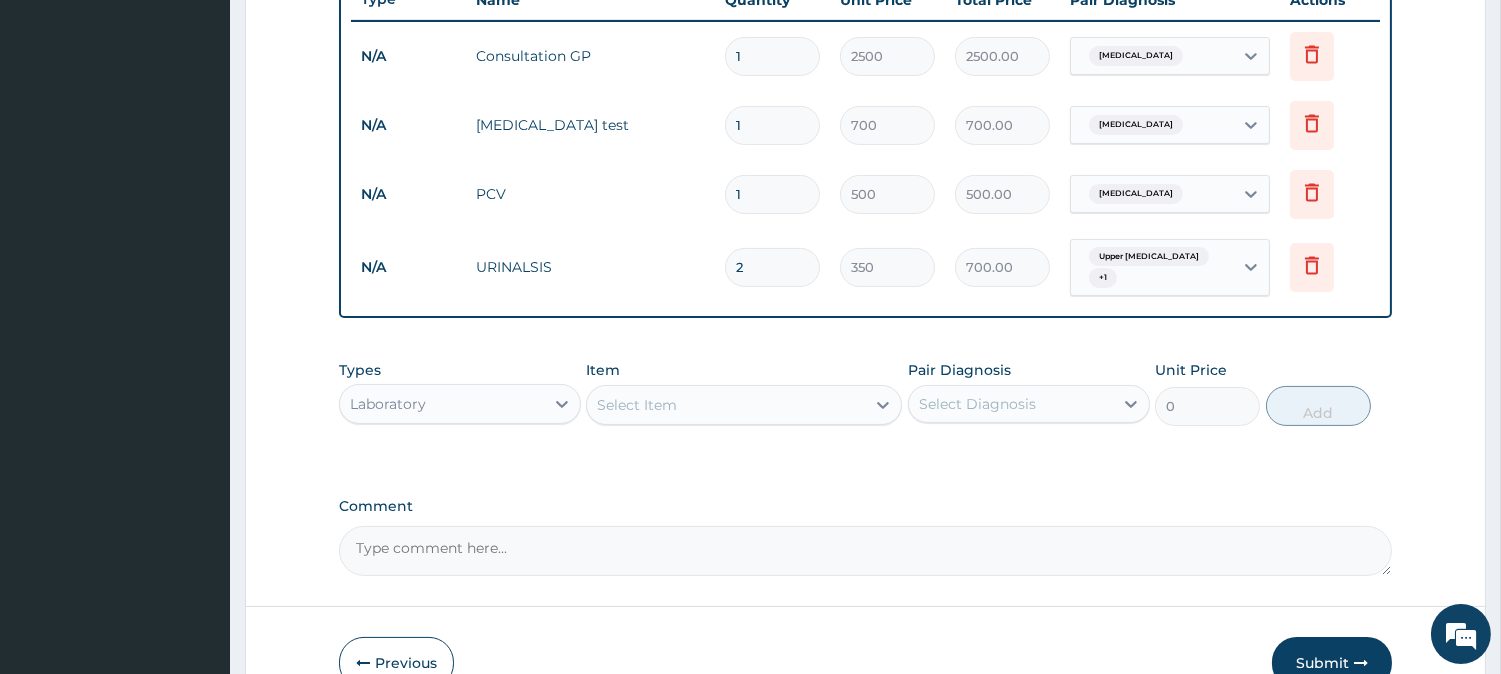 type on "0.00" 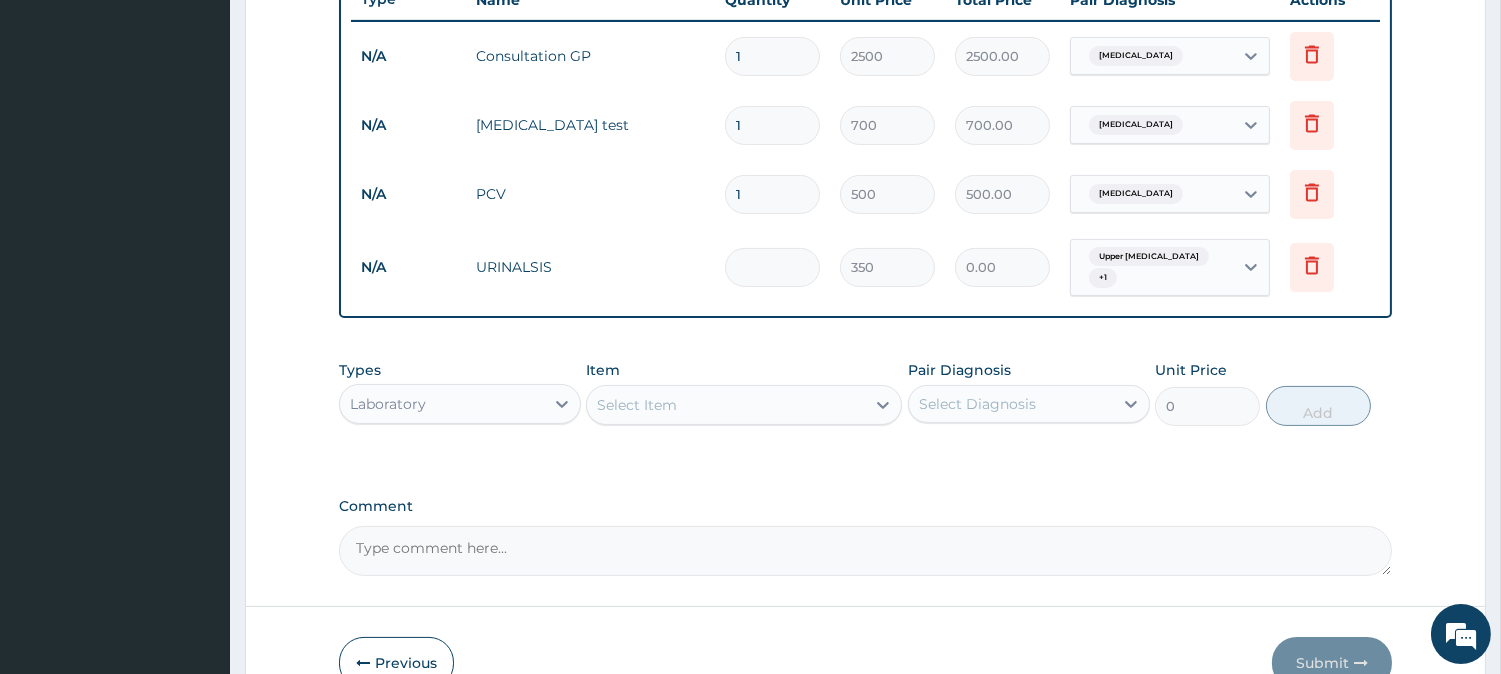 type on "1" 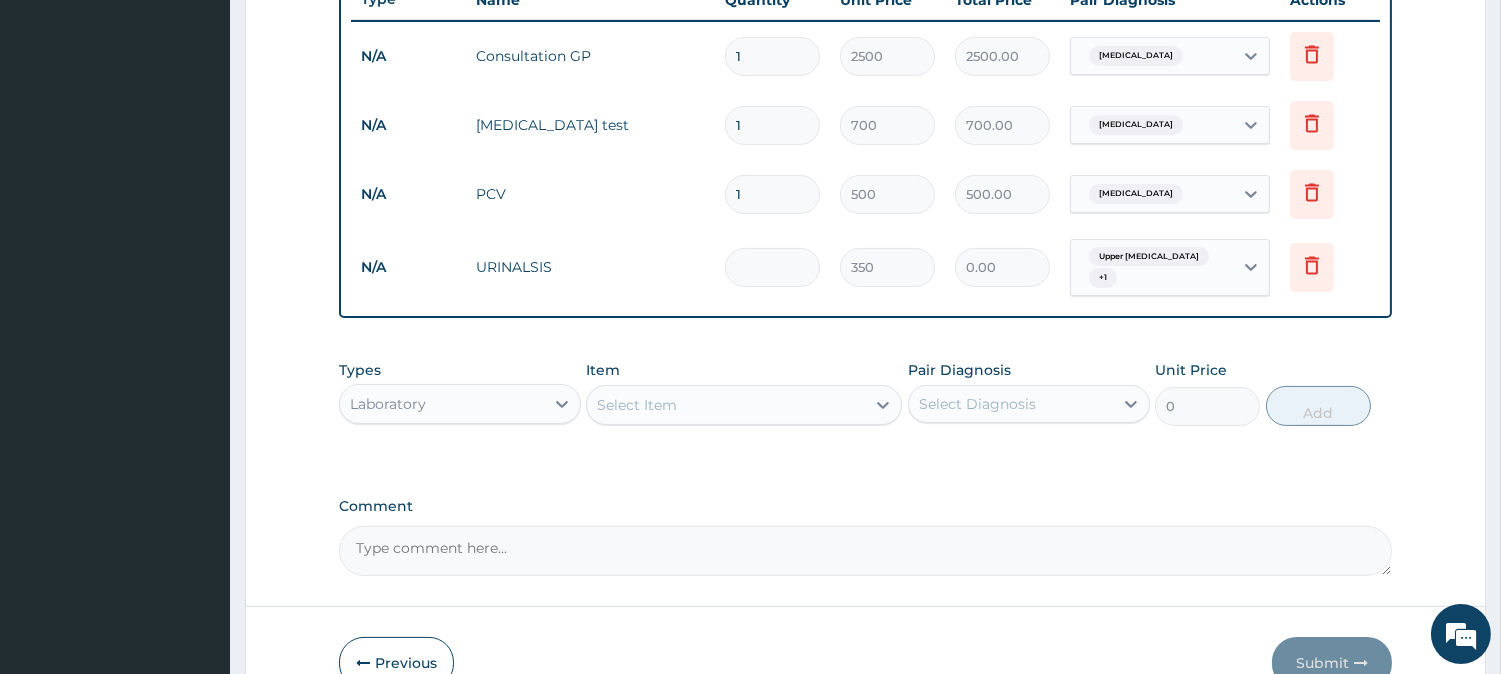 type on "350.00" 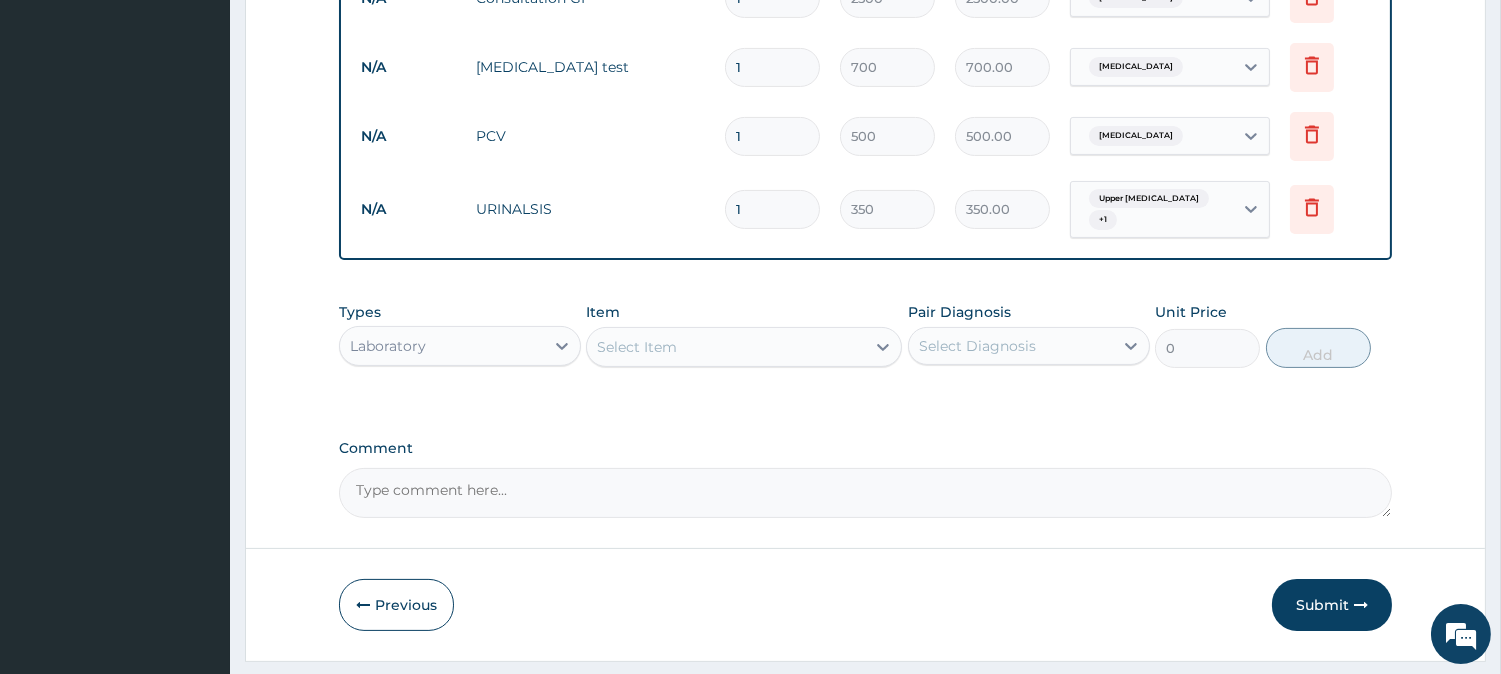 scroll, scrollTop: 887, scrollLeft: 0, axis: vertical 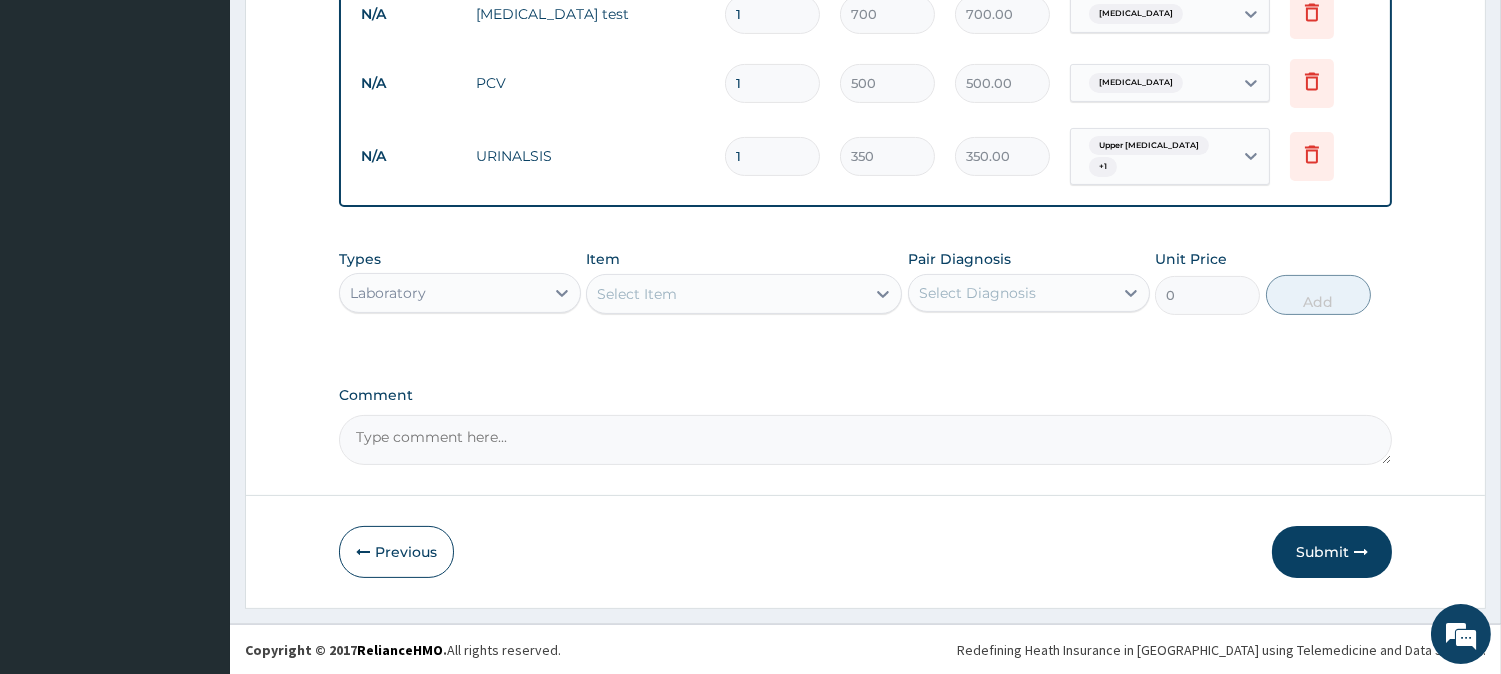 type on "1" 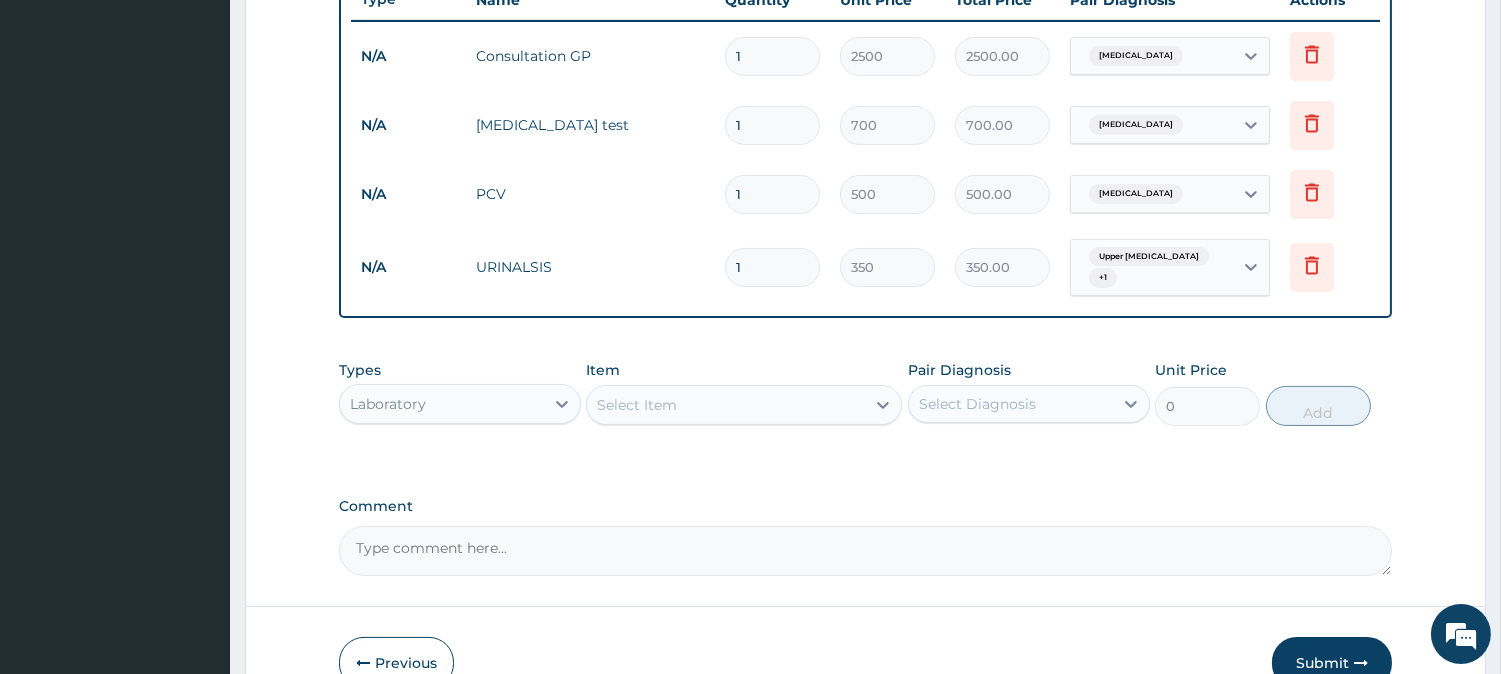 click on "Upper urinary tract infection" at bounding box center [1149, 257] 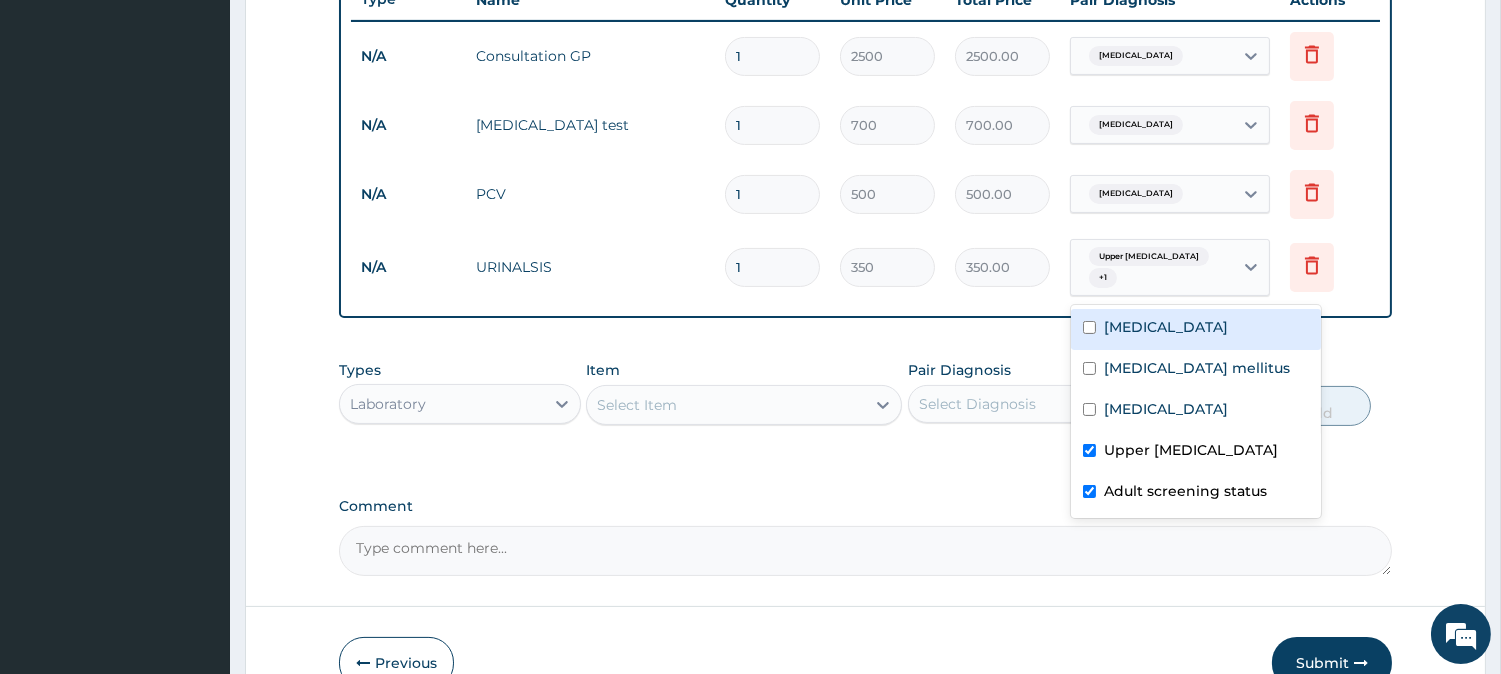 click on "PA Code / Prescription Code PA/C95198 Encounter Date 08-07-2025 Important Notice Please enter PA codes before entering items that are not attached to a PA code   All diagnoses entered must be linked to a claim item. Diagnosis & Claim Items that are visible but inactive cannot be edited because they were imported from an already approved PA code. Diagnosis Malaria Confirmed Diabetes mellitus Confirmed Anemia Confirmed Upper urinary tract infection Query Adult screening status confirmed NB: All diagnosis must be linked to a claim item Claim Items Type Name Quantity Unit Price Total Price Pair Diagnosis Actions N/A Consultation GP 1 2500 2500.00 Malaria Delete N/A Malaria test 1 700 700.00 Malaria Delete N/A PCV 1 500 500.00 Anemia Delete N/A URINALSIS 1 350 350.00 option Malaria focused, 1 of 5. 5 results available. Use Up and Down to choose options, press Enter to select the currently focused option, press Escape to exit the menu, press Tab to select the option and exit the menu. Upper urinary tract infection" at bounding box center [865, -5] 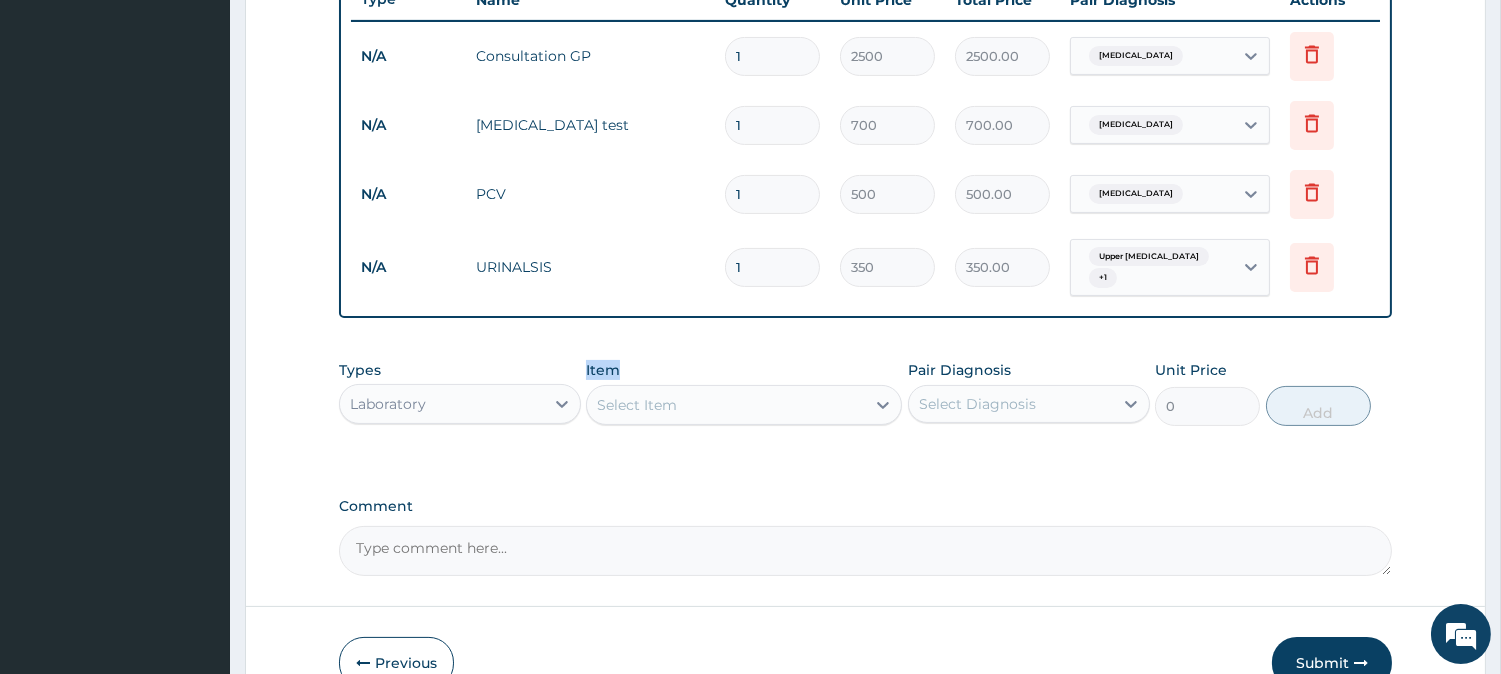 click on "PA Code / Prescription Code PA/C95198 Encounter Date 08-07-2025 Important Notice Please enter PA codes before entering items that are not attached to a PA code   All diagnoses entered must be linked to a claim item. Diagnosis & Claim Items that are visible but inactive cannot be edited because they were imported from an already approved PA code. Diagnosis Malaria Confirmed Diabetes mellitus Confirmed Anemia Confirmed Upper urinary tract infection Query Adult screening status confirmed NB: All diagnosis must be linked to a claim item Claim Items Type Name Quantity Unit Price Total Price Pair Diagnosis Actions N/A Consultation GP 1 2500 2500.00 Malaria Delete N/A Malaria test 1 700 700.00 Malaria Delete N/A PCV 1 500 500.00 Anemia Delete N/A URINALSIS 1 350 350.00 Upper urinary tract infection  + 1 Delete Types Laboratory Item Select Item Pair Diagnosis Select Diagnosis Unit Price 0 Add Comment" at bounding box center (865, -5) 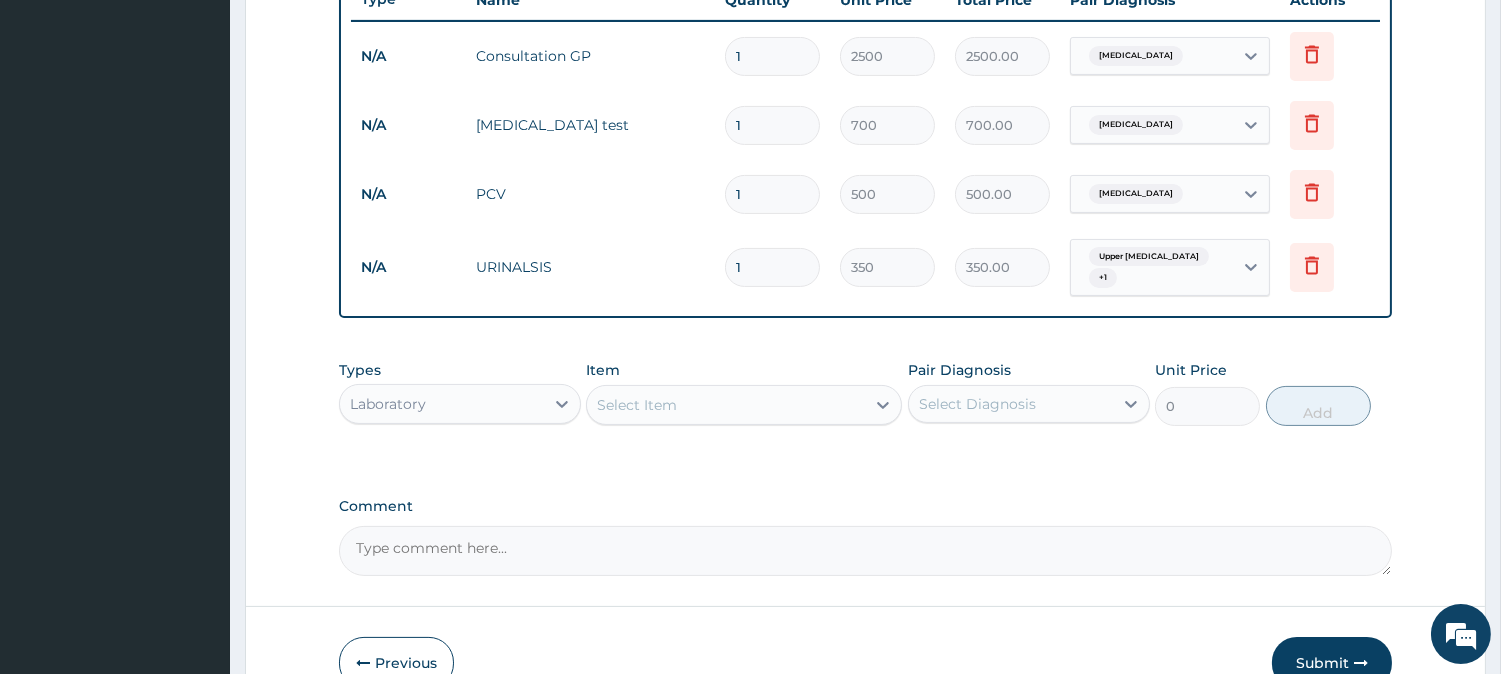 click on "PA Code / Prescription Code PA/C95198 Encounter Date 08-07-2025 Important Notice Please enter PA codes before entering items that are not attached to a PA code   All diagnoses entered must be linked to a claim item. Diagnosis & Claim Items that are visible but inactive cannot be edited because they were imported from an already approved PA code. Diagnosis Malaria Confirmed Diabetes mellitus Confirmed Anemia Confirmed Upper urinary tract infection Query Adult screening status confirmed NB: All diagnosis must be linked to a claim item Claim Items Type Name Quantity Unit Price Total Price Pair Diagnosis Actions N/A Consultation GP 1 2500 2500.00 Malaria Delete N/A Malaria test 1 700 700.00 Malaria Delete N/A PCV 1 500 500.00 Anemia Delete N/A URINALSIS 1 350 350.00 Upper urinary tract infection  + 1 Delete Types Laboratory Item Select Item Pair Diagnosis Select Diagnosis Unit Price 0 Add Comment" at bounding box center [865, -5] 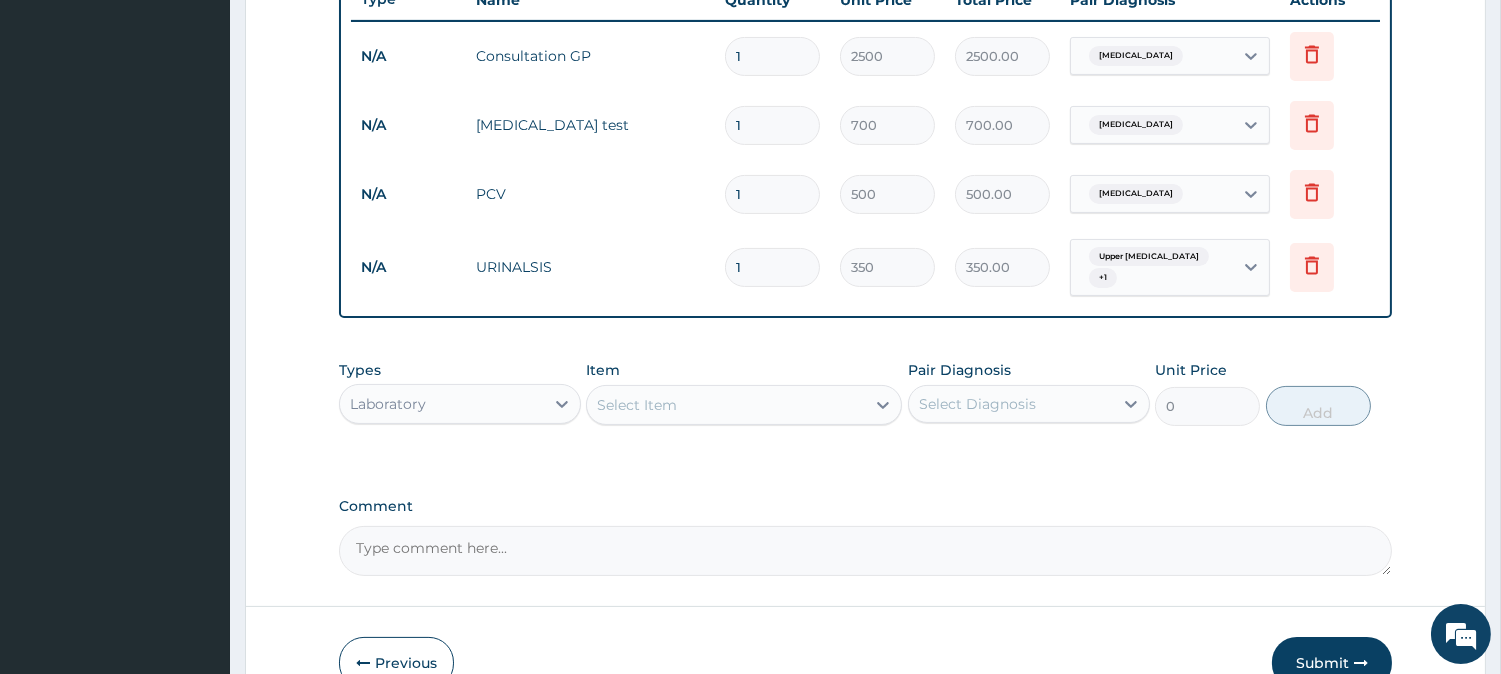 click on "Laboratory" at bounding box center (442, 404) 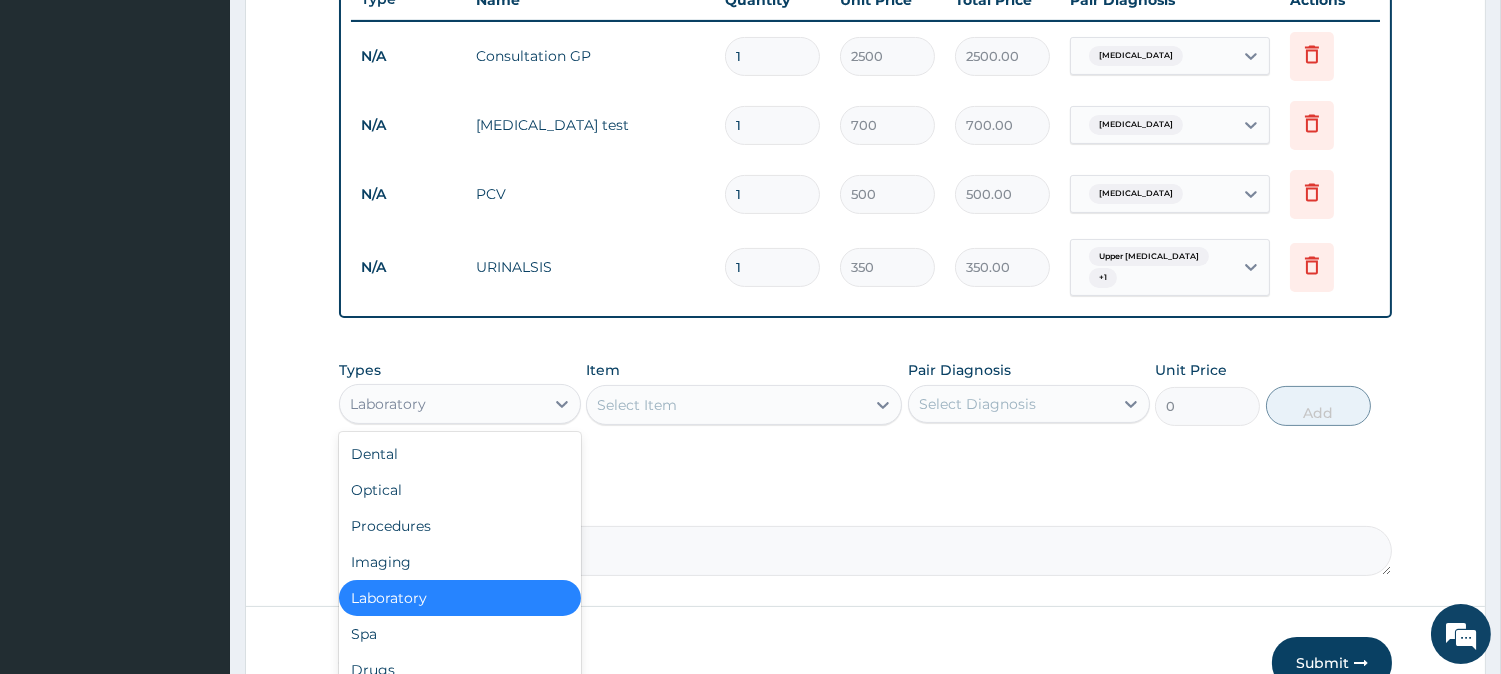 scroll, scrollTop: 67, scrollLeft: 0, axis: vertical 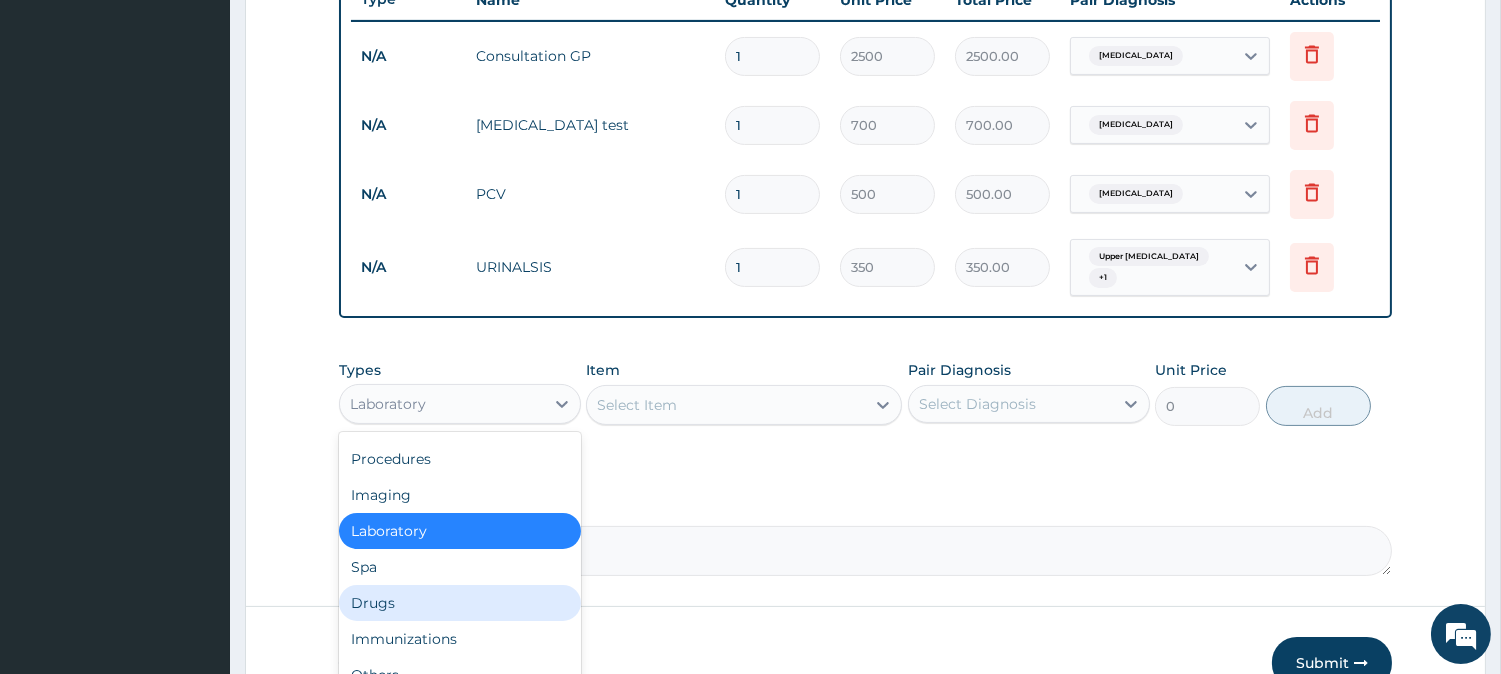 click on "Drugs" at bounding box center (460, 603) 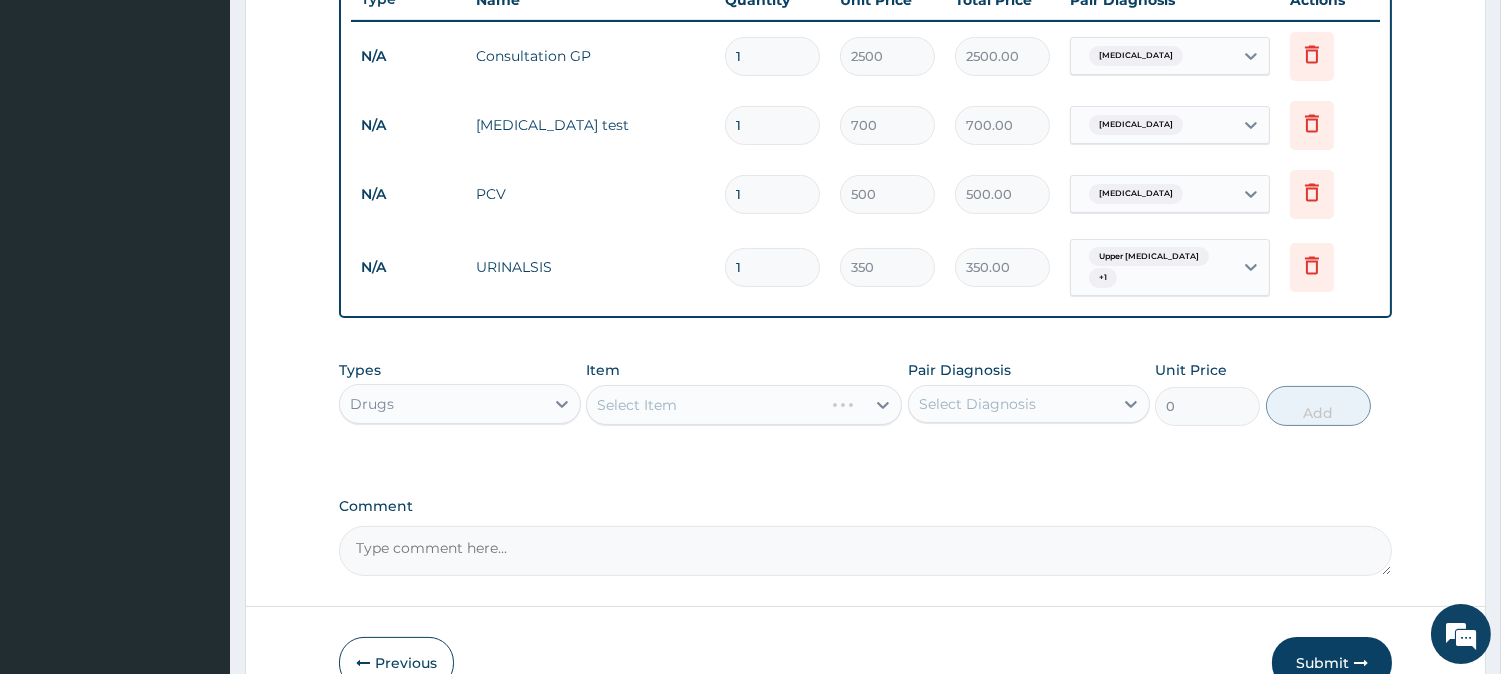 click on "Select Diagnosis" at bounding box center [977, 404] 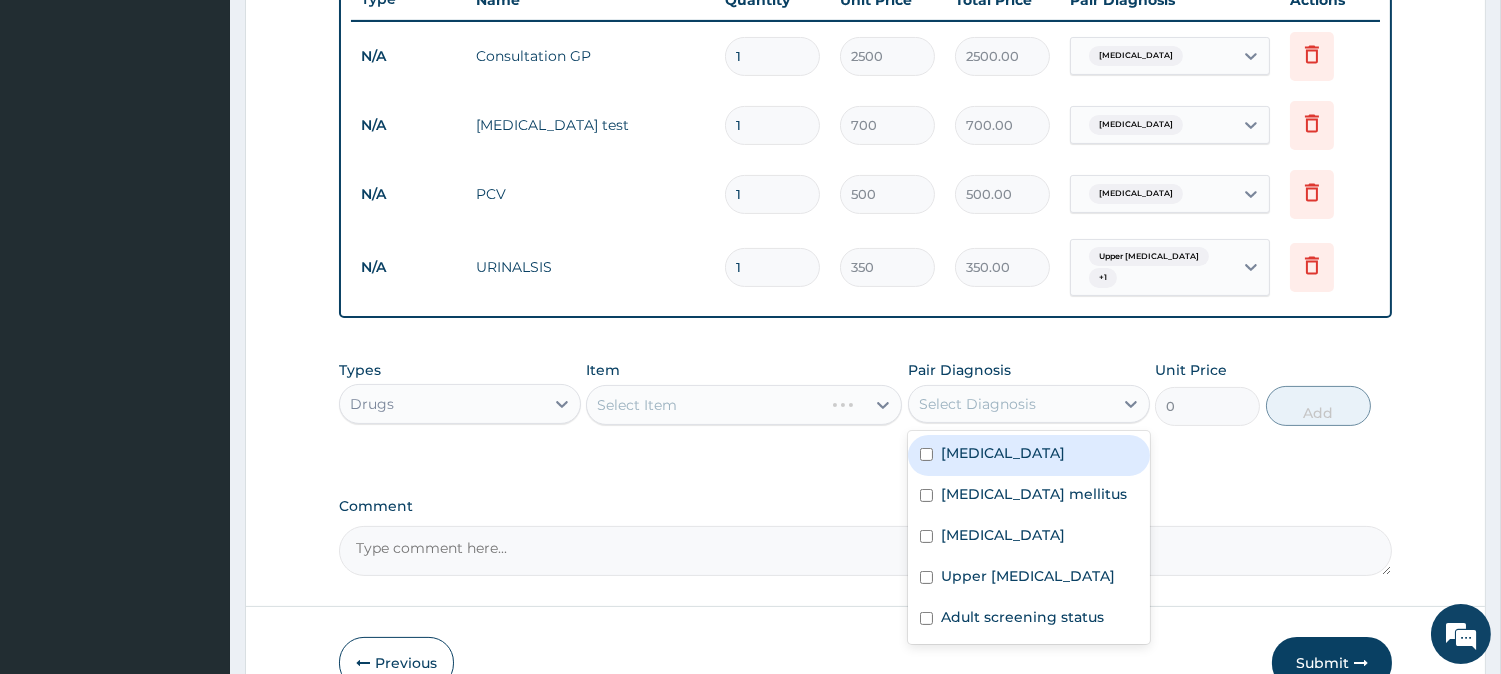 drag, startPoint x: 985, startPoint y: 417, endPoint x: 1058, endPoint y: 387, distance: 78.92401 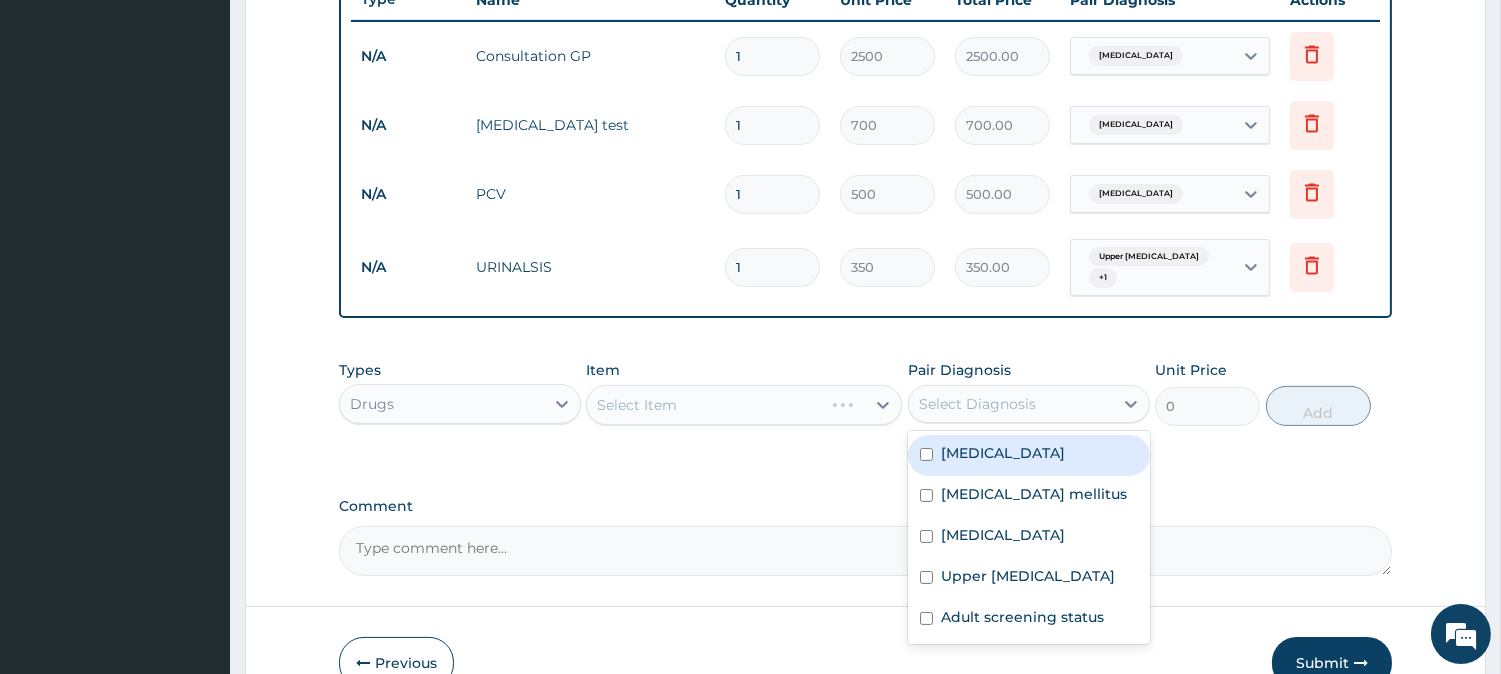 click on "Malaria" at bounding box center (1029, 455) 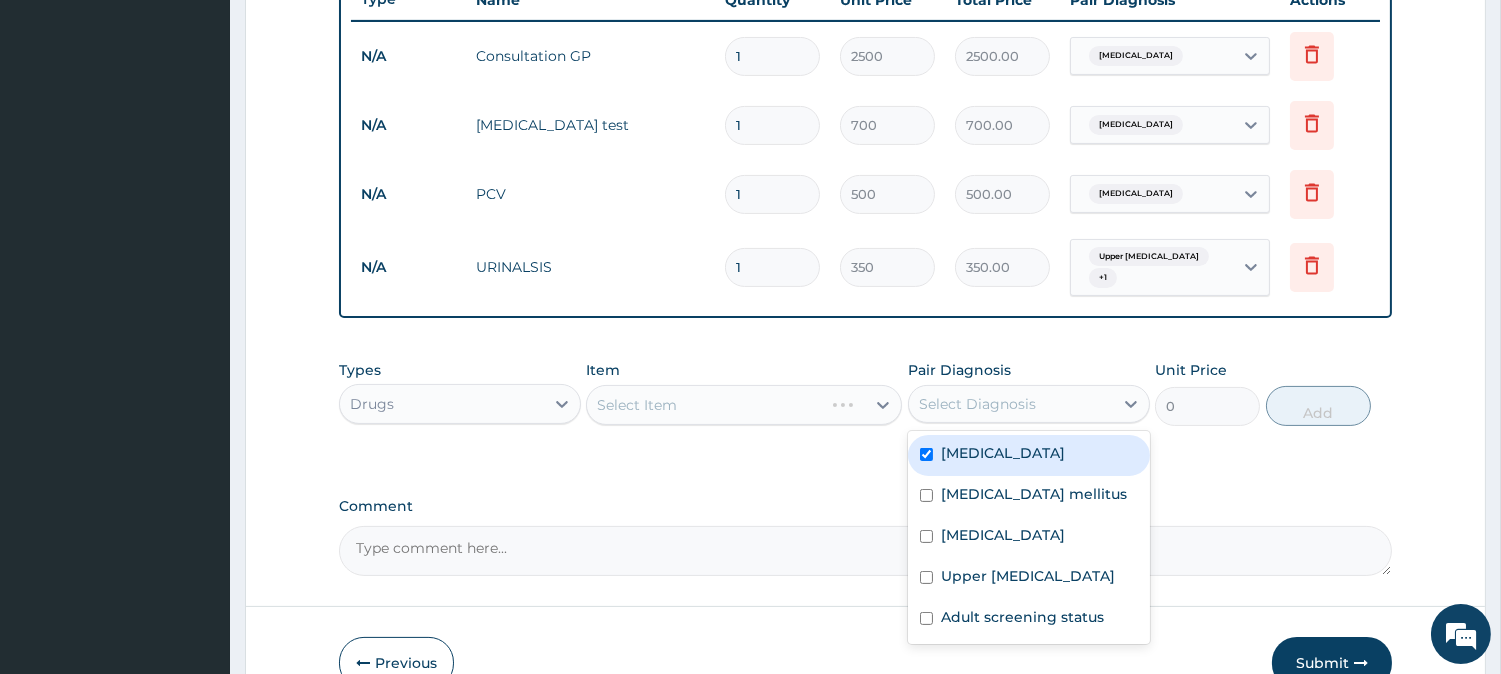 checkbox on "true" 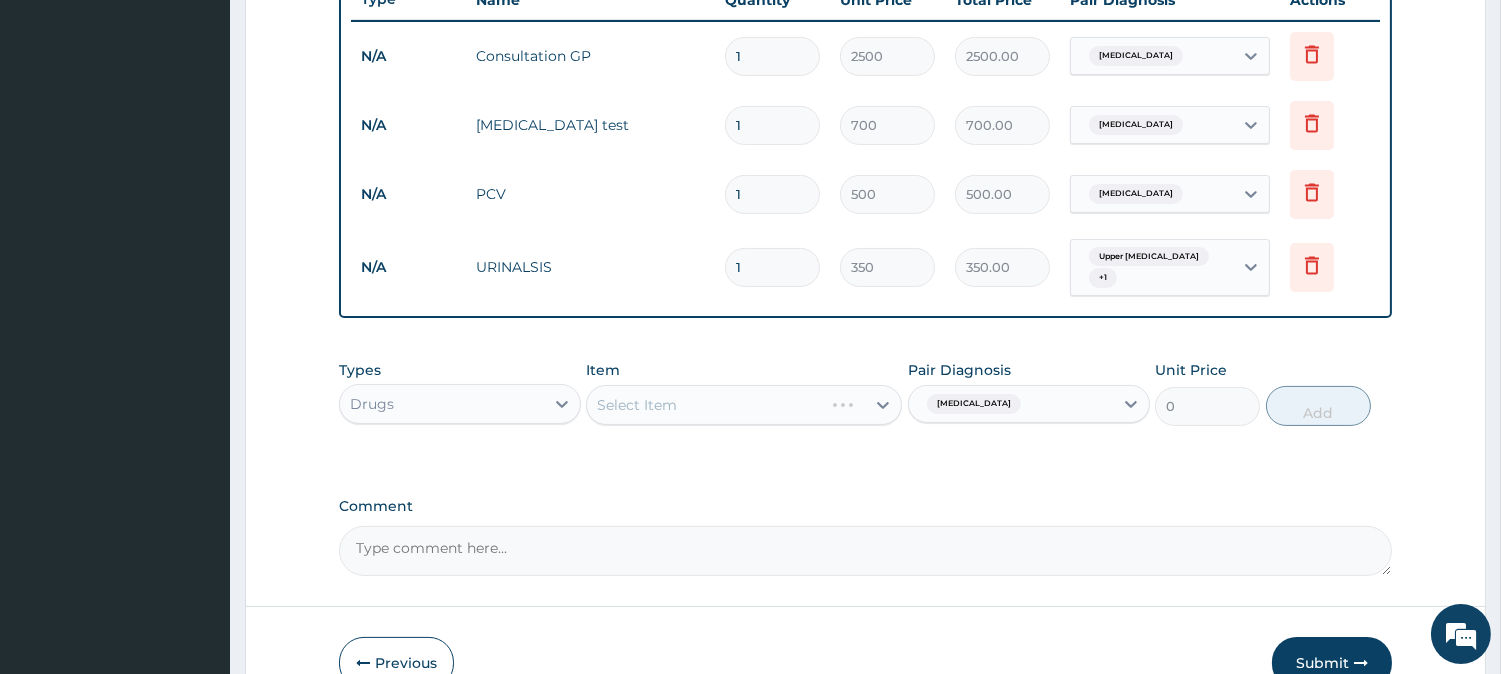 click on "Select Item" at bounding box center (744, 405) 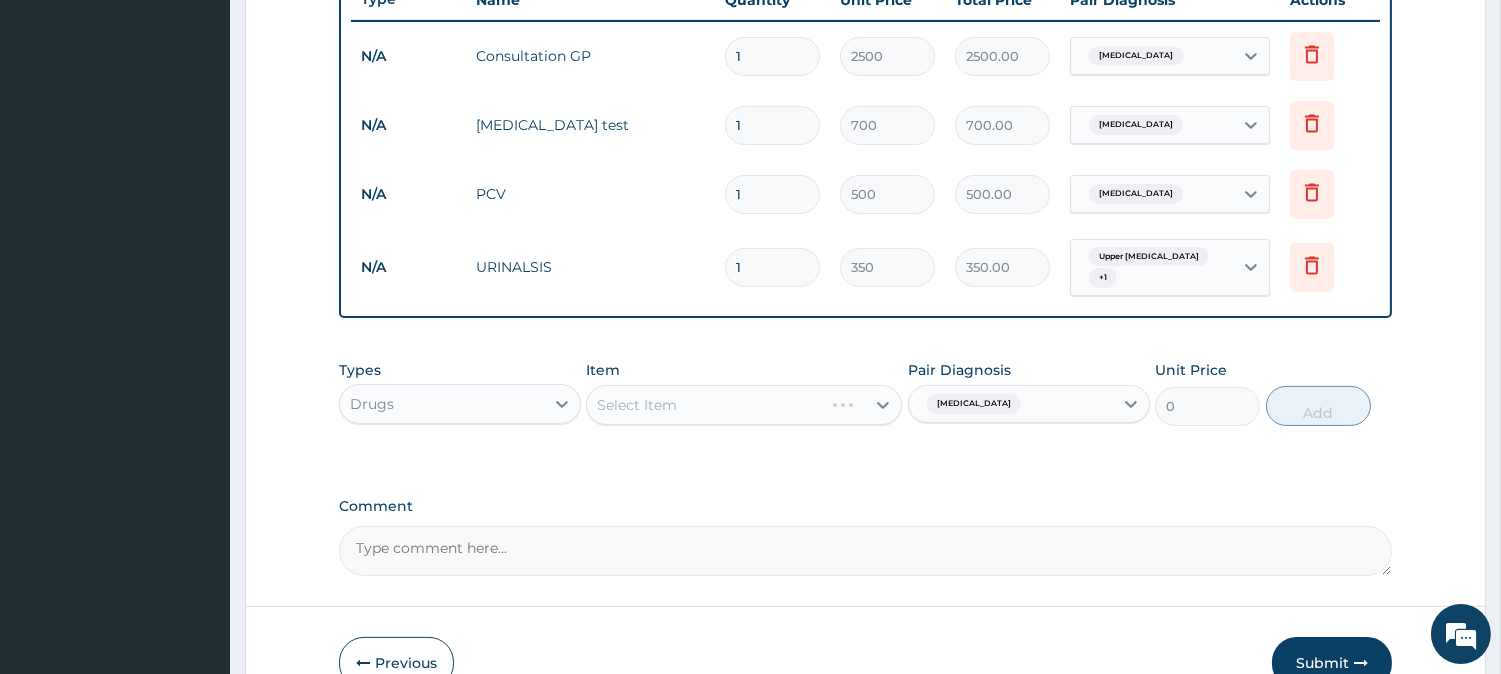 click on "Select Item" at bounding box center (744, 405) 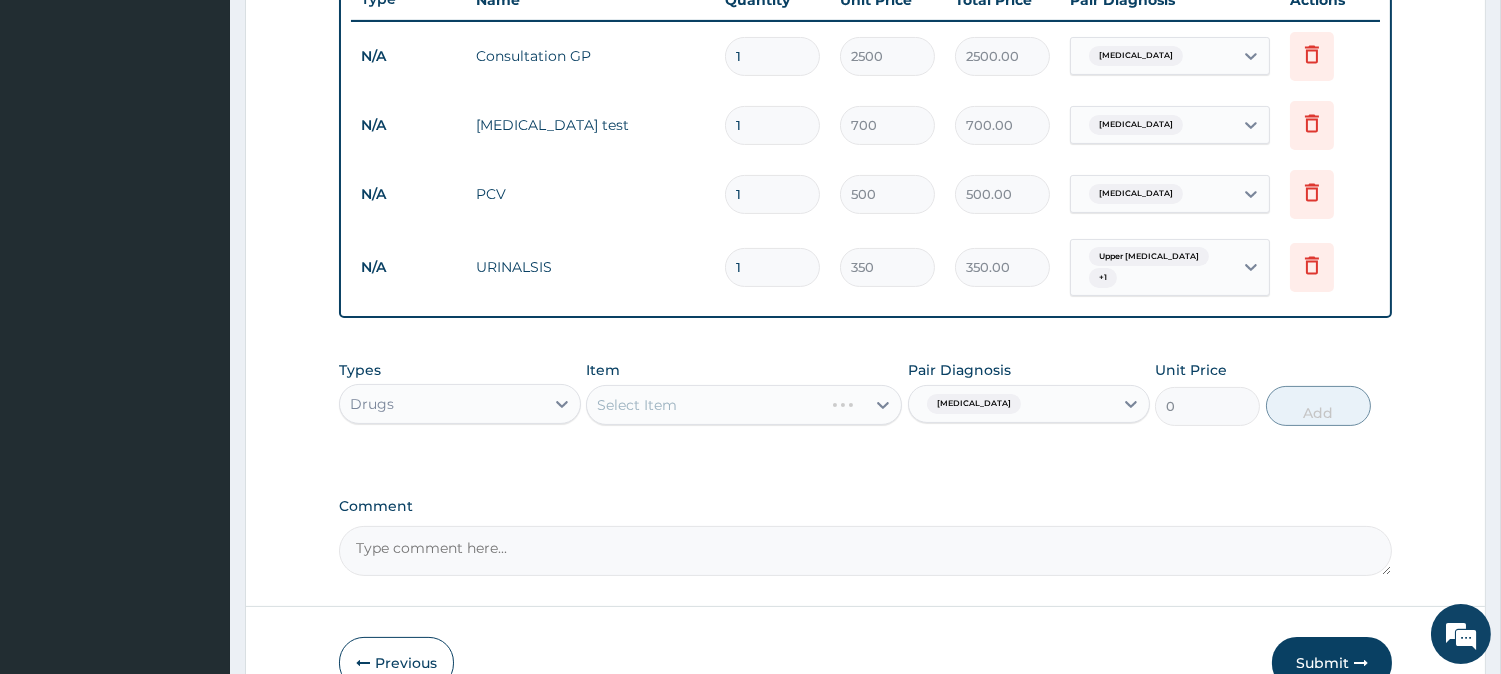 click on "Select Item" at bounding box center (744, 405) 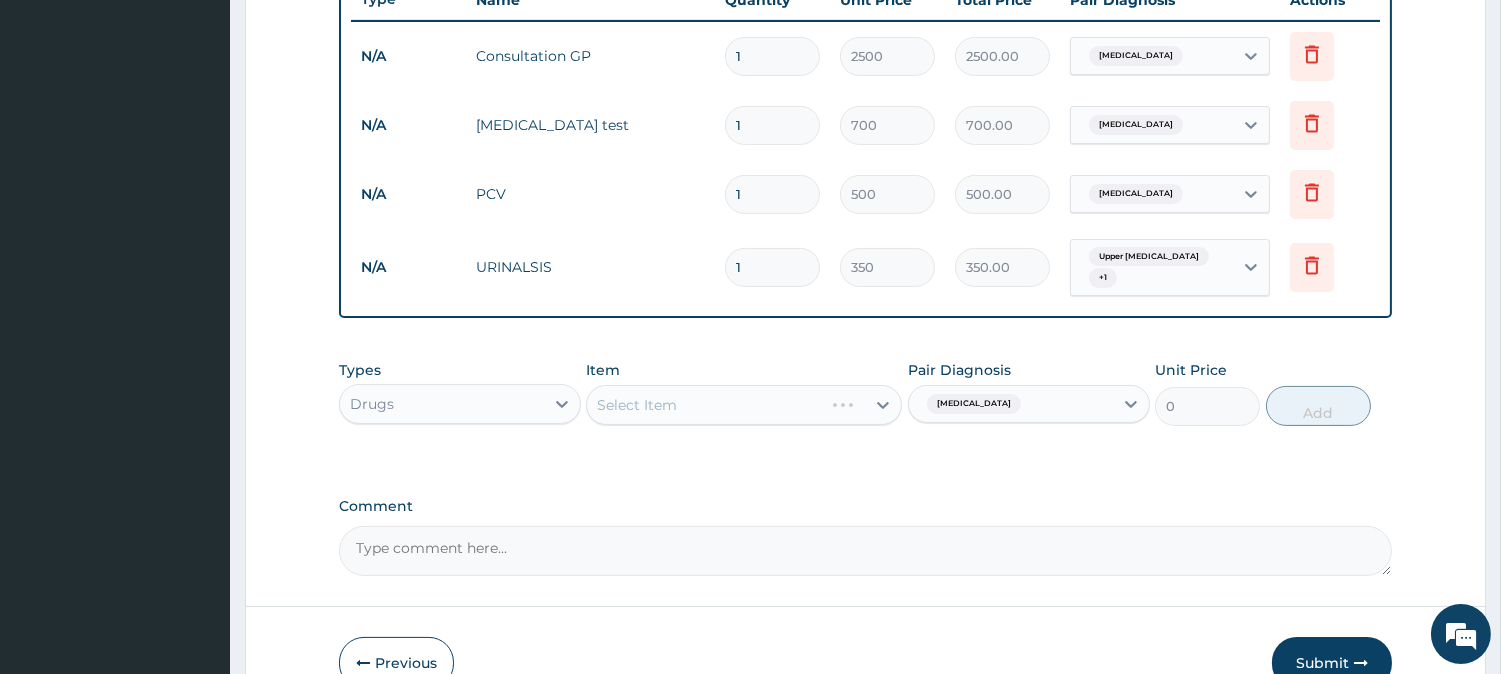 click on "Select Item" at bounding box center (744, 405) 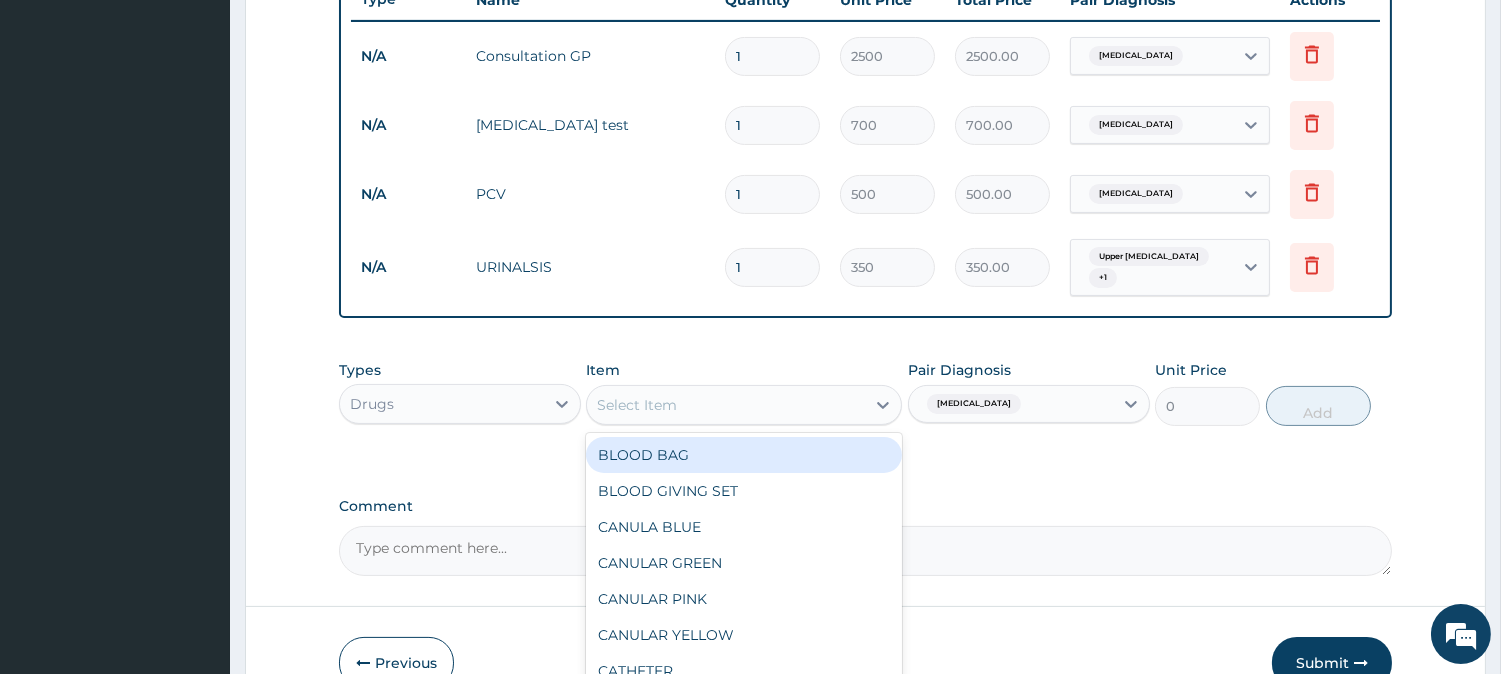 click on "Select Item" at bounding box center (637, 405) 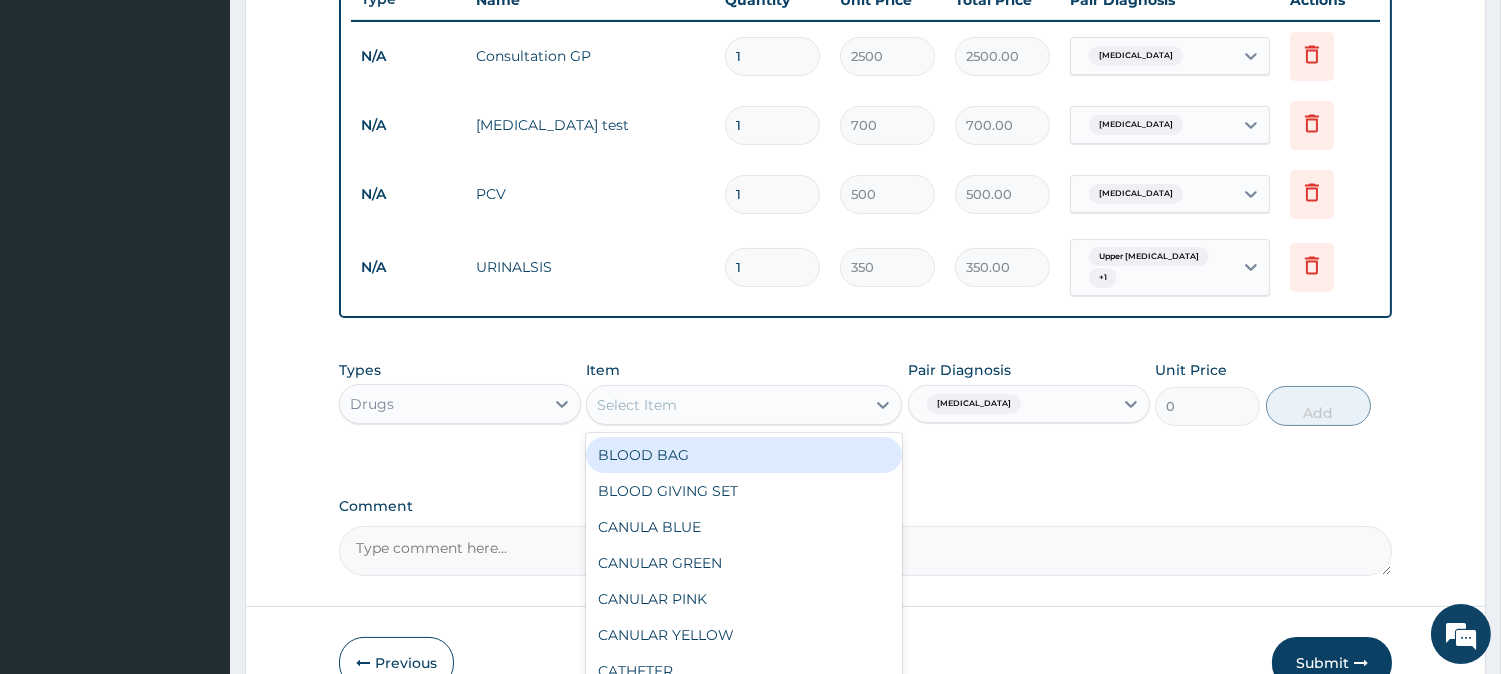 type on "A" 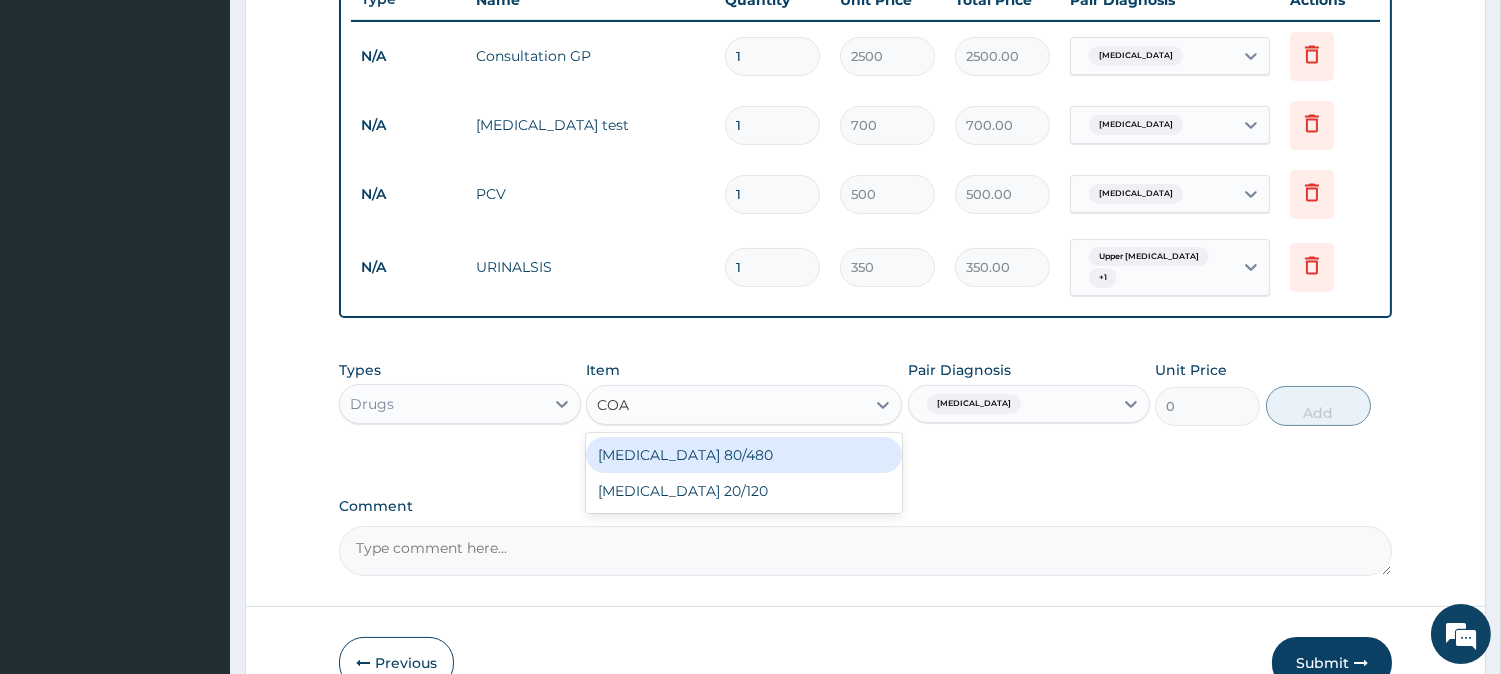 type on "COAR" 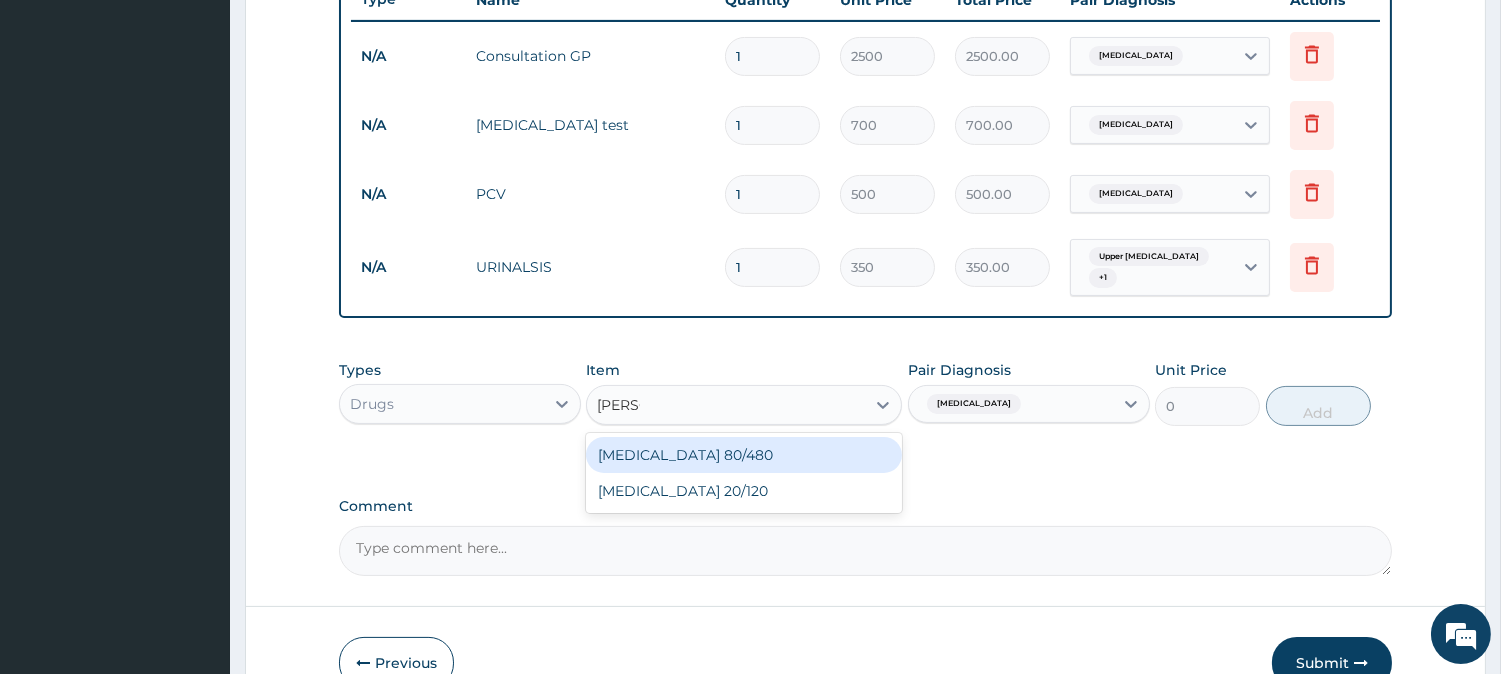 click on "Coartem 80/480" at bounding box center (744, 455) 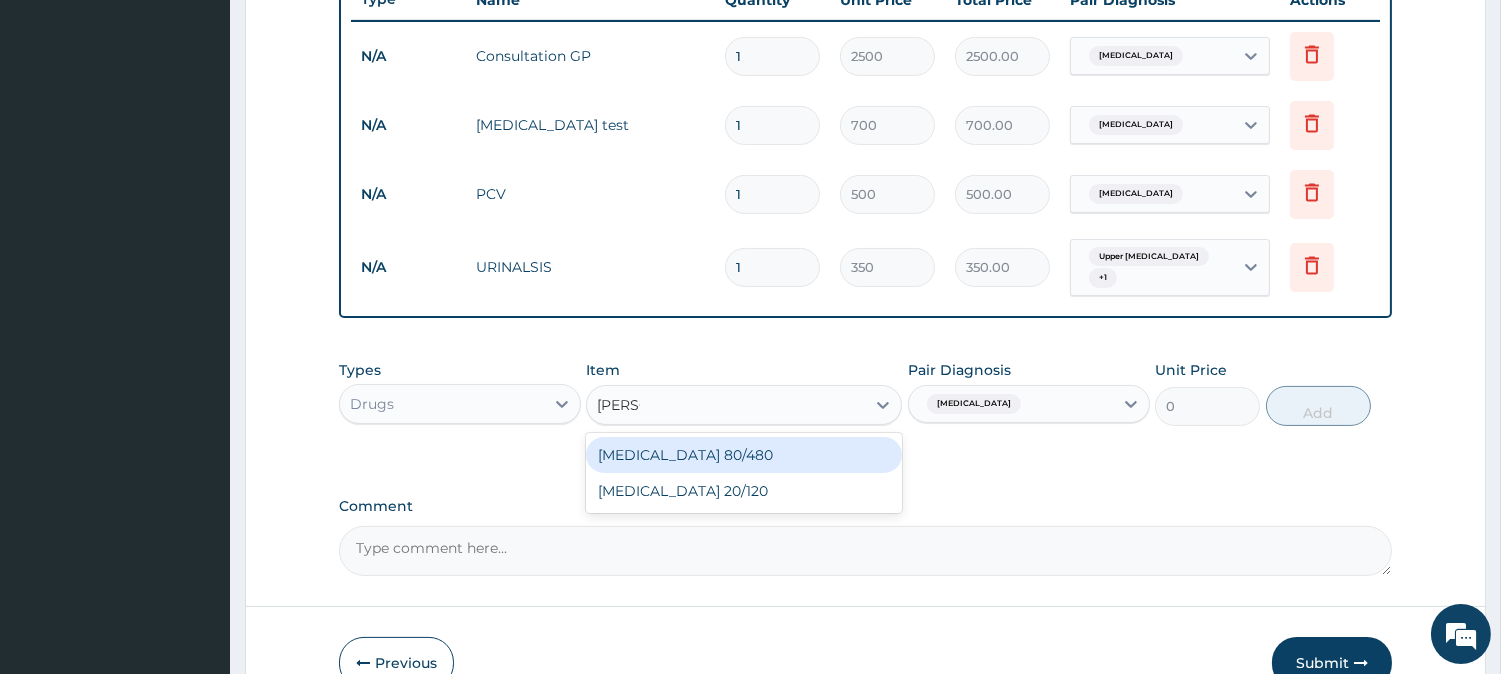 type 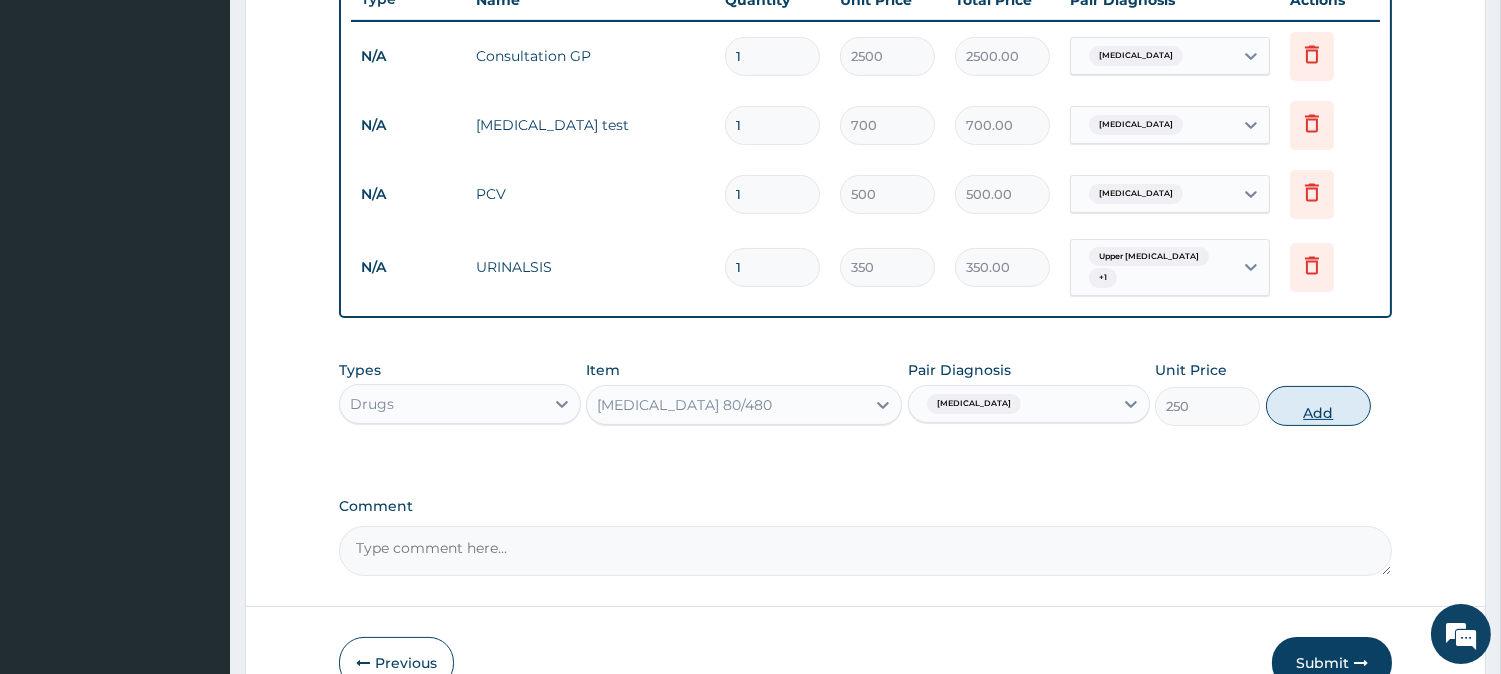 click on "Add" at bounding box center (1318, 406) 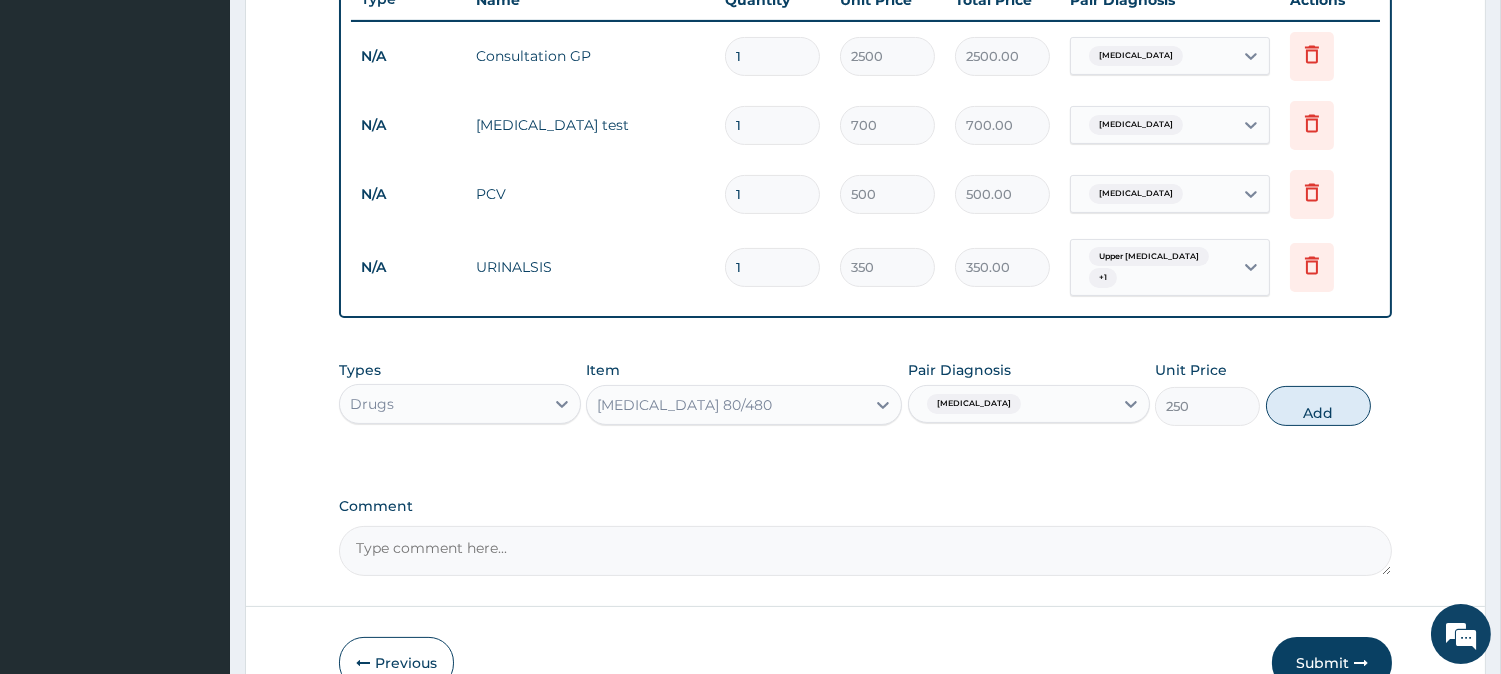 type on "0" 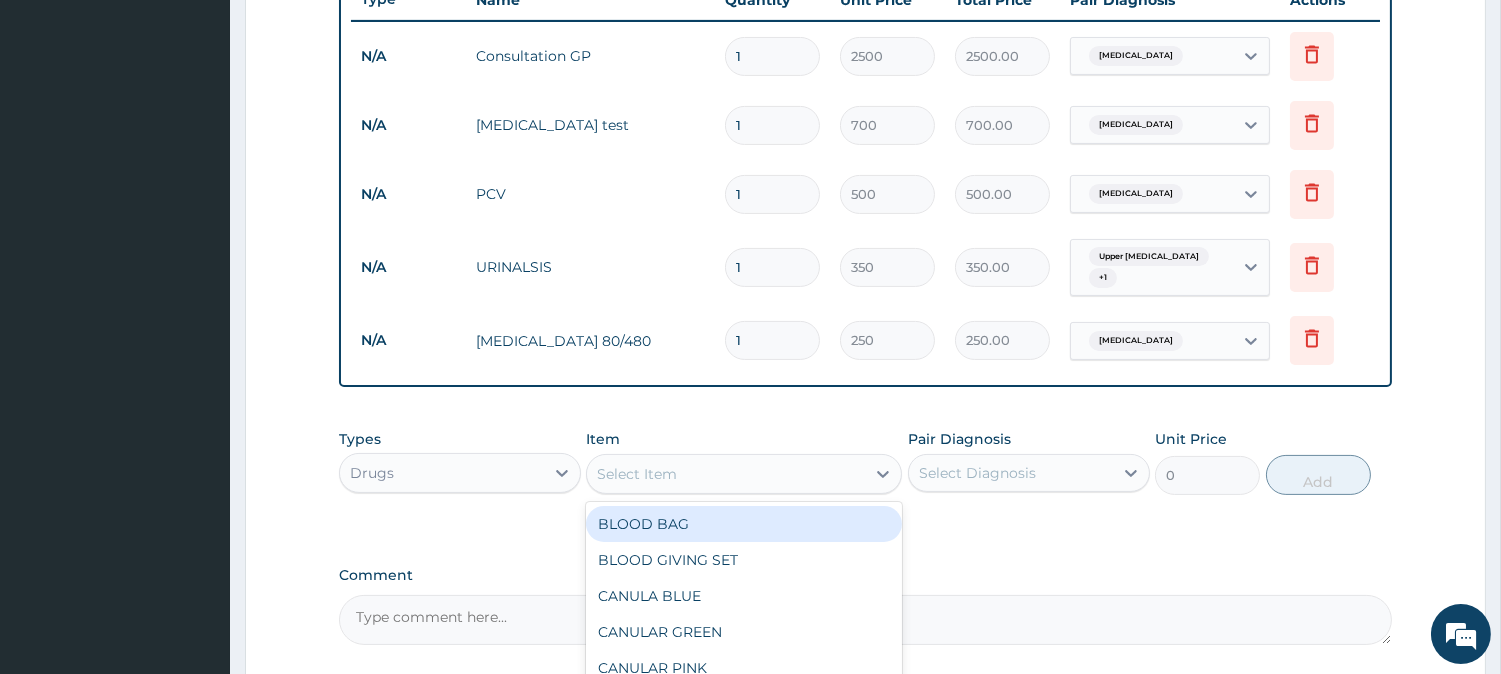 click on "Select Item" at bounding box center (637, 474) 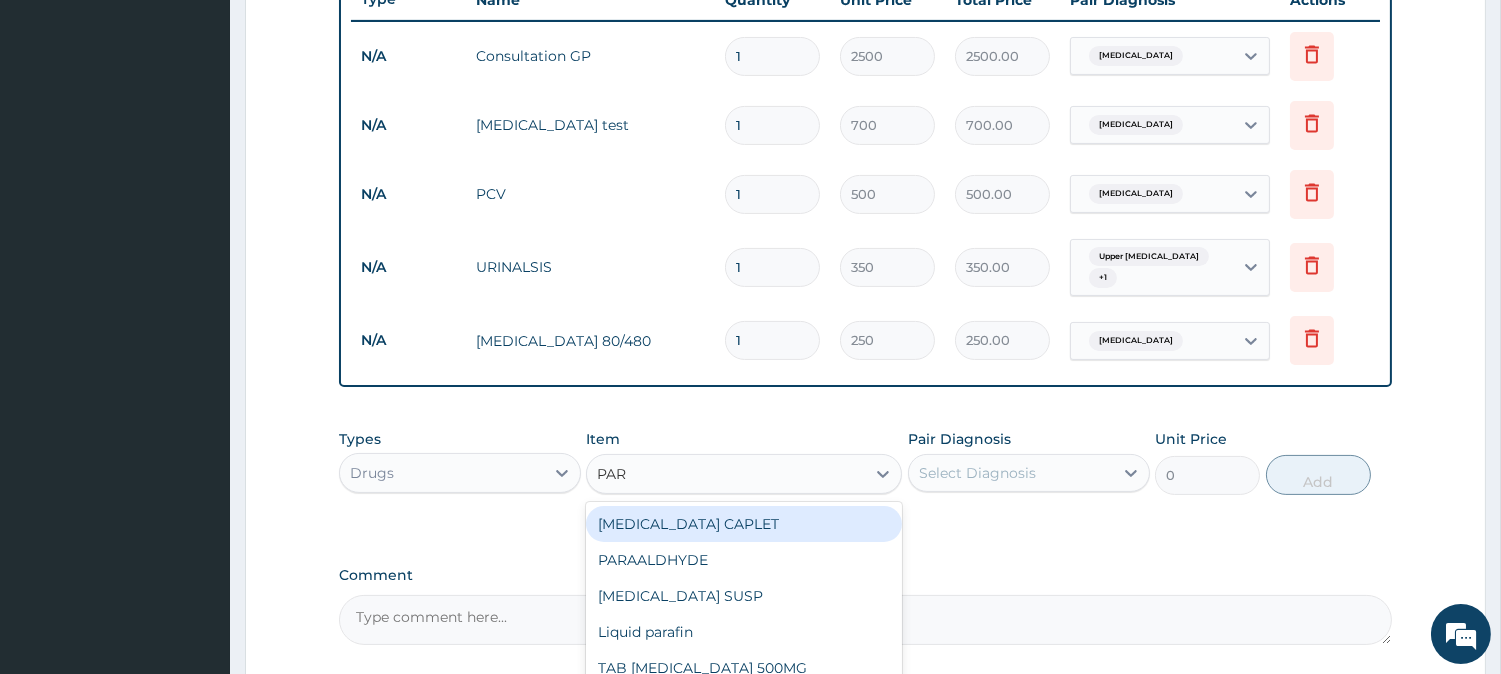 type on "PARA" 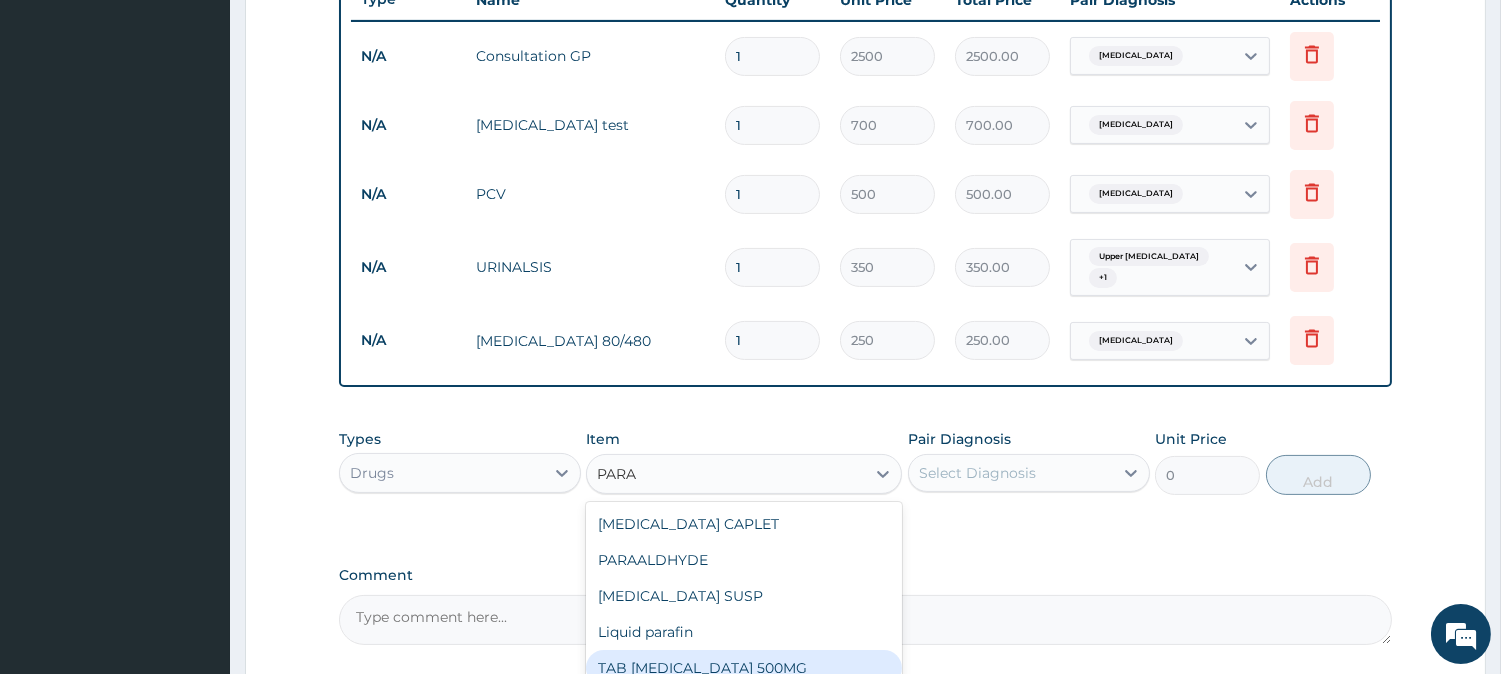 click on "TAB PARACETAMOL 500MG" at bounding box center [744, 668] 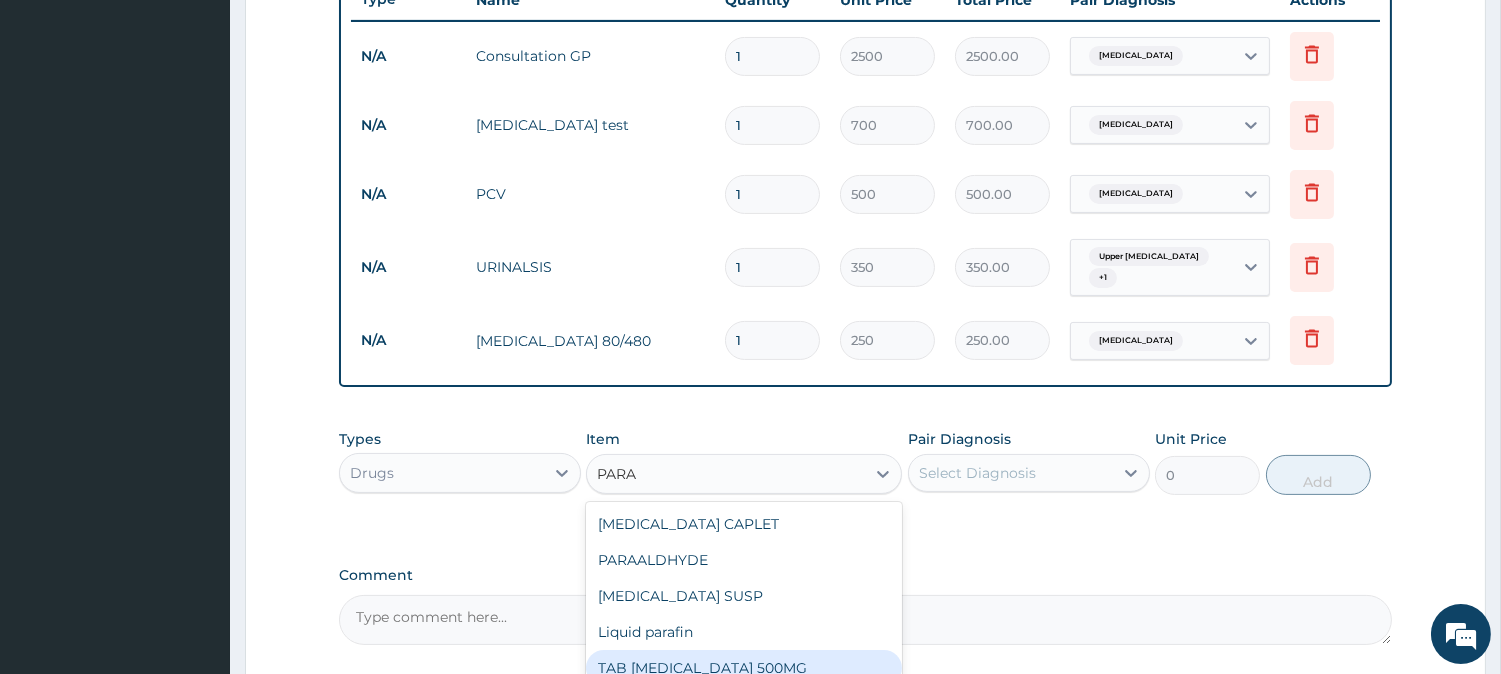 type 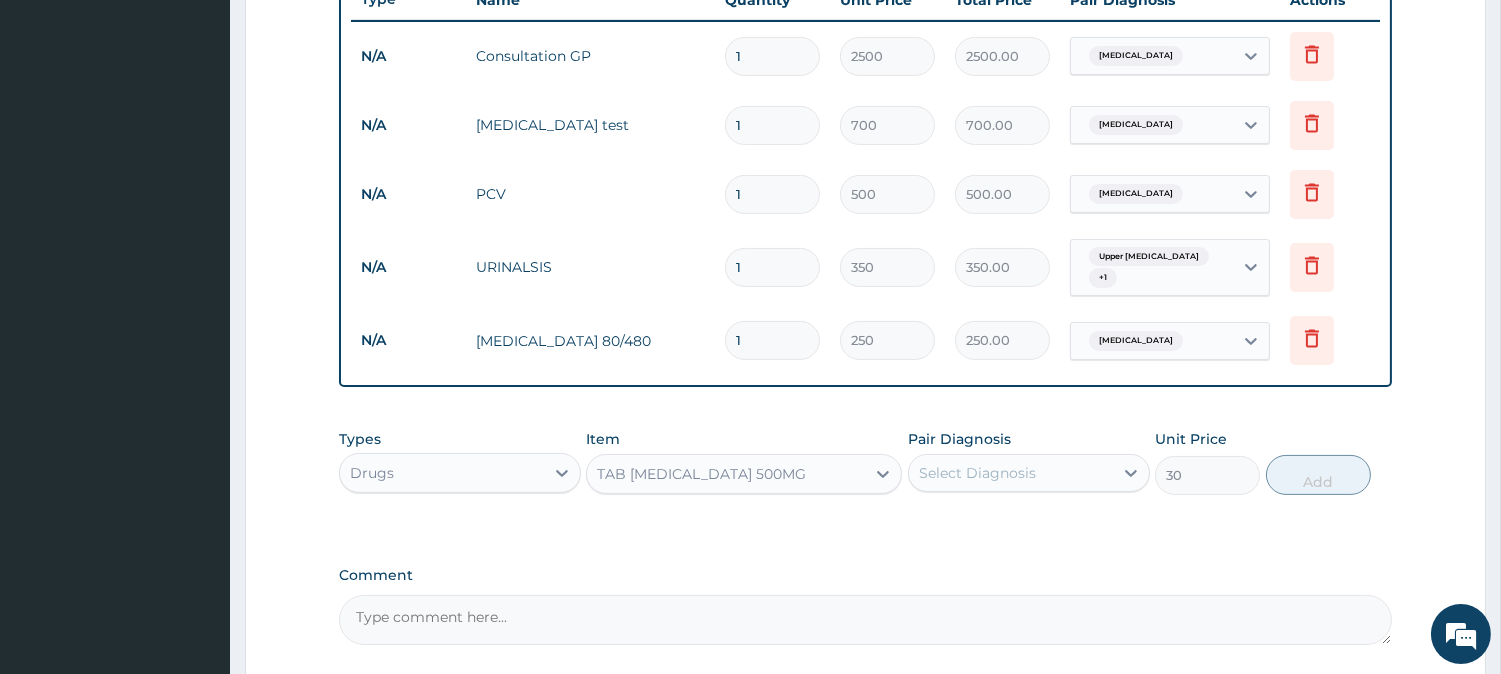 click on "Select Diagnosis" at bounding box center (977, 473) 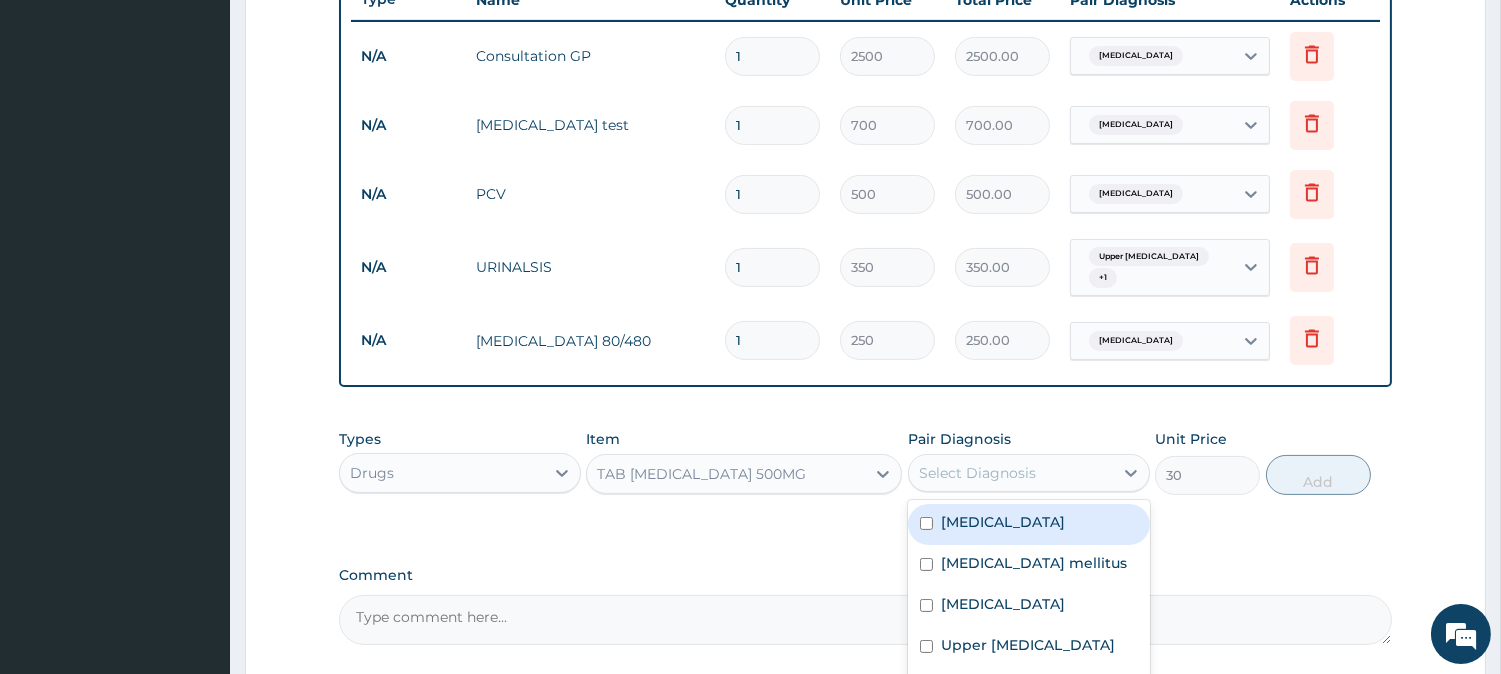 click on "Malaria" at bounding box center (1029, 524) 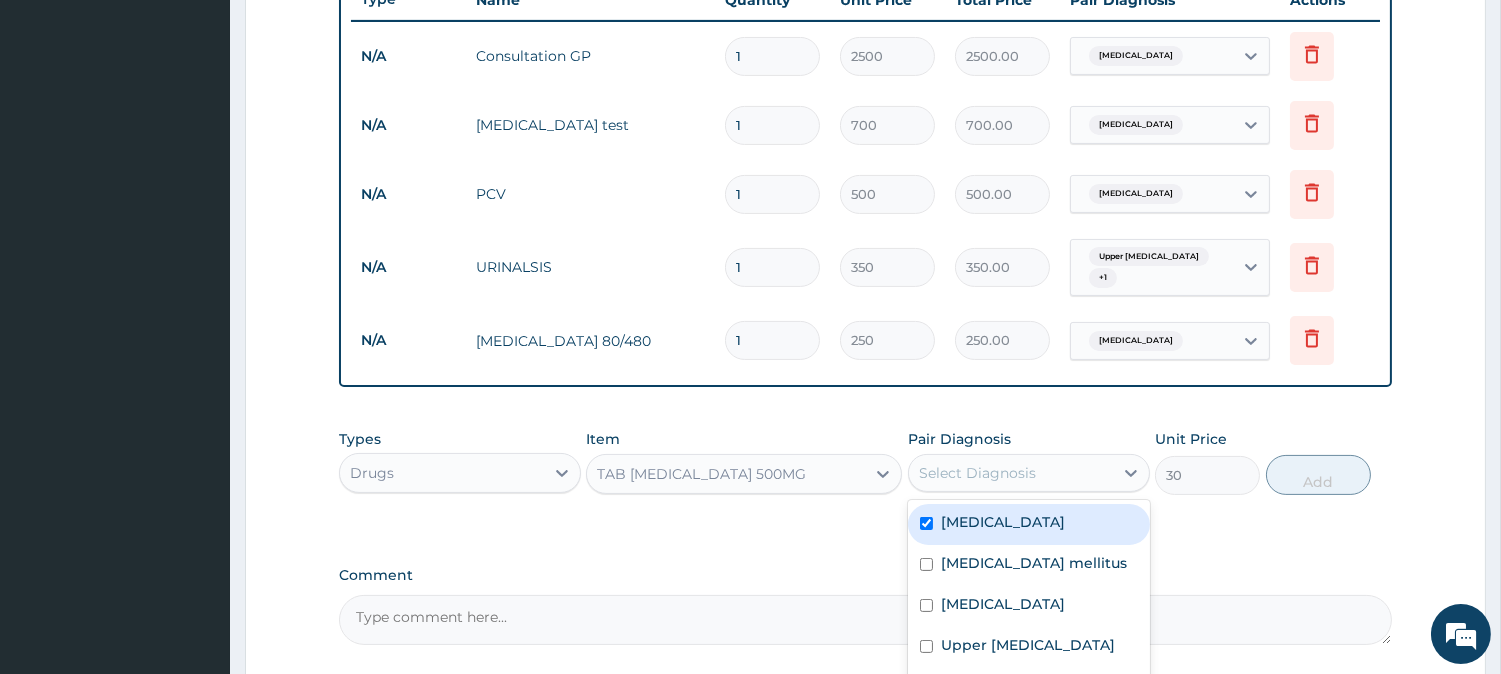 click on "Malaria" at bounding box center [1029, 524] 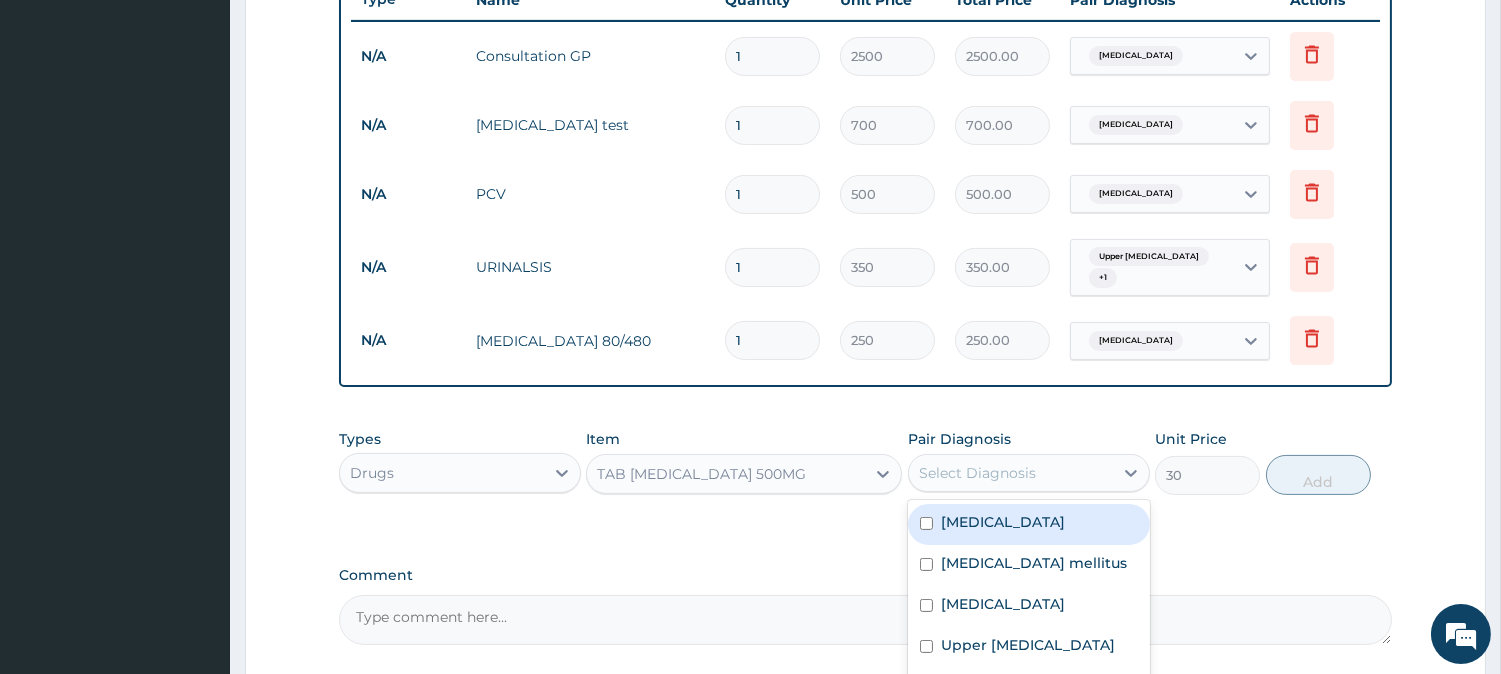 click on "Malaria" at bounding box center (1003, 522) 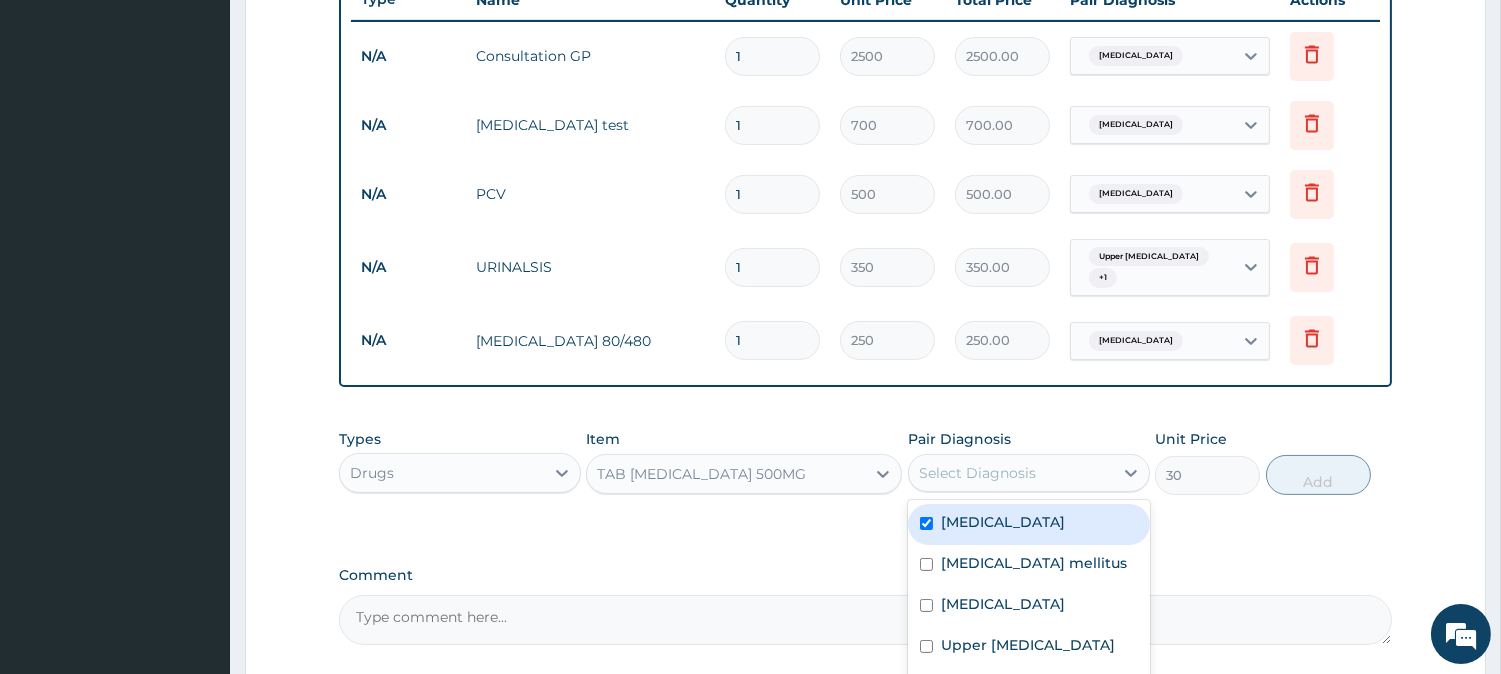 checkbox on "true" 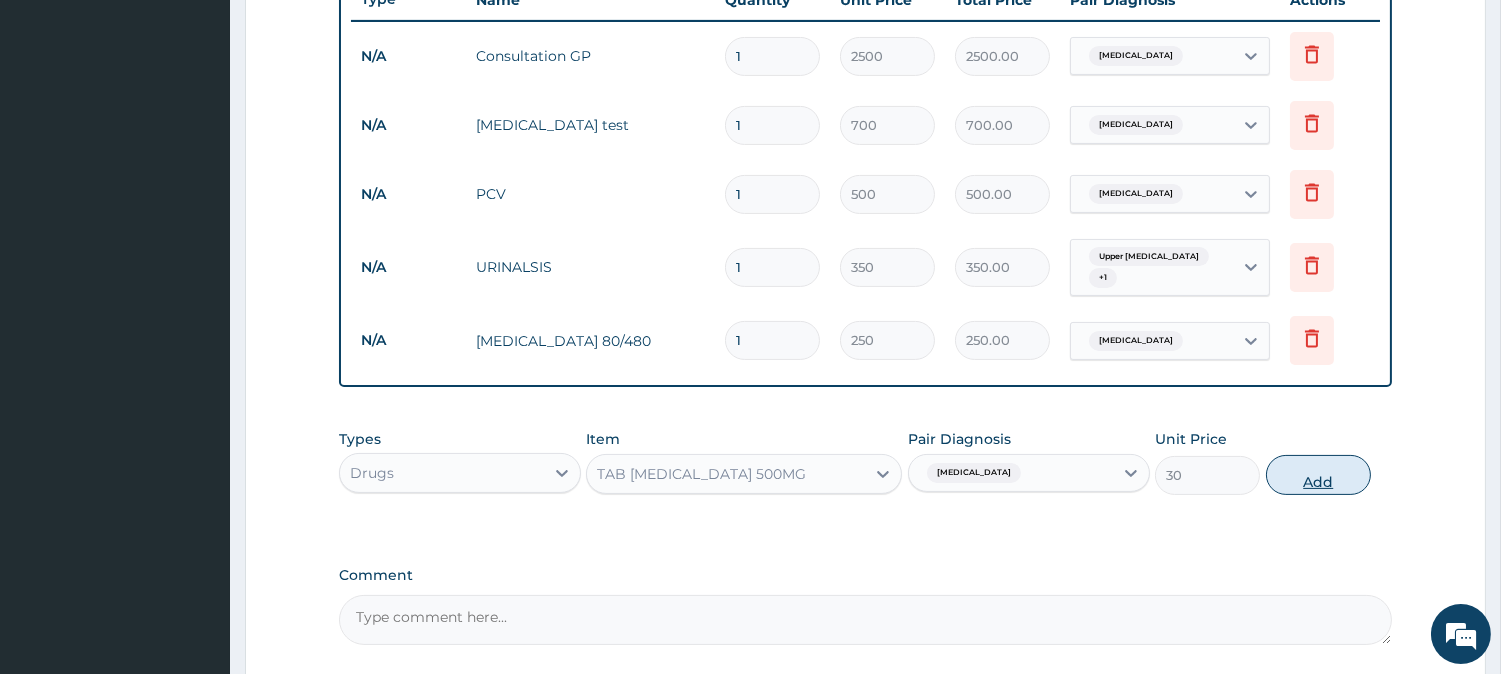 click on "Add" at bounding box center [1318, 475] 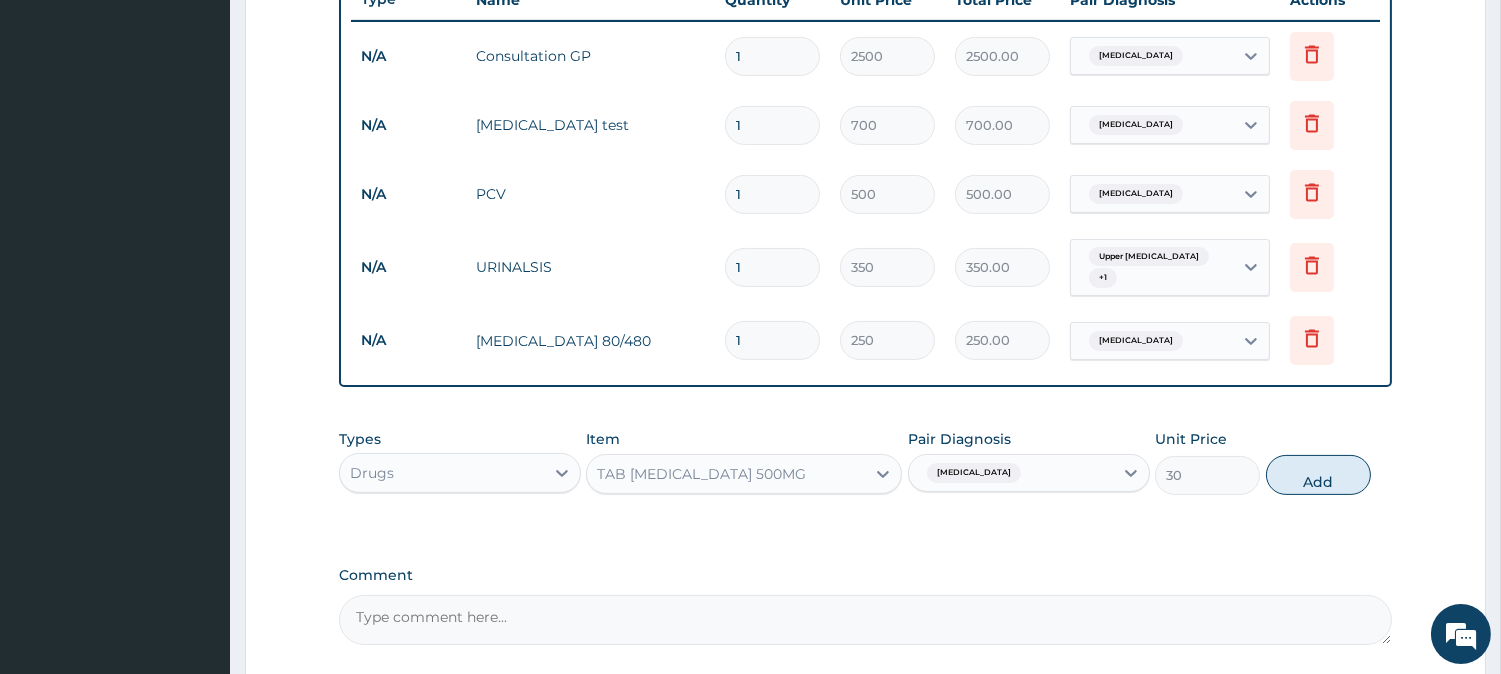 type on "0" 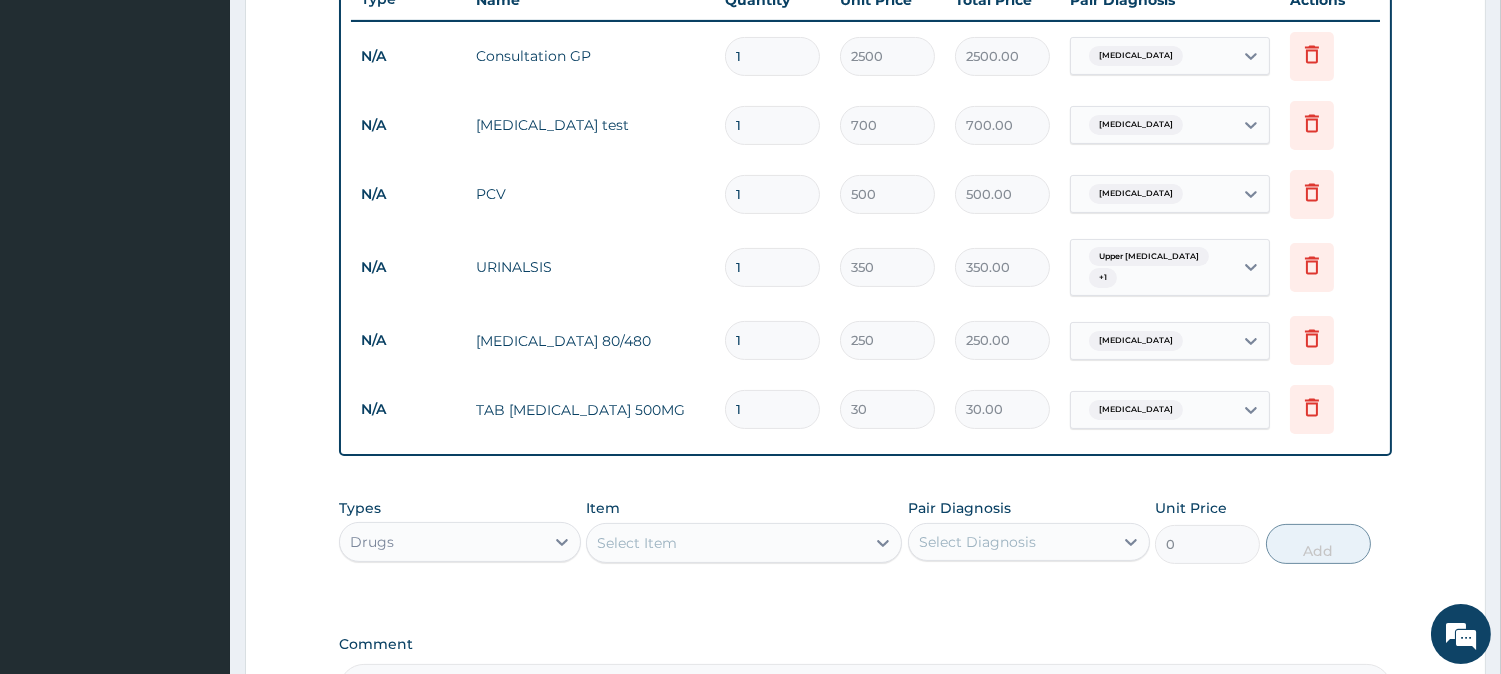 type on "18" 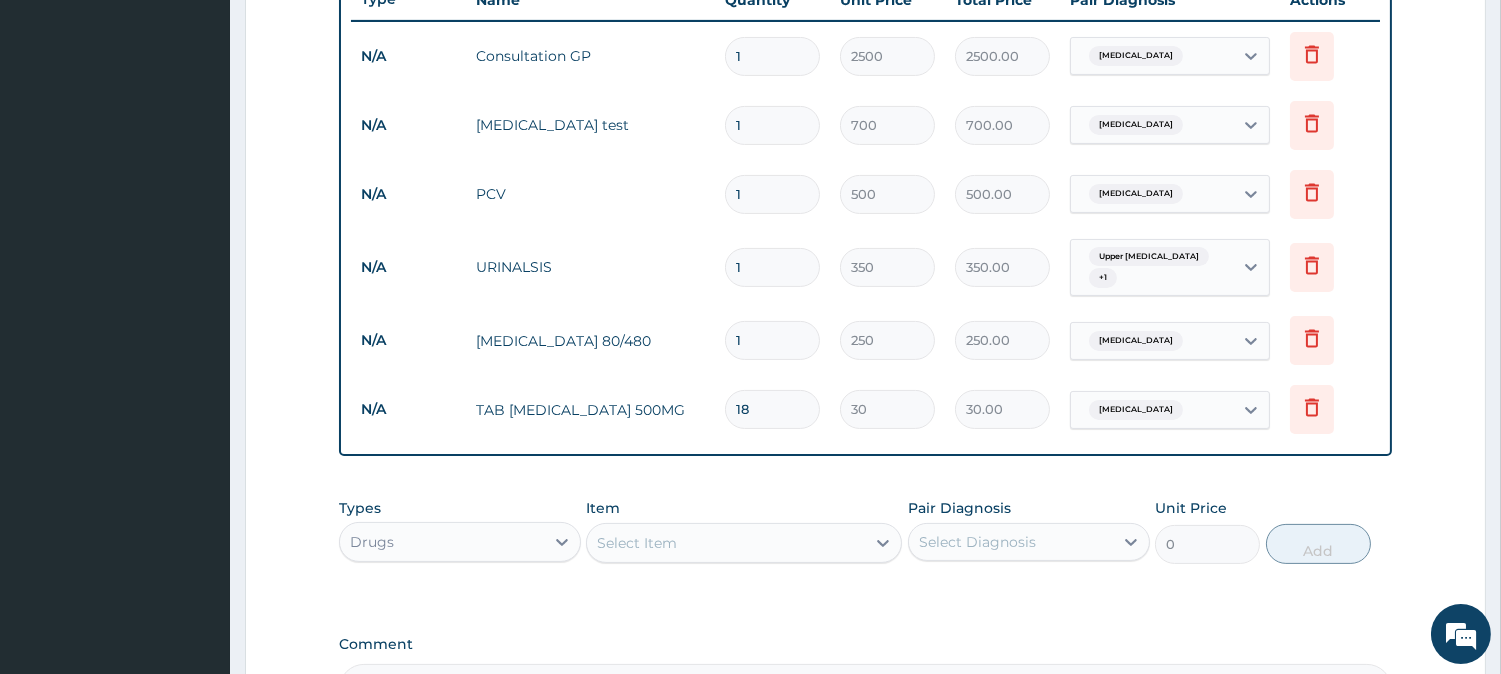 type on "540.00" 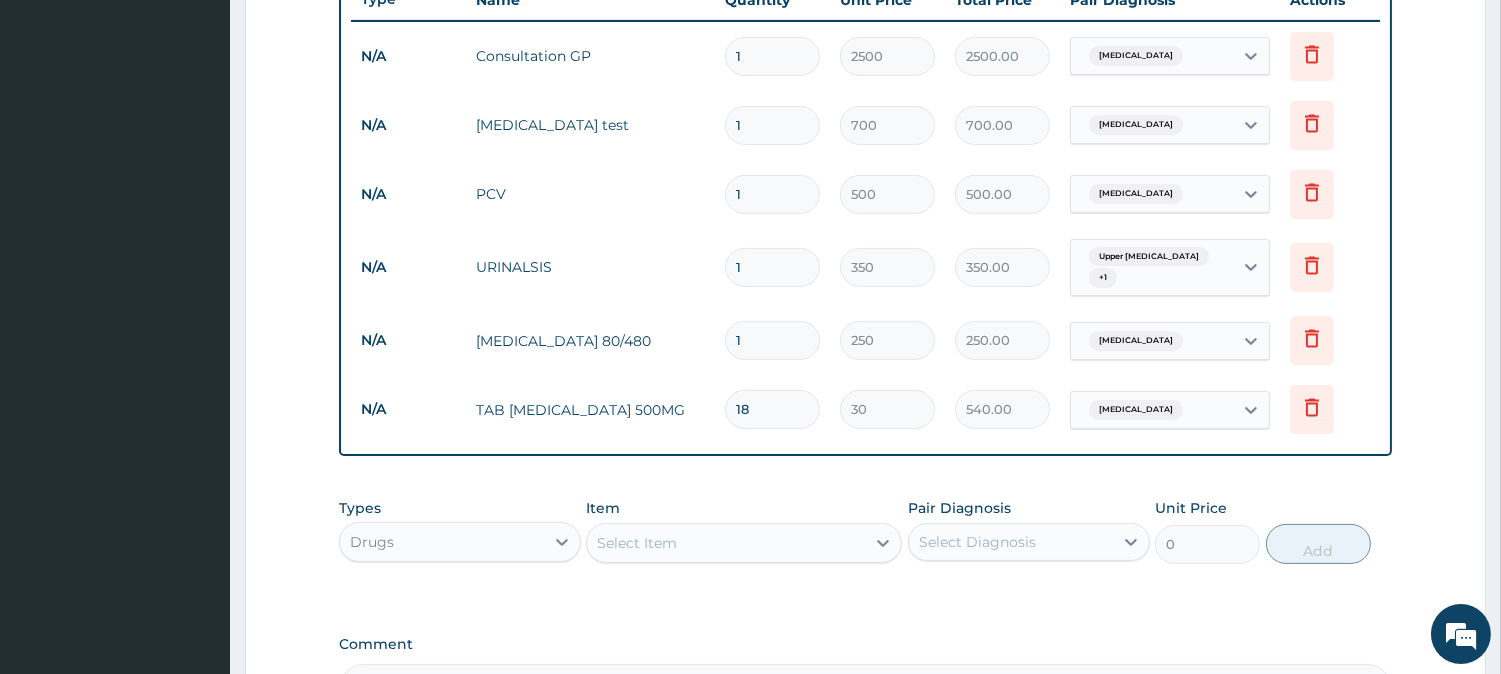 type on "18" 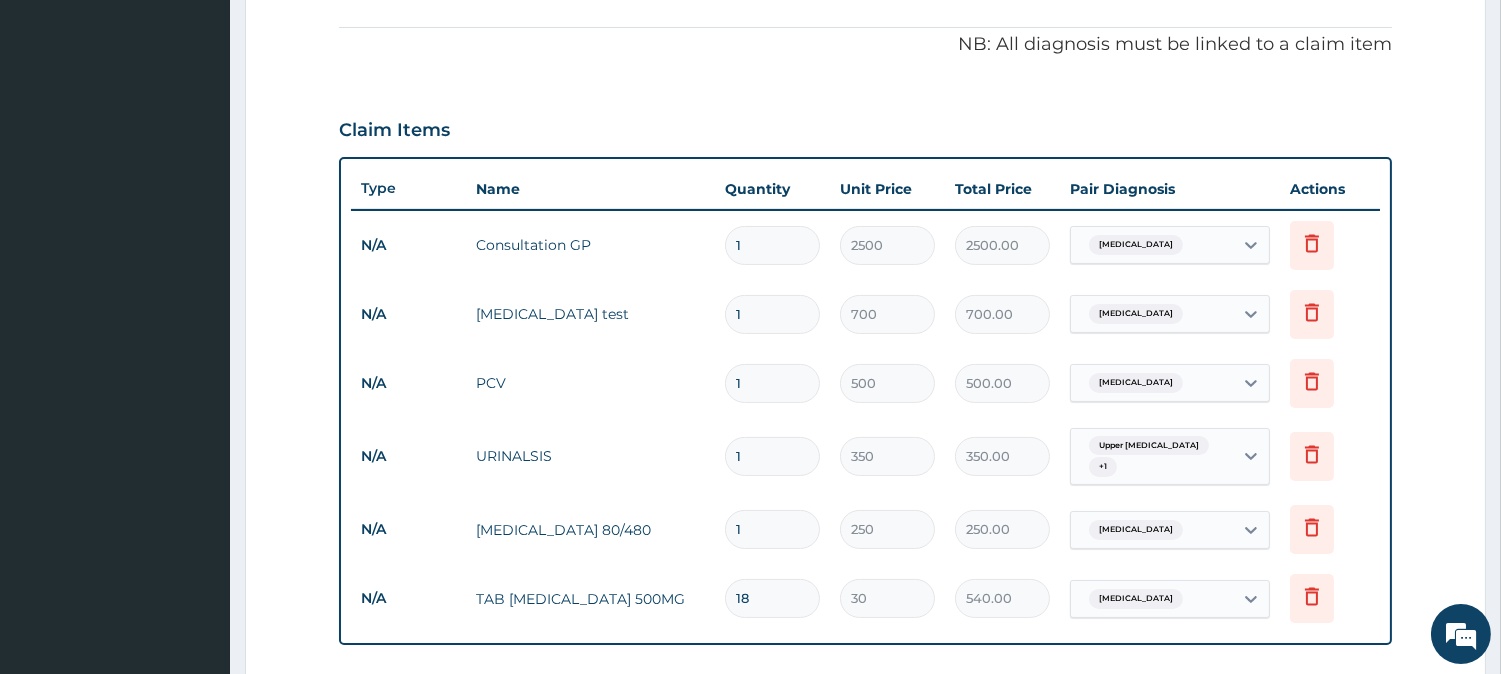 scroll, scrollTop: 586, scrollLeft: 0, axis: vertical 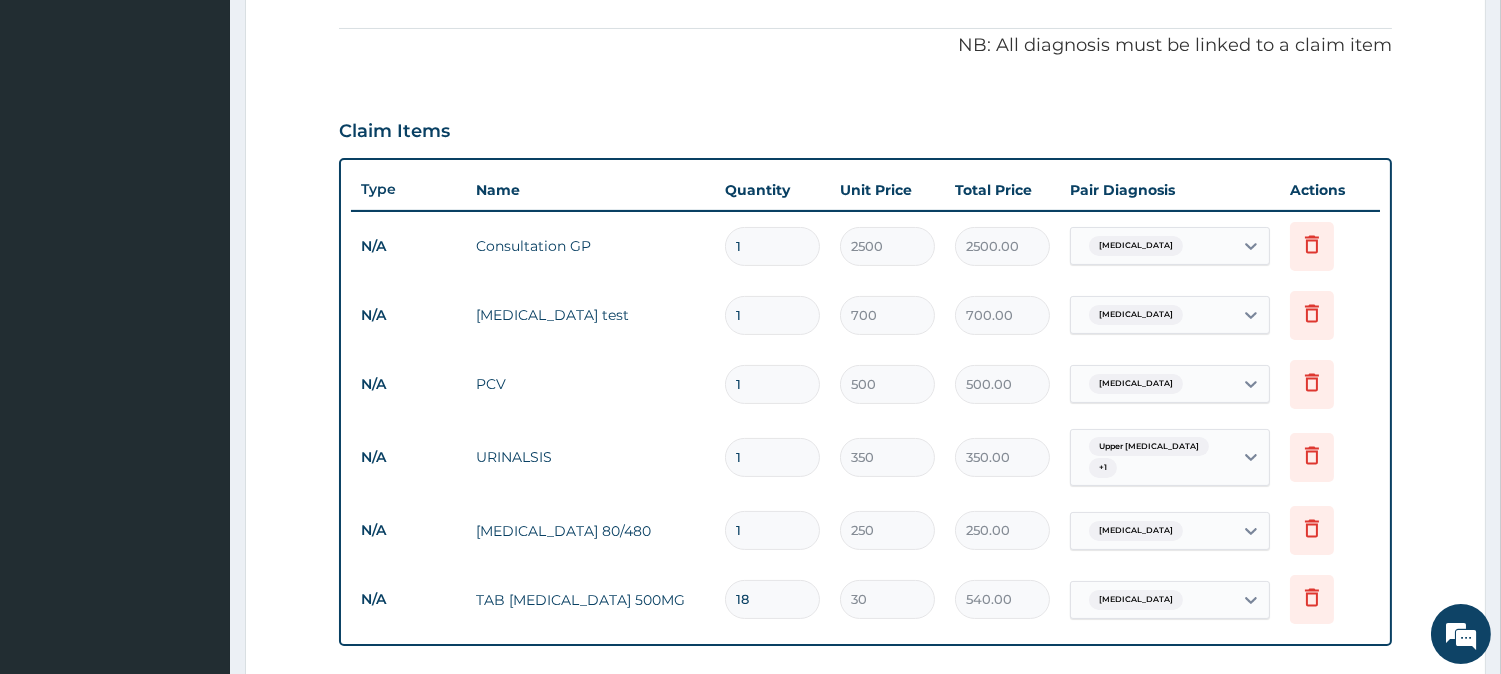 type 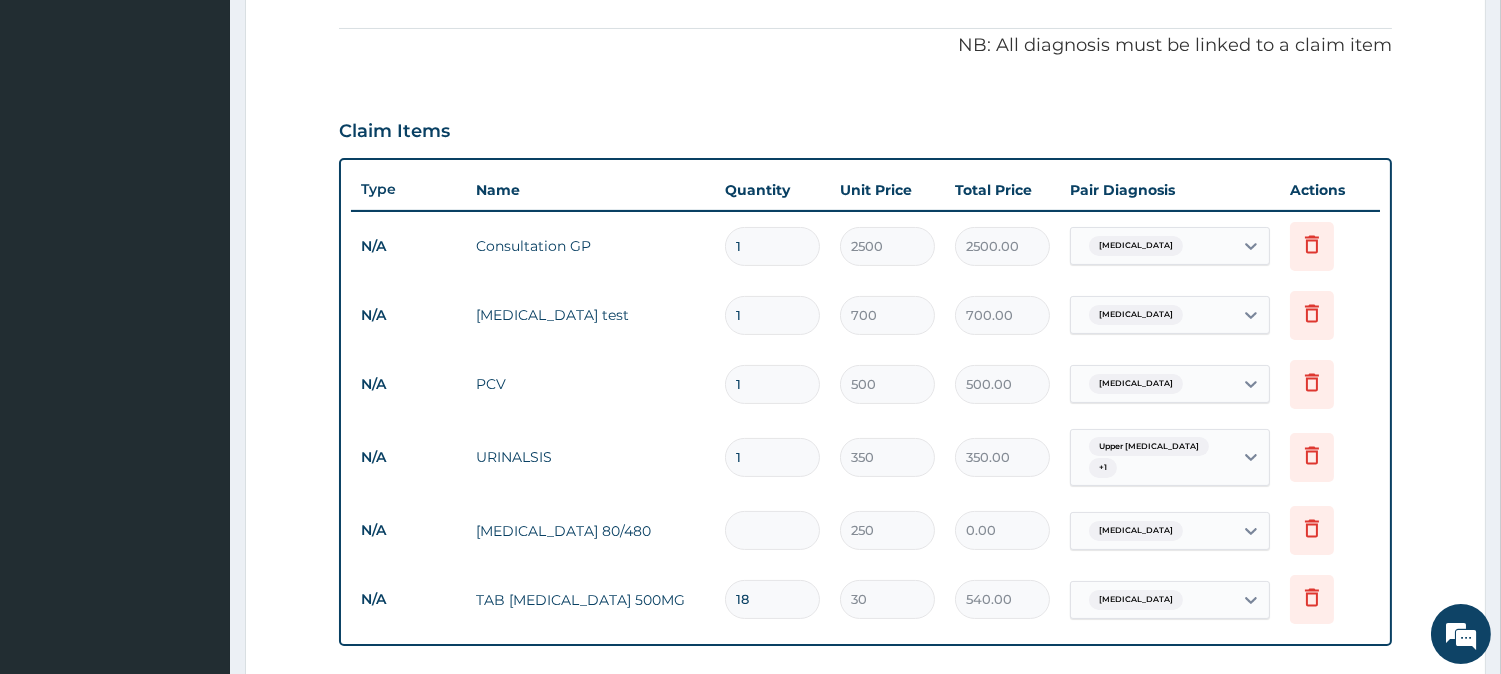 type on "6" 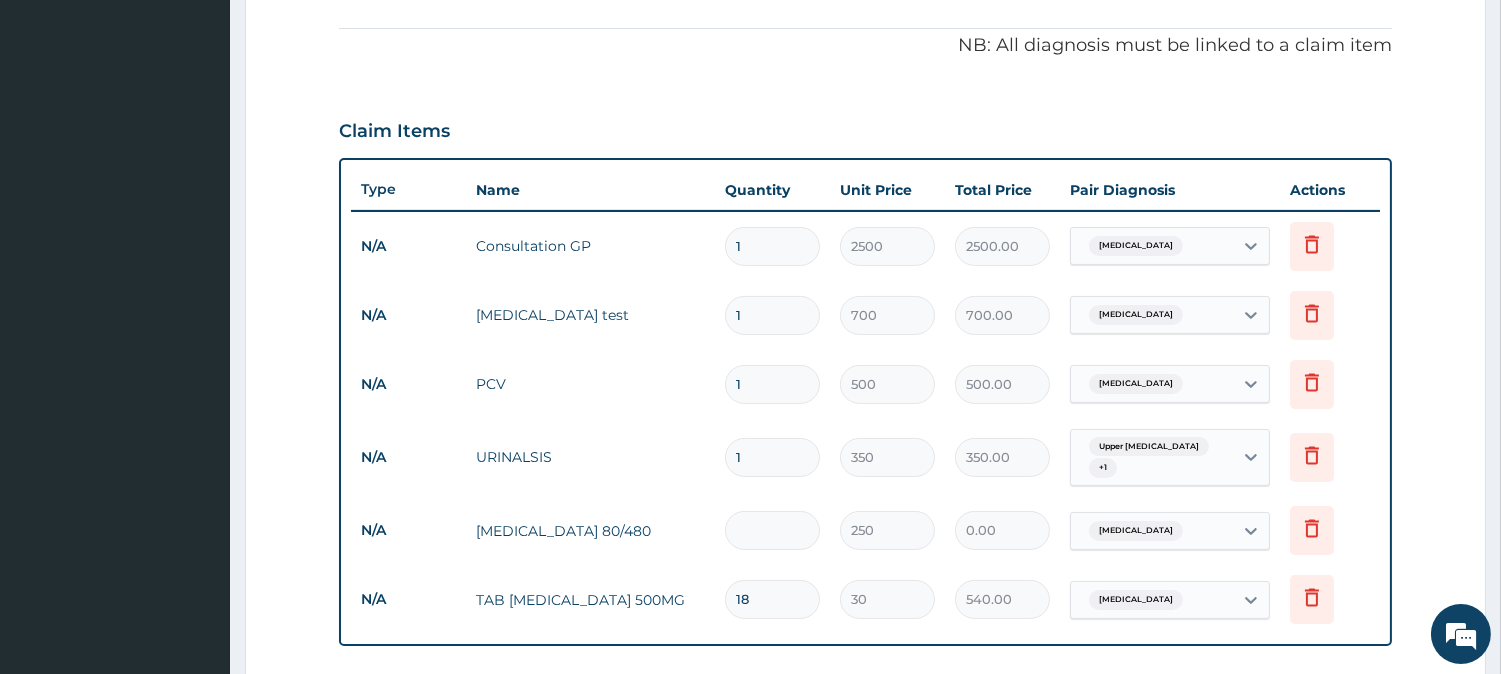 type on "1500.00" 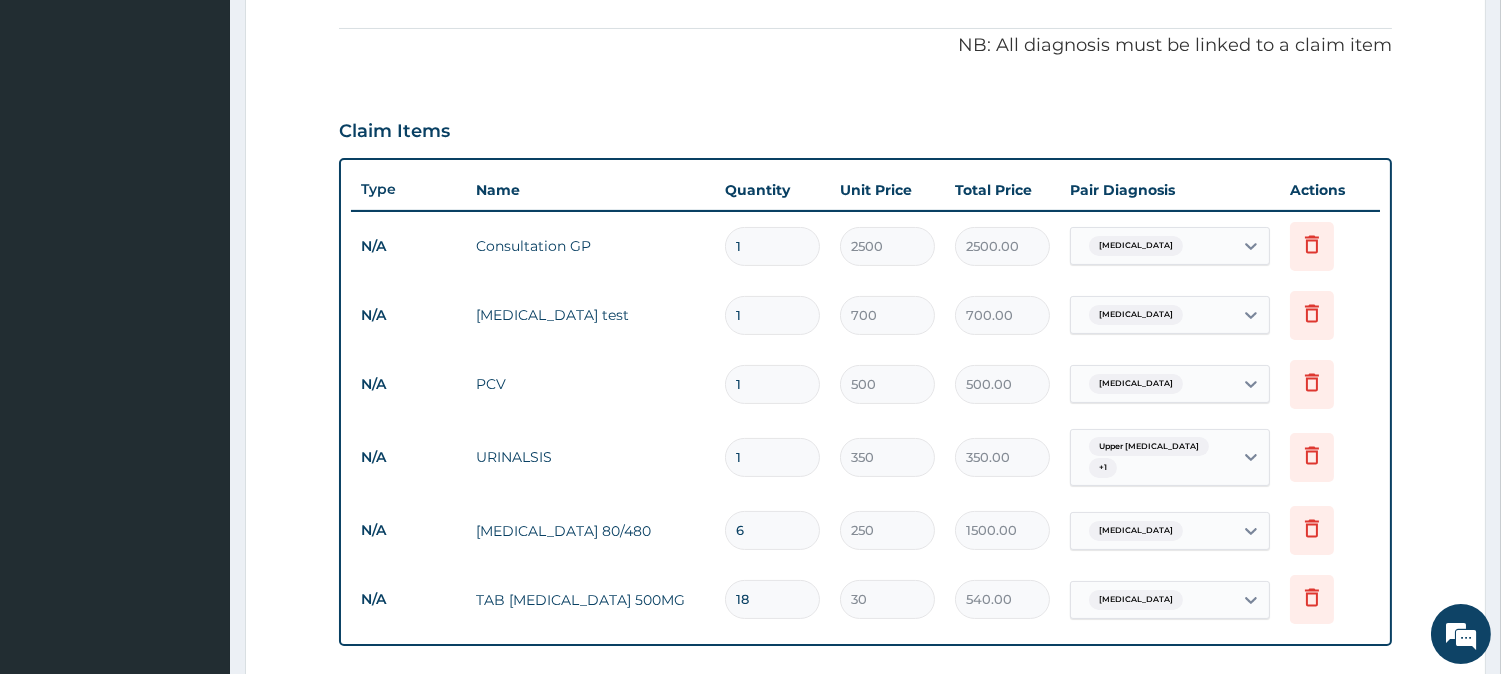 drag, startPoint x: 792, startPoint y: 534, endPoint x: 803, endPoint y: 513, distance: 23.70654 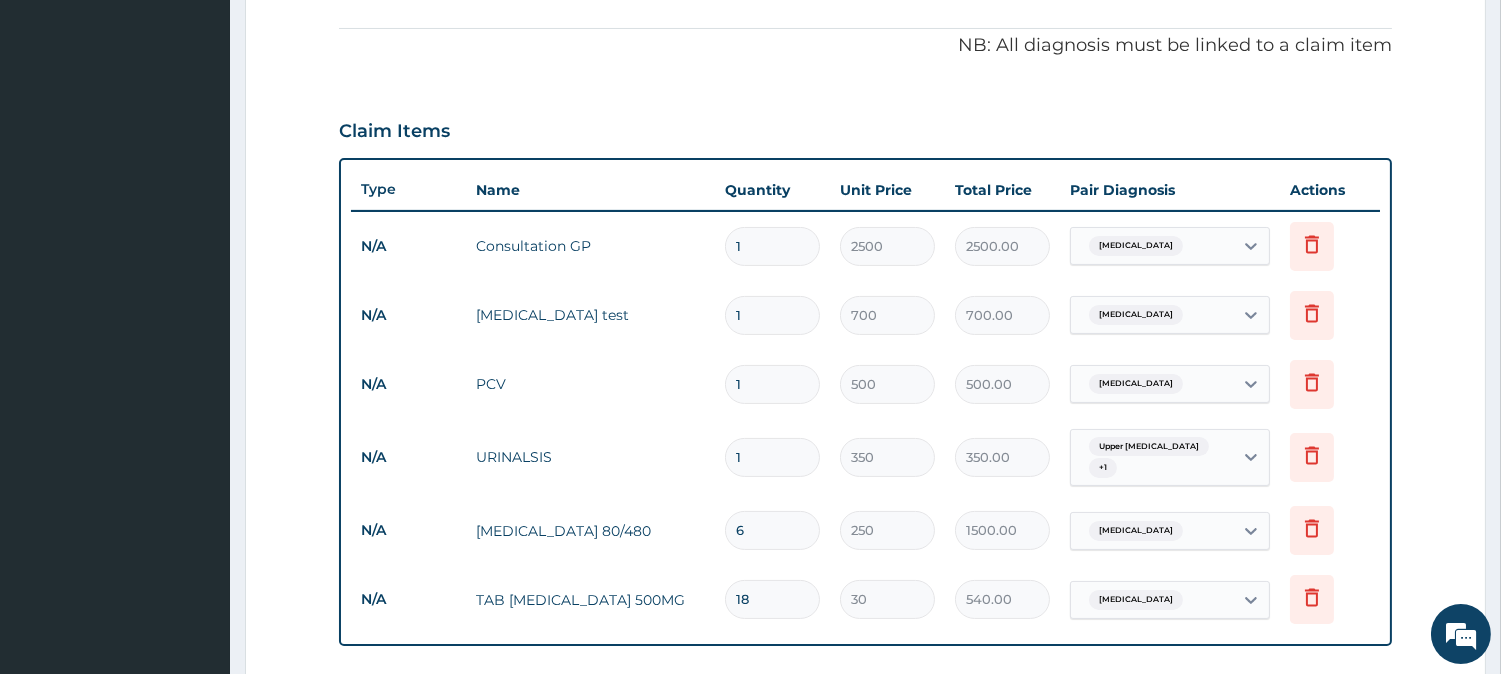 click on "6" at bounding box center (772, 530) 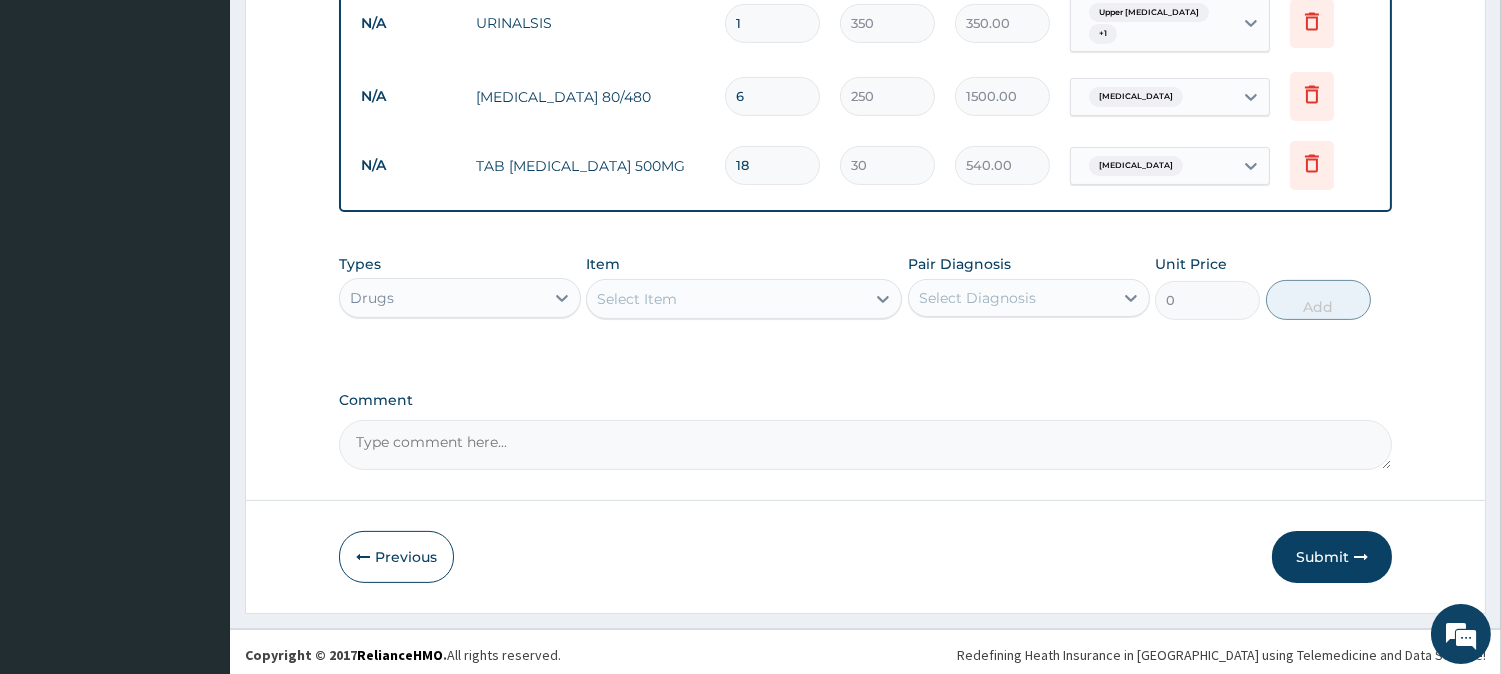 scroll, scrollTop: 1026, scrollLeft: 0, axis: vertical 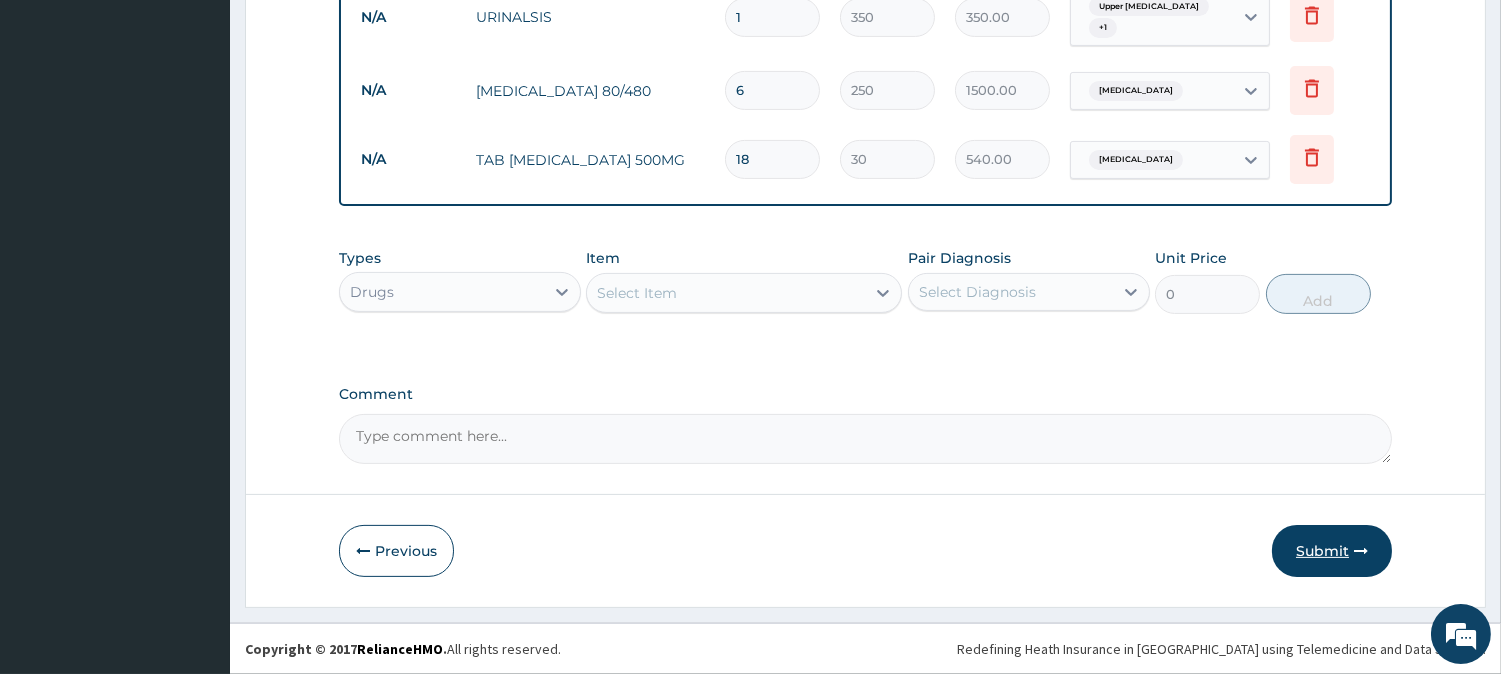 type on "6" 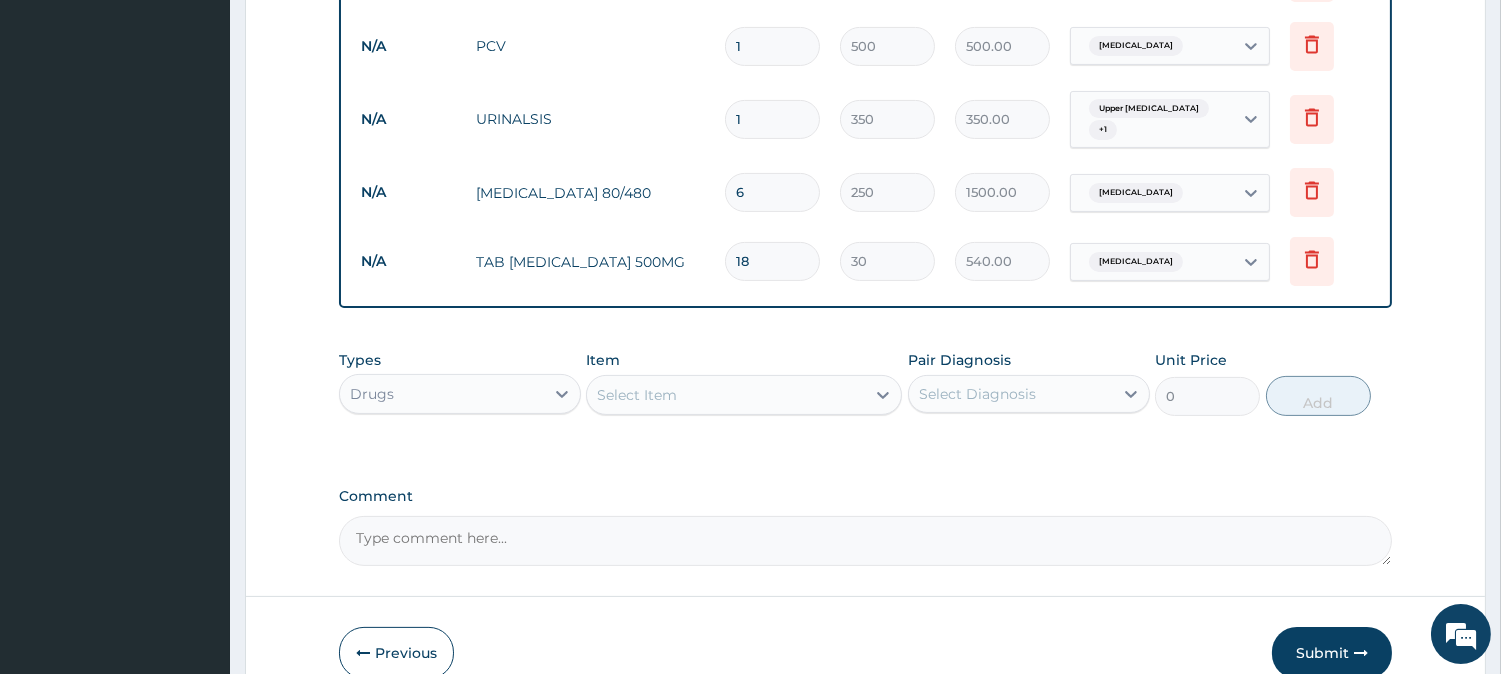 scroll, scrollTop: 1026, scrollLeft: 0, axis: vertical 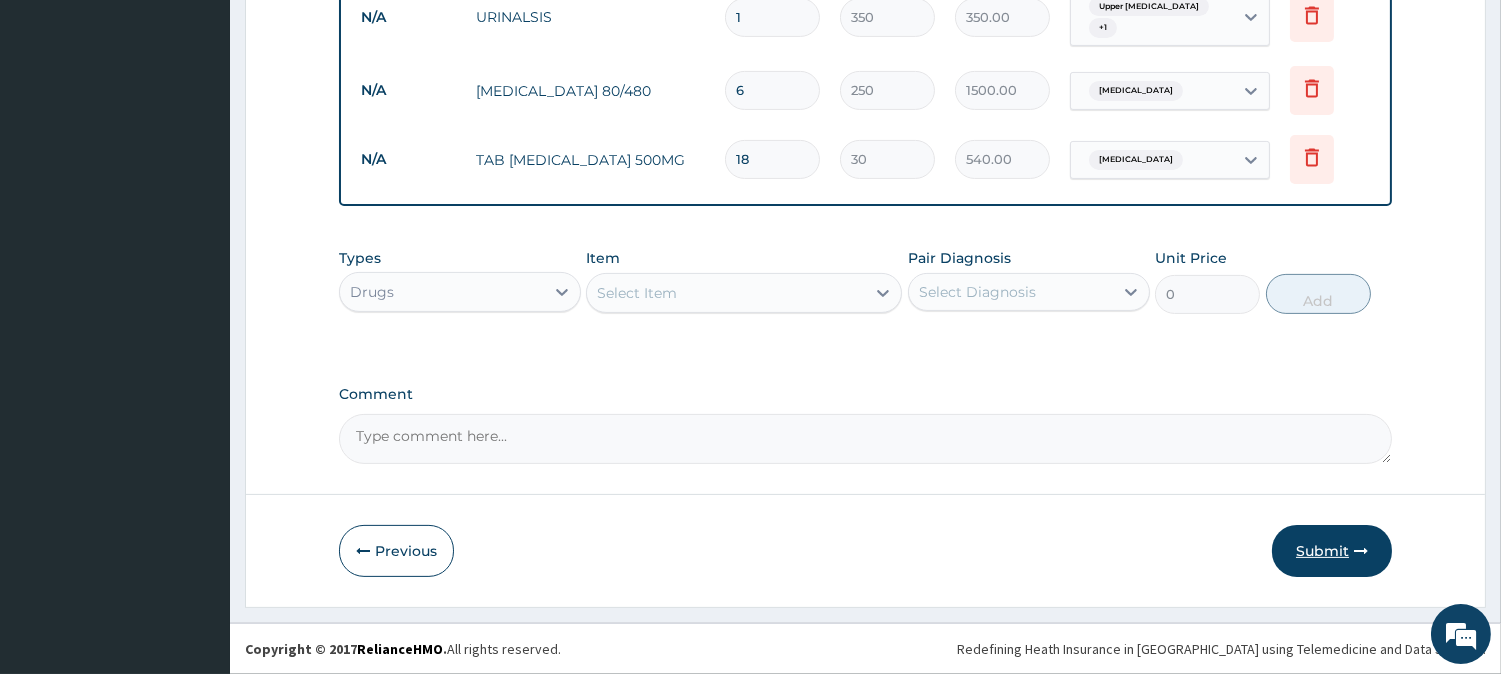click on "Submit" at bounding box center [1332, 551] 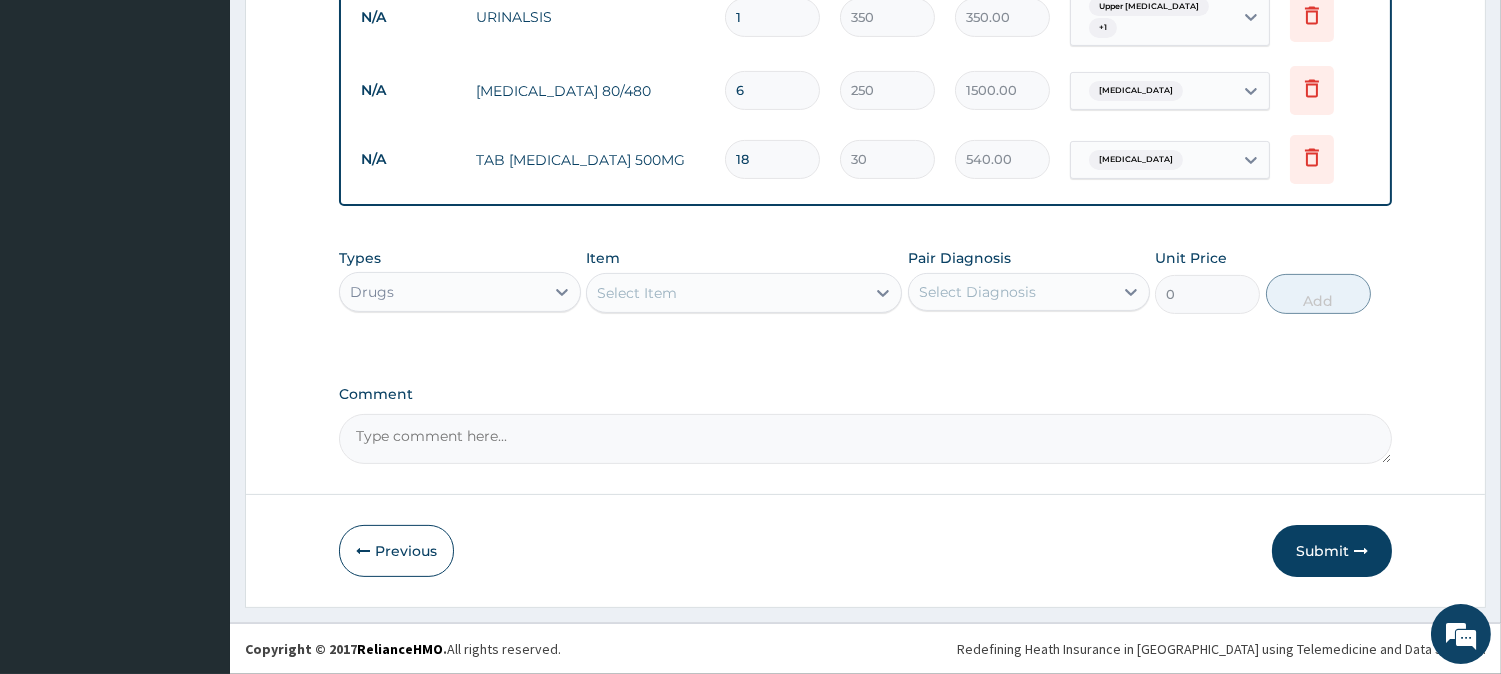 drag, startPoint x: 1315, startPoint y: 545, endPoint x: 614, endPoint y: 543, distance: 701.00287 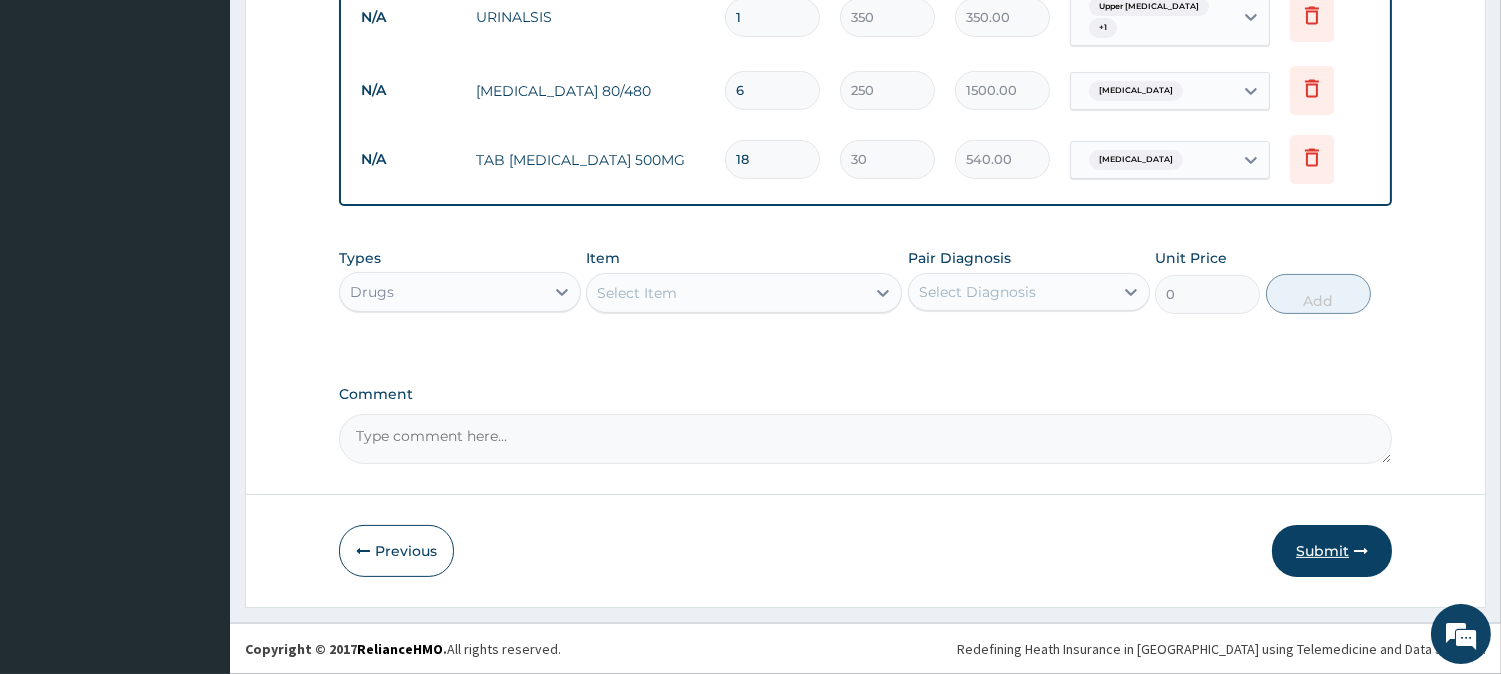 drag, startPoint x: 1324, startPoint y: 545, endPoint x: 1340, endPoint y: 545, distance: 16 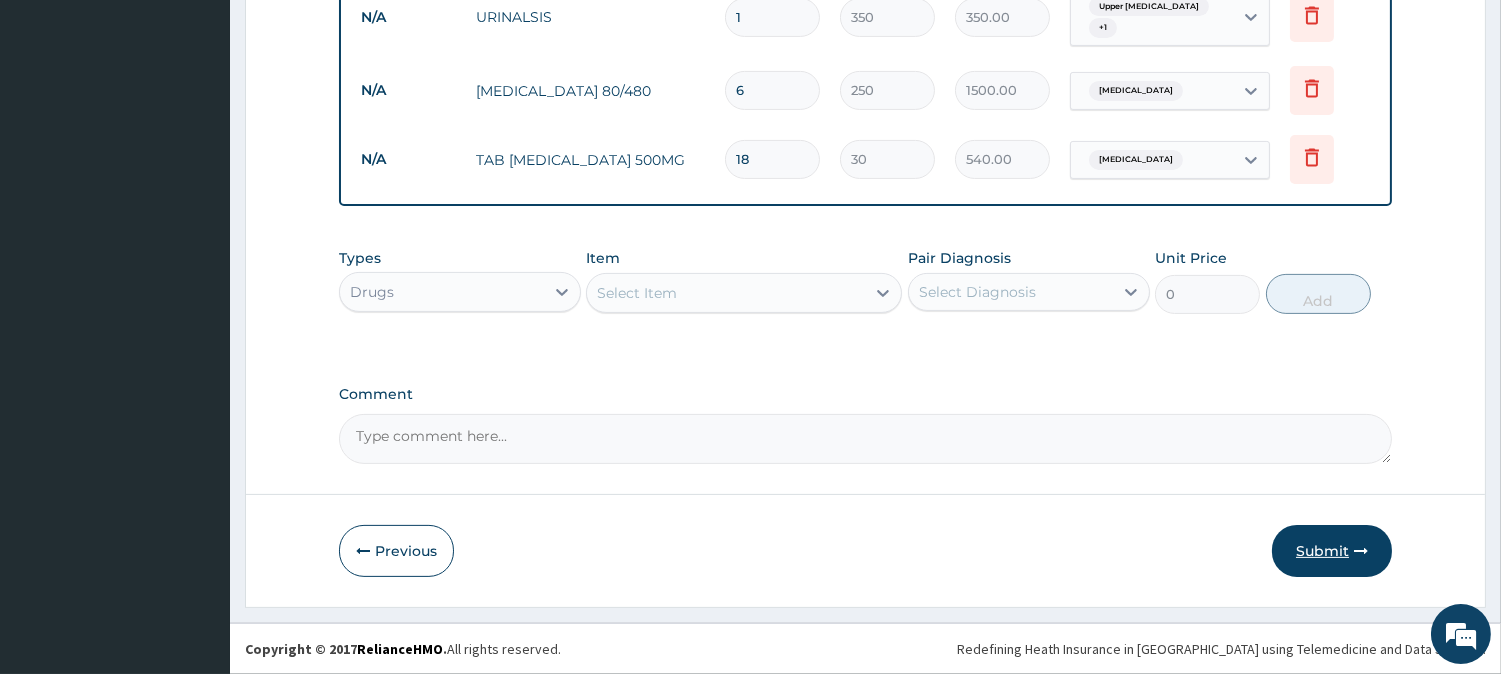 click on "Submit" at bounding box center (1332, 551) 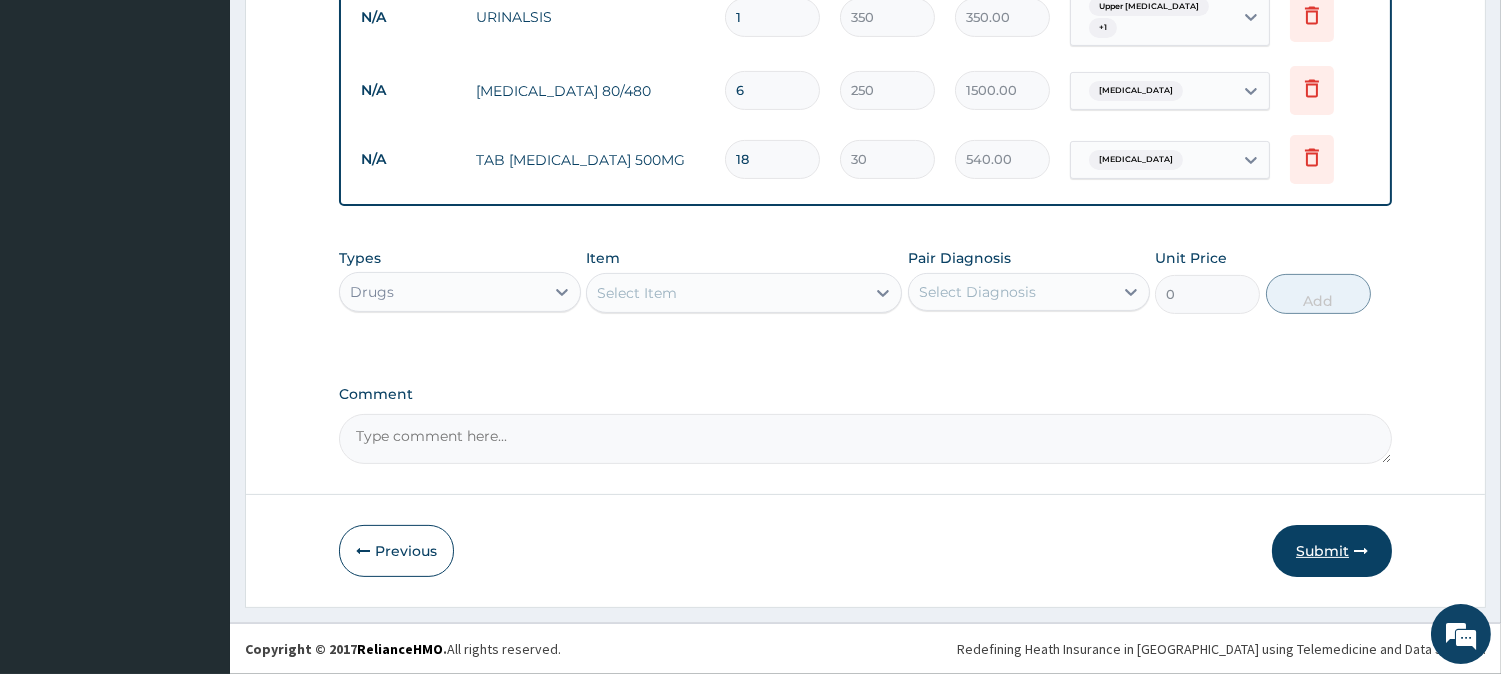 click on "Submit" at bounding box center [1332, 551] 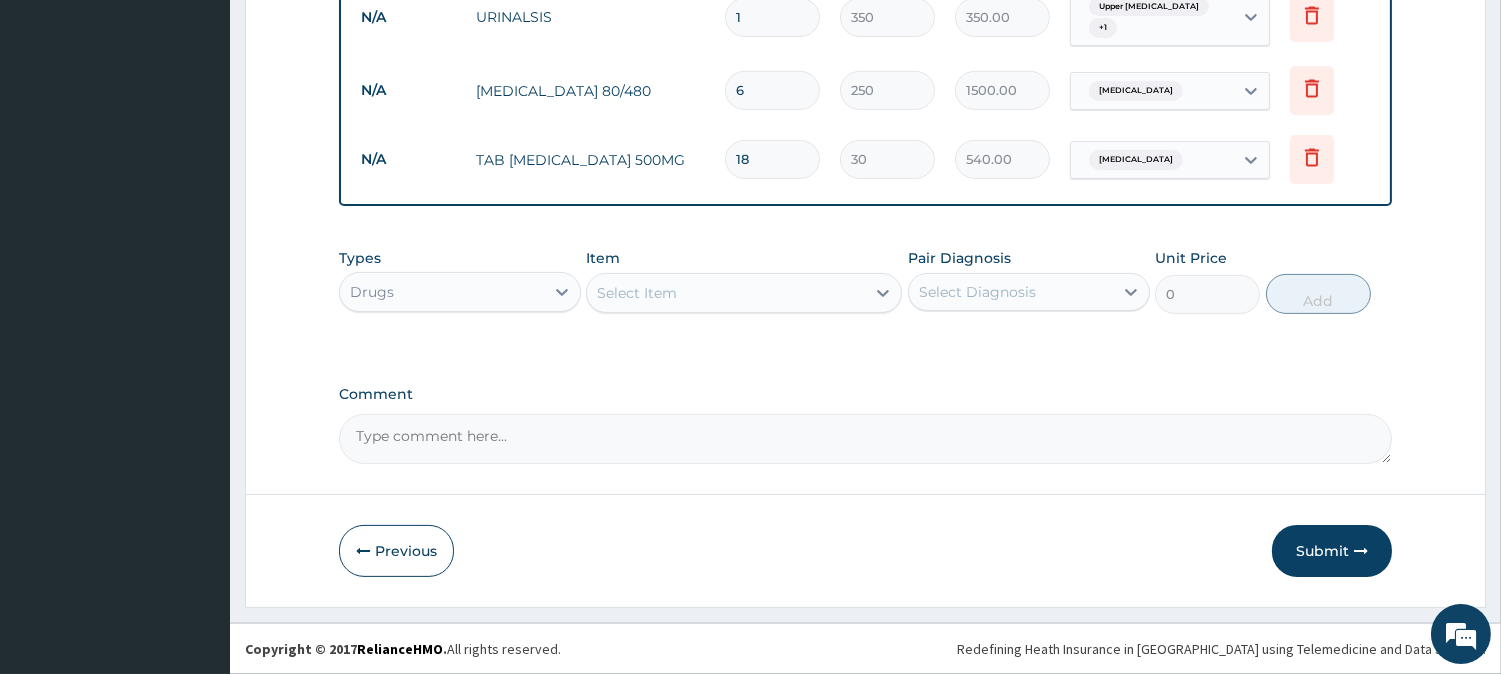 drag, startPoint x: 1325, startPoint y: 540, endPoint x: 1391, endPoint y: 717, distance: 188.90474 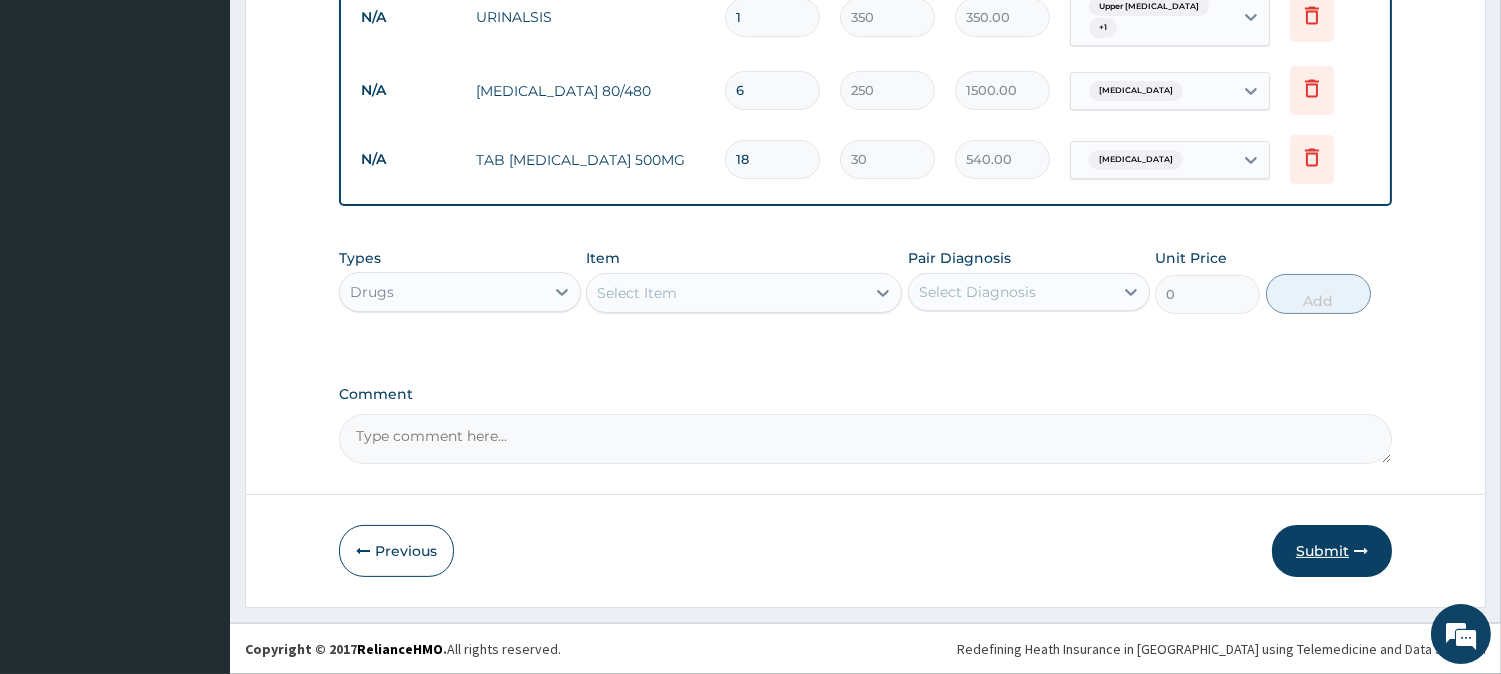 click on "Submit" at bounding box center [1332, 551] 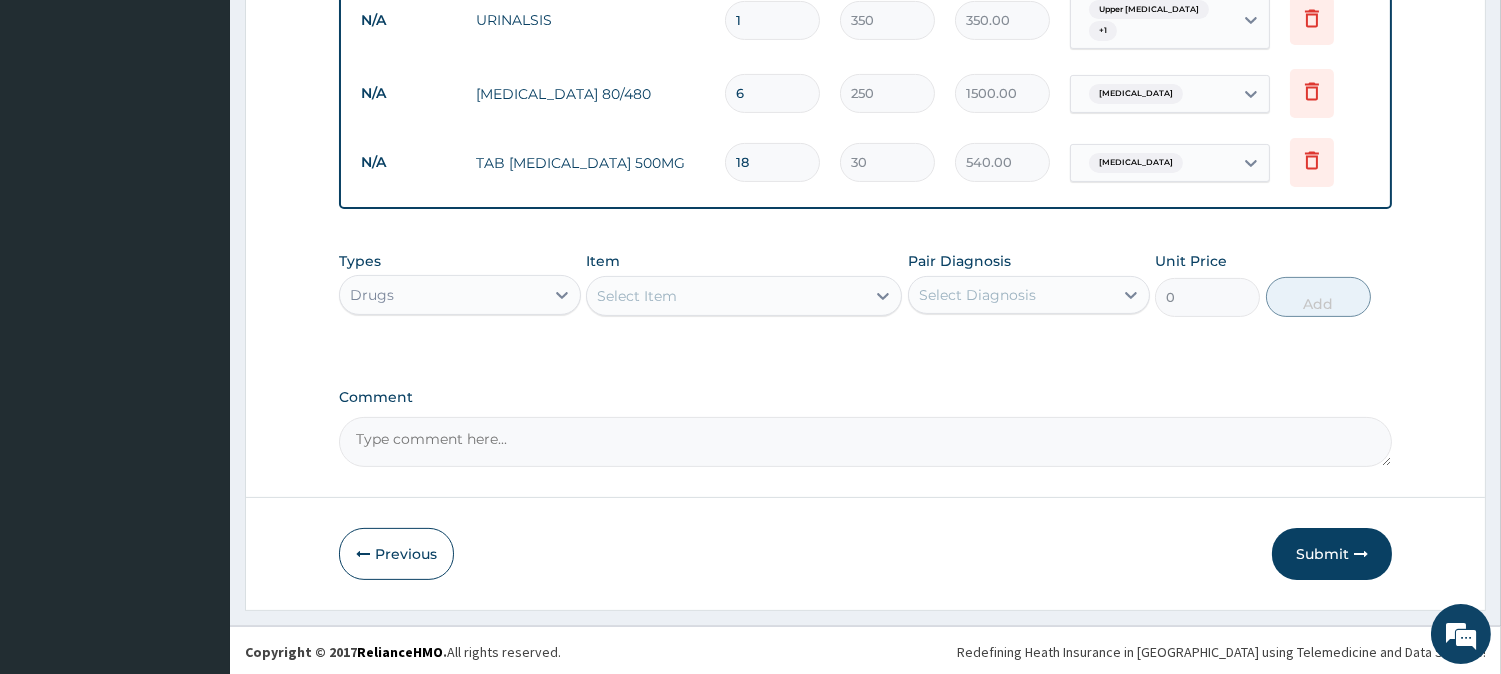 scroll, scrollTop: 1026, scrollLeft: 0, axis: vertical 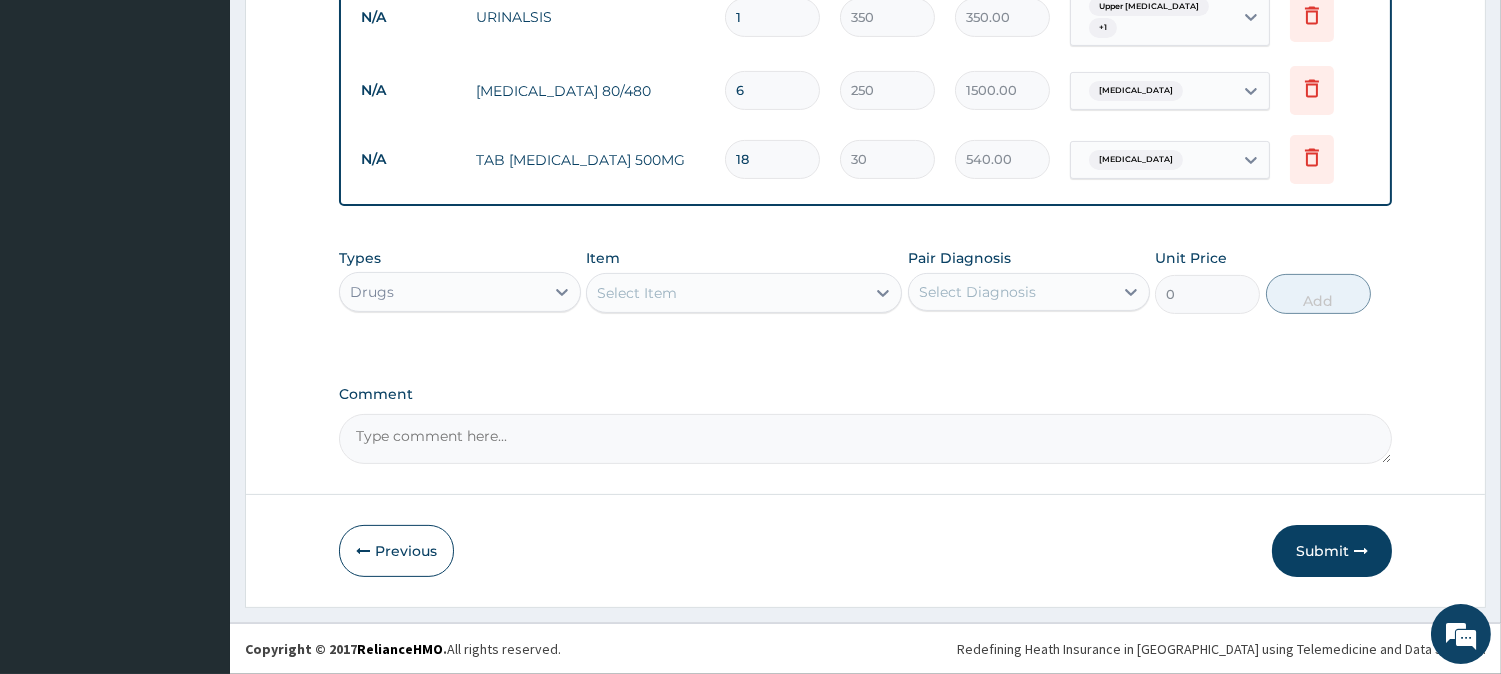 click on "Select Item" at bounding box center [637, 293] 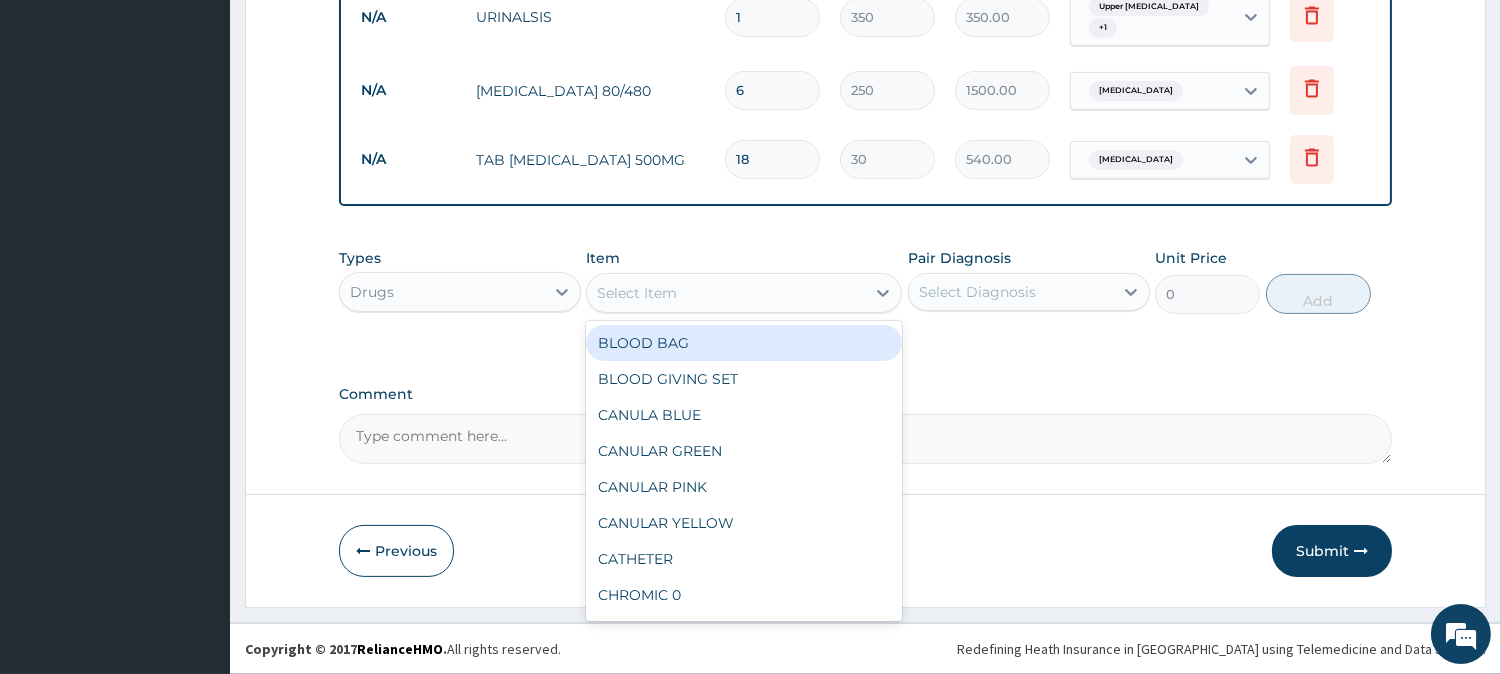 click on "Drugs" at bounding box center [442, 292] 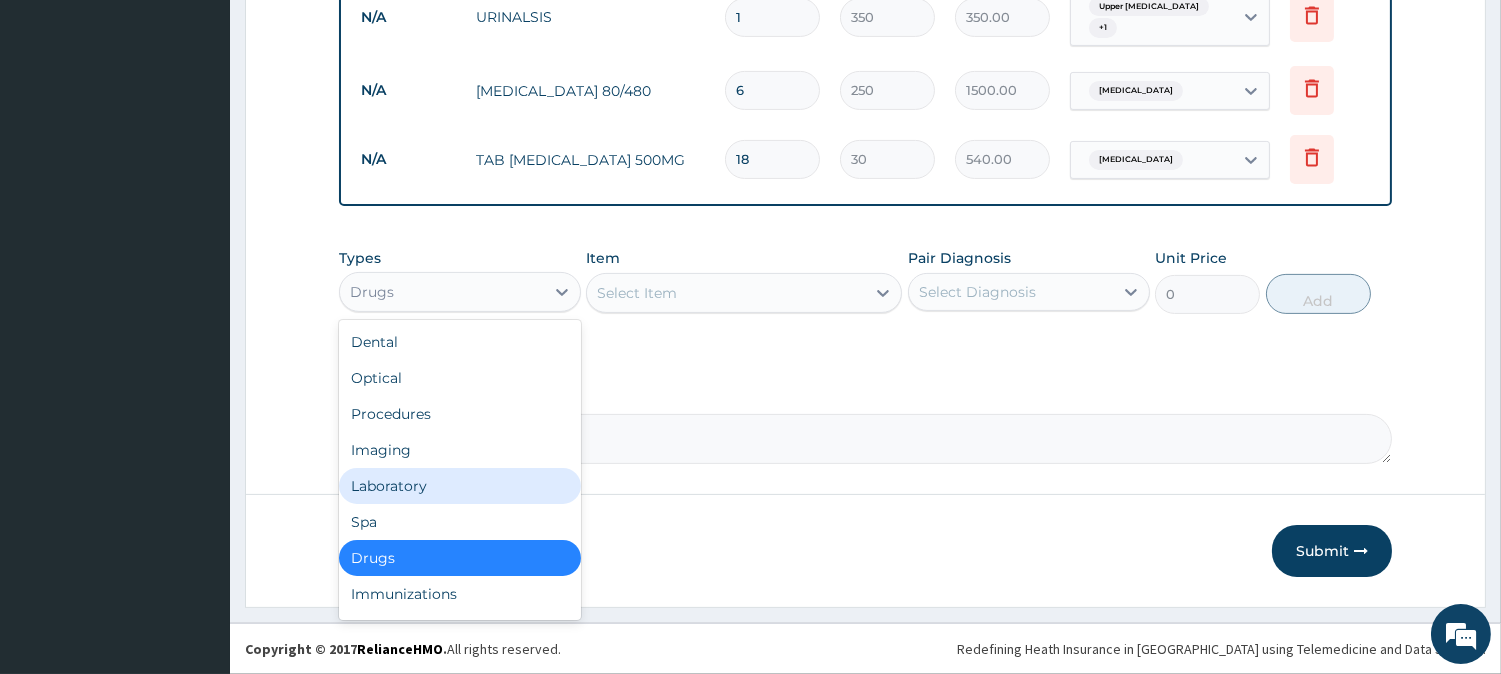 click on "Laboratory" at bounding box center (460, 486) 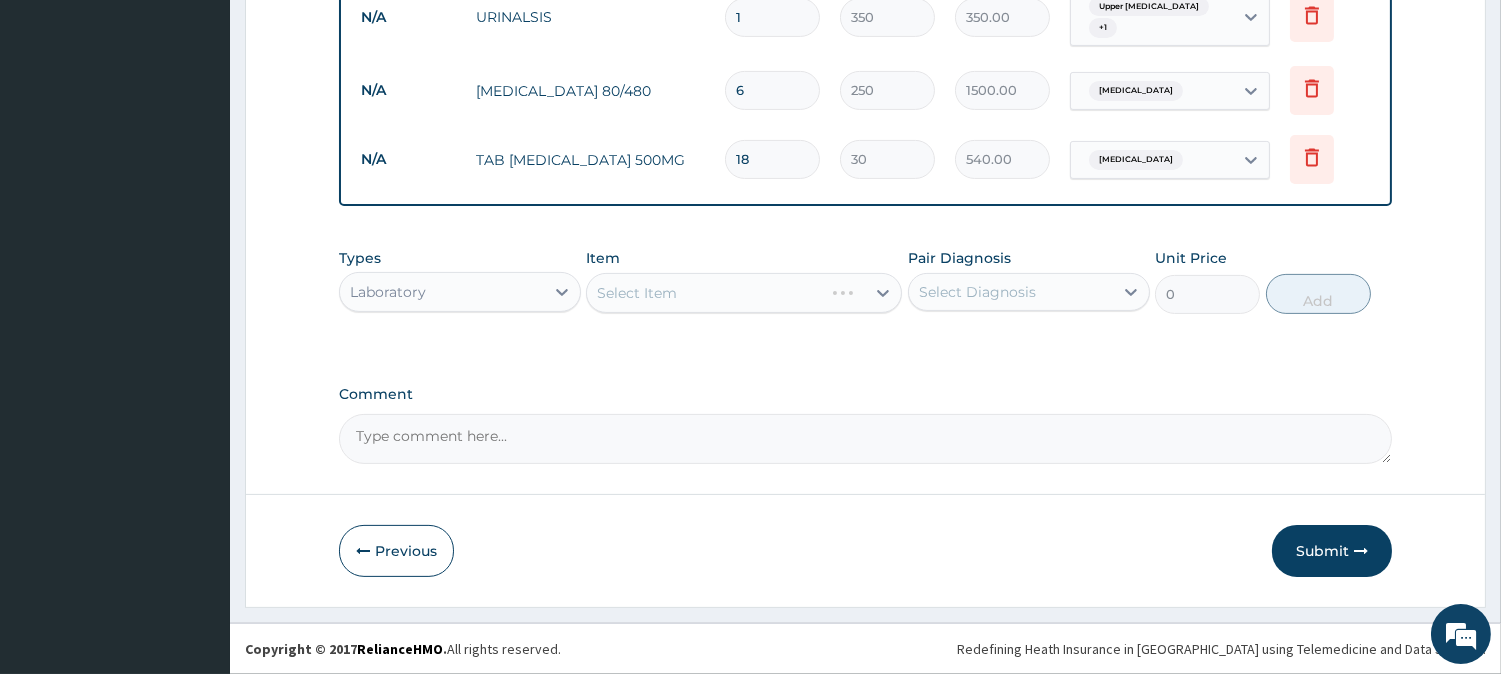 click on "Select Diagnosis" at bounding box center [977, 292] 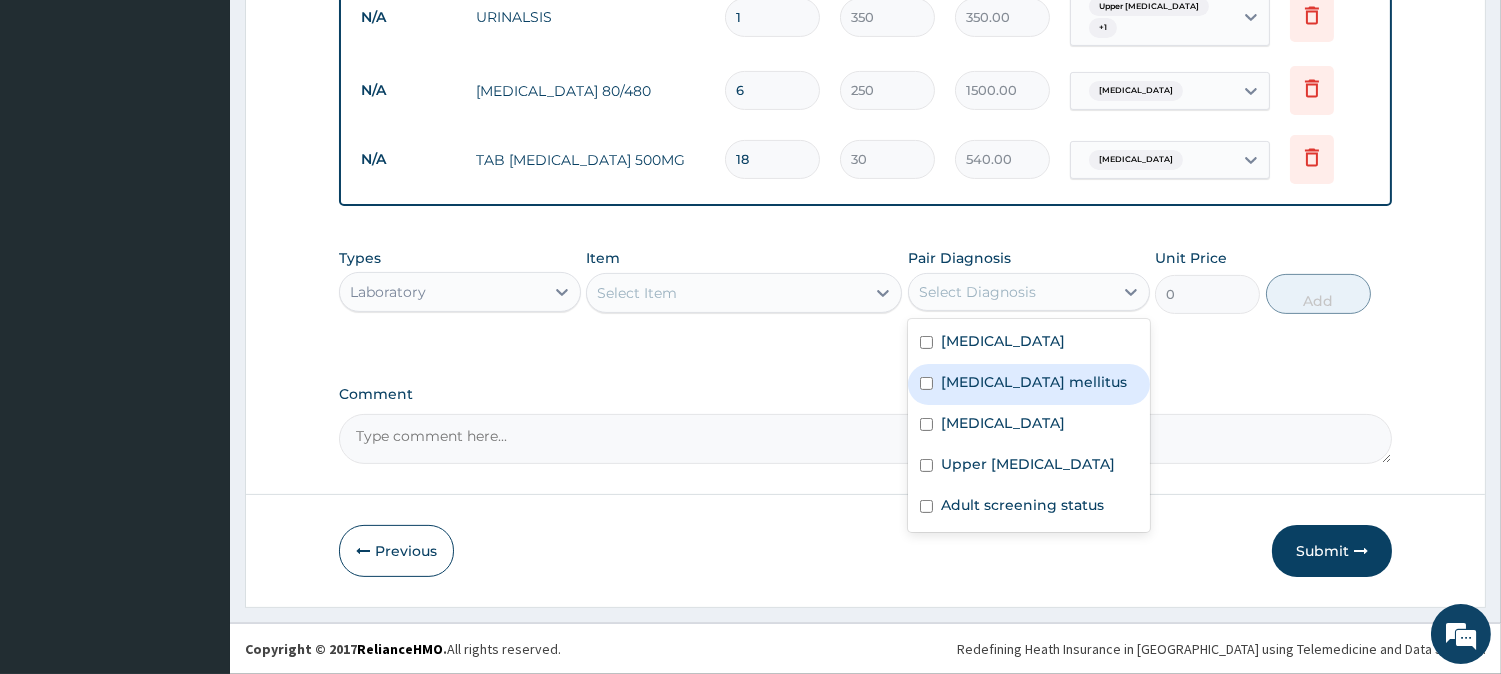 click at bounding box center (926, 383) 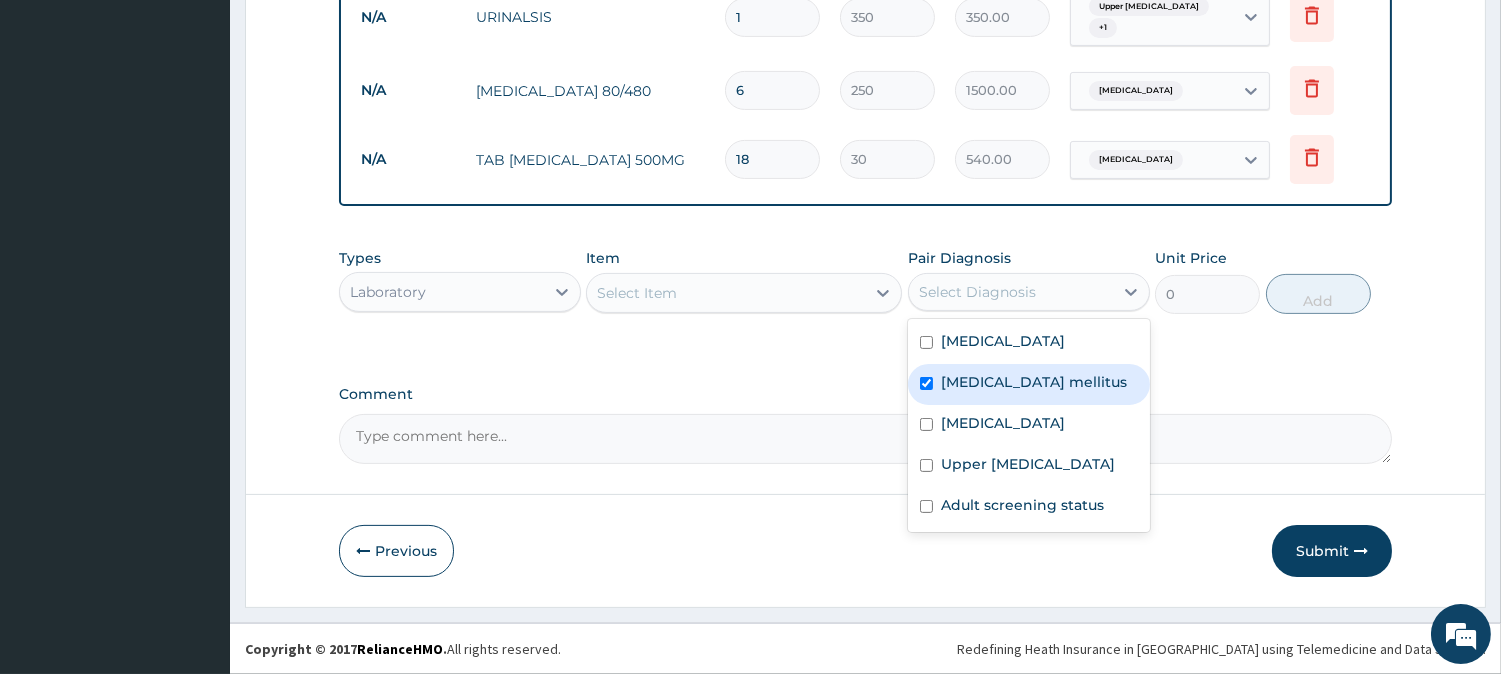 checkbox on "true" 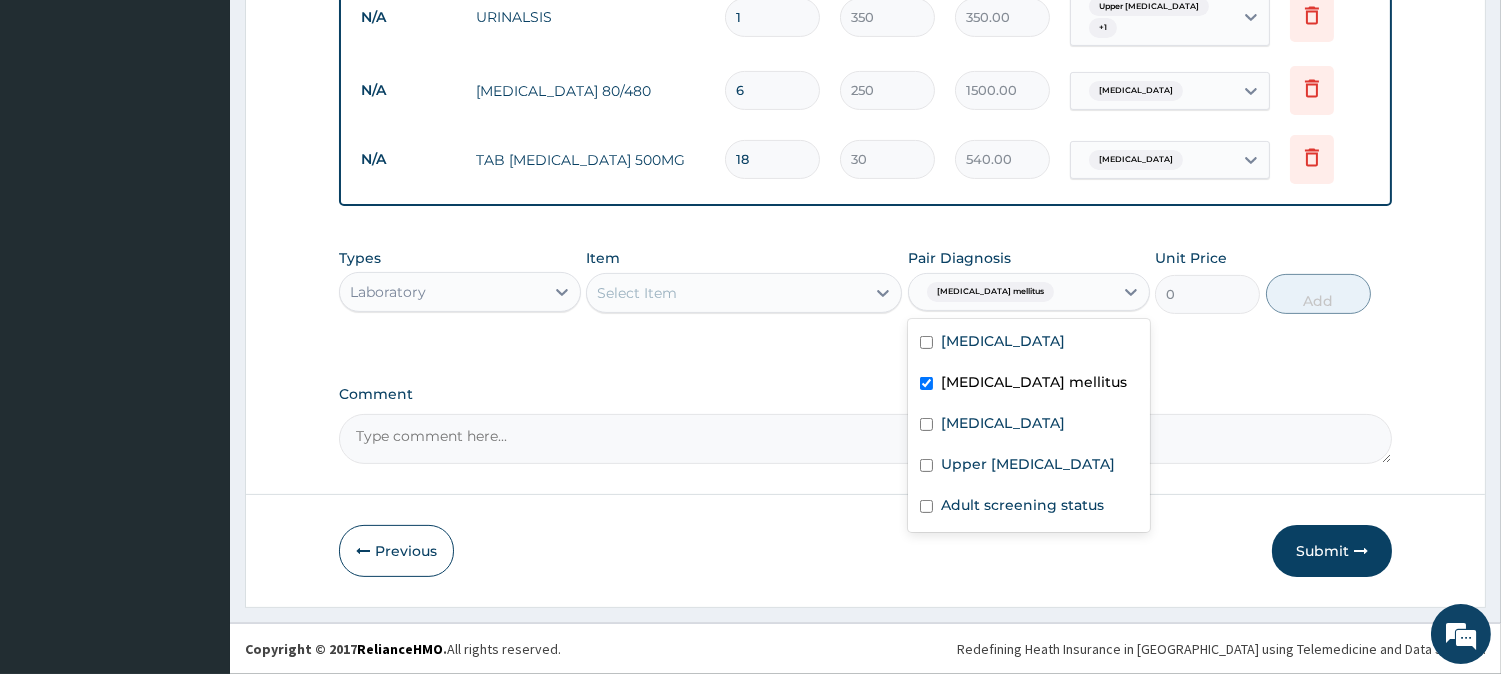 click on "Types Laboratory Item Select Item Pair Diagnosis option Diabetes mellitus, selected. option Diabetes mellitus selected, 2 of 5. 5 results available. Use Up and Down to choose options, press Enter to select the currently focused option, press Escape to exit the menu, press Tab to select the option and exit the menu. Diabetes mellitus Malaria Diabetes mellitus Anemia Upper urinary tract infection Adult screening status Unit Price 0 Add" at bounding box center [865, 281] 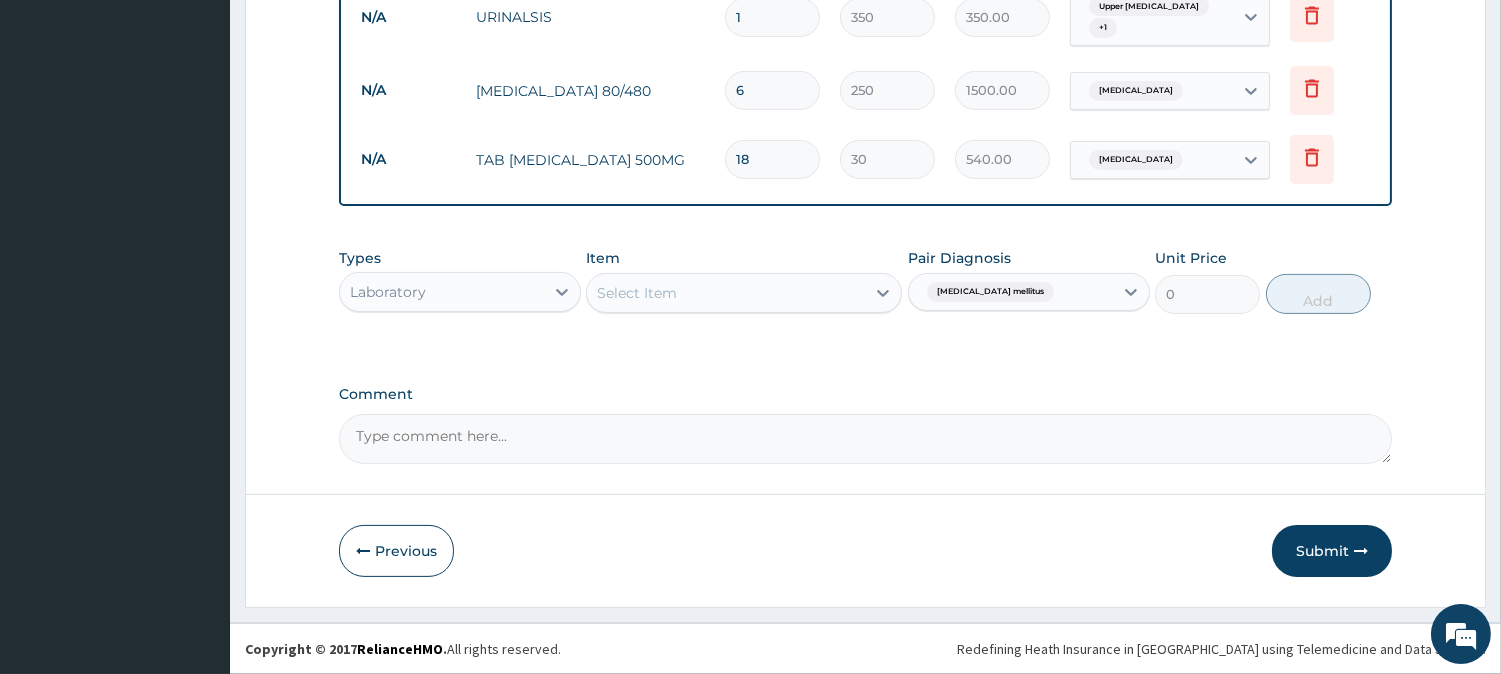 click on "Select Item" at bounding box center [726, 293] 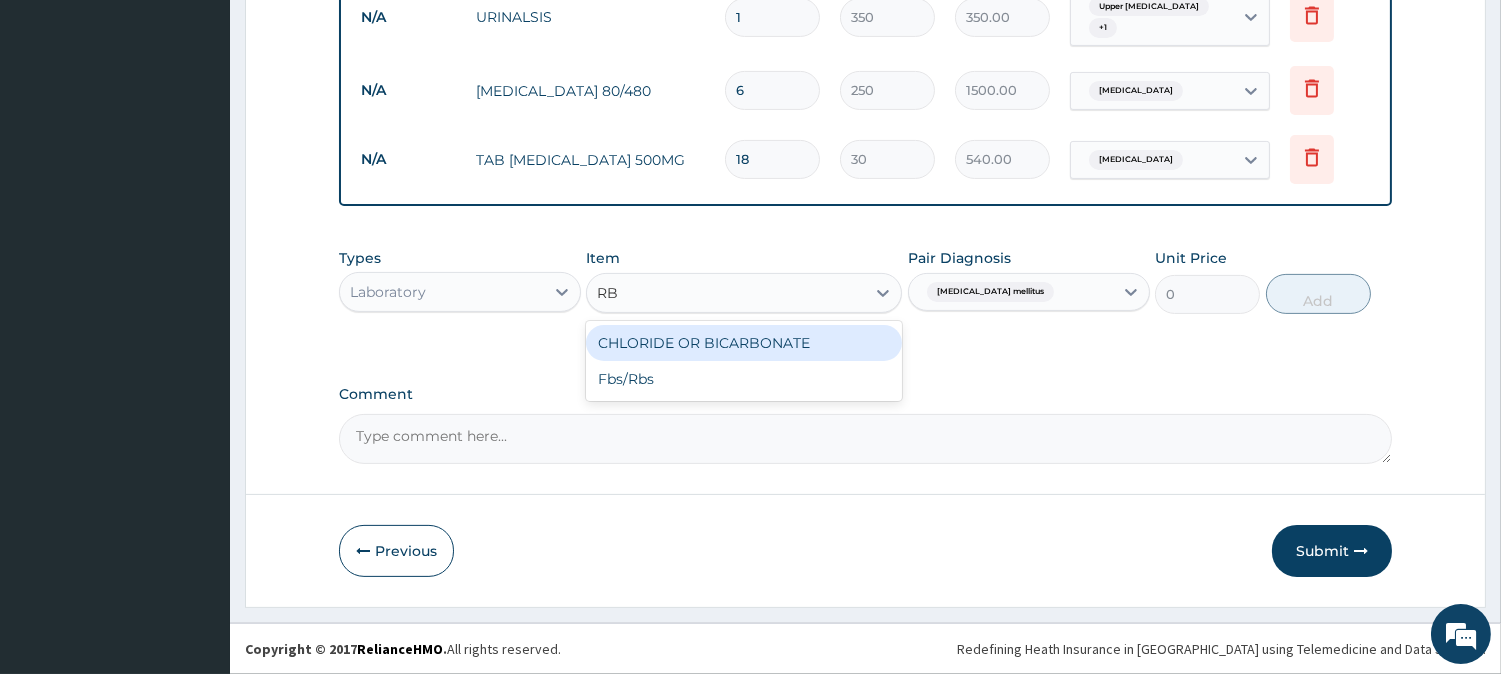 type on "RBS" 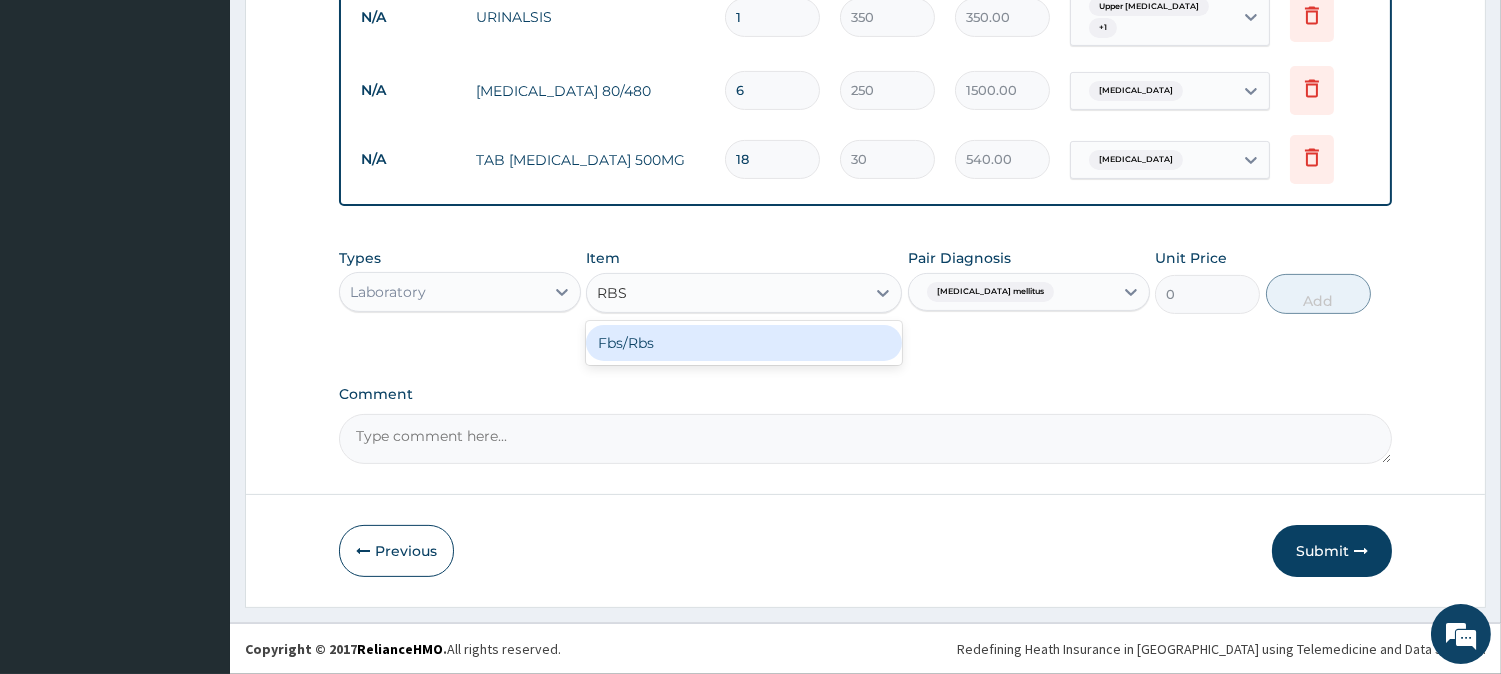 click on "Fbs/Rbs" at bounding box center (744, 343) 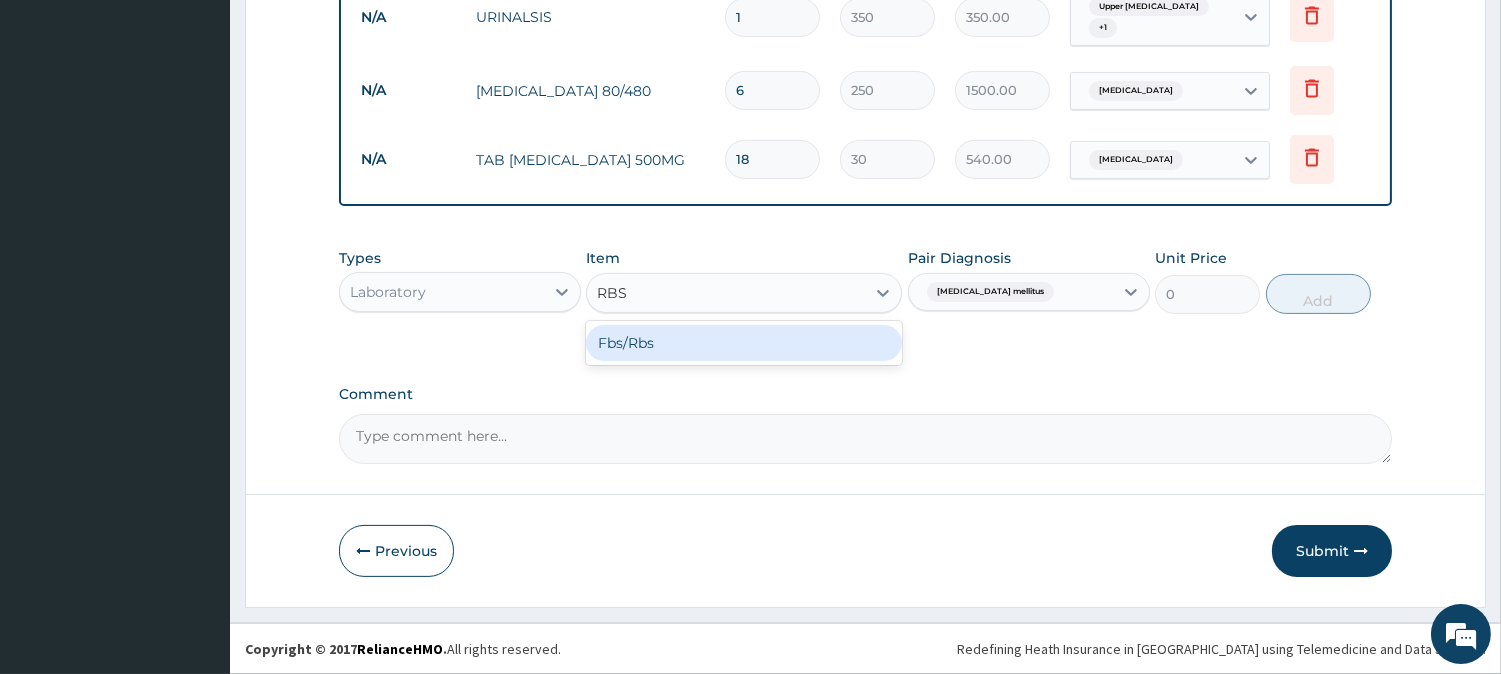 type 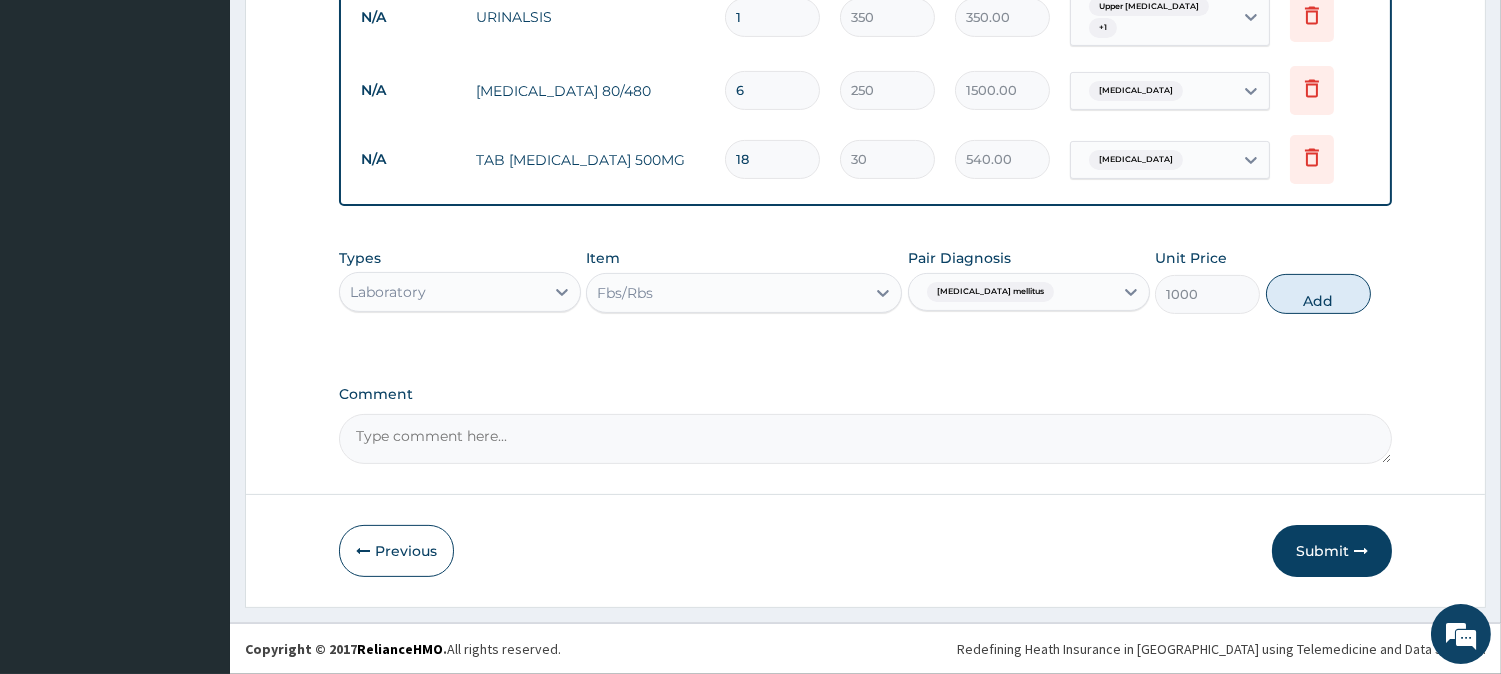 click on "Add" at bounding box center (1318, 294) 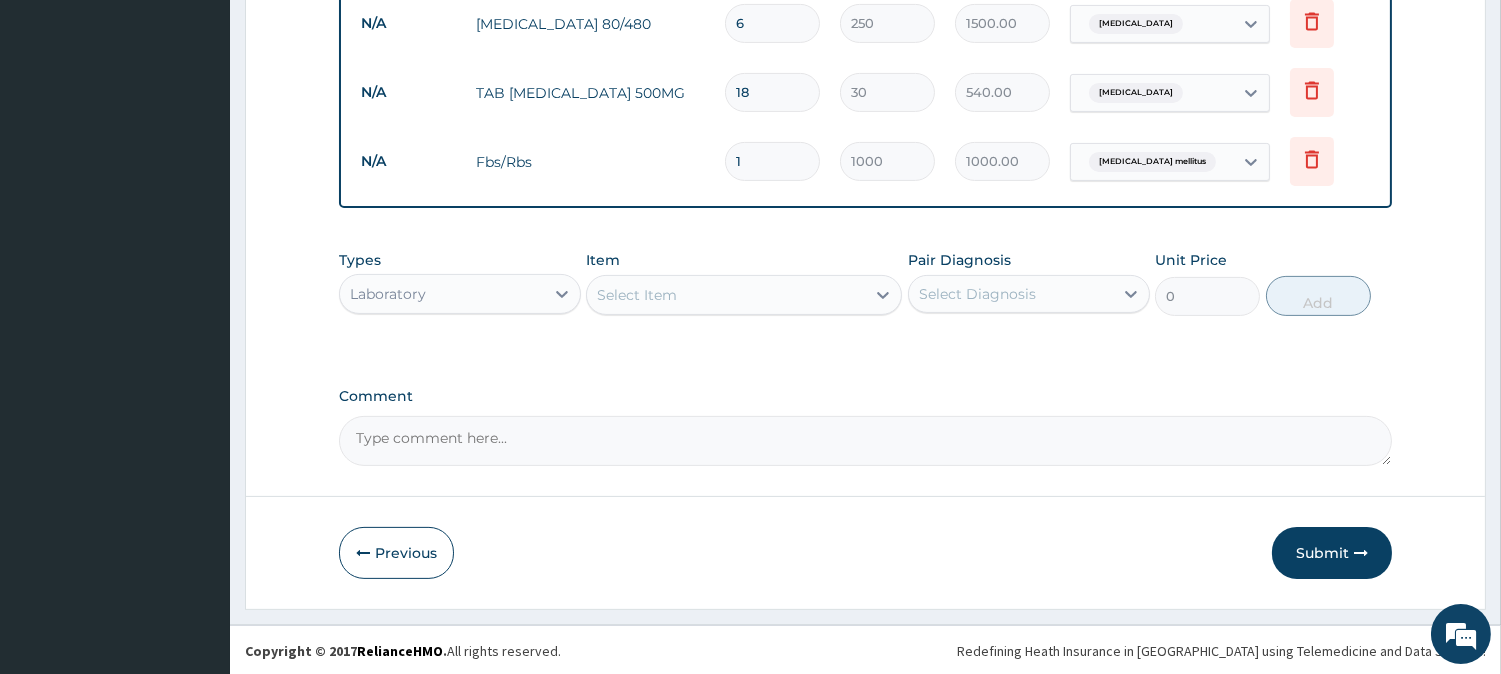 scroll, scrollTop: 1096, scrollLeft: 0, axis: vertical 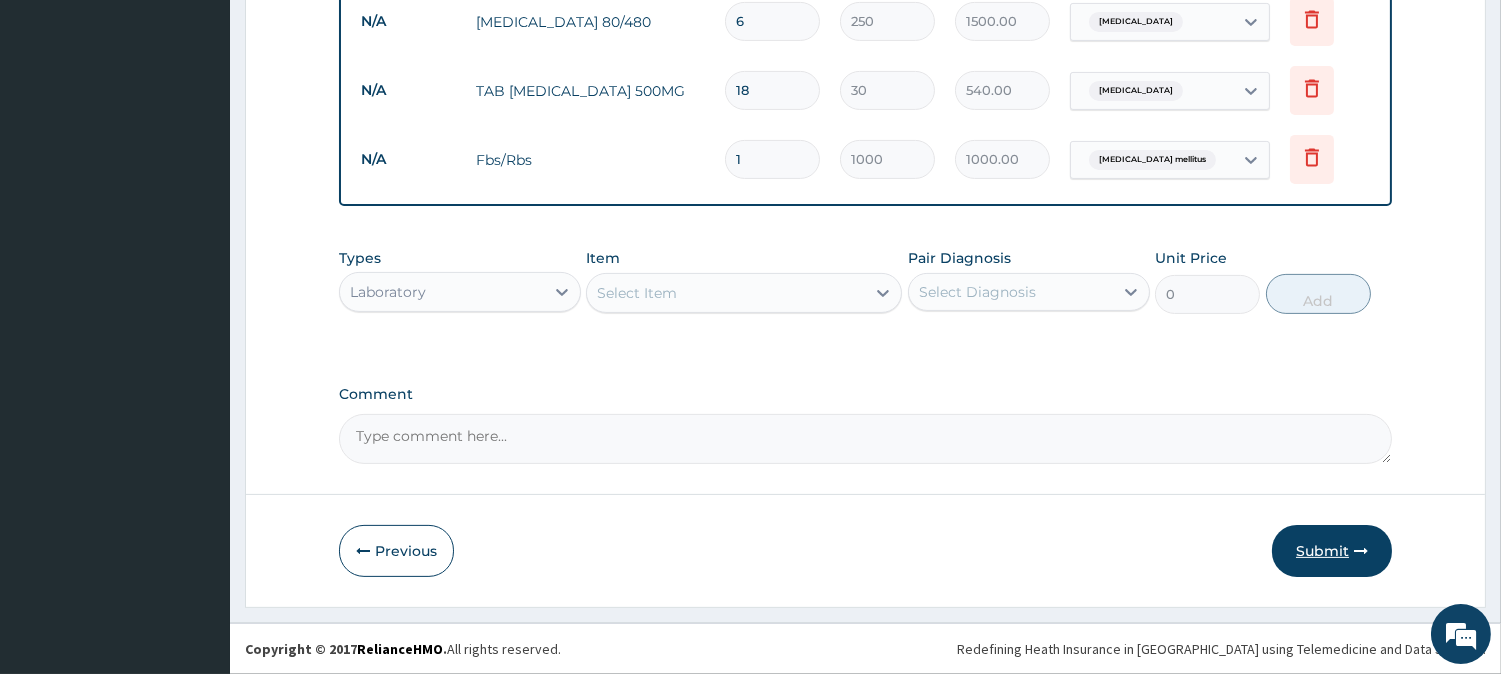 click on "Submit" at bounding box center [1332, 551] 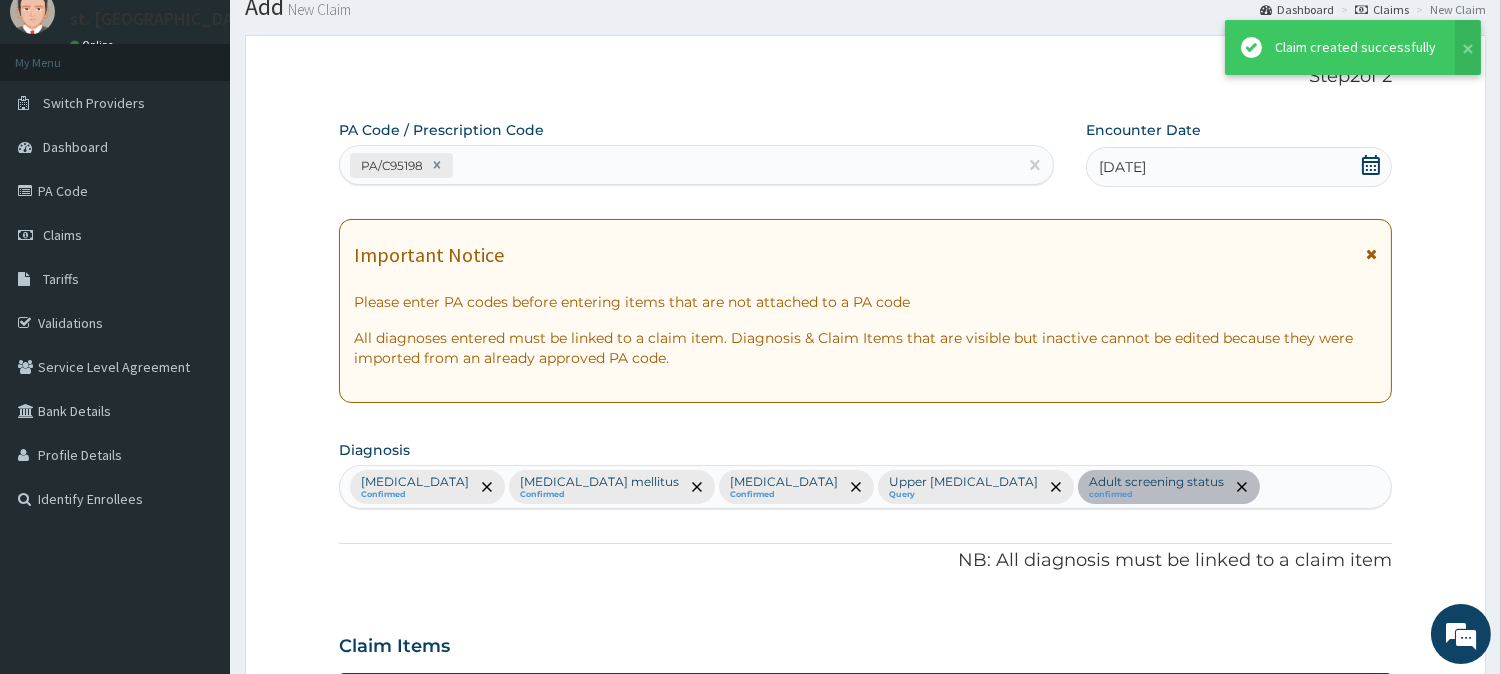 scroll, scrollTop: 1096, scrollLeft: 0, axis: vertical 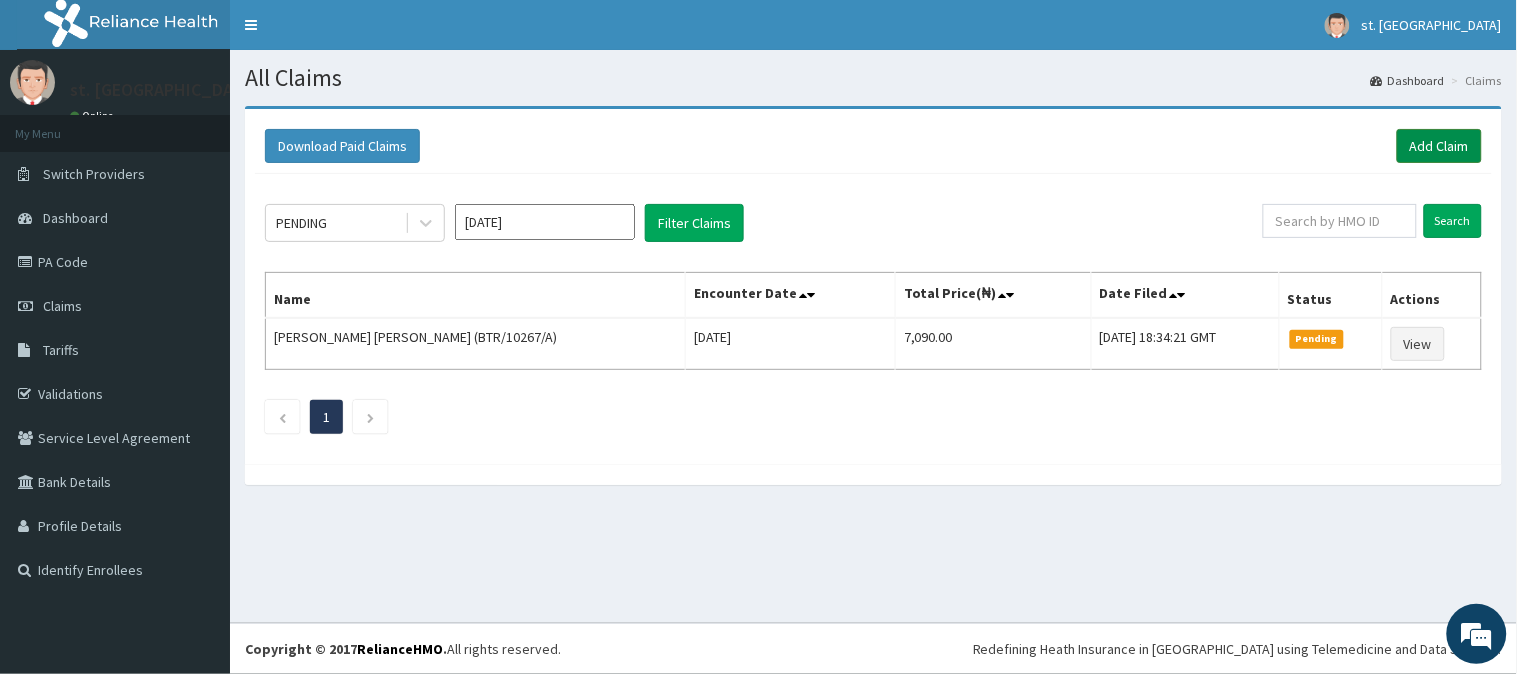 click on "Add Claim" at bounding box center (1439, 146) 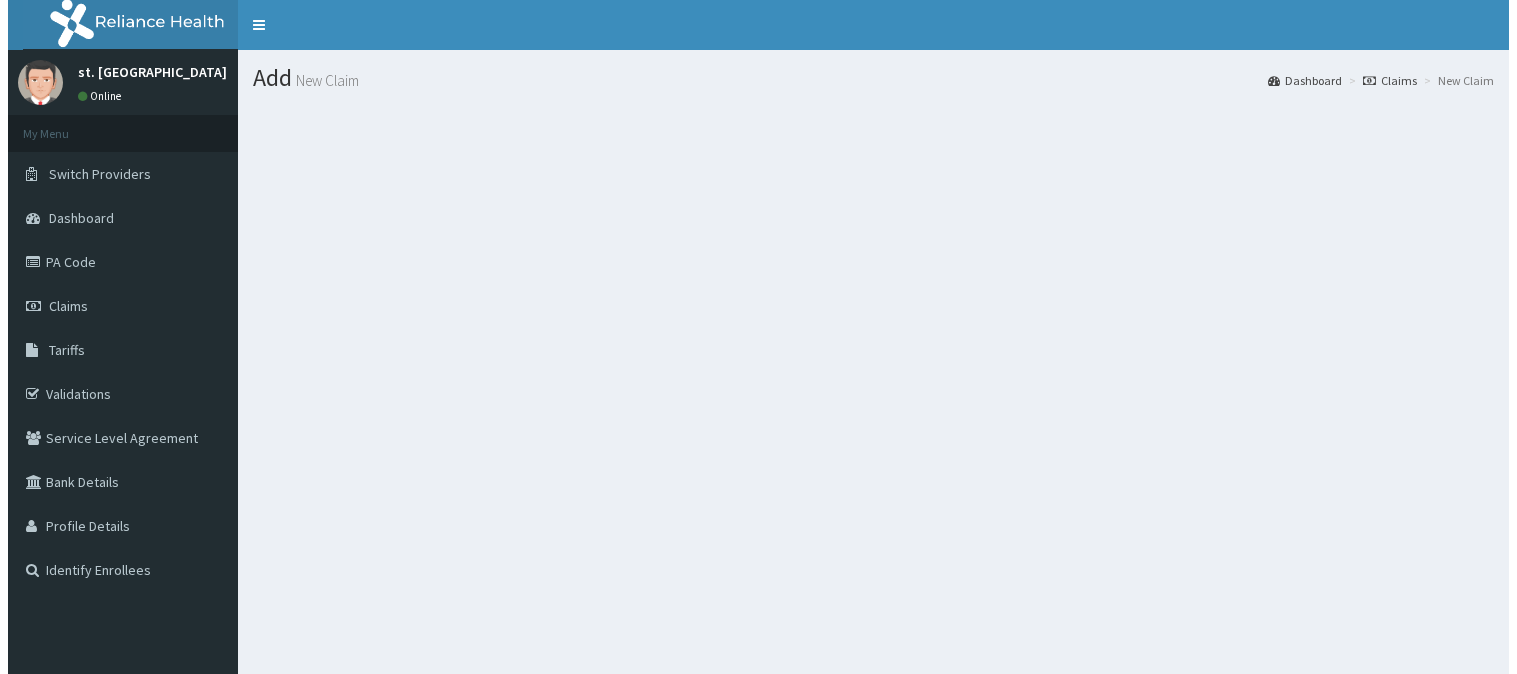 scroll, scrollTop: 0, scrollLeft: 0, axis: both 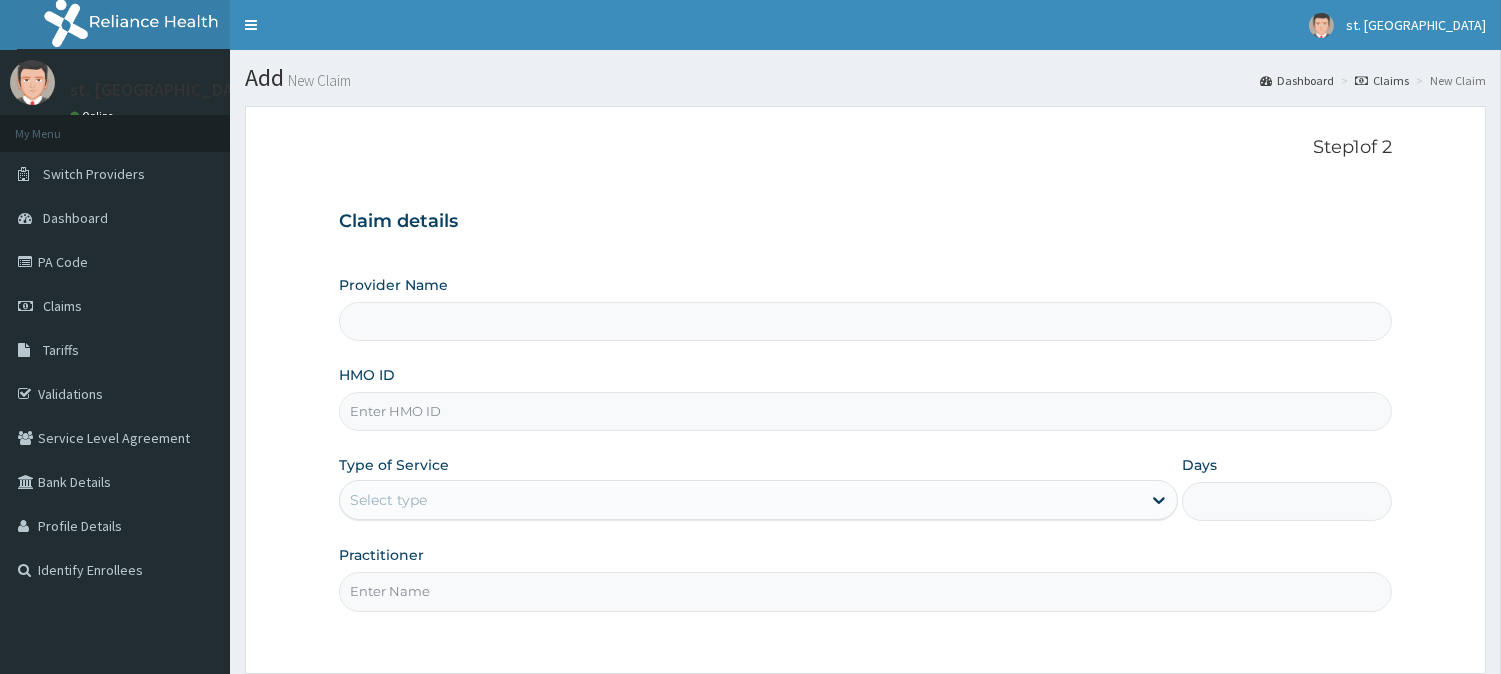 type on "[GEOGRAPHIC_DATA]" 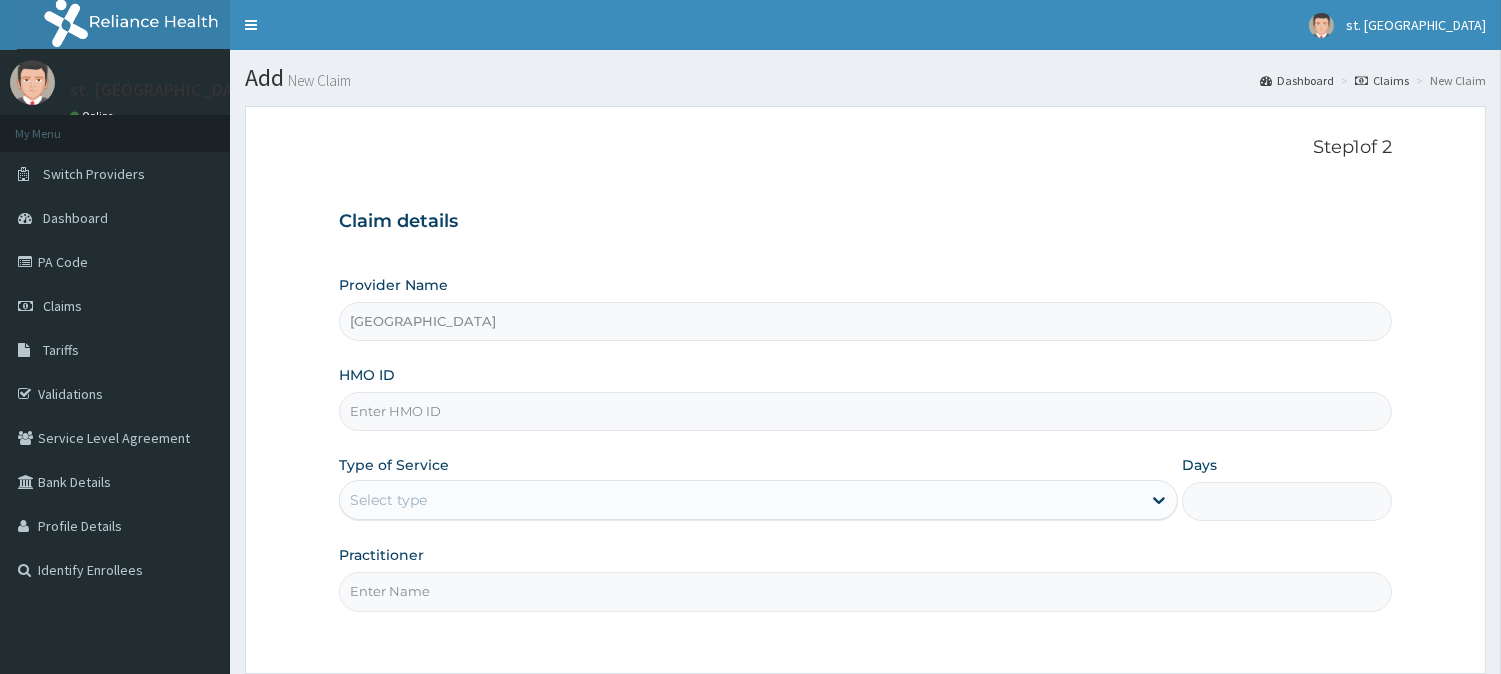 click on "HMO ID" at bounding box center [865, 411] 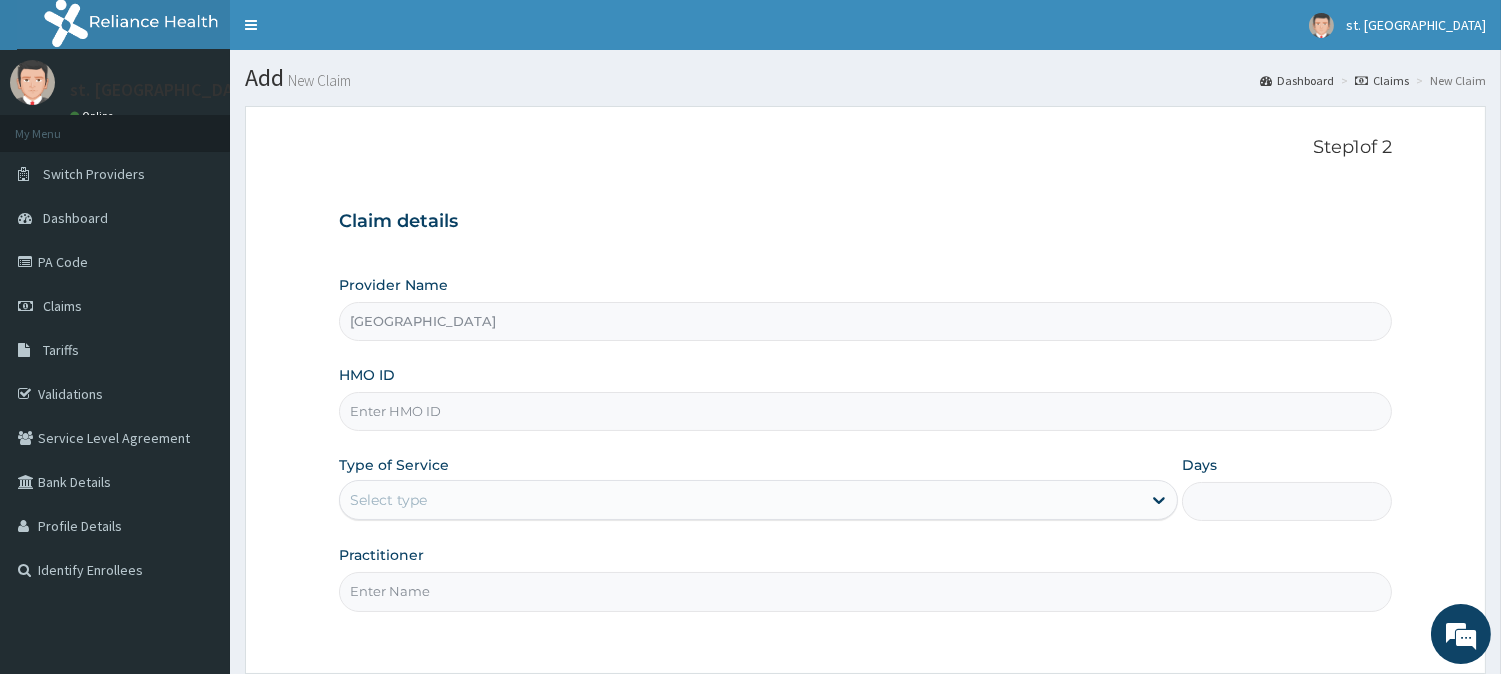 paste on "Olb/10166/a" 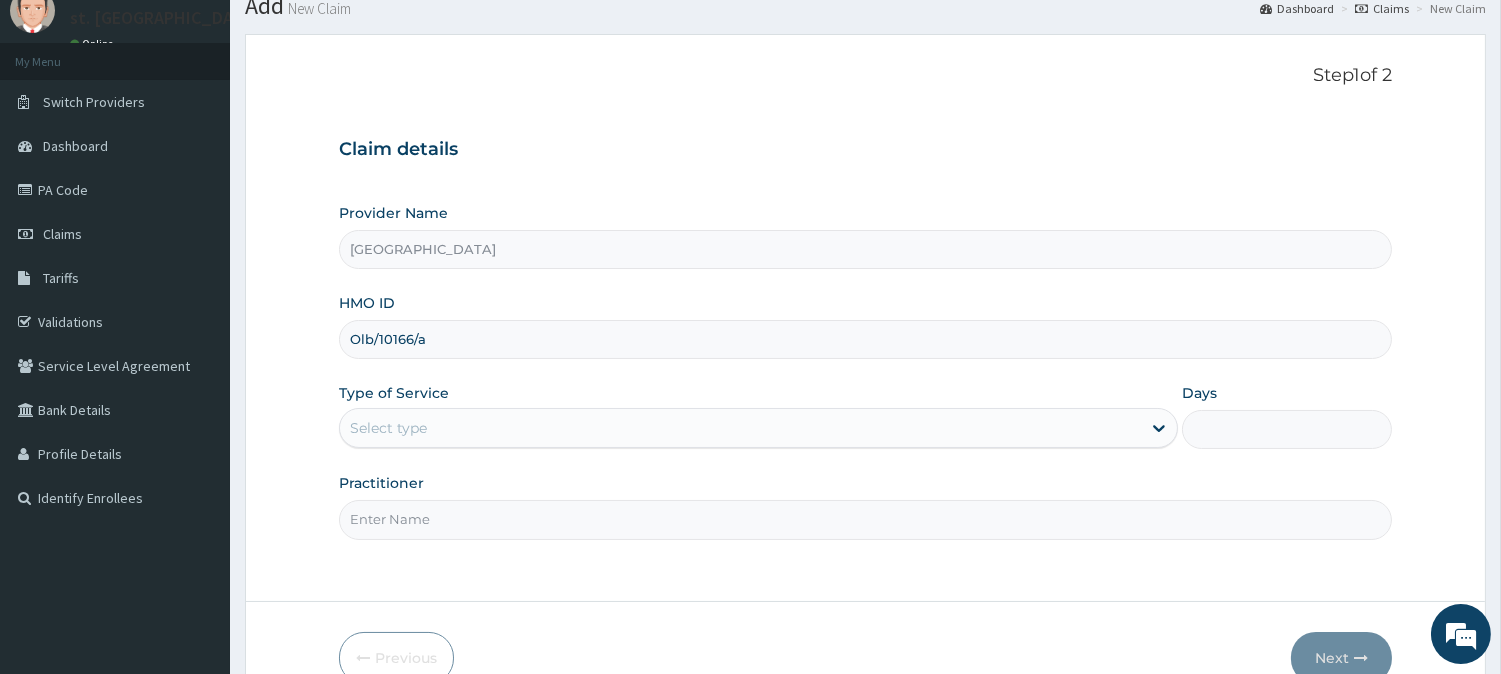 scroll, scrollTop: 111, scrollLeft: 0, axis: vertical 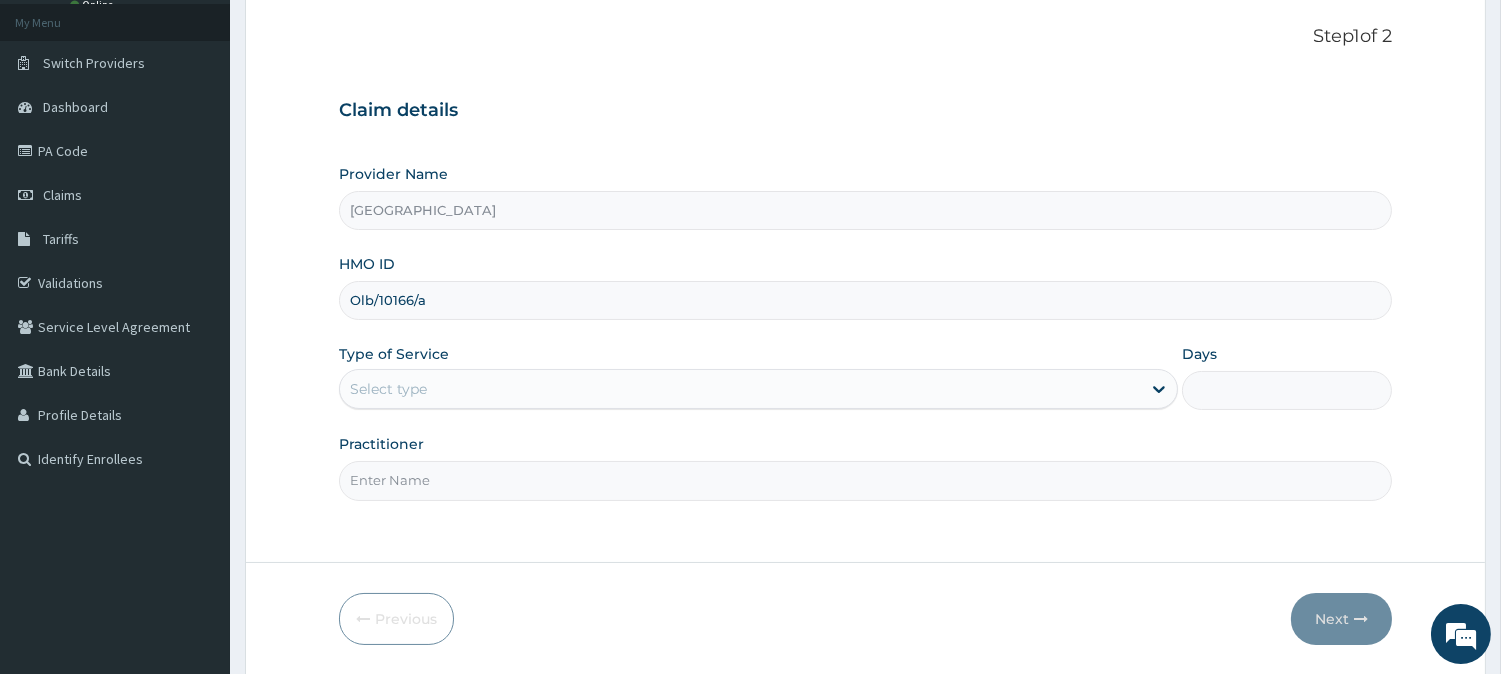 type on "Olb/10166/a" 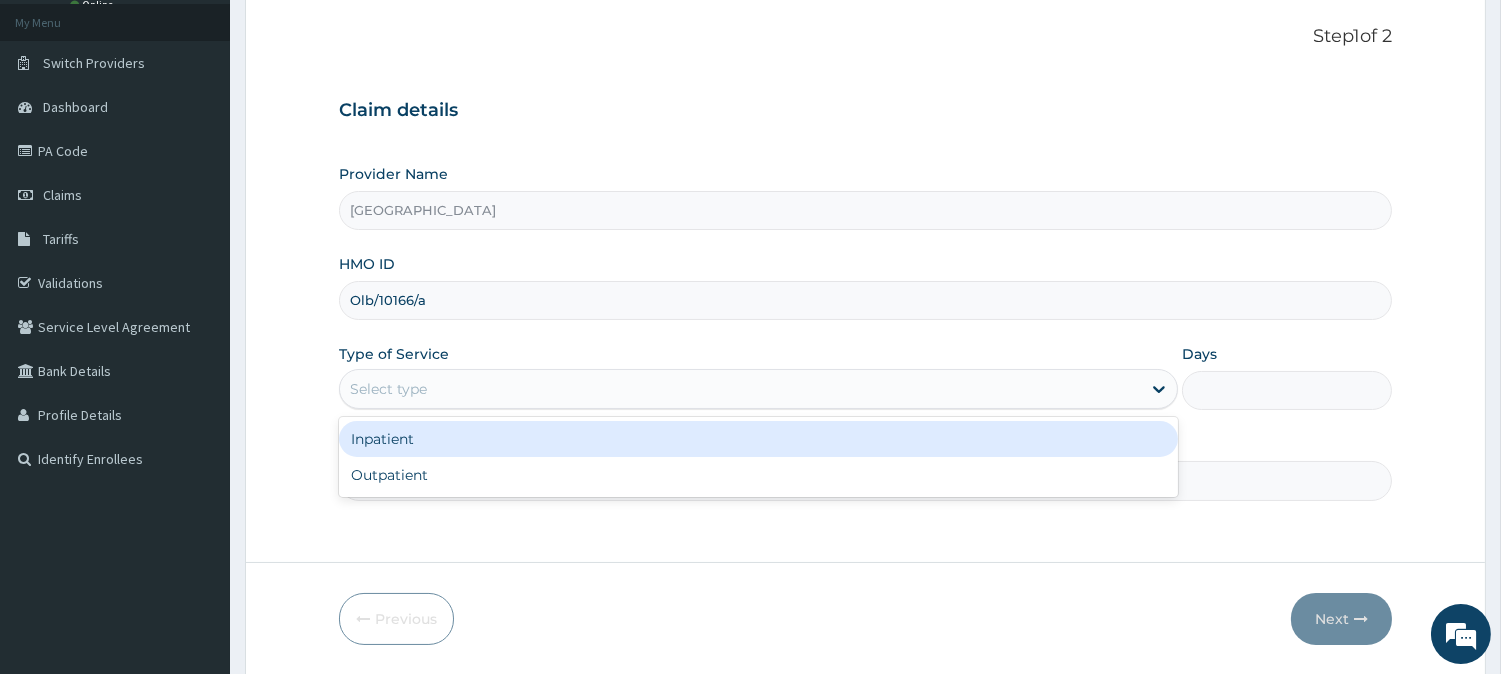 click on "Select type" at bounding box center (388, 389) 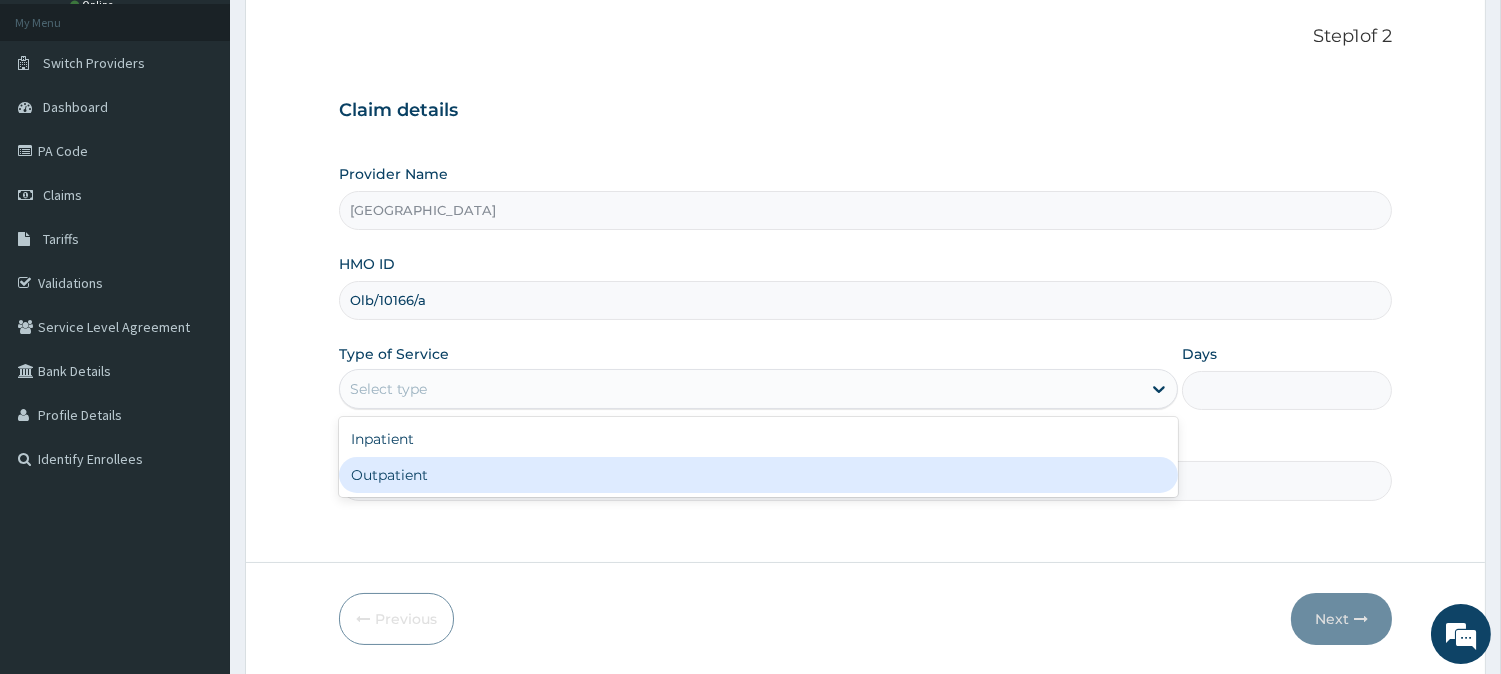 click on "Outpatient" at bounding box center (758, 475) 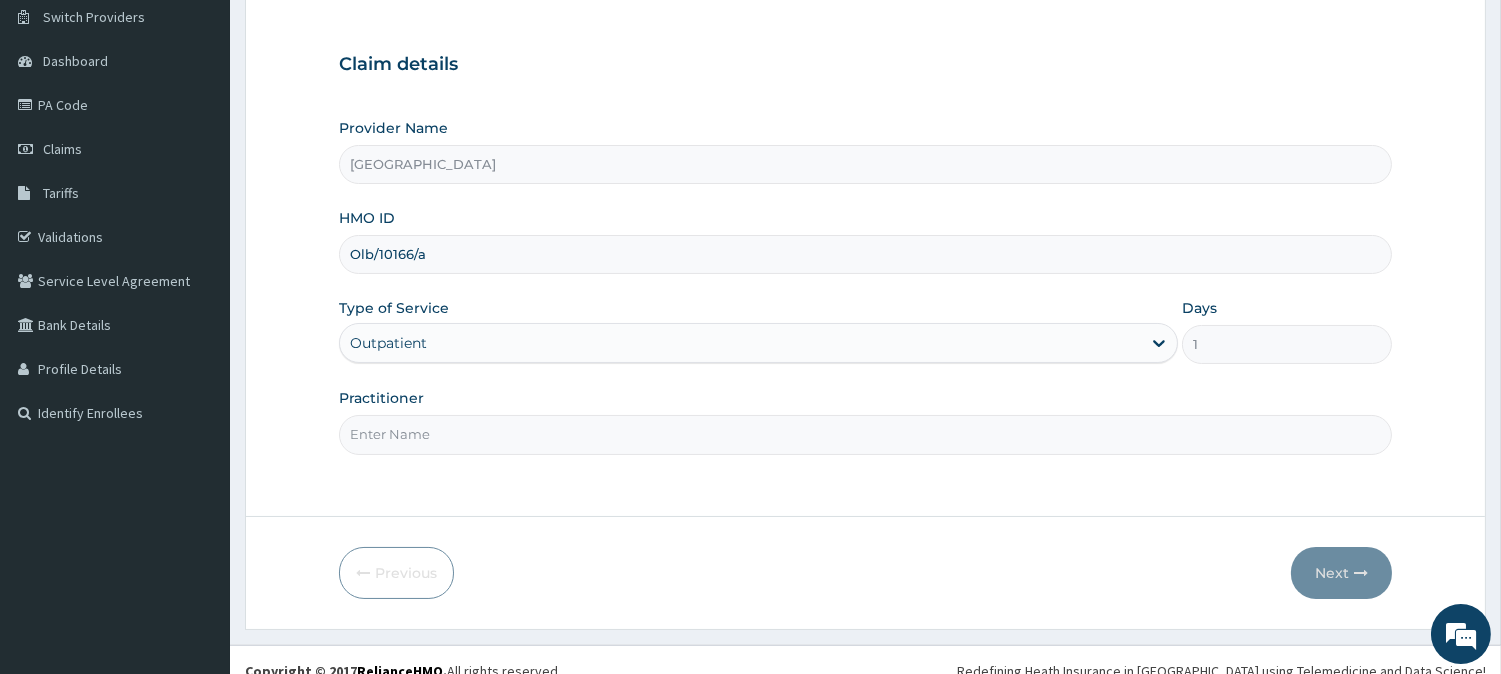 scroll, scrollTop: 178, scrollLeft: 0, axis: vertical 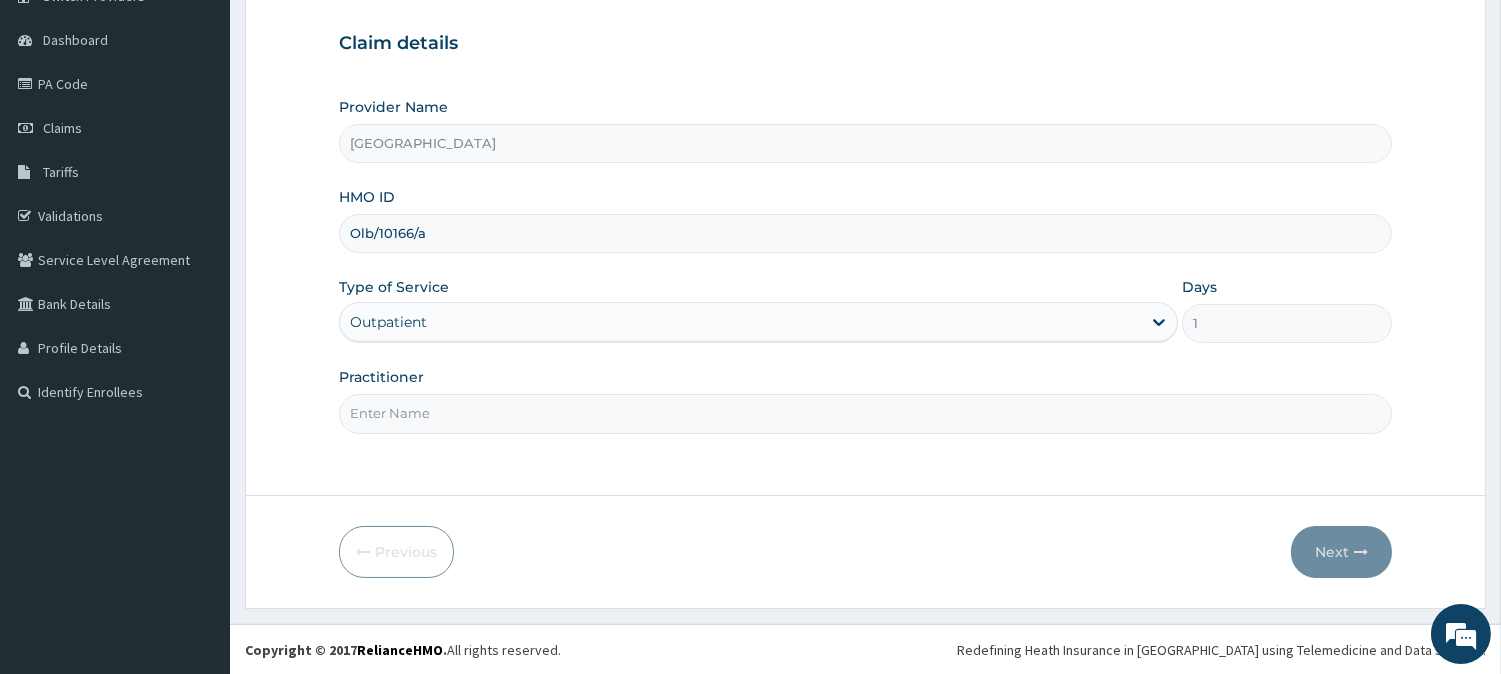click on "Practitioner" at bounding box center [865, 413] 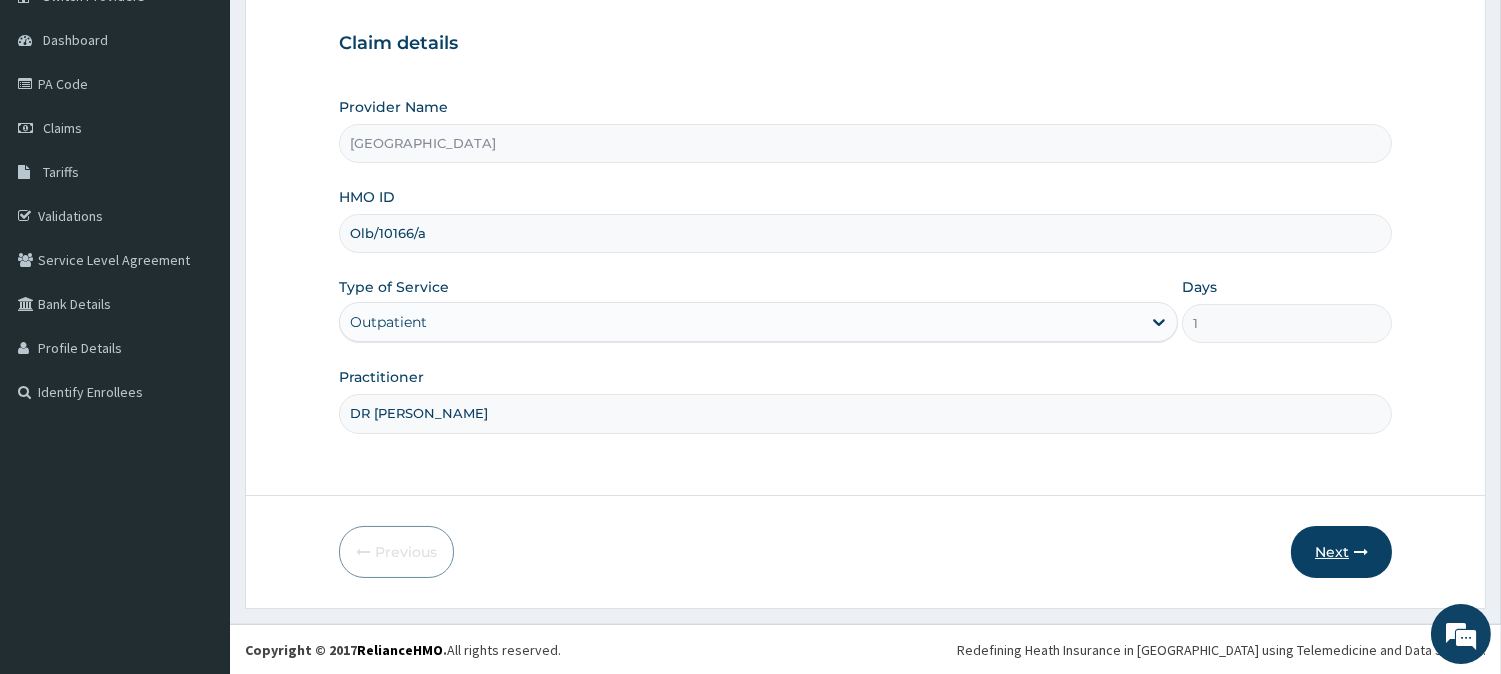click on "Next" at bounding box center (1341, 552) 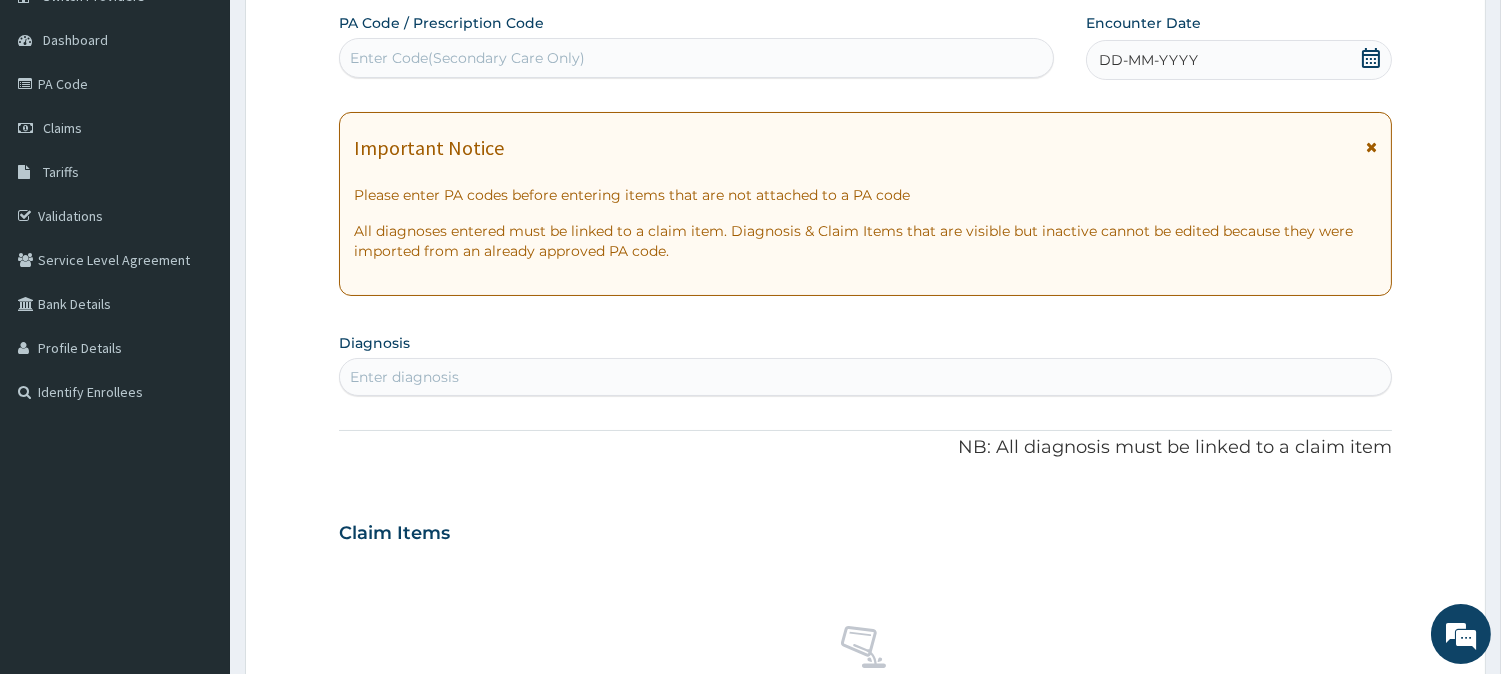 scroll, scrollTop: 0, scrollLeft: 0, axis: both 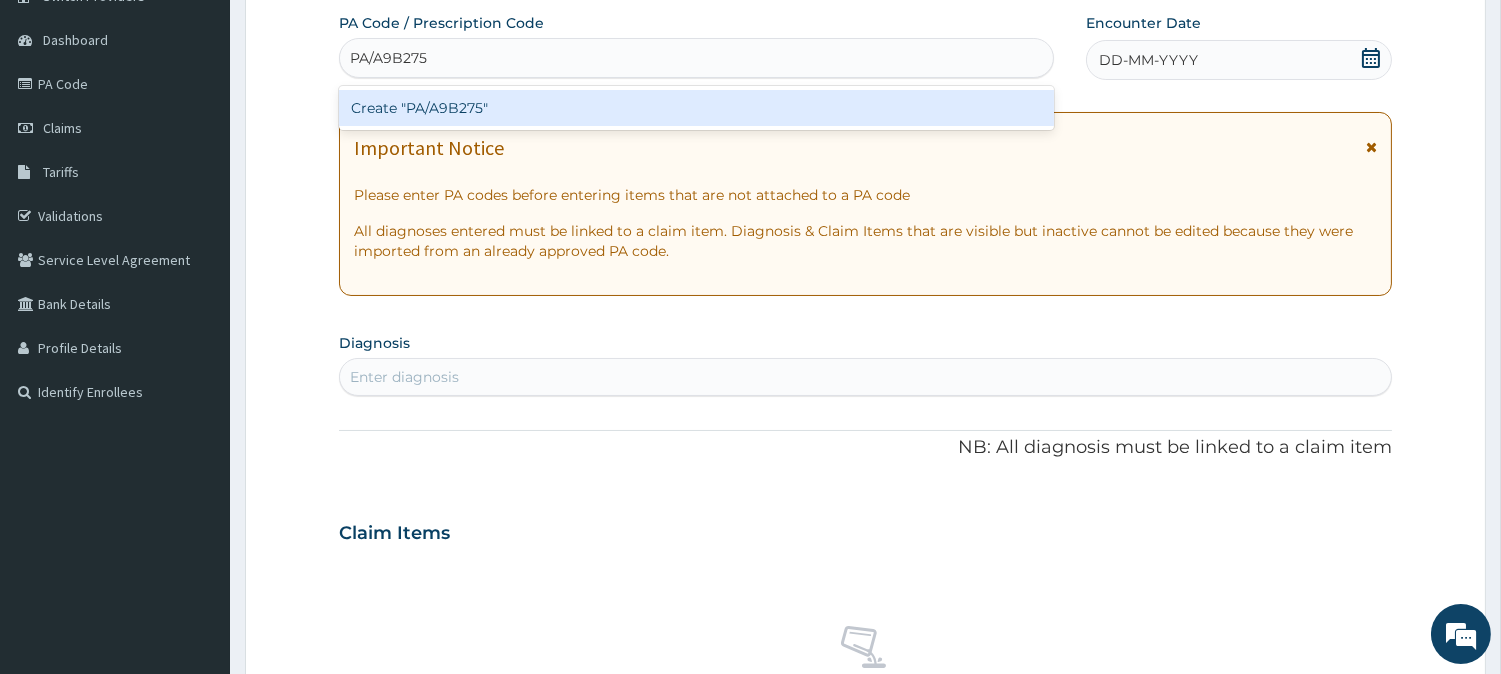 click on "Create "PA/A9B275"" at bounding box center (696, 108) 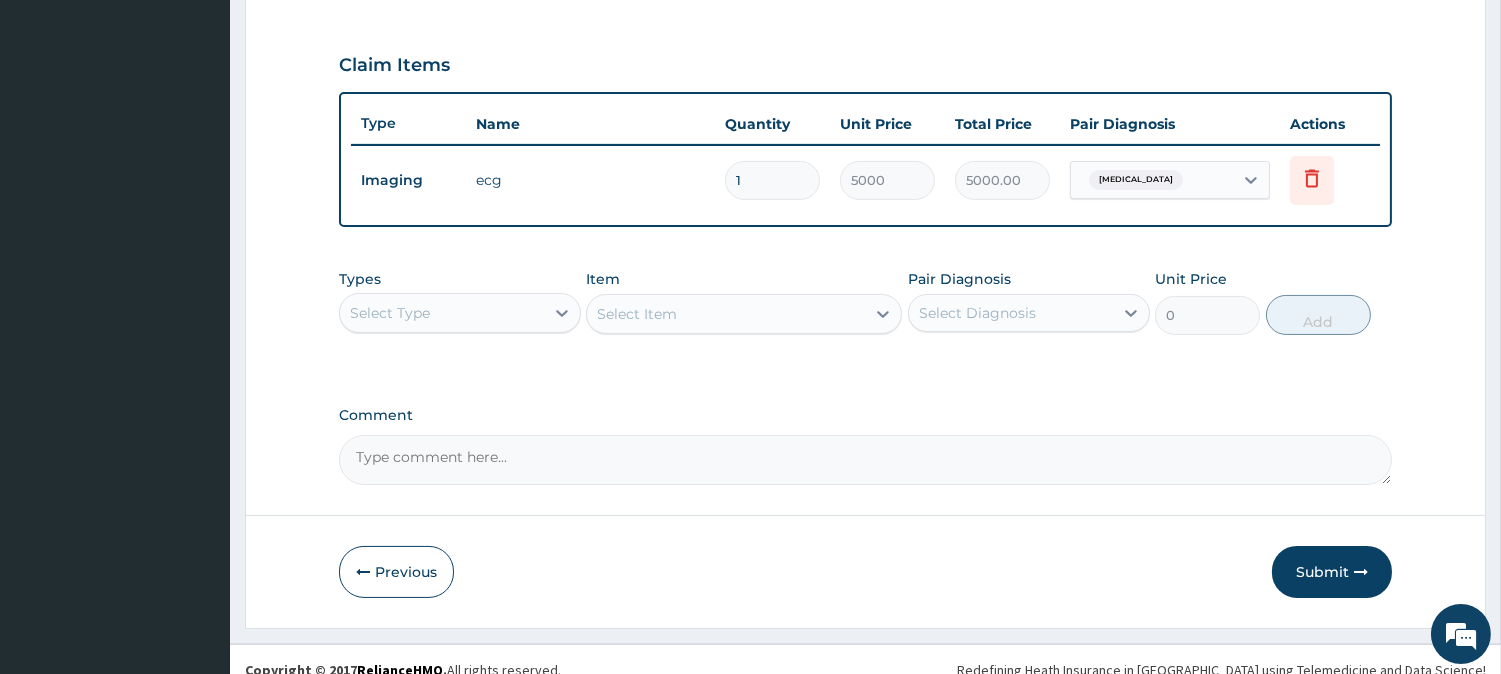 scroll, scrollTop: 671, scrollLeft: 0, axis: vertical 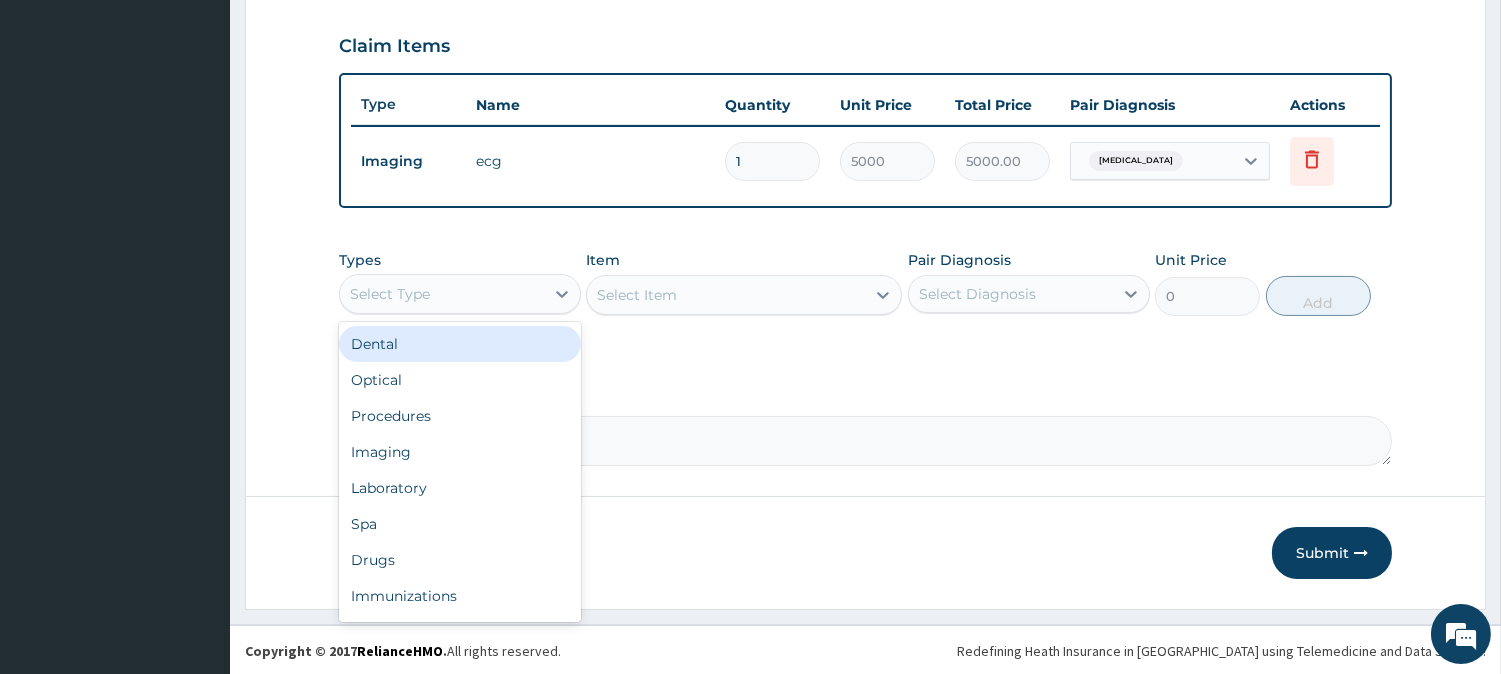 click on "Select Type" at bounding box center (390, 294) 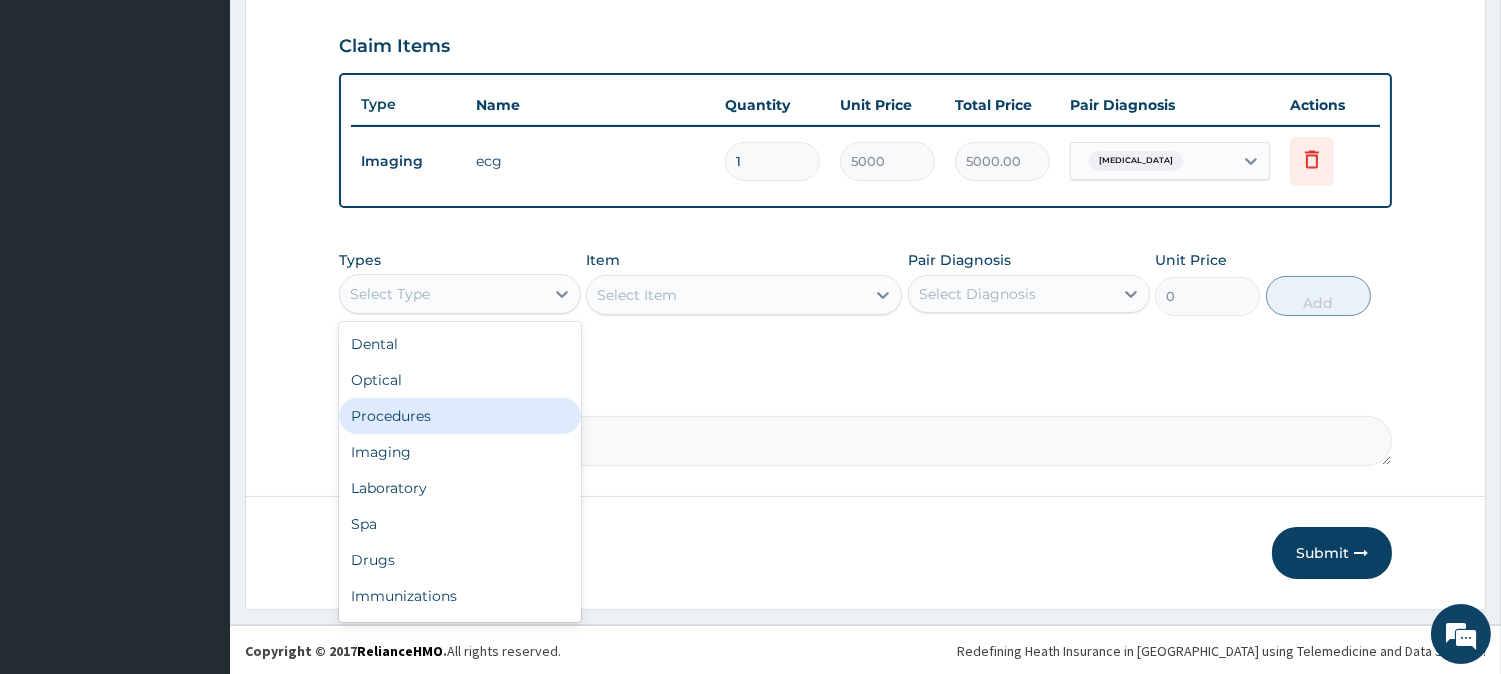 click on "Procedures" at bounding box center [460, 416] 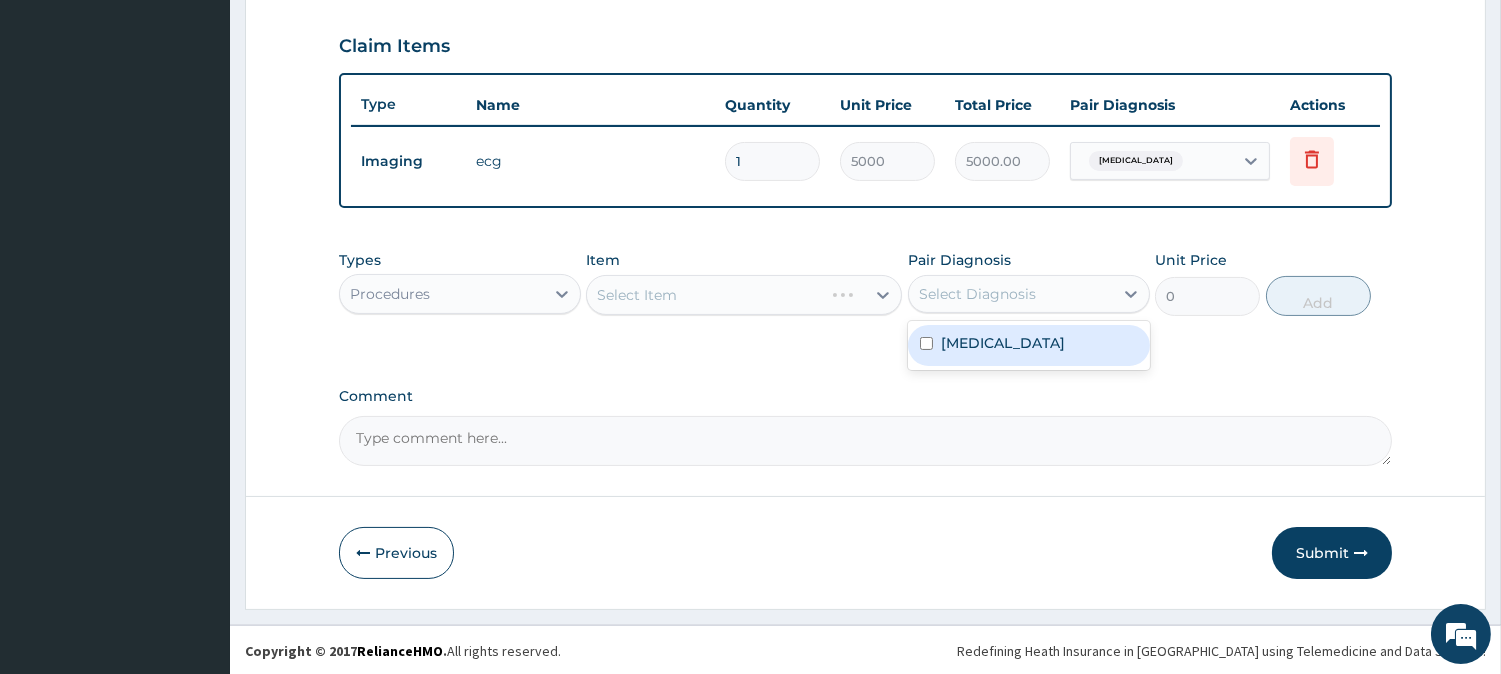 click on "Select Diagnosis" at bounding box center [977, 294] 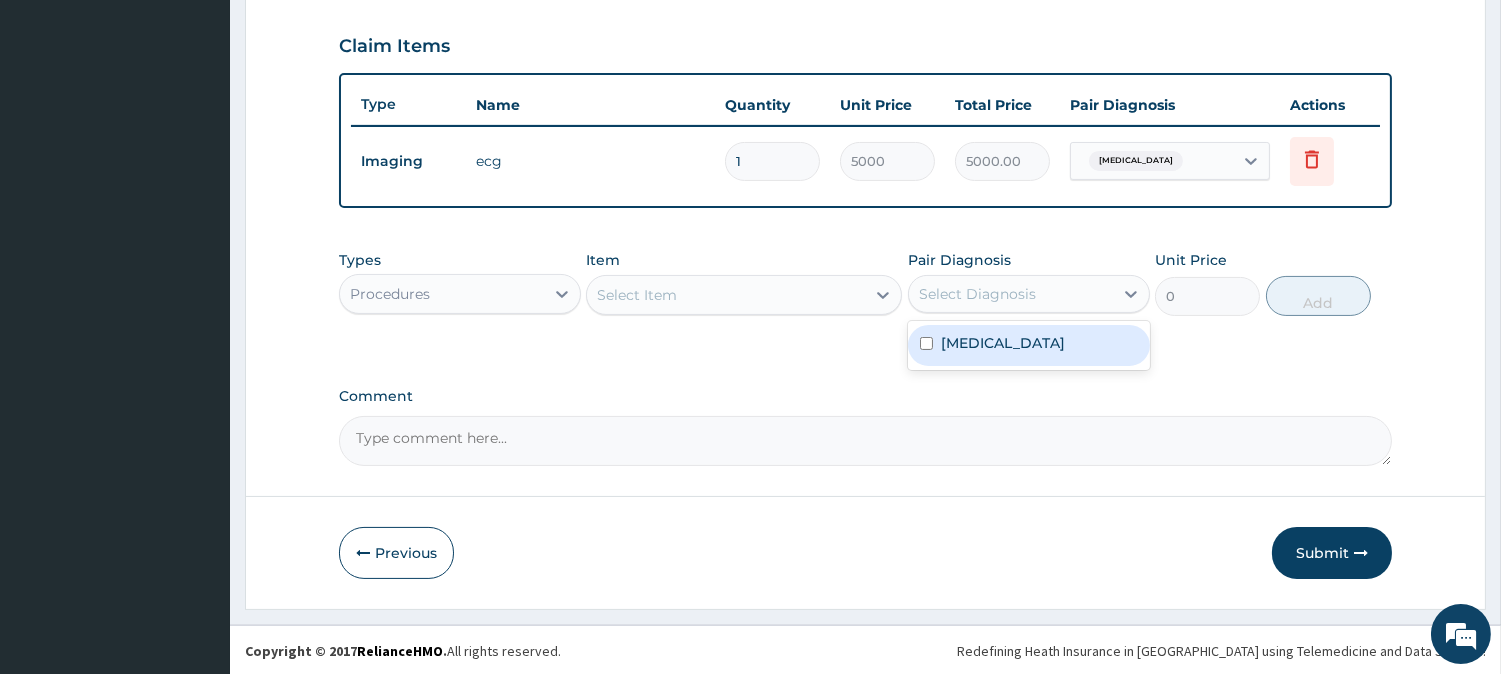 click on "Cardiac arrhythmia" at bounding box center (1029, 345) 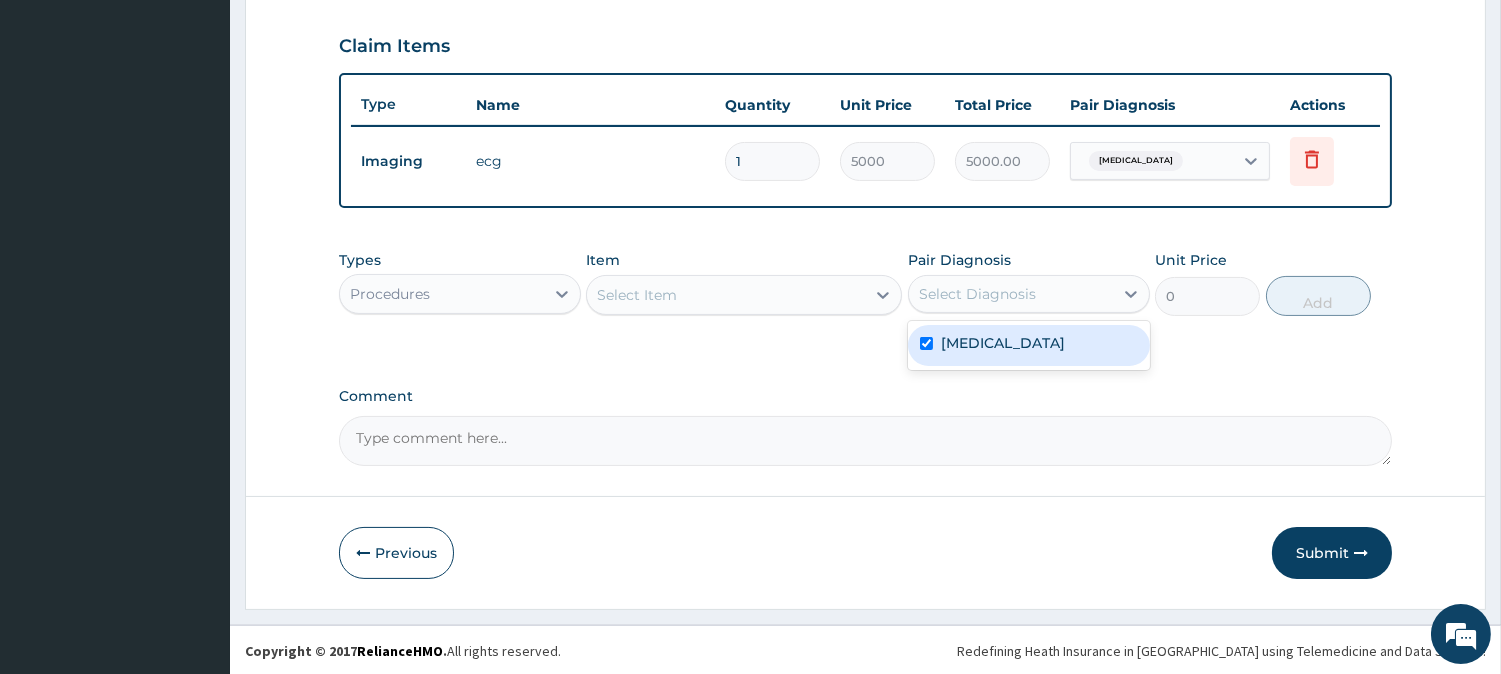 checkbox on "true" 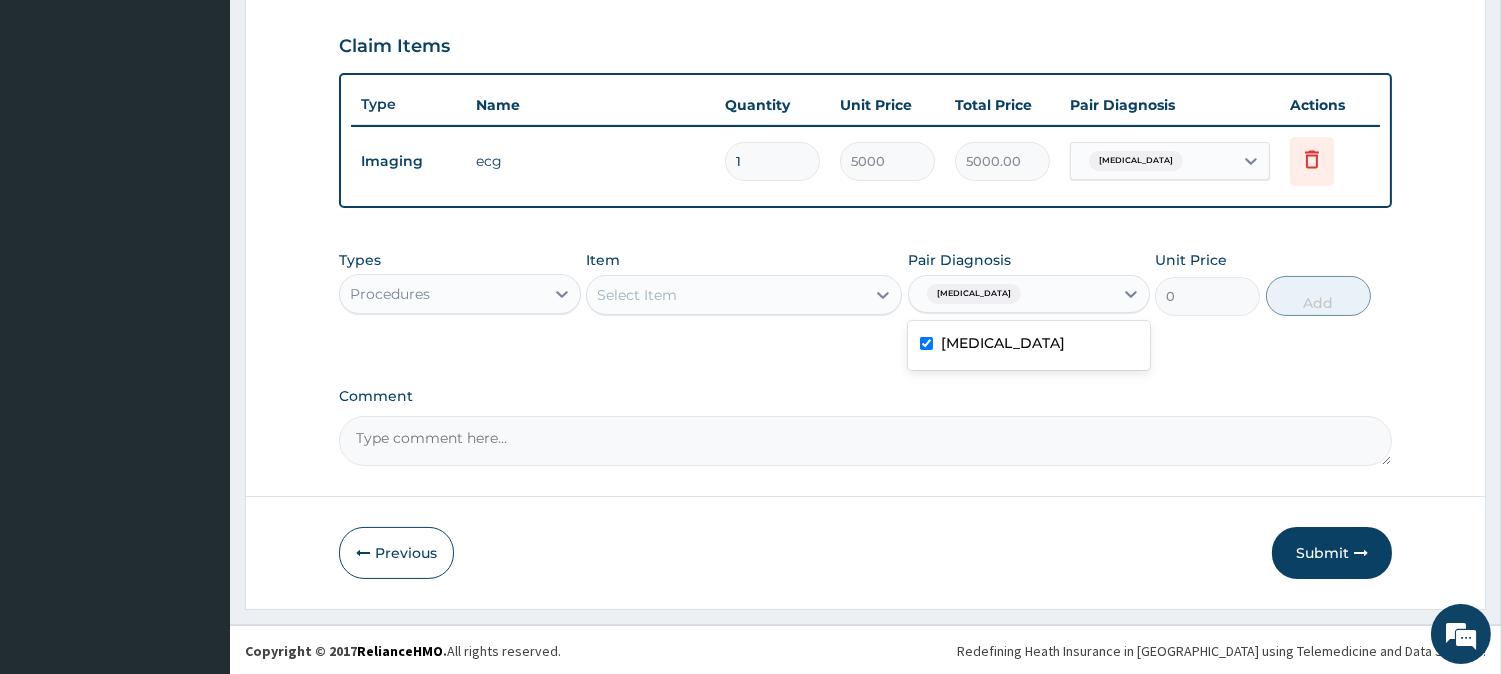 click on "Select Item" at bounding box center (726, 295) 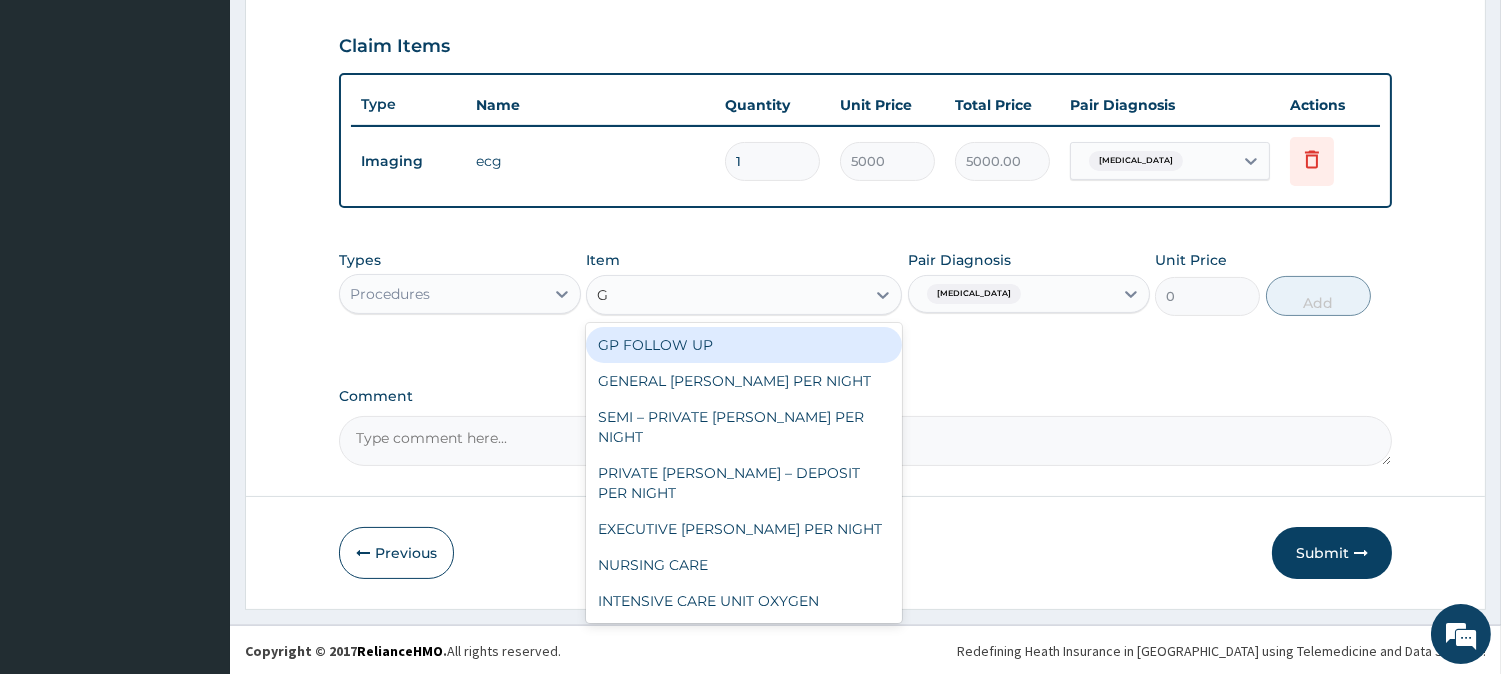 type on "GP" 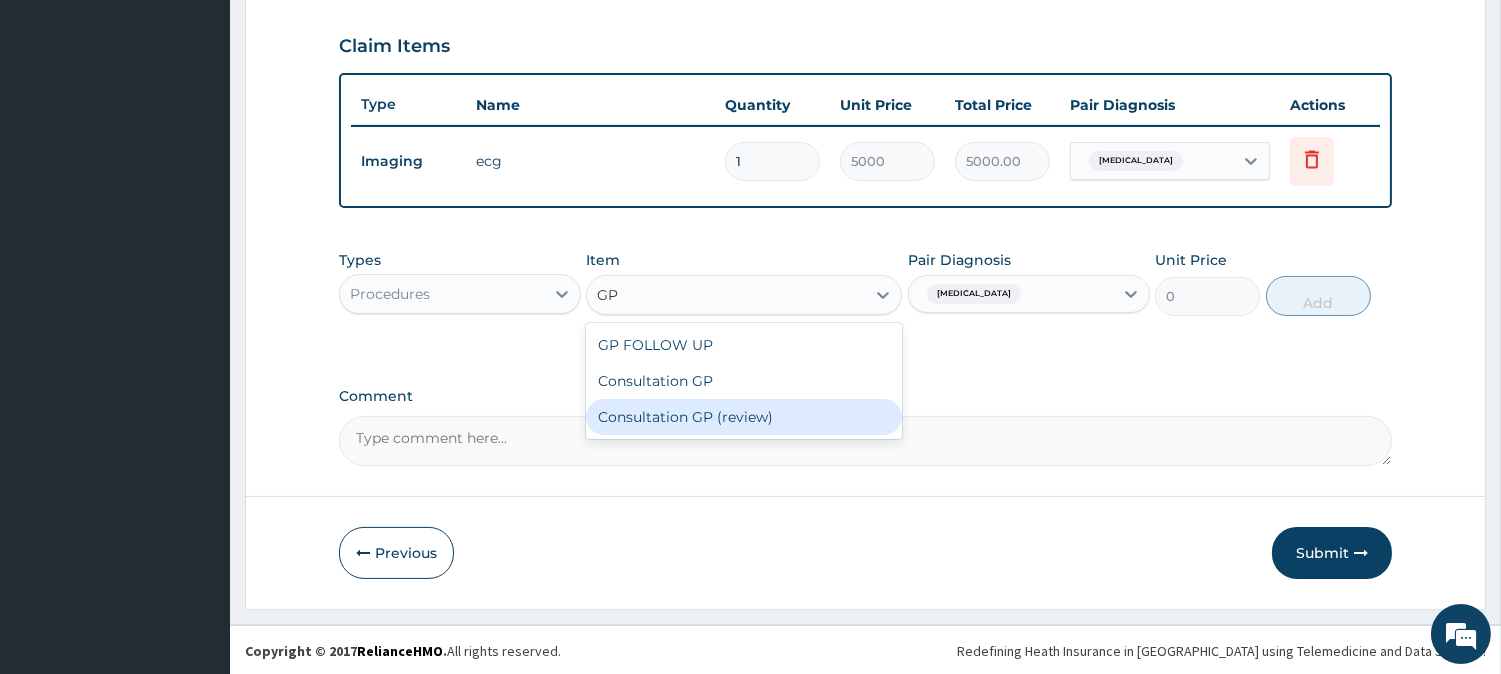 click on "Consultation GP (review)" at bounding box center [744, 417] 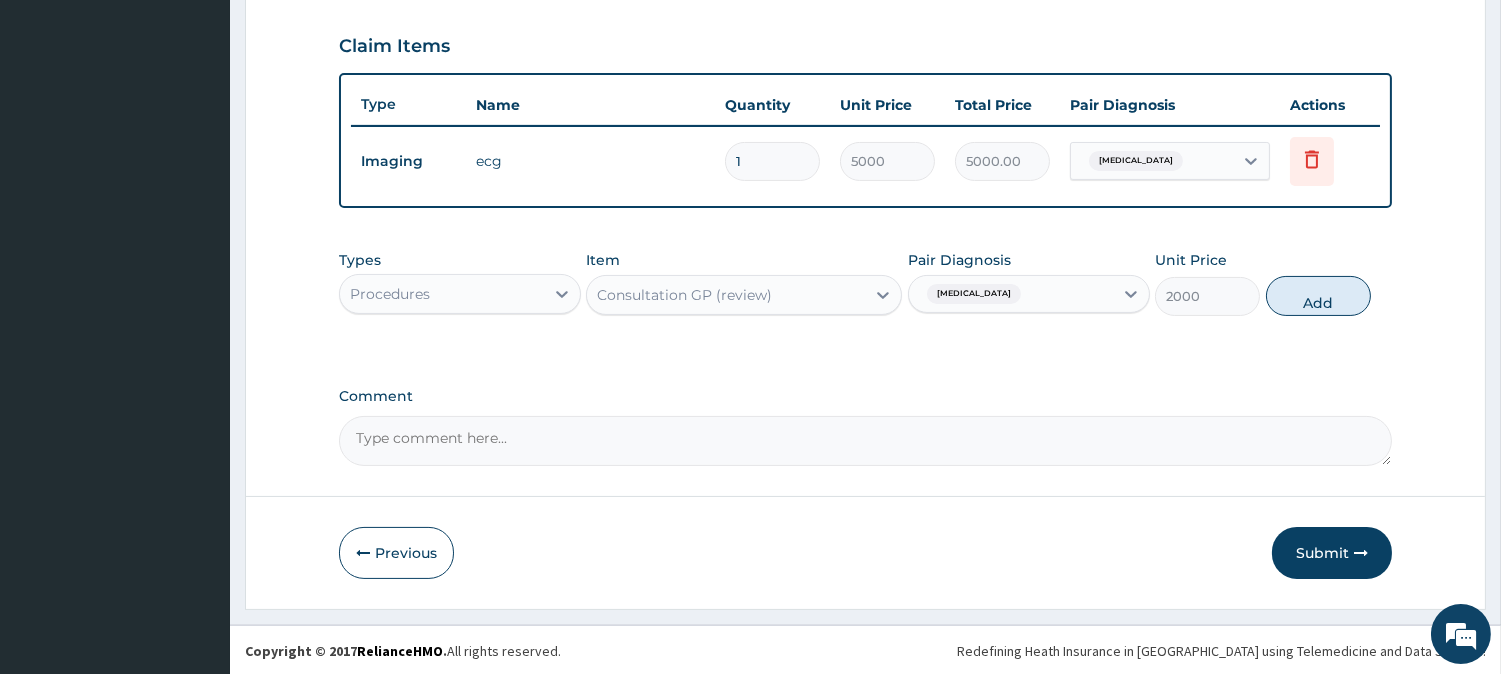click on "Add" at bounding box center (1318, 296) 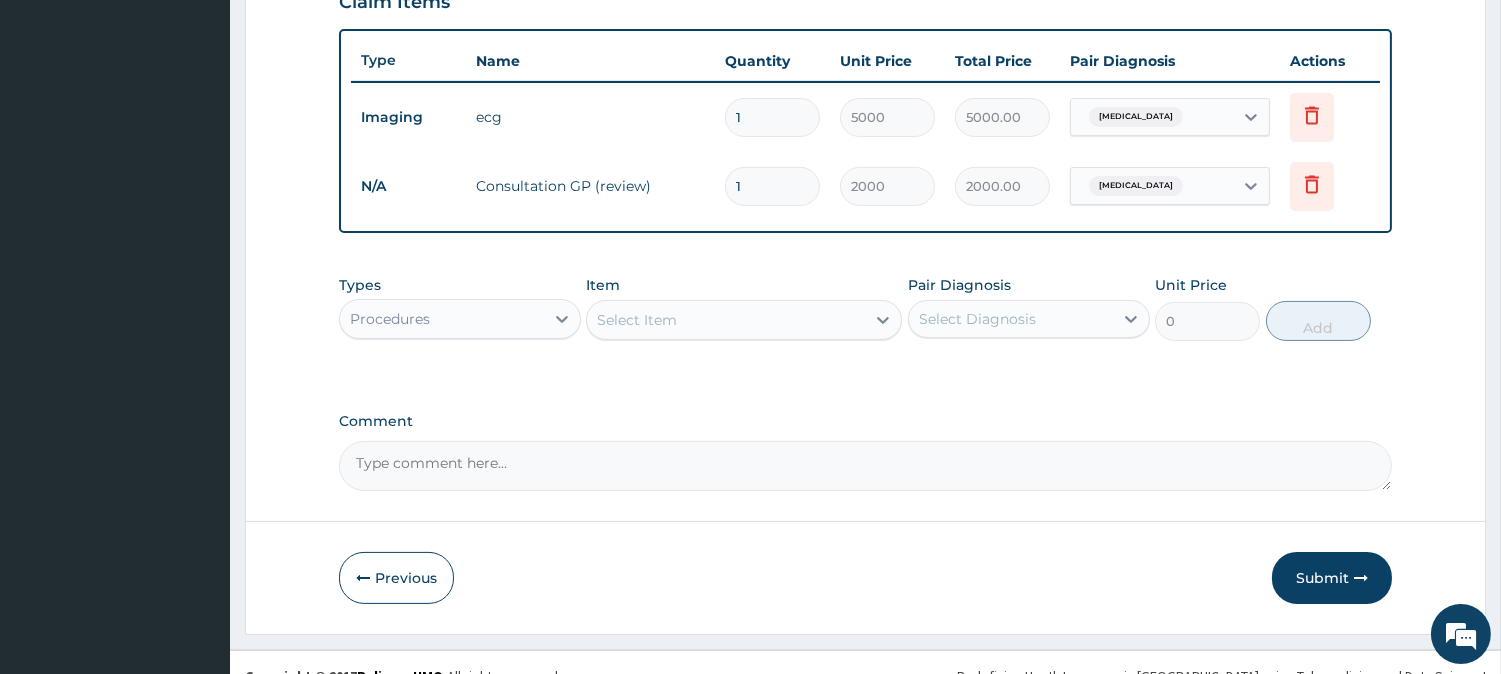 scroll, scrollTop: 740, scrollLeft: 0, axis: vertical 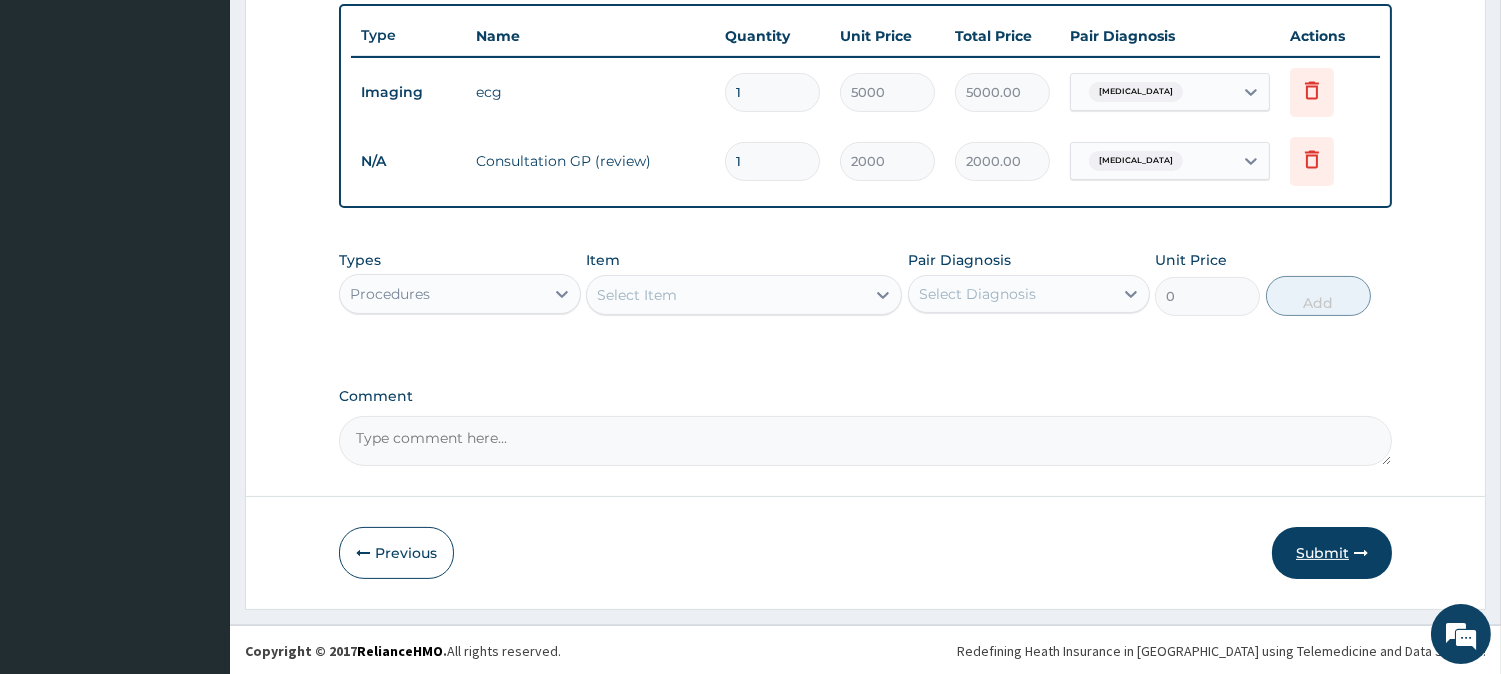 click on "Submit" at bounding box center [1332, 553] 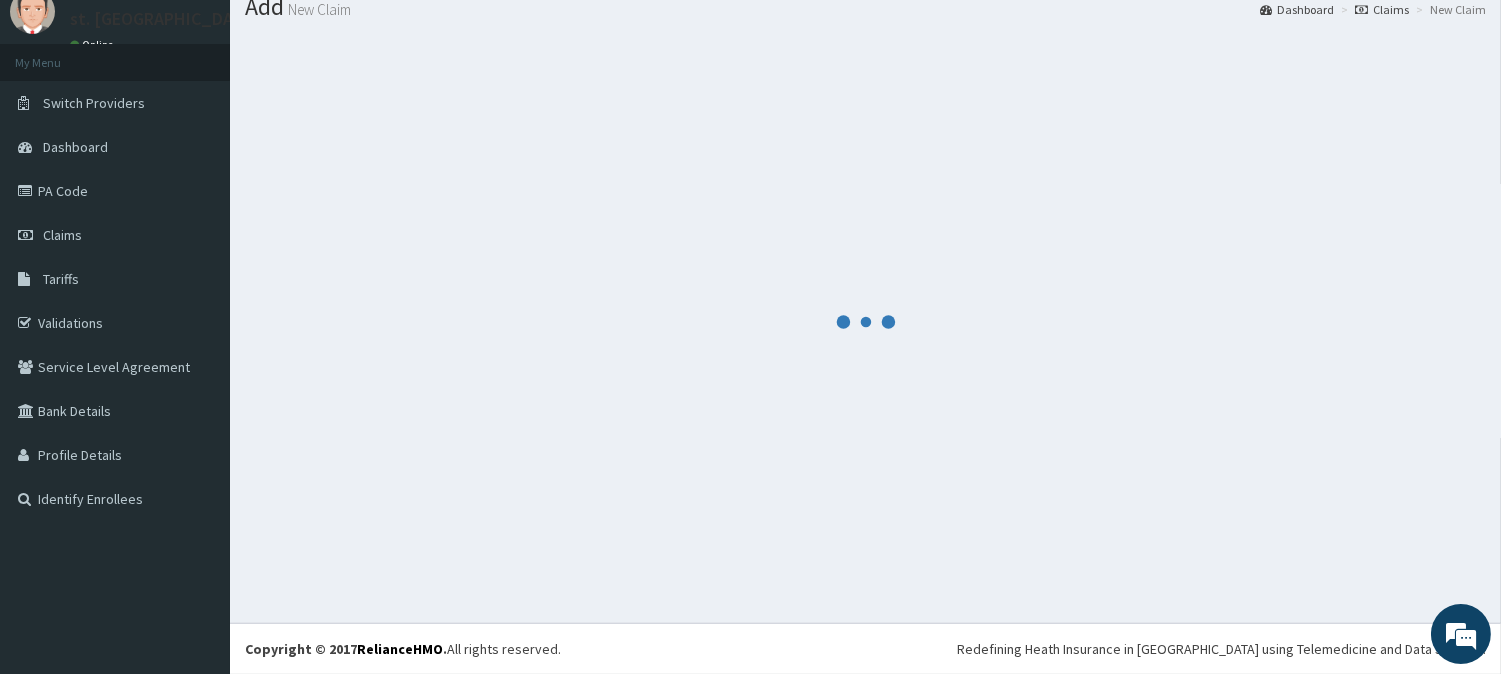 scroll, scrollTop: 740, scrollLeft: 0, axis: vertical 